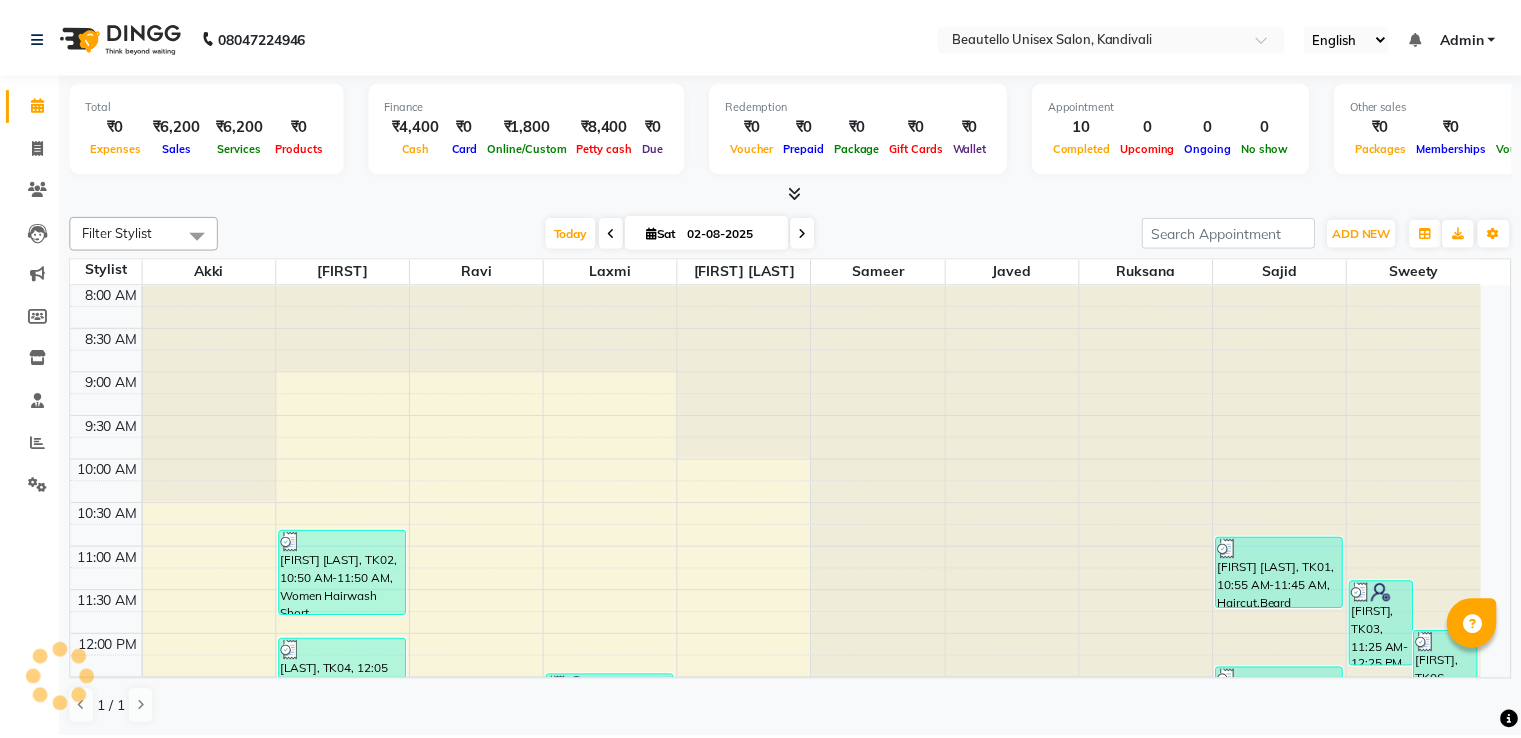 scroll, scrollTop: 0, scrollLeft: 0, axis: both 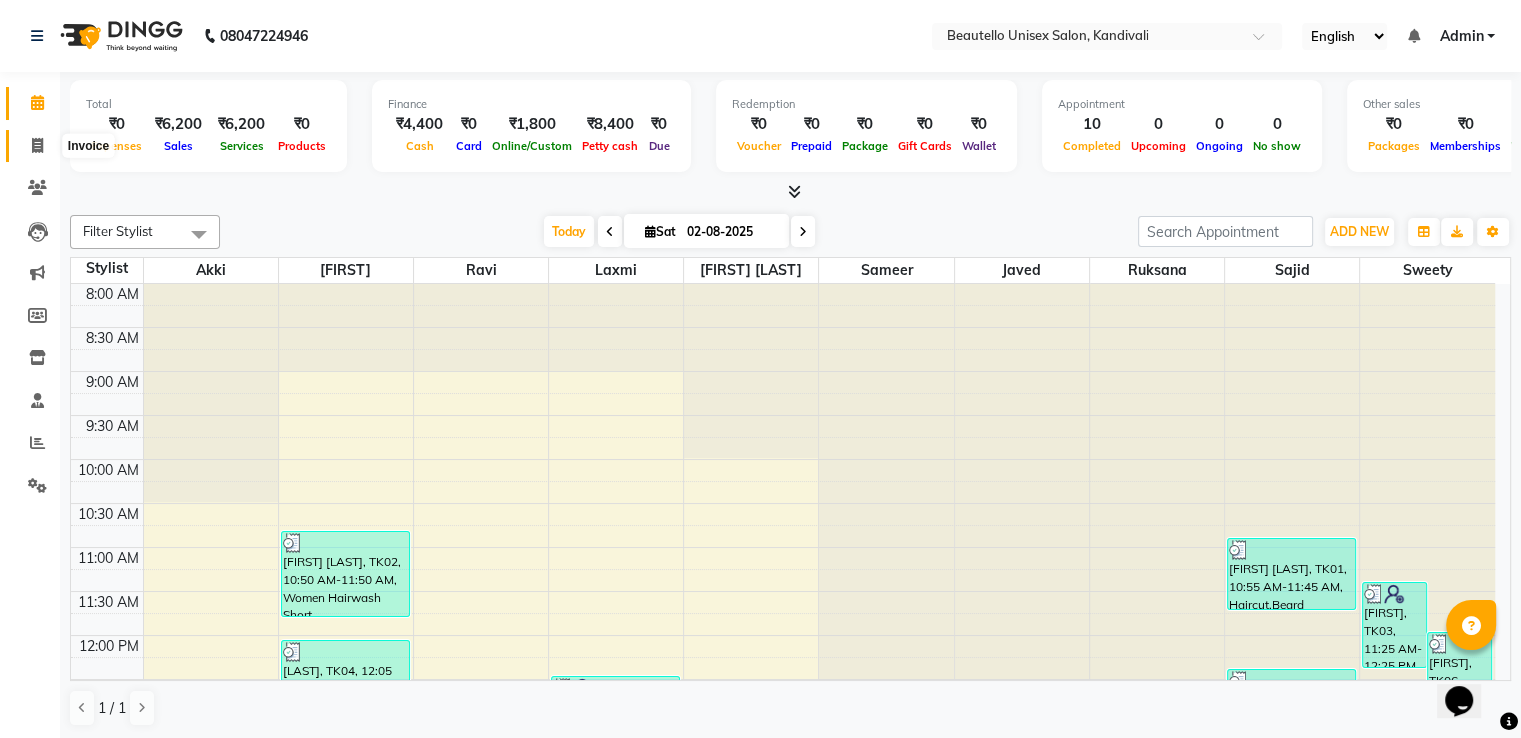 click 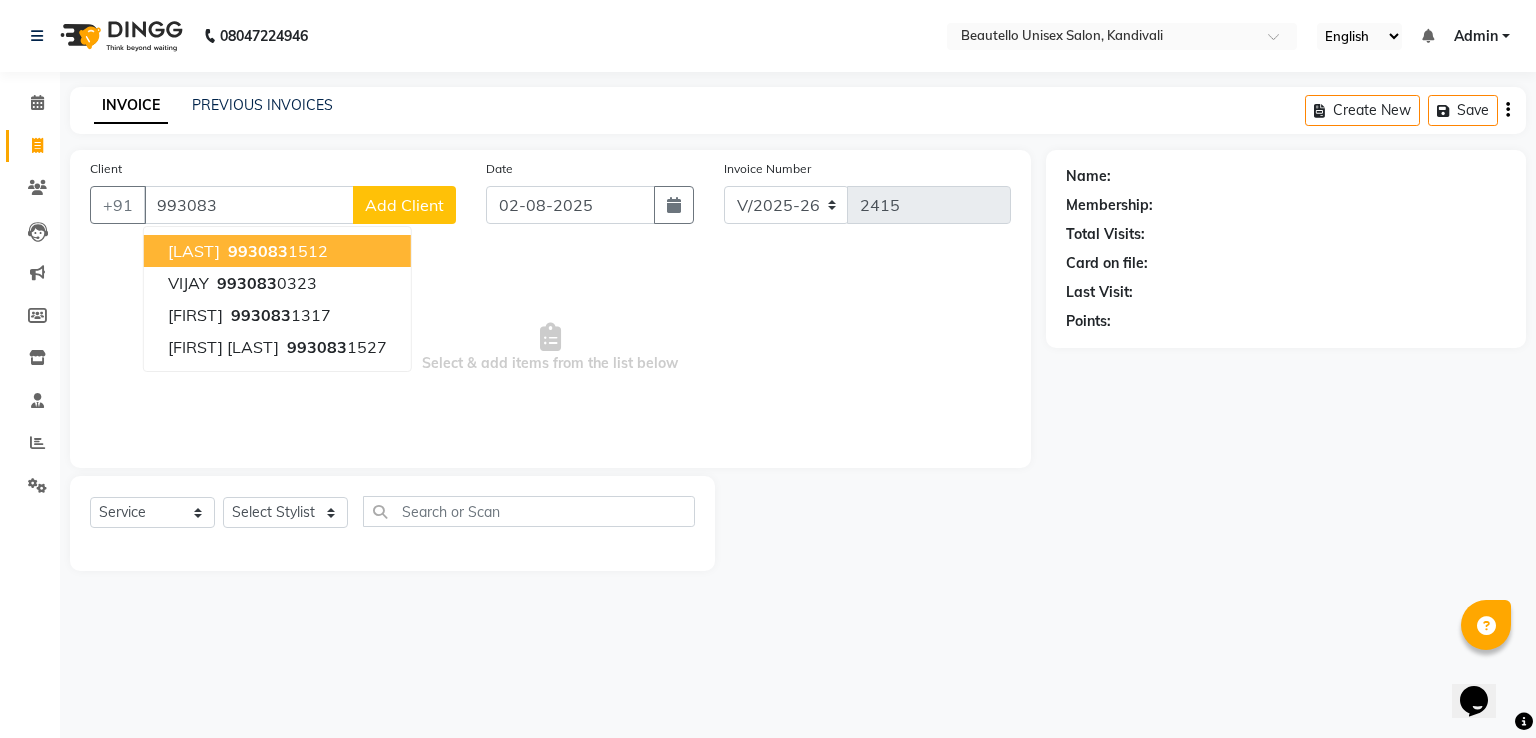 click on "993083" at bounding box center [258, 251] 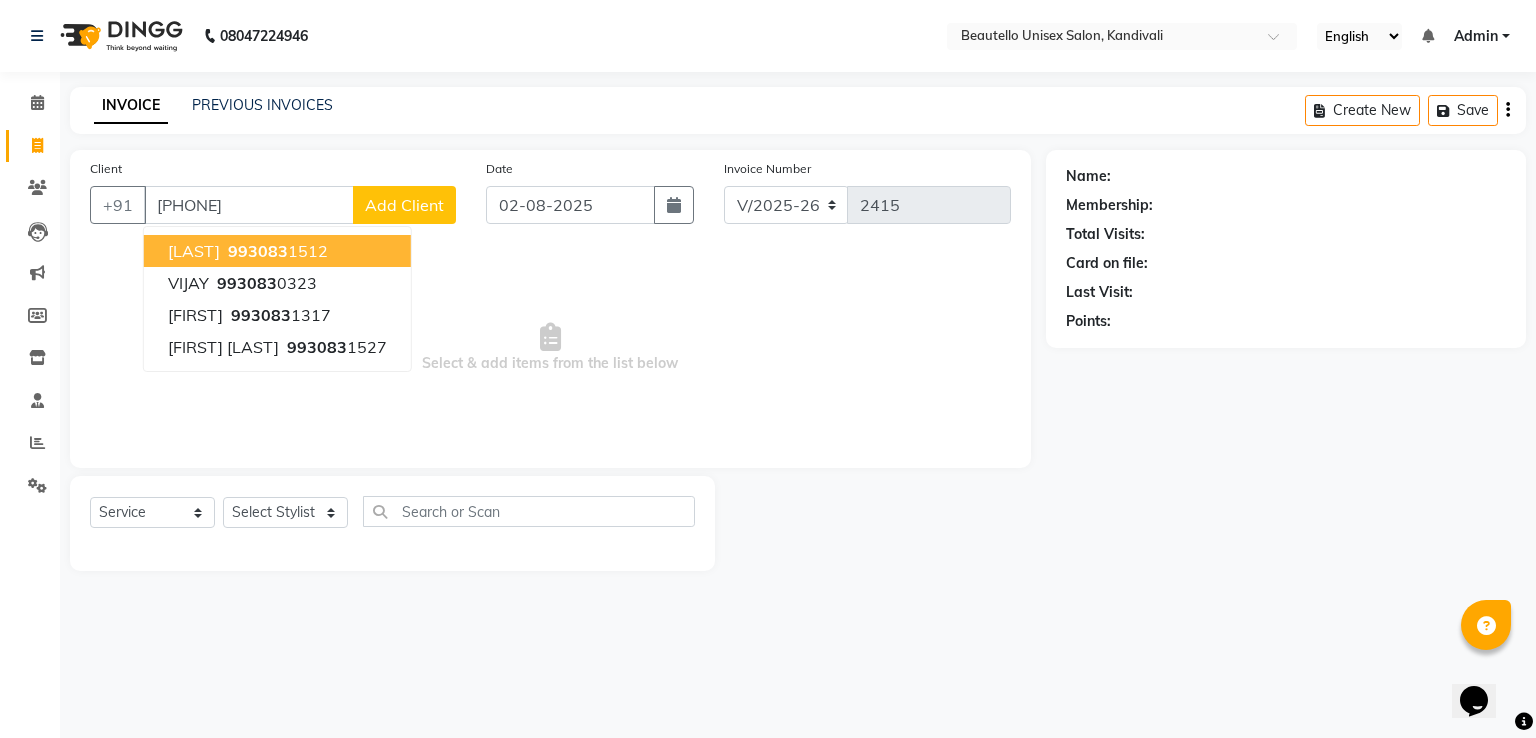 type on "[PHONE]" 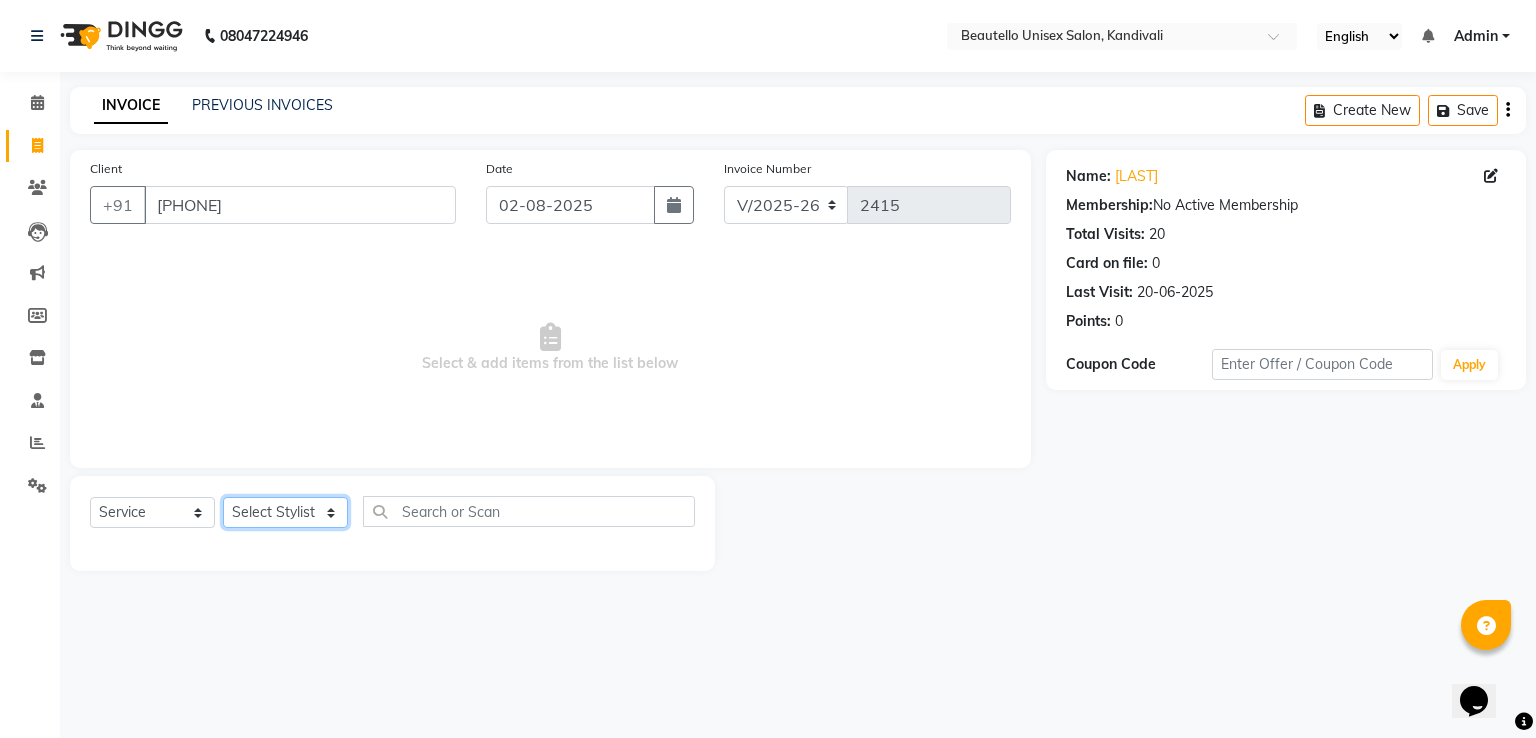 click on "Select Stylist  [FIRST]  [FIRST]   [FIRST]  [FIRST]    [FIRST]   [FIRST]  [FIRST]   [FIRST]    [FIRST] Mam   [FIRST]  Men Head Massage 30 Min  x Women Haircut Fringe Women Haircut Girls (Below 12 Years/Undergraduates - Below 20 Years) Women Haircut Special (Defence Personnel/ Medical Staff/Senior Citizens) Women Haircut By Senior Stylist / Top Stylist Women Haircut By Expert Women Hairwash Classic Women Hairwash Short Women Hairwash Medium Women Hairwash Long Women Hairwash Luxury Short Women Hairwash Luxury Medium Women Hairwash Luxury Long Women Hairwash Pre-Wash Before Colour Services Women Pin Up(Open Styles) Women Hair Up (Bun/ Chignon/ Pony/ French Roll/ Modulated Styles) Women Blow Dry Short Women Blow Dry Medium Women Blow Dry Long Women Ironing / Tongs / Hot Rollers Short Women Ironing / Tongs / Hot Rollers Medium Women Ironing / Tongs / Hot Rollers Long Haircut  & Beard Haircut Beard Package Shampoo & Conditioner PLEX Women Colour Streak Majirel (Per Streak) Women Colour Streak Inoa (Per Streak) Women Highlights Short 1 0" 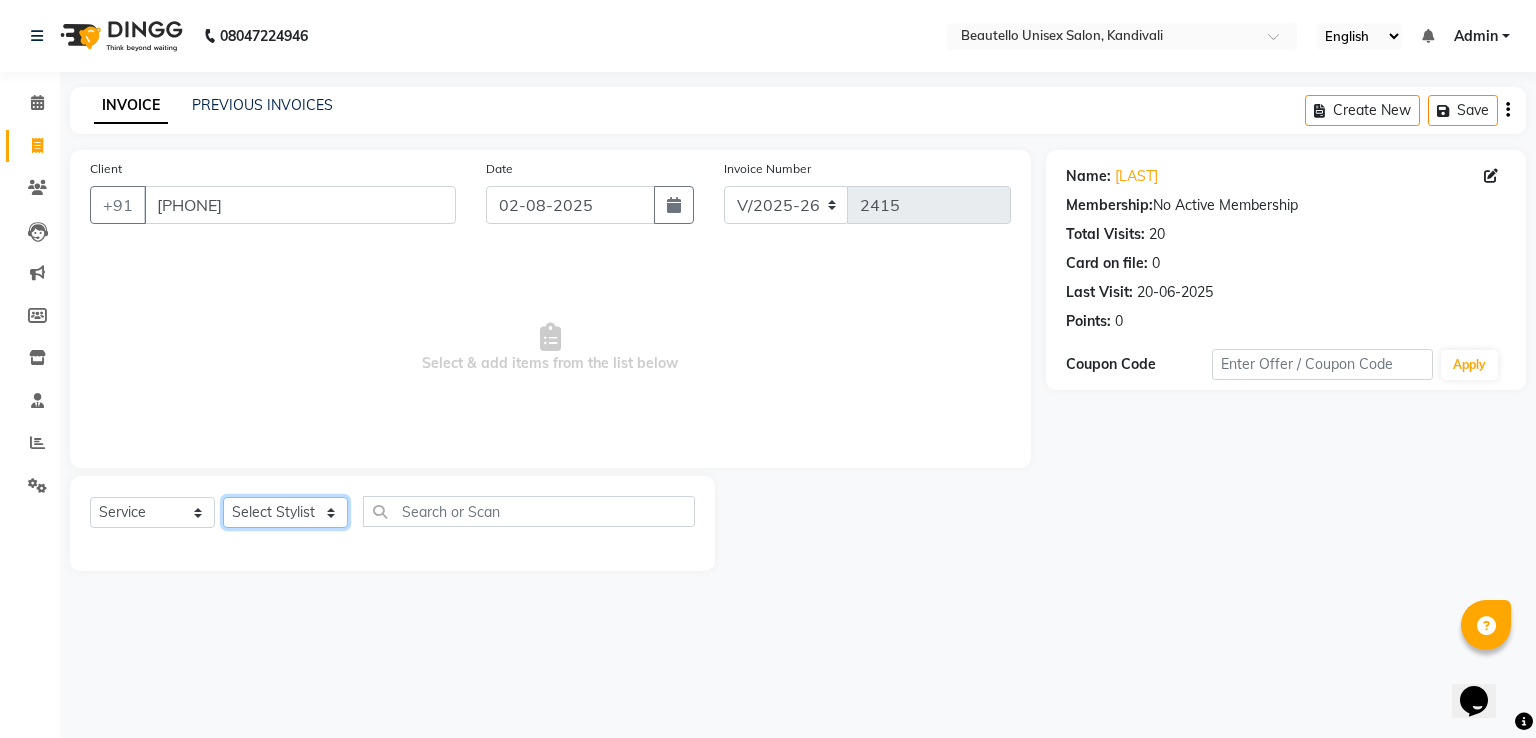 select on "31994" 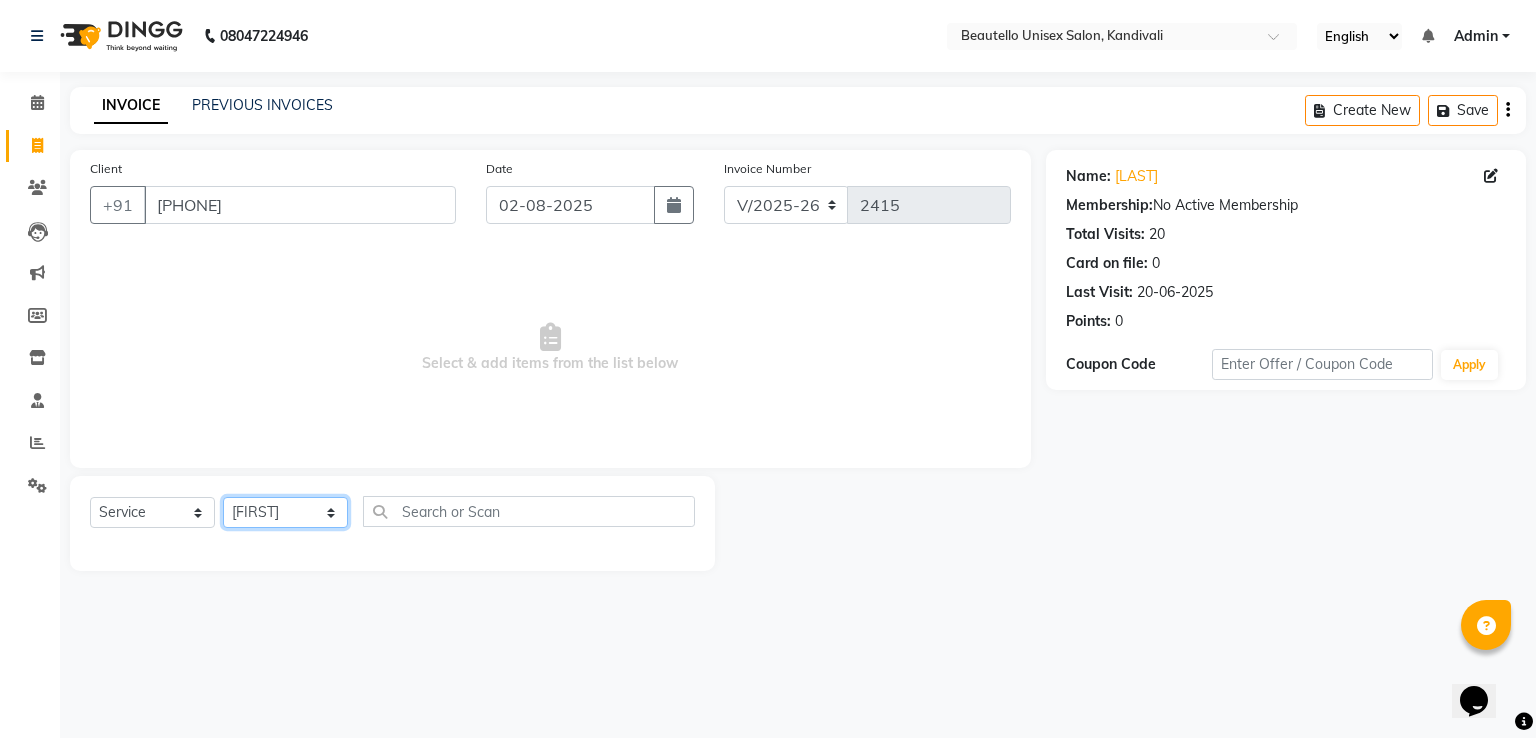 click on "Select Stylist  [FIRST]  [FIRST]   [FIRST]  [FIRST]    [FIRST]   [FIRST]  [FIRST]   [FIRST]    [FIRST] Mam   [FIRST]  Men Head Massage 30 Min  x Women Haircut Fringe Women Haircut Girls (Below 12 Years/Undergraduates - Below 20 Years) Women Haircut Special (Defence Personnel/ Medical Staff/Senior Citizens) Women Haircut By Senior Stylist / Top Stylist Women Haircut By Expert Women Hairwash Classic Women Hairwash Short Women Hairwash Medium Women Hairwash Long Women Hairwash Luxury Short Women Hairwash Luxury Medium Women Hairwash Luxury Long Women Hairwash Pre-Wash Before Colour Services Women Pin Up(Open Styles) Women Hair Up (Bun/ Chignon/ Pony/ French Roll/ Modulated Styles) Women Blow Dry Short Women Blow Dry Medium Women Blow Dry Long Women Ironing / Tongs / Hot Rollers Short Women Ironing / Tongs / Hot Rollers Medium Women Ironing / Tongs / Hot Rollers Long Haircut  & Beard Haircut Beard Package Shampoo & Conditioner PLEX Women Colour Streak Majirel (Per Streak) Women Colour Streak Inoa (Per Streak) Women Highlights Short 1 0" 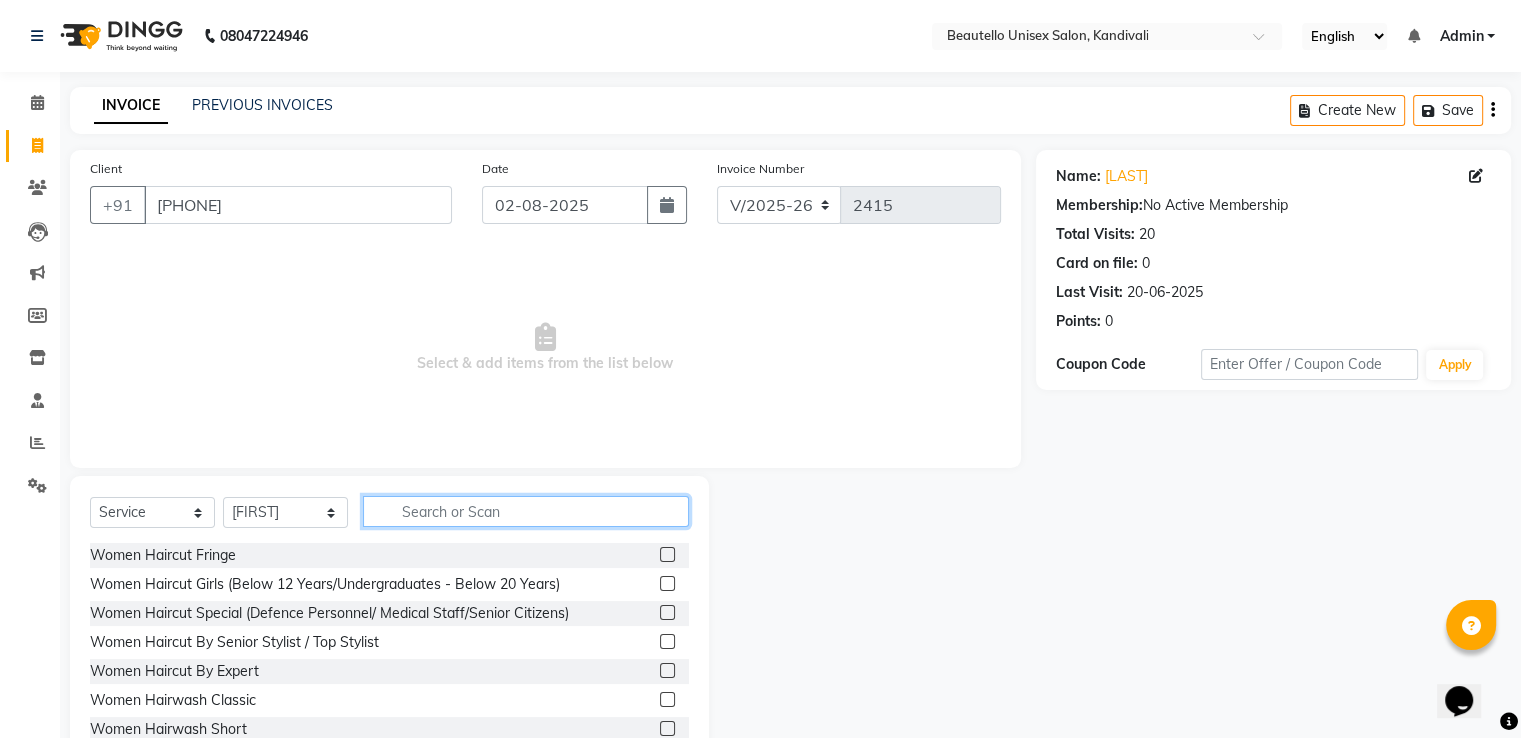 click 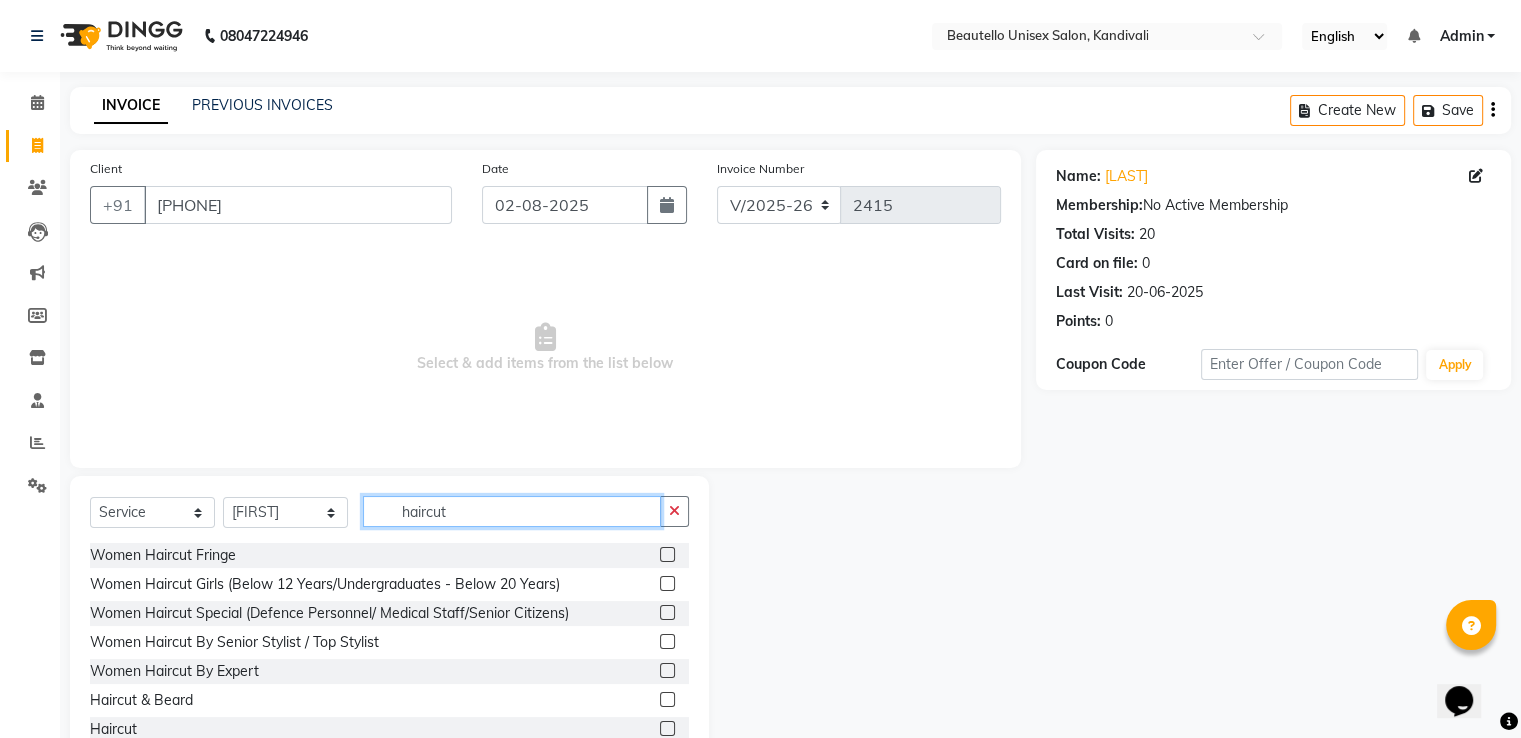 type on "haircut" 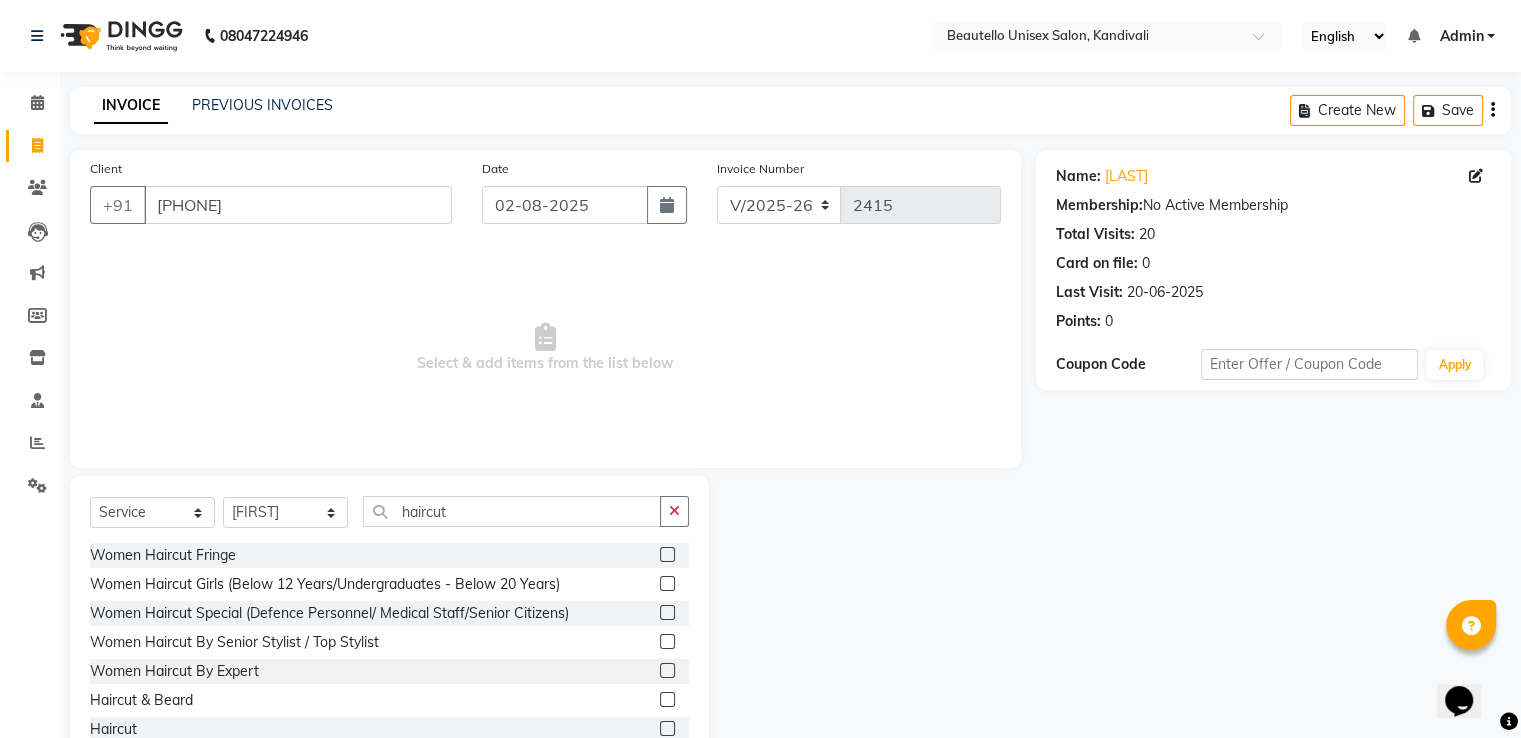 click 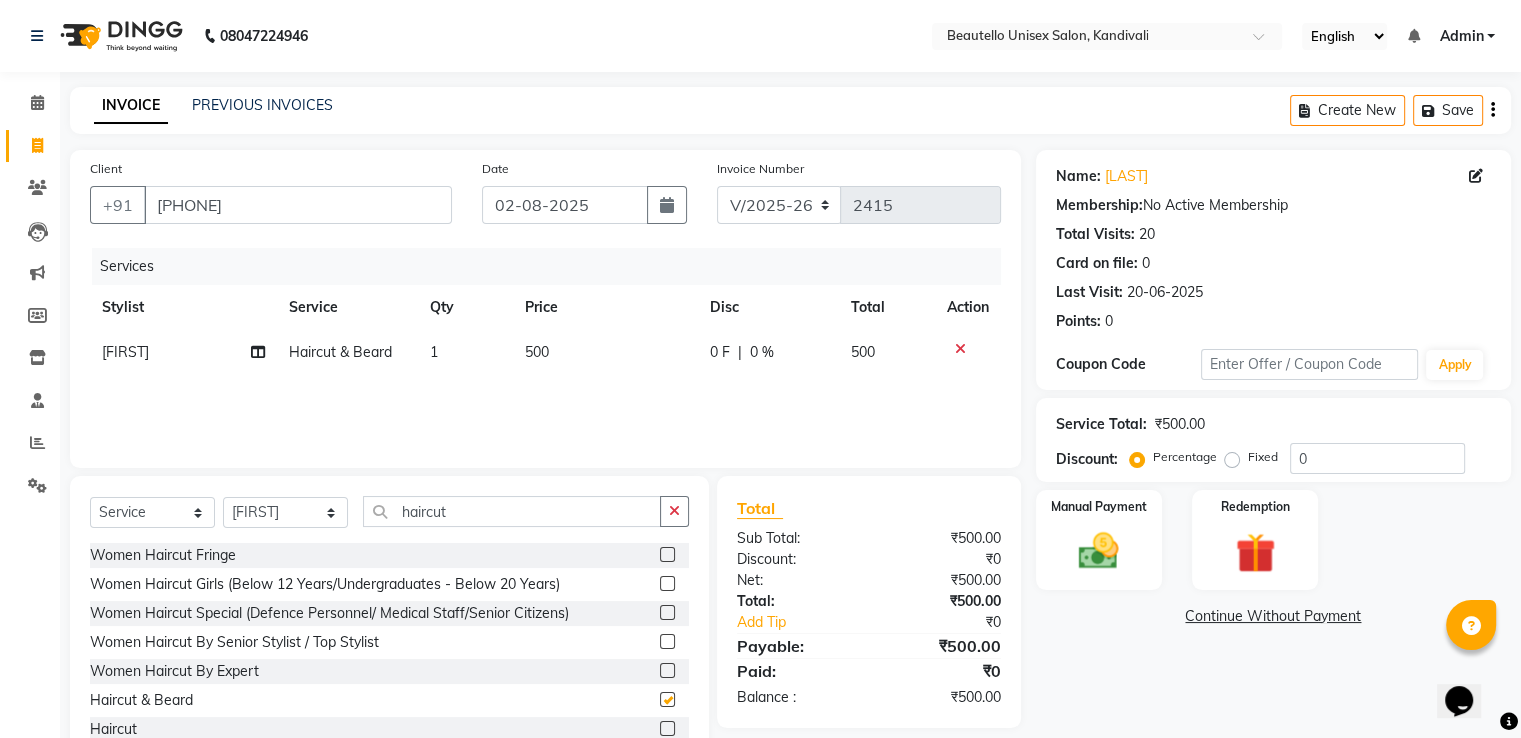 checkbox on "false" 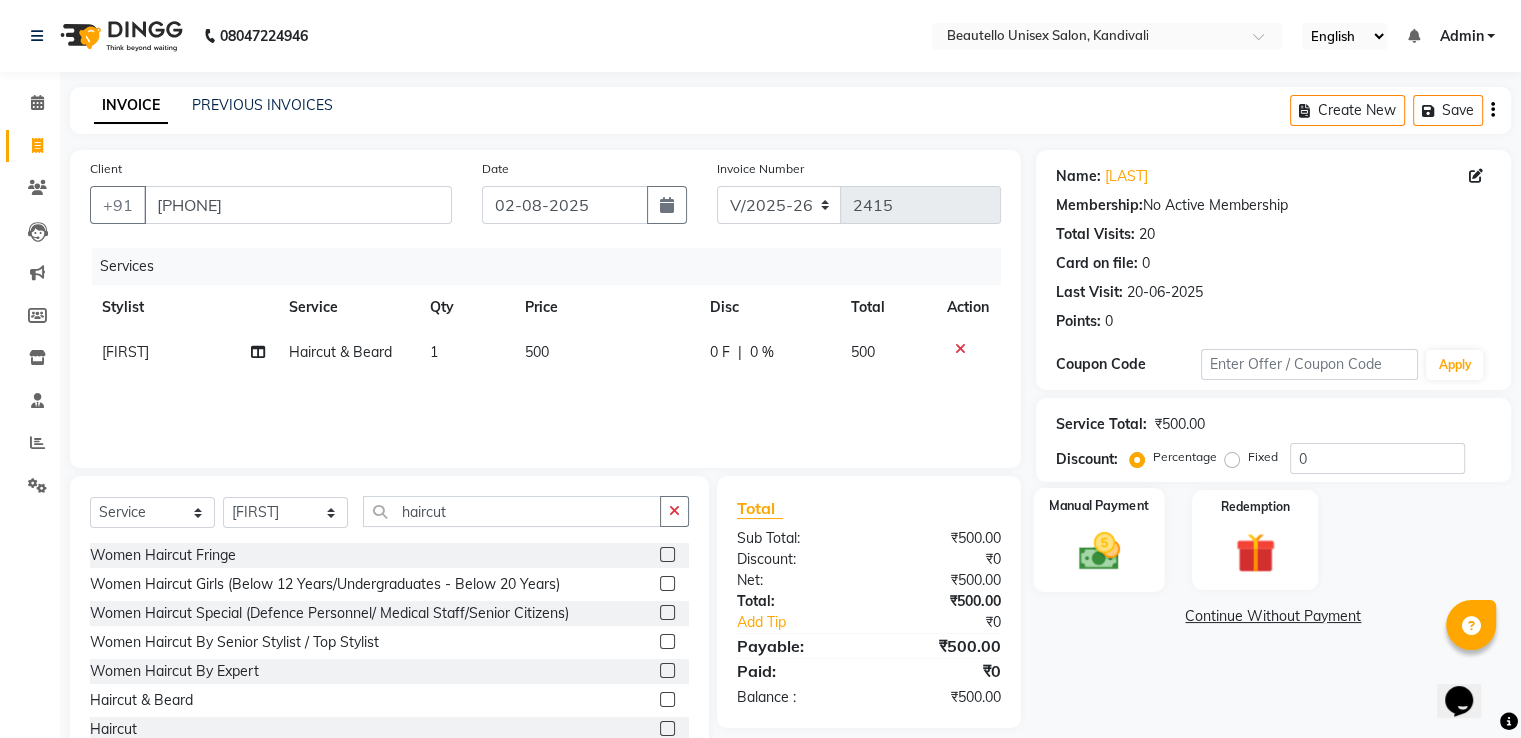 click on "Manual Payment" 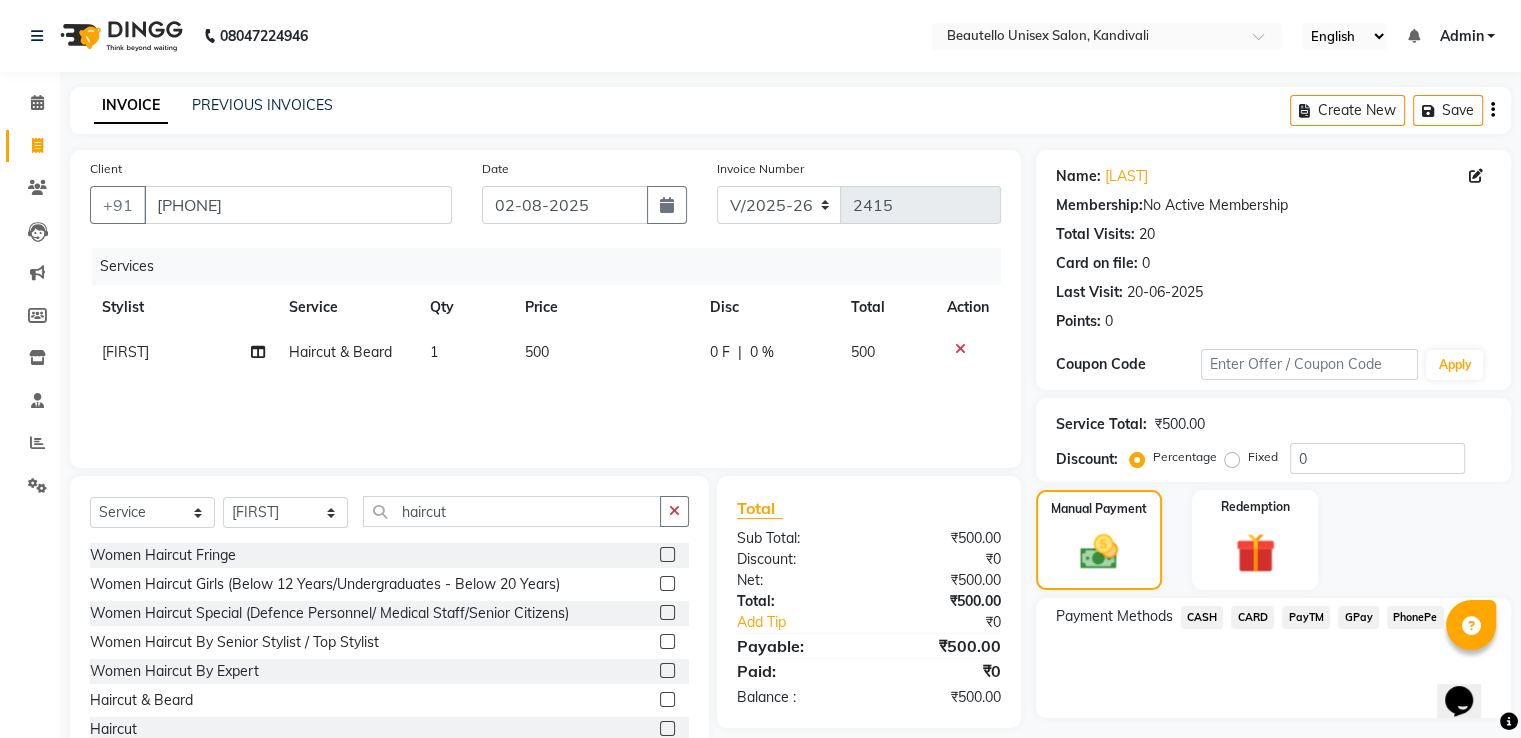 click on "PayTM" 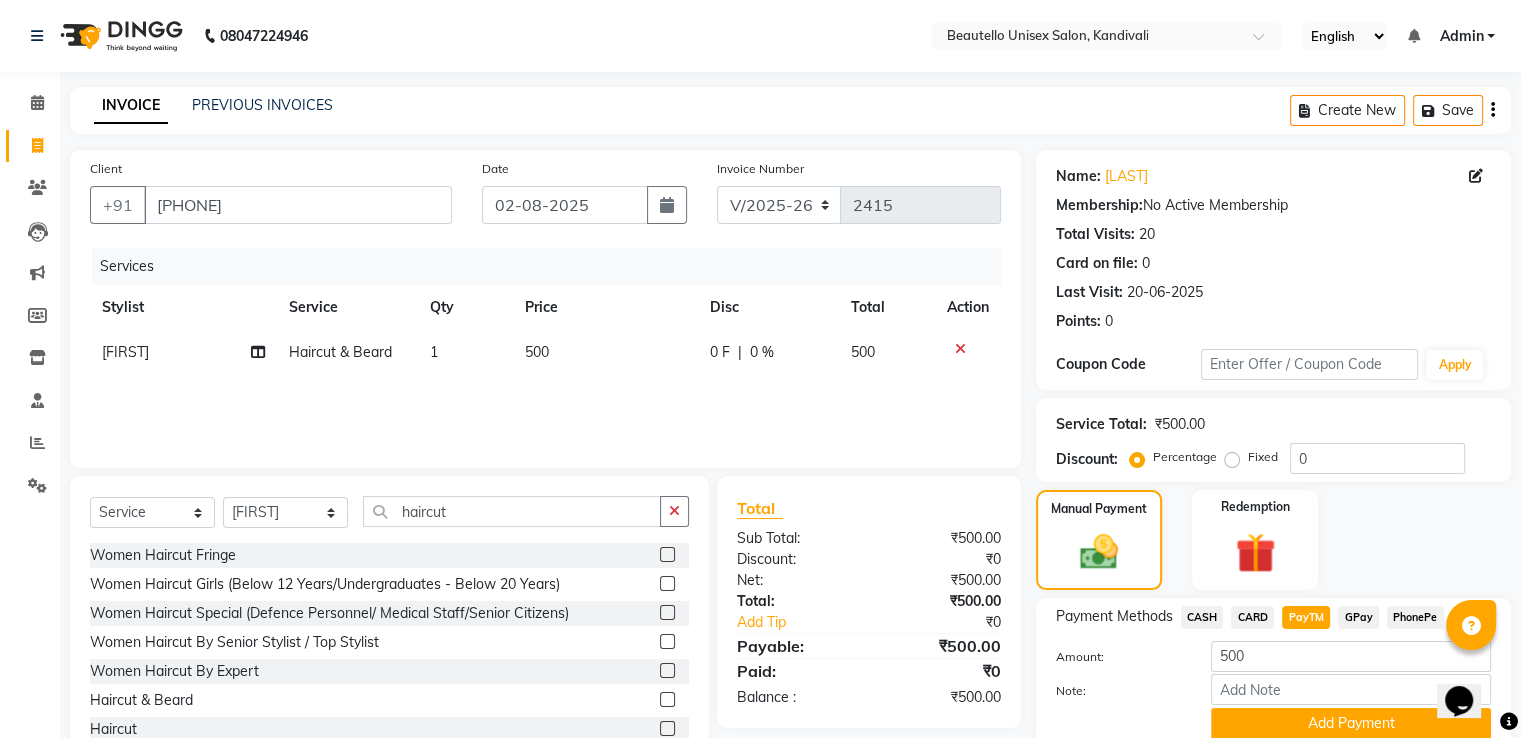 scroll, scrollTop: 81, scrollLeft: 0, axis: vertical 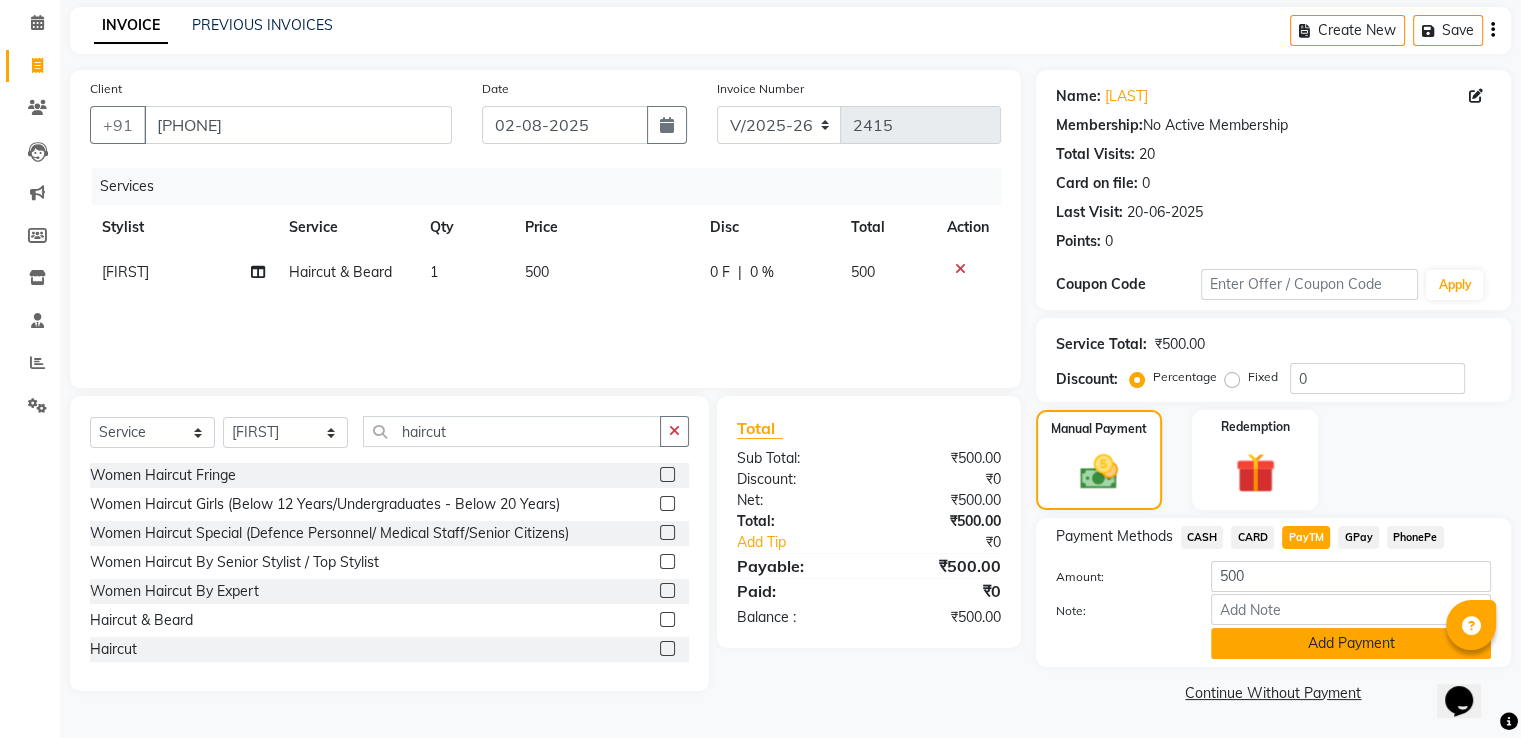 click on "Add Payment" 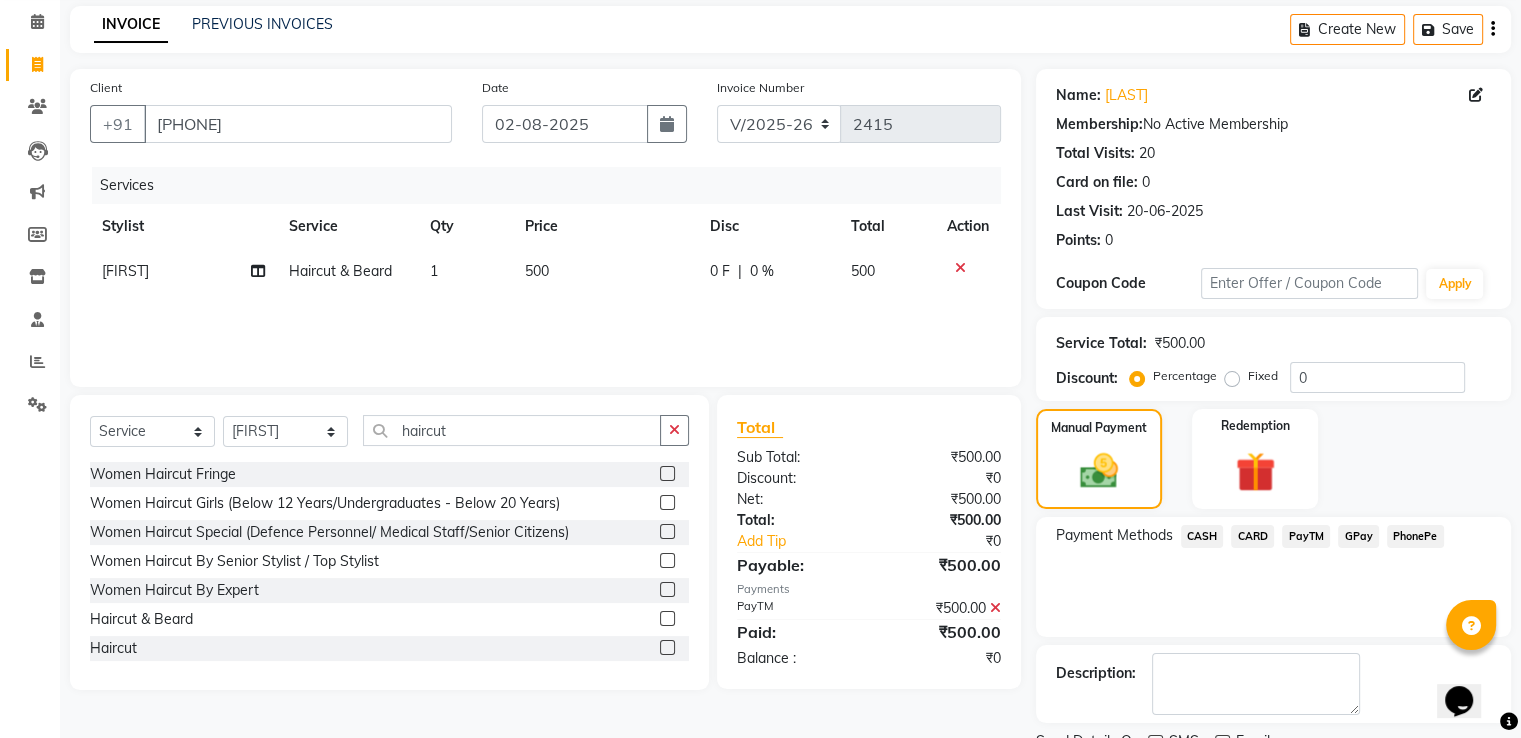 scroll, scrollTop: 163, scrollLeft: 0, axis: vertical 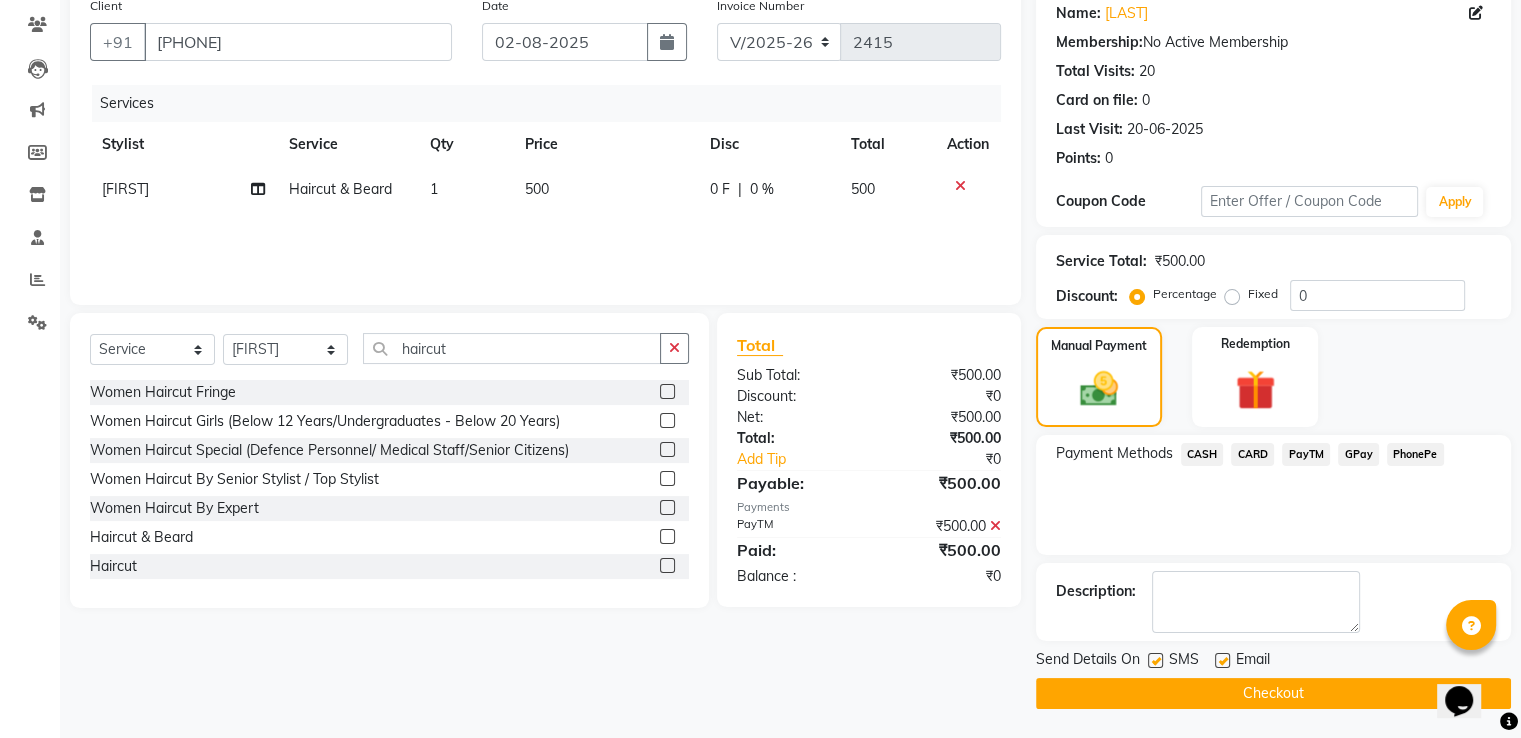 click 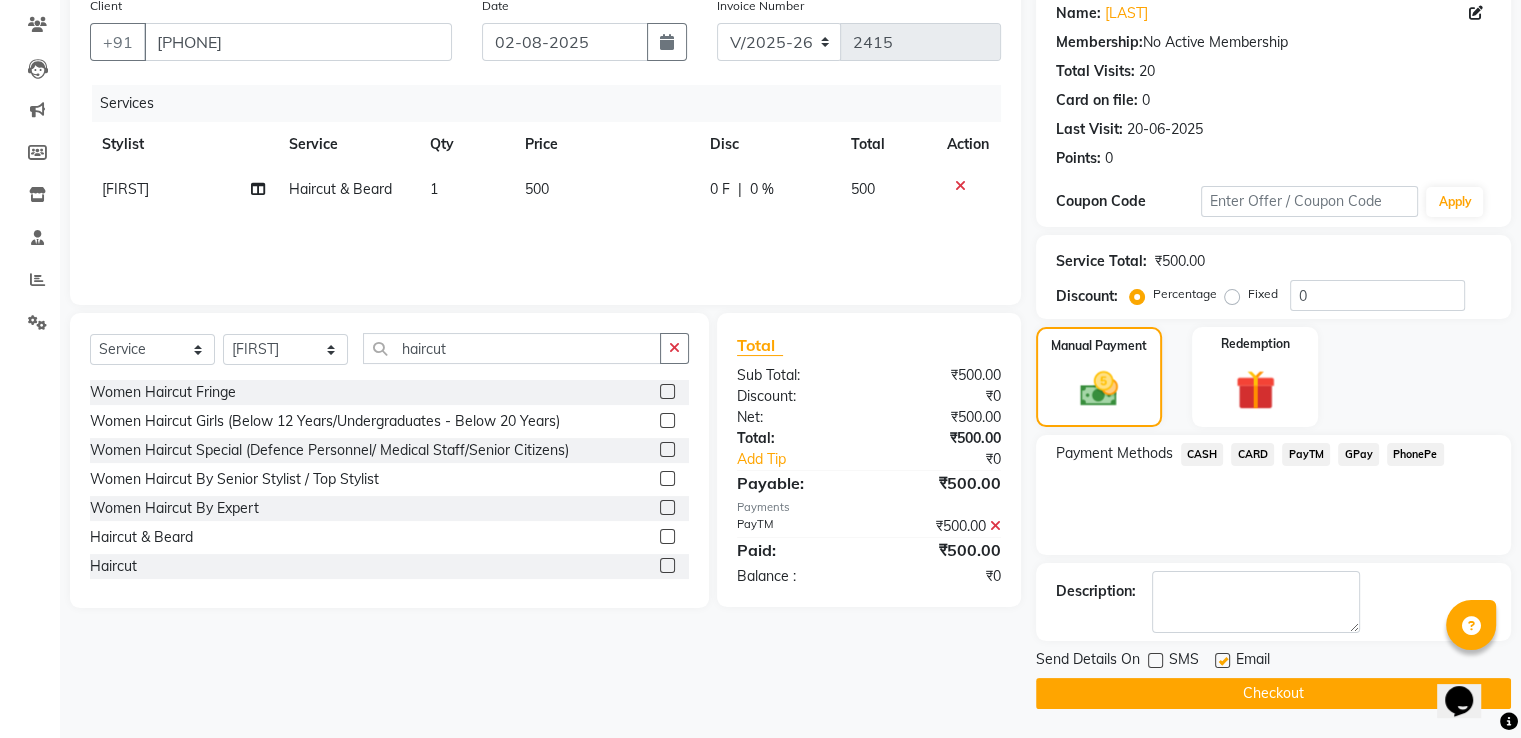 click on "Checkout" 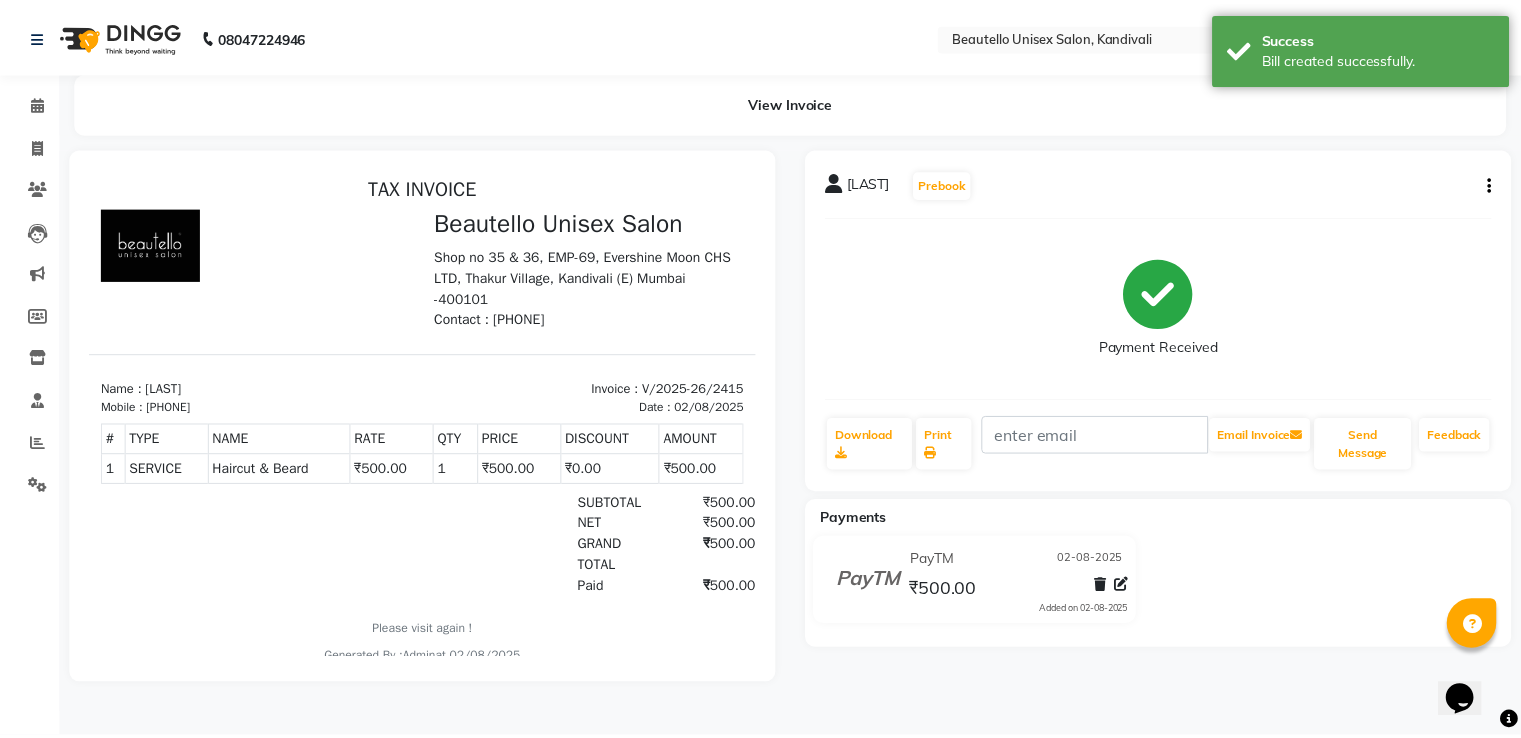 scroll, scrollTop: 0, scrollLeft: 0, axis: both 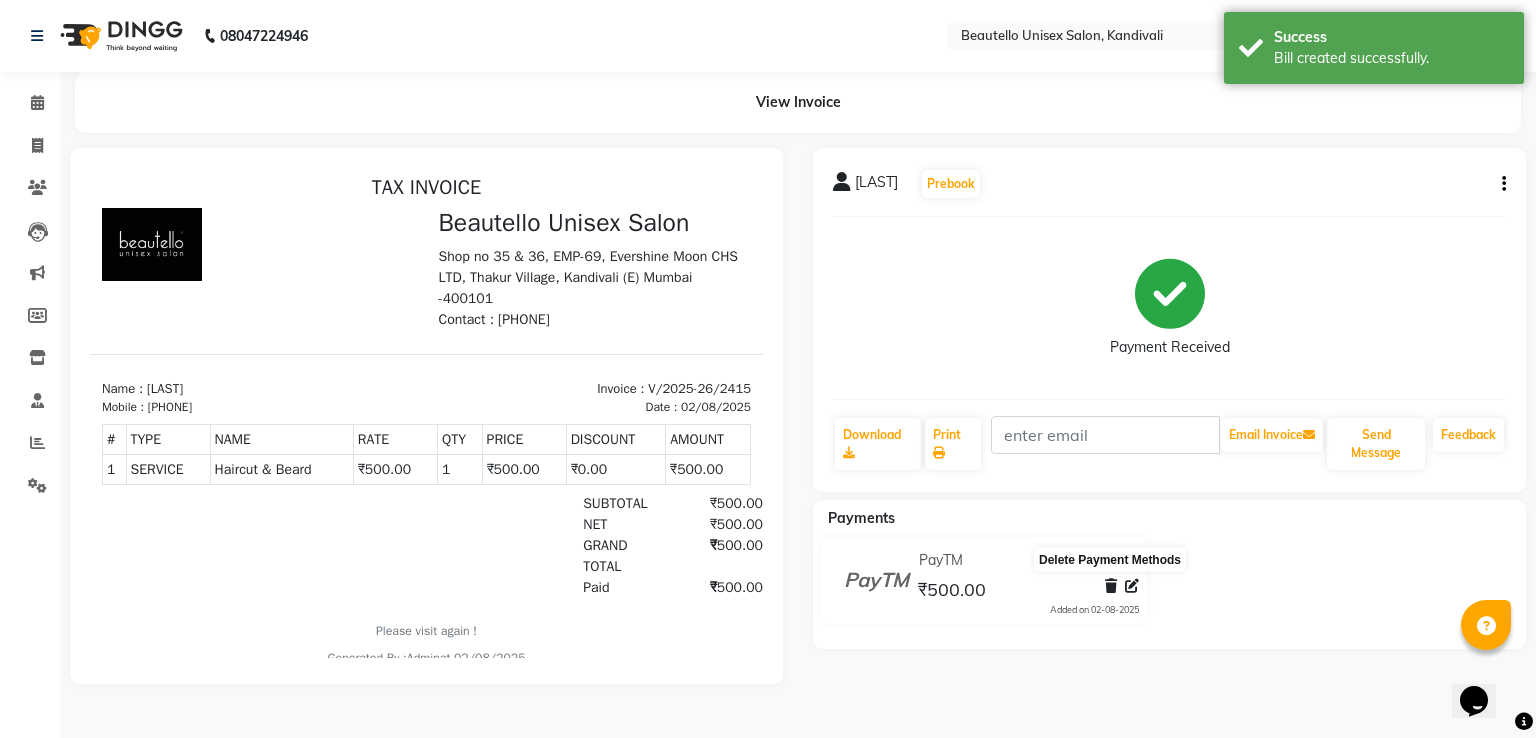 click 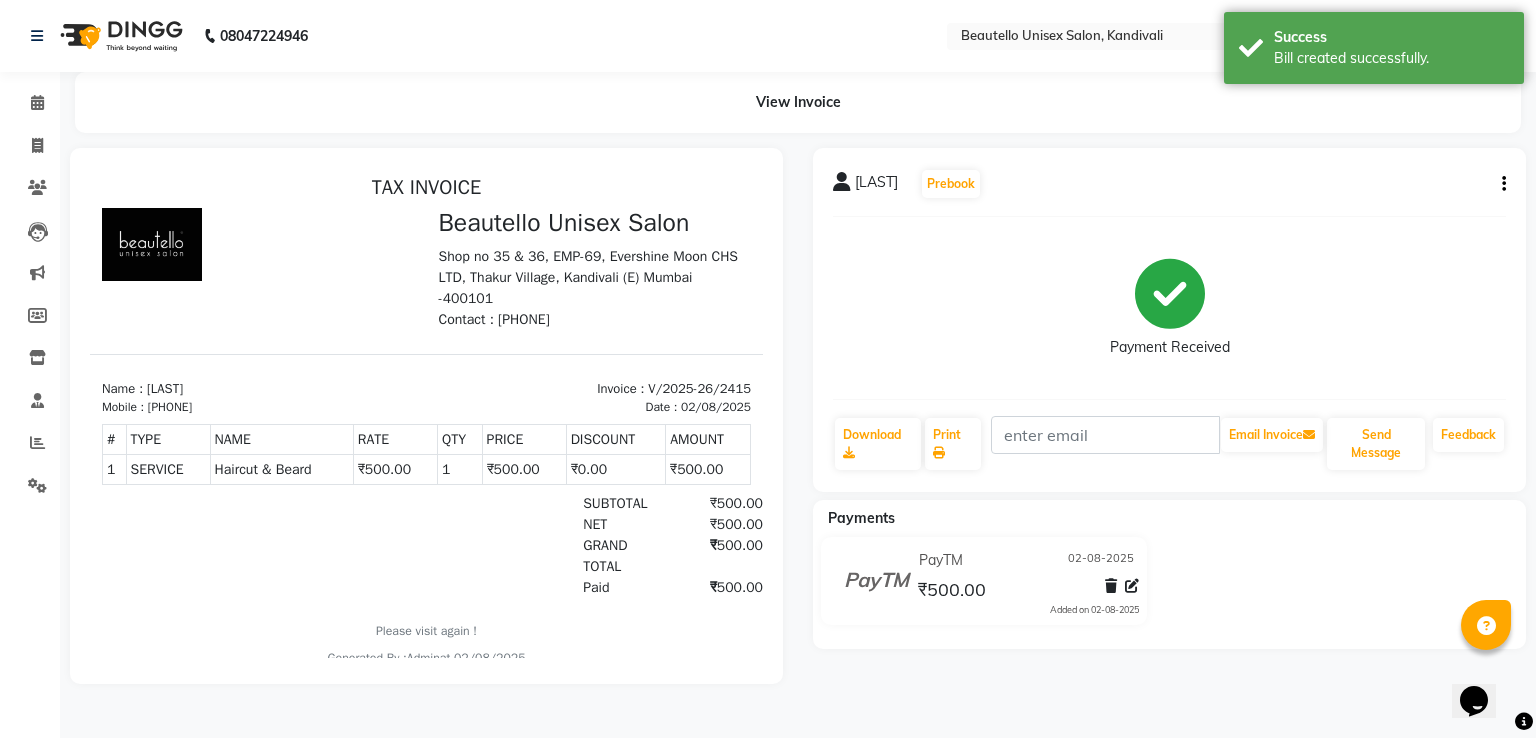 click on "PayTM 02-08-2025" 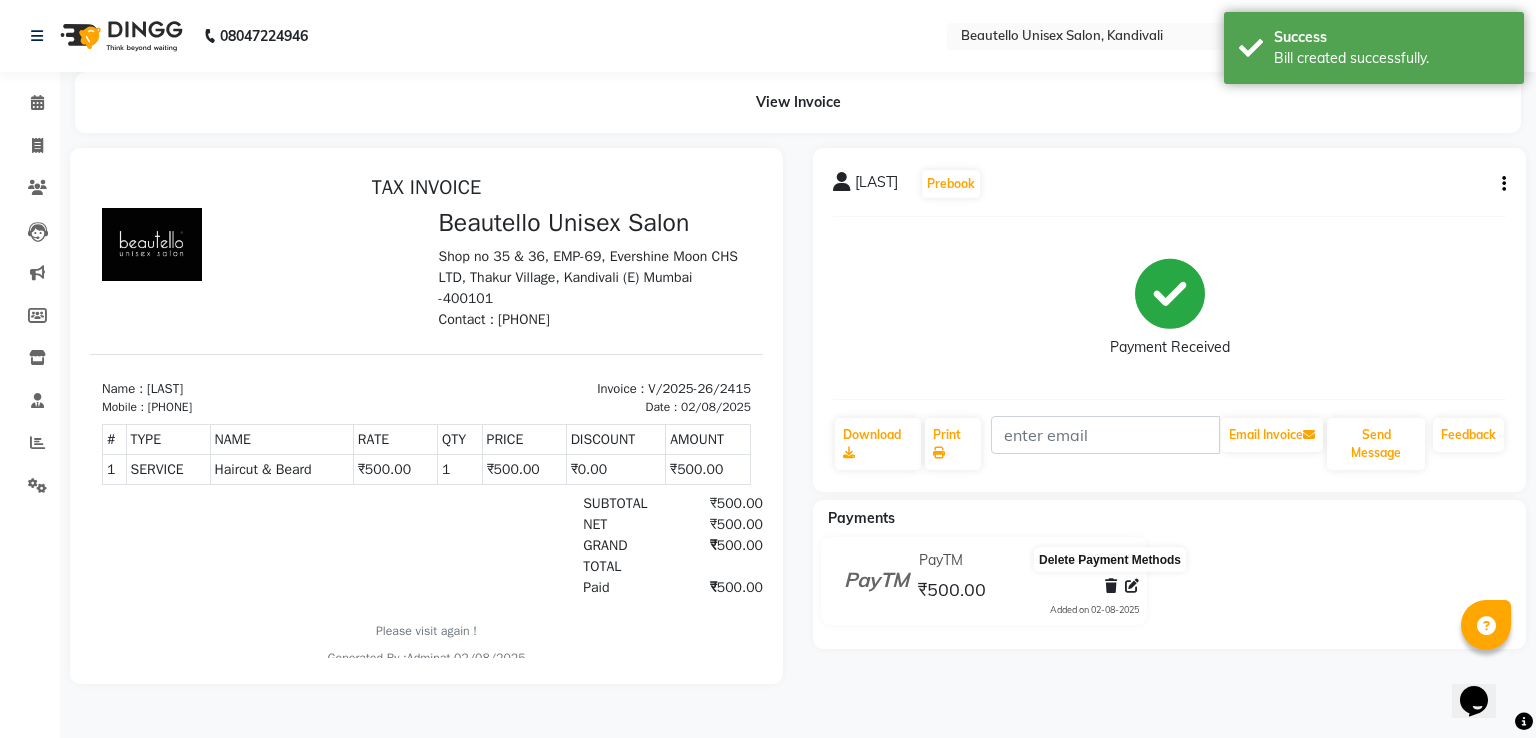 click 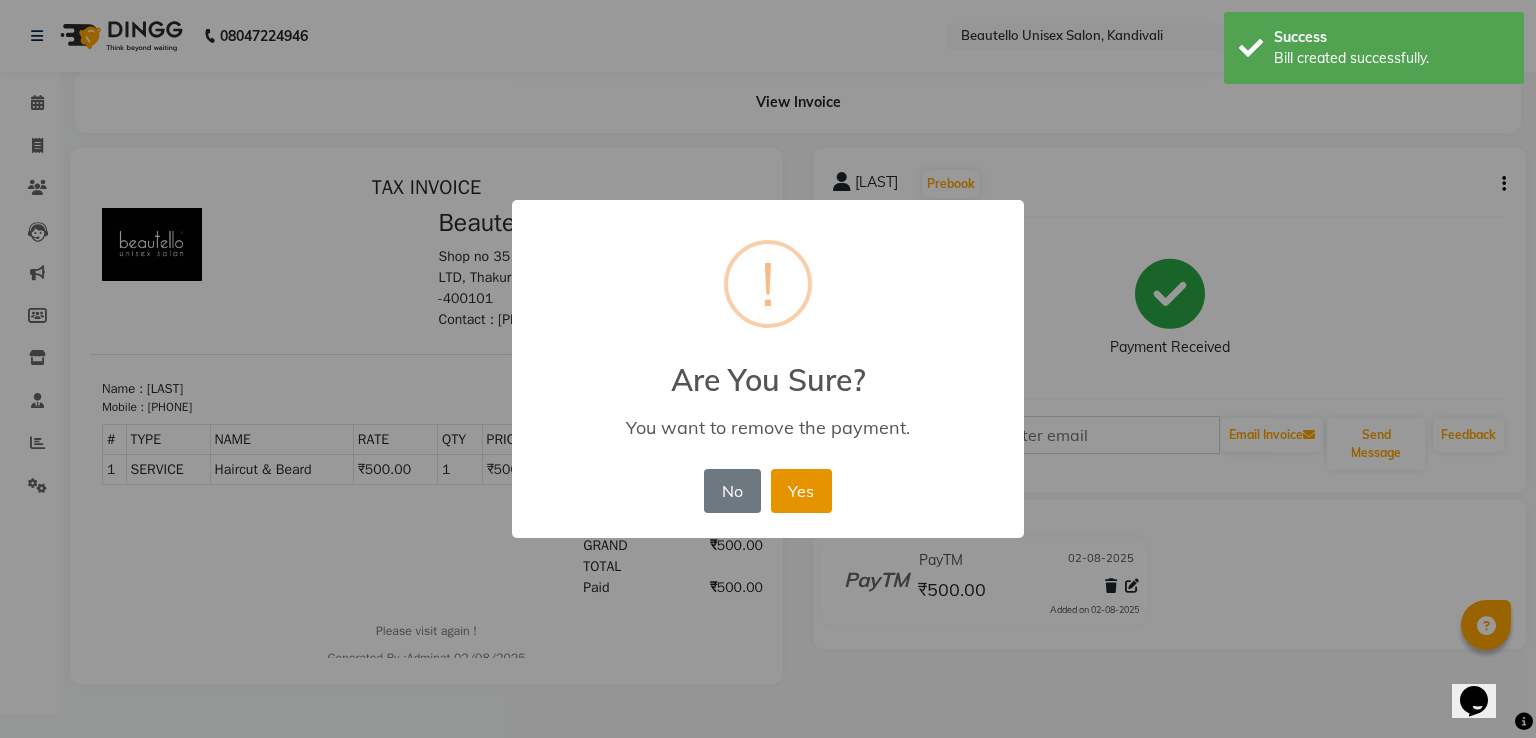 click on "Yes" at bounding box center [801, 491] 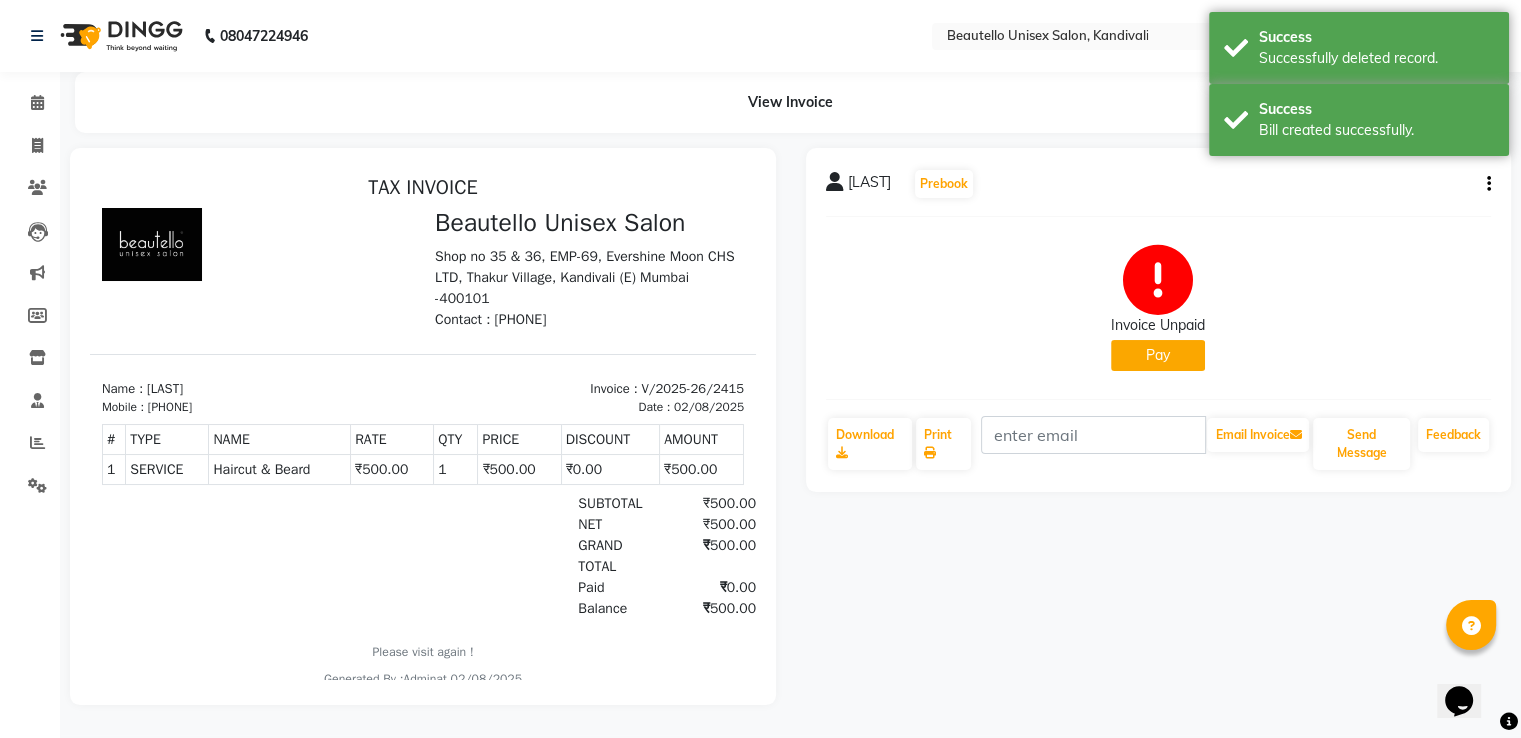 click on "Pay" 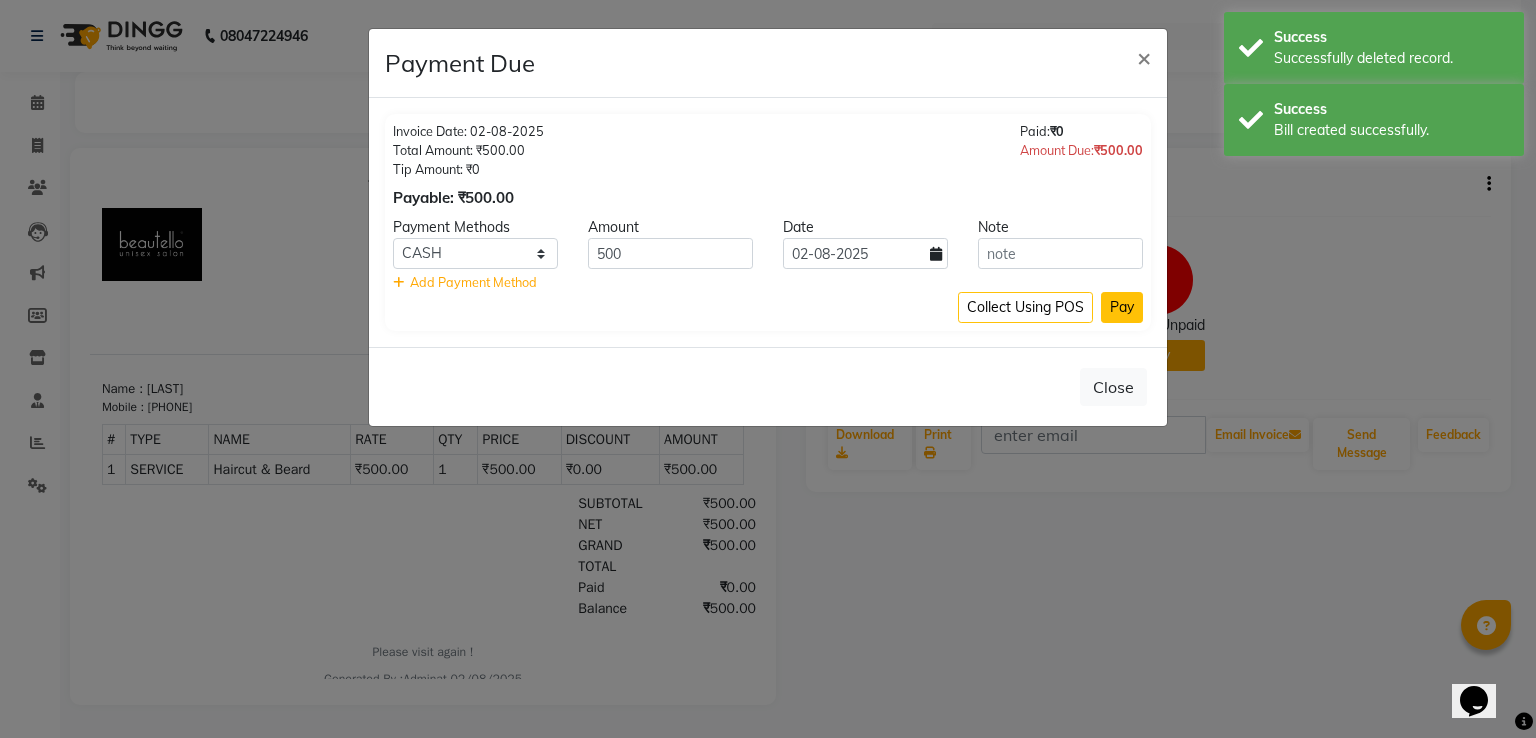 click on "Pay" 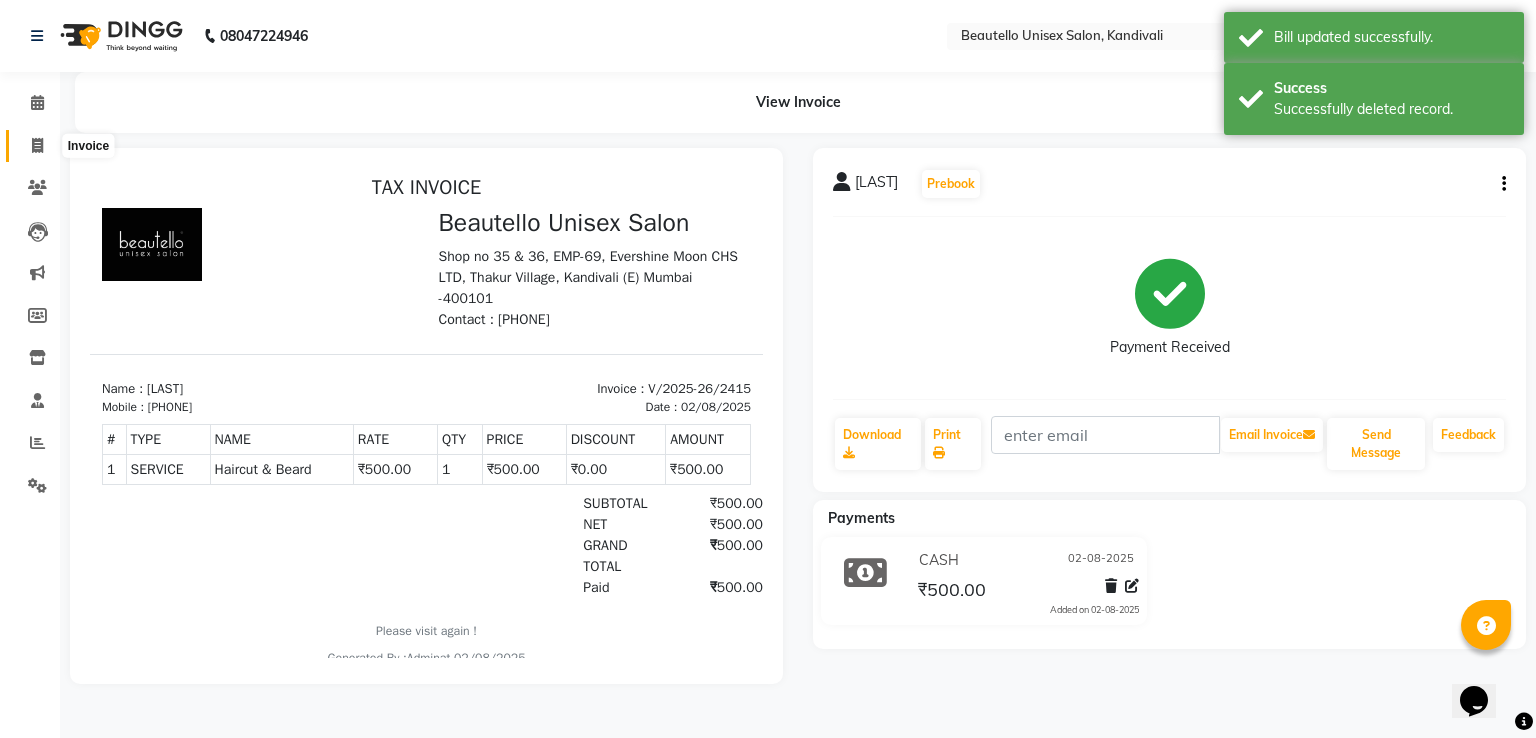 click 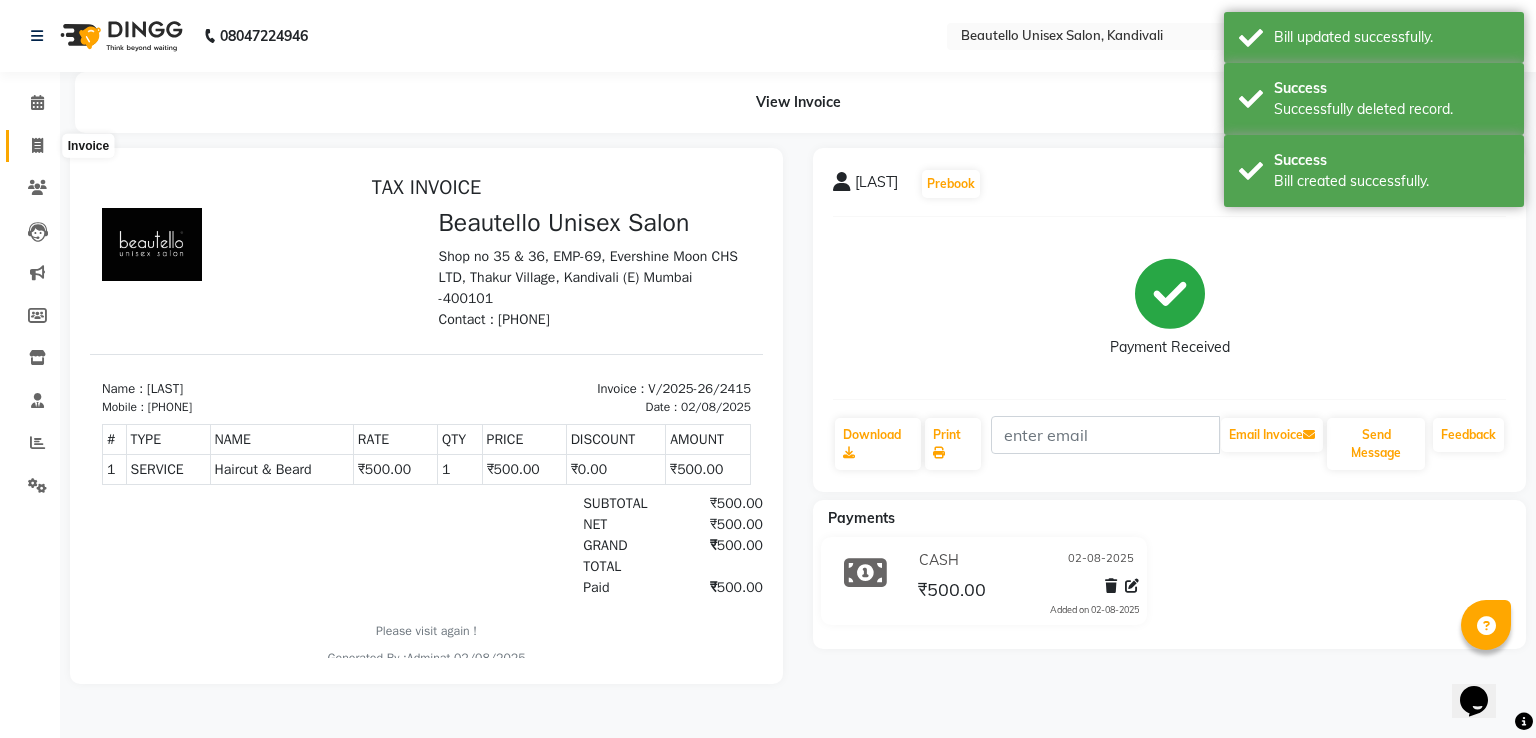 select on "service" 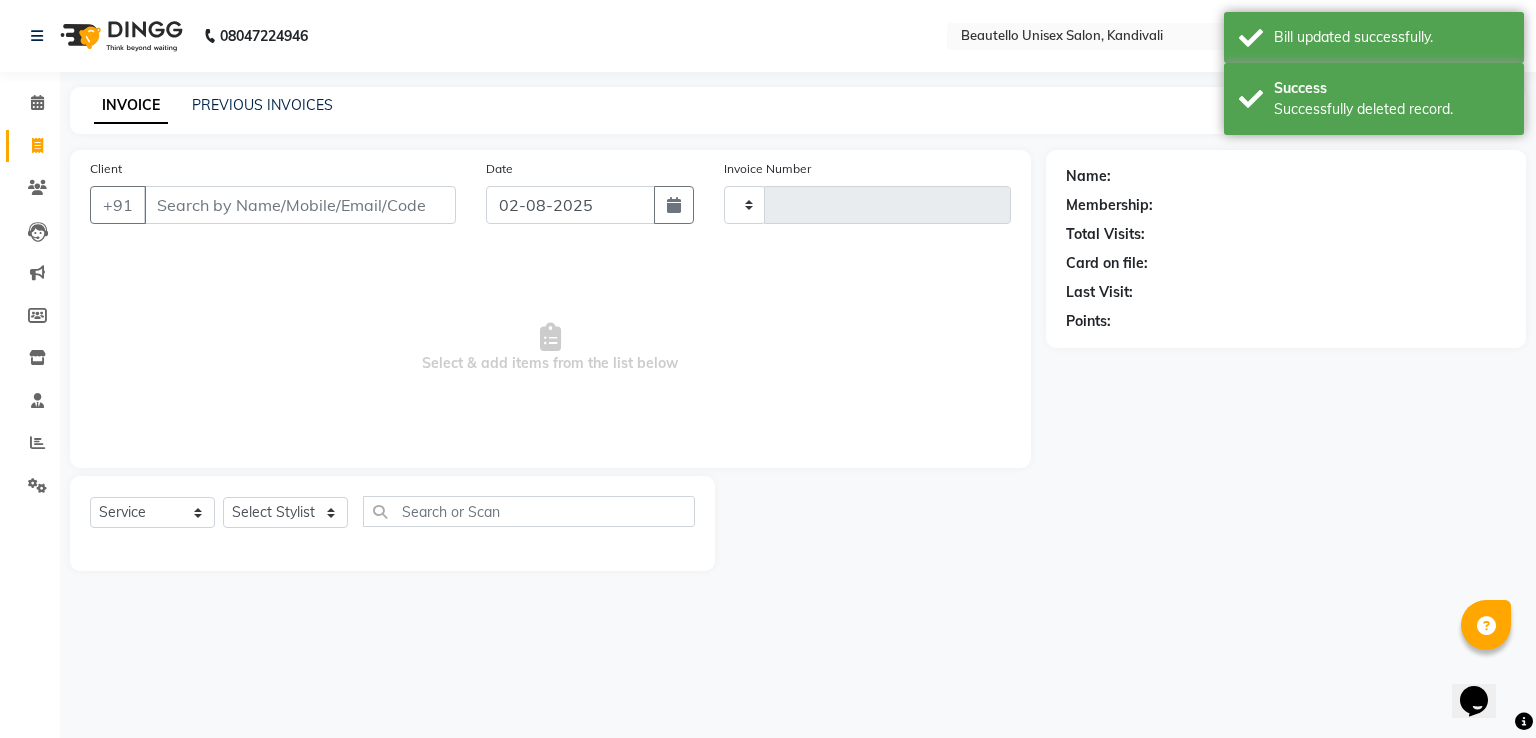 type on "2416" 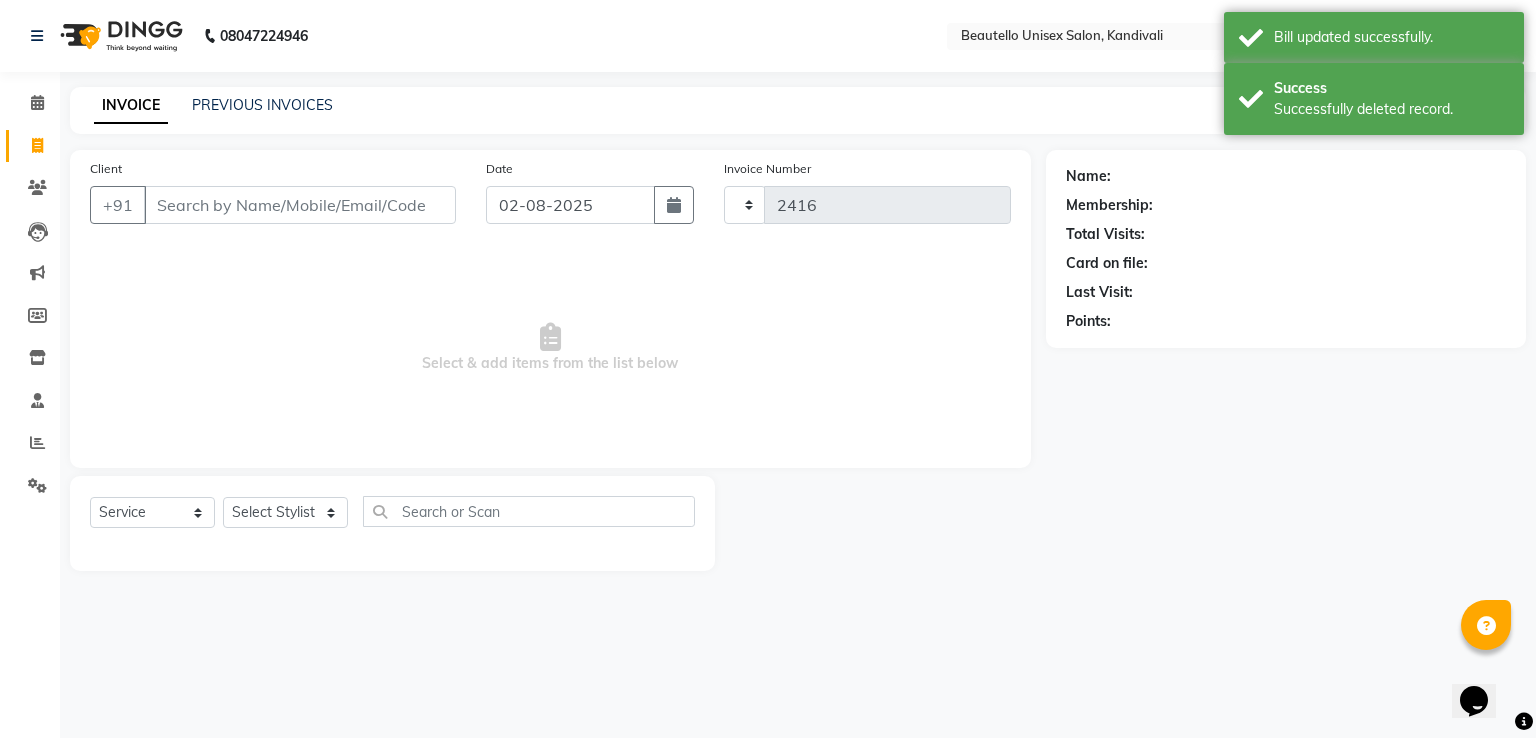 select on "5051" 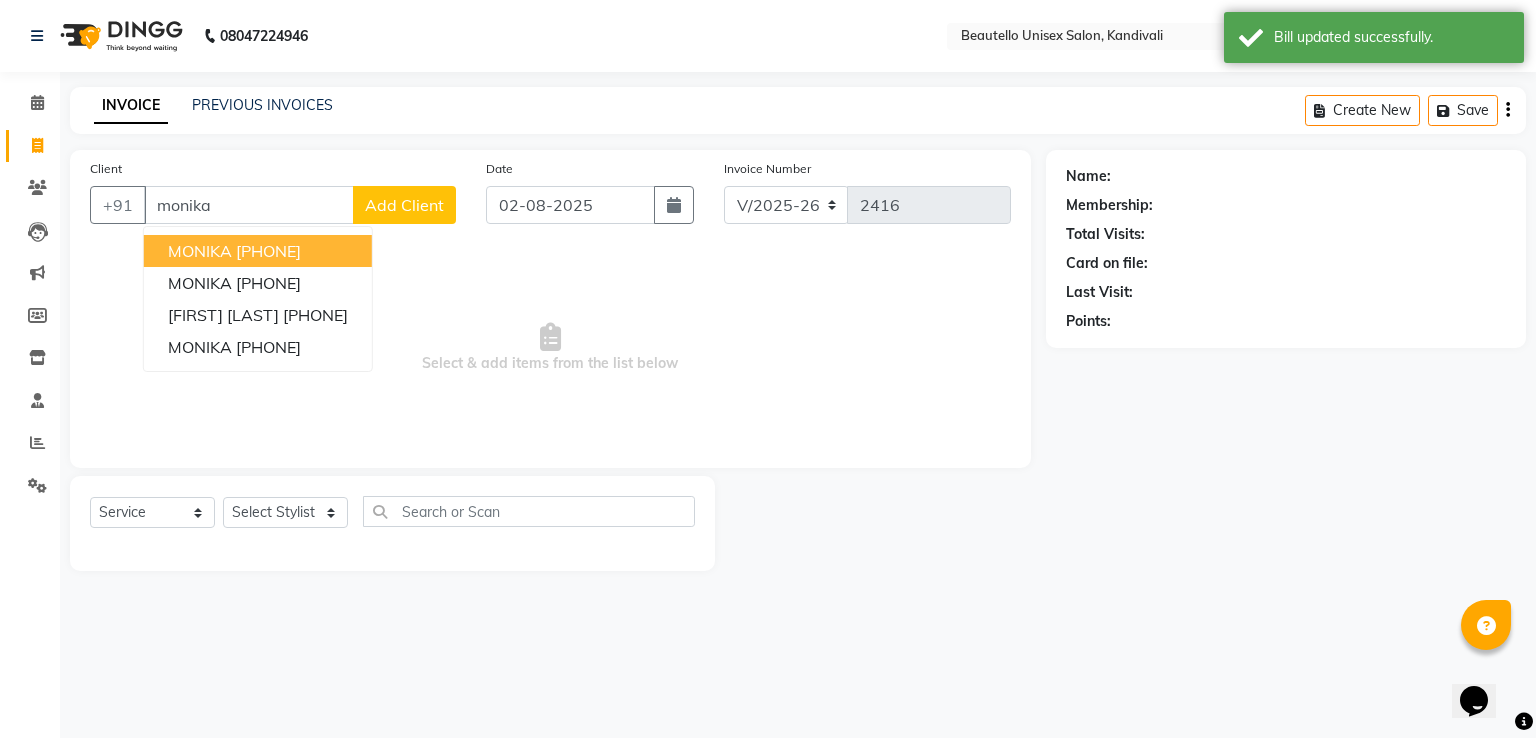 click on "[PHONE]" at bounding box center (268, 251) 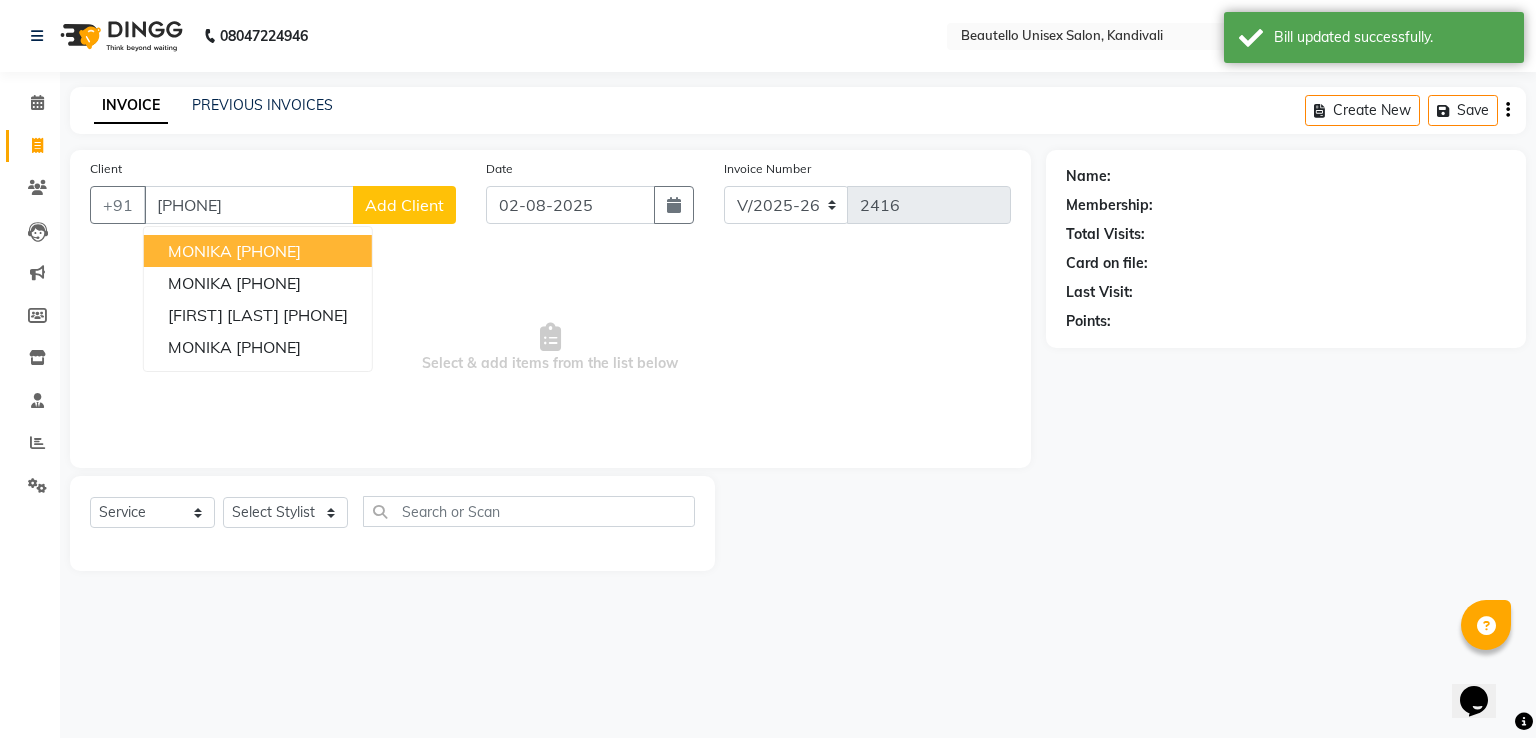 type on "[PHONE]" 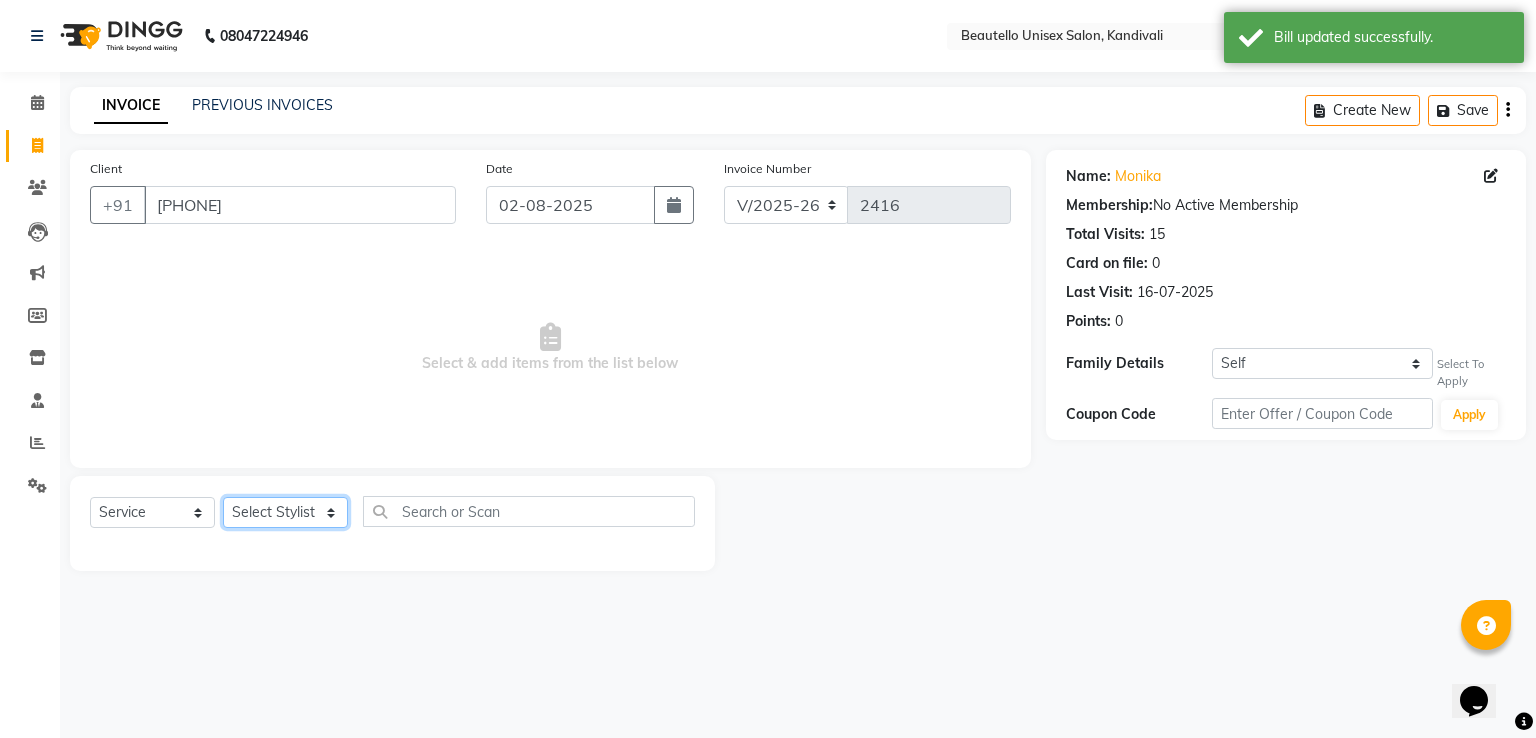 click on "Select Stylist  [FIRST]  [FIRST]   [FIRST]  [FIRST]    [FIRST]   [FIRST]  [FIRST]   [FIRST]    [FIRST] Mam   [FIRST]  Men Head Massage 30 Min  x Women Haircut Fringe Women Haircut Girls (Below 12 Years/Undergraduates - Below 20 Years) Women Haircut Special (Defence Personnel/ Medical Staff/Senior Citizens) Women Haircut By Senior Stylist / Top Stylist Women Haircut By Expert Women Hairwash Classic Women Hairwash Short Women Hairwash Medium Women Hairwash Long Women Hairwash Luxury Short Women Hairwash Luxury Medium Women Hairwash Luxury Long Women Hairwash Pre-Wash Before Colour Services Women Pin Up(Open Styles) Women Hair Up (Bun/ Chignon/ Pony/ French Roll/ Modulated Styles) Women Blow Dry Short Women Blow Dry Medium Women Blow Dry Long Women Ironing / Tongs / Hot Rollers Short Women Ironing / Tongs / Hot Rollers Medium Women Ironing / Tongs / Hot Rollers Long Haircut  & Beard Haircut Beard Package Shampoo & Conditioner PLEX Women Colour Streak Majirel (Per Streak) Women Colour Streak Inoa (Per Streak) Women Highlights Short 1 0" 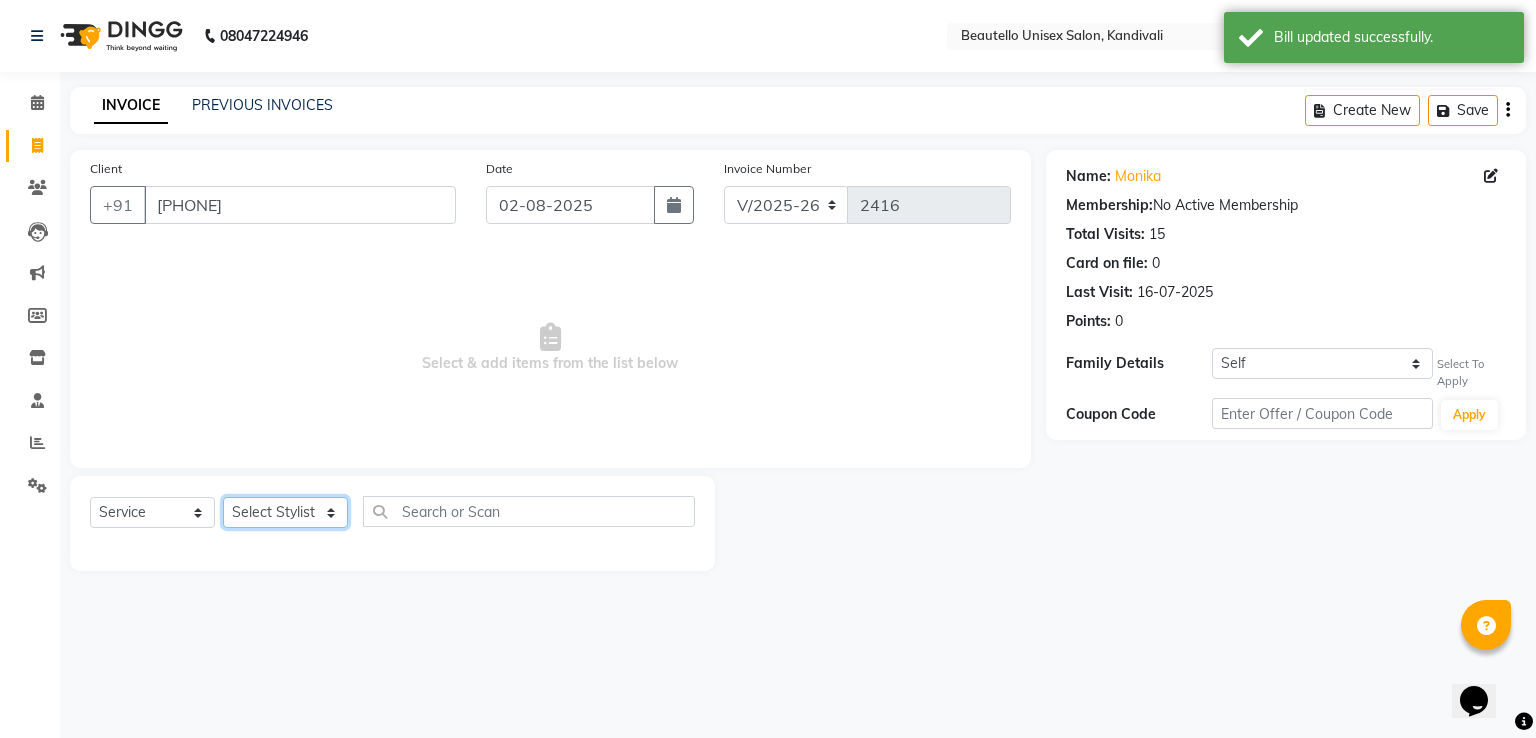 select on "63360" 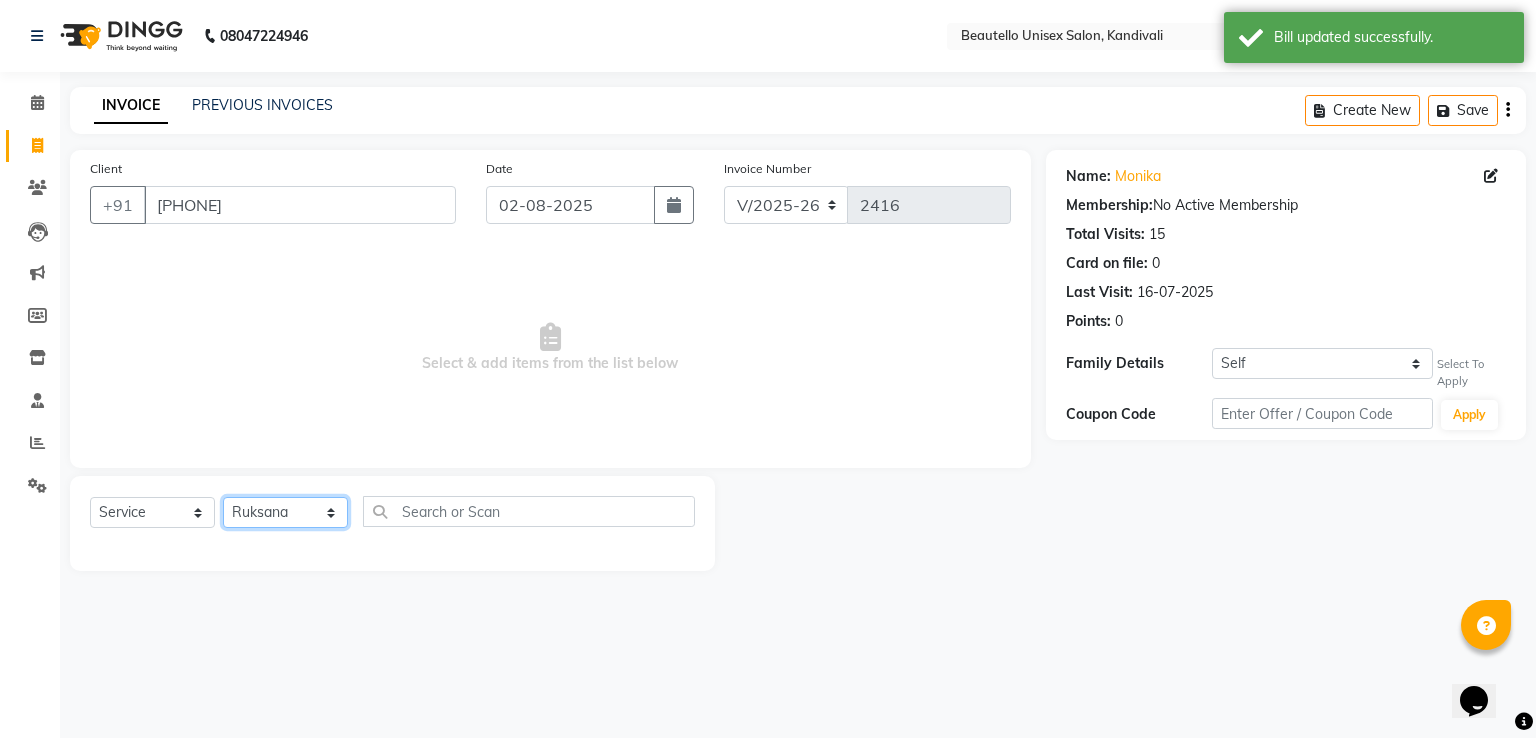 click on "Select Stylist  [FIRST]  [FIRST]   [FIRST]  [FIRST]    [FIRST]   [FIRST]  [FIRST]   [FIRST]    [FIRST] Mam   [FIRST]  Men Head Massage 30 Min  x Women Haircut Fringe Women Haircut Girls (Below 12 Years/Undergraduates - Below 20 Years) Women Haircut Special (Defence Personnel/ Medical Staff/Senior Citizens) Women Haircut By Senior Stylist / Top Stylist Women Haircut By Expert Women Hairwash Classic Women Hairwash Short Women Hairwash Medium Women Hairwash Long Women Hairwash Luxury Short Women Hairwash Luxury Medium Women Hairwash Luxury Long Women Hairwash Pre-Wash Before Colour Services Women Pin Up(Open Styles) Women Hair Up (Bun/ Chignon/ Pony/ French Roll/ Modulated Styles) Women Blow Dry Short Women Blow Dry Medium Women Blow Dry Long Women Ironing / Tongs / Hot Rollers Short Women Ironing / Tongs / Hot Rollers Medium Women Ironing / Tongs / Hot Rollers Long Haircut  & Beard Haircut Beard Package Shampoo & Conditioner PLEX Women Colour Streak Majirel (Per Streak) Women Colour Streak Inoa (Per Streak) Women Highlights Short 1 0" 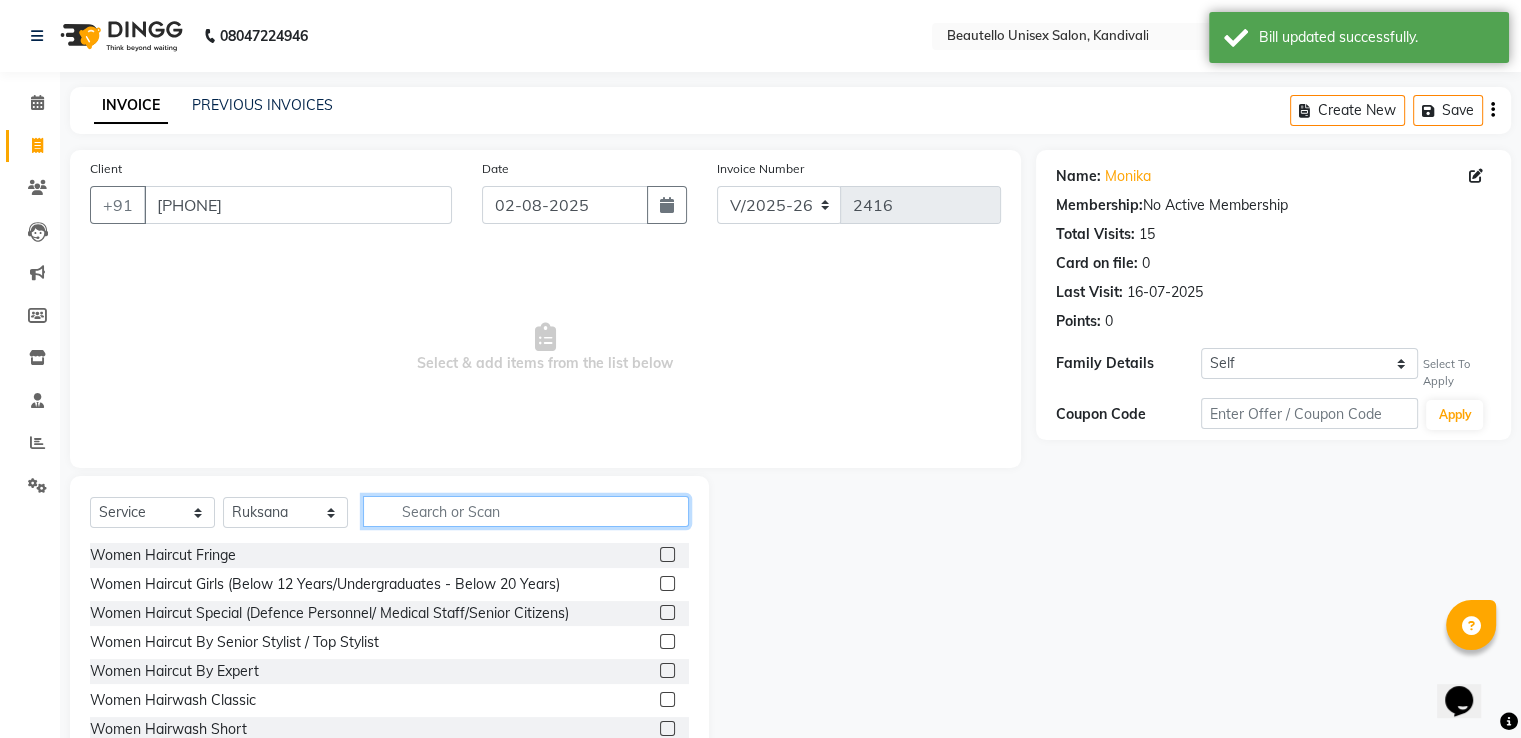 click 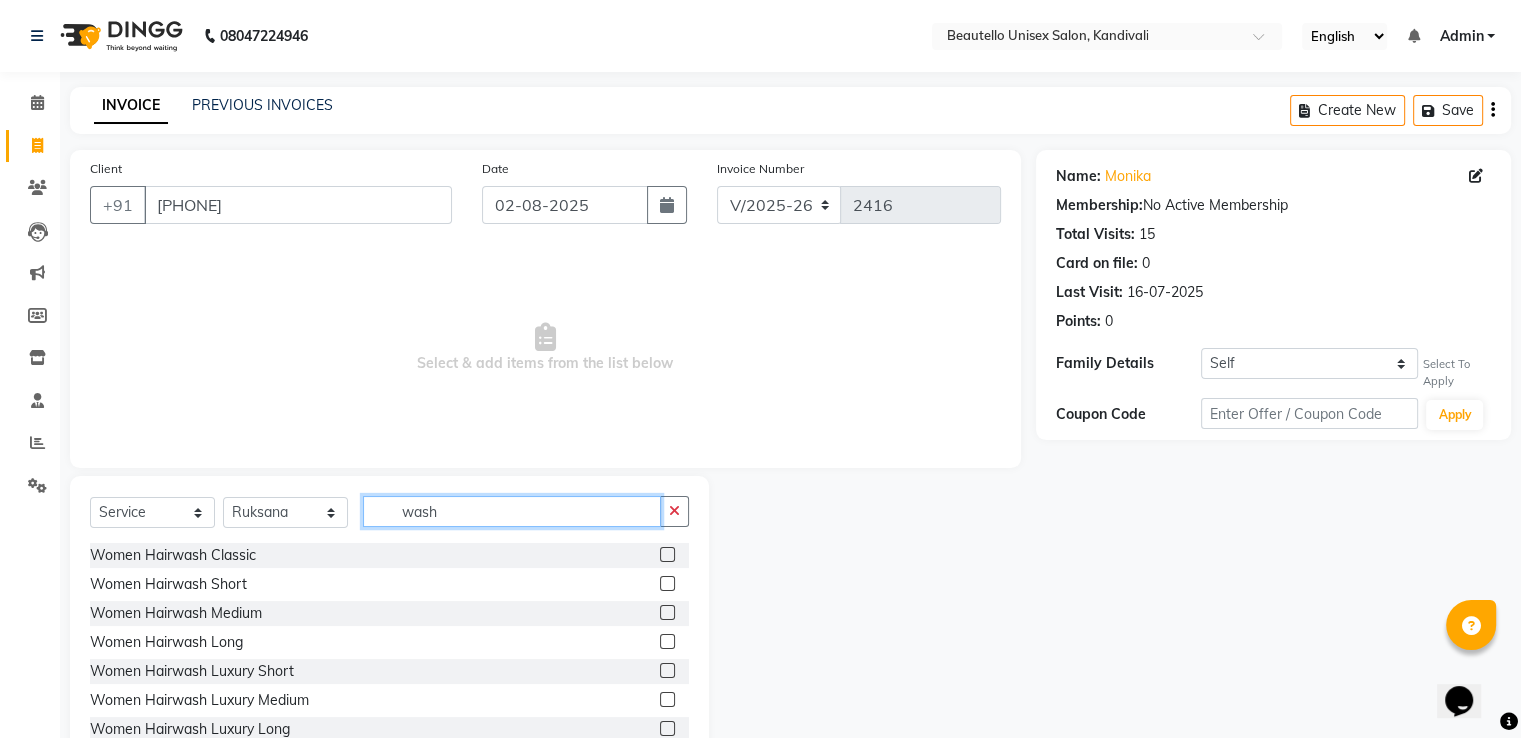 type on "wash" 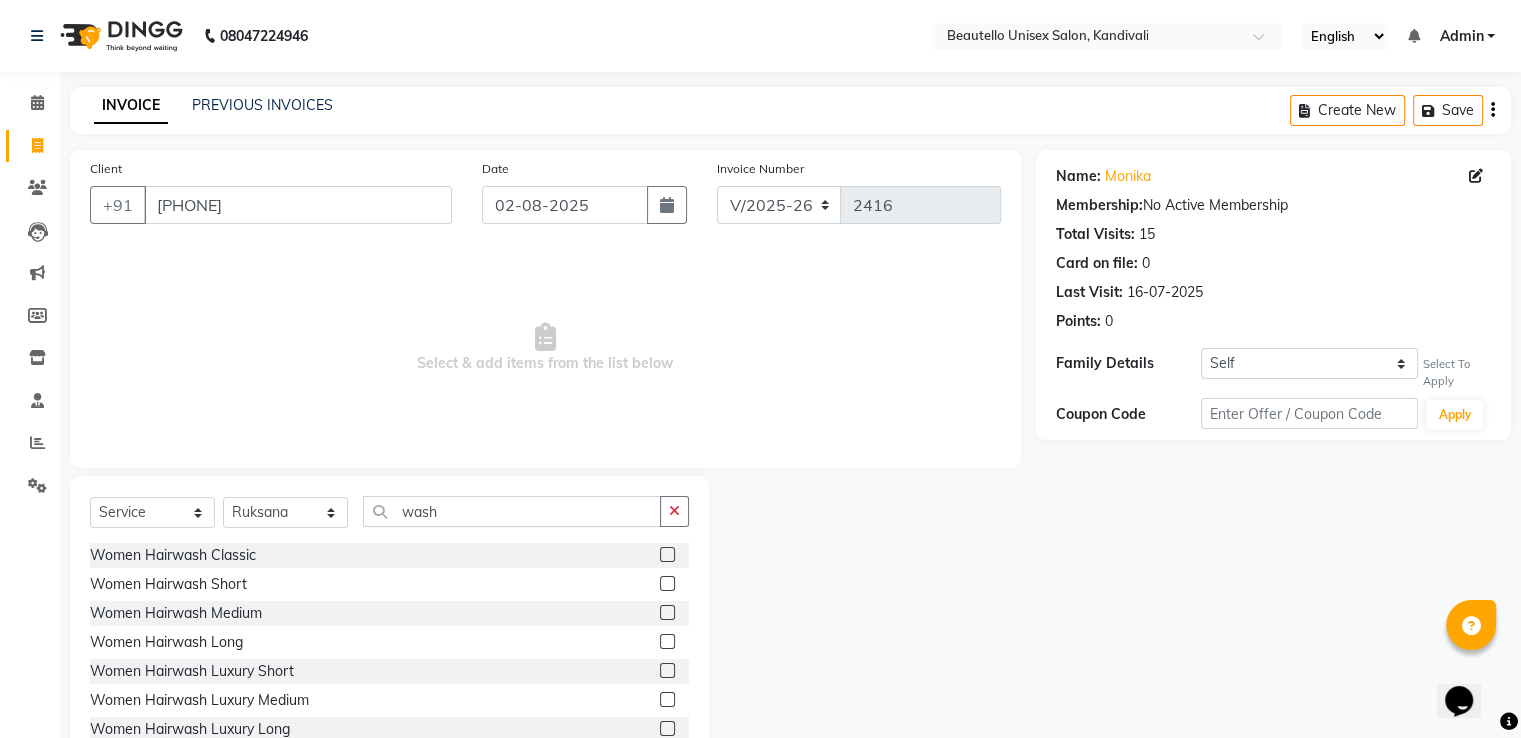click 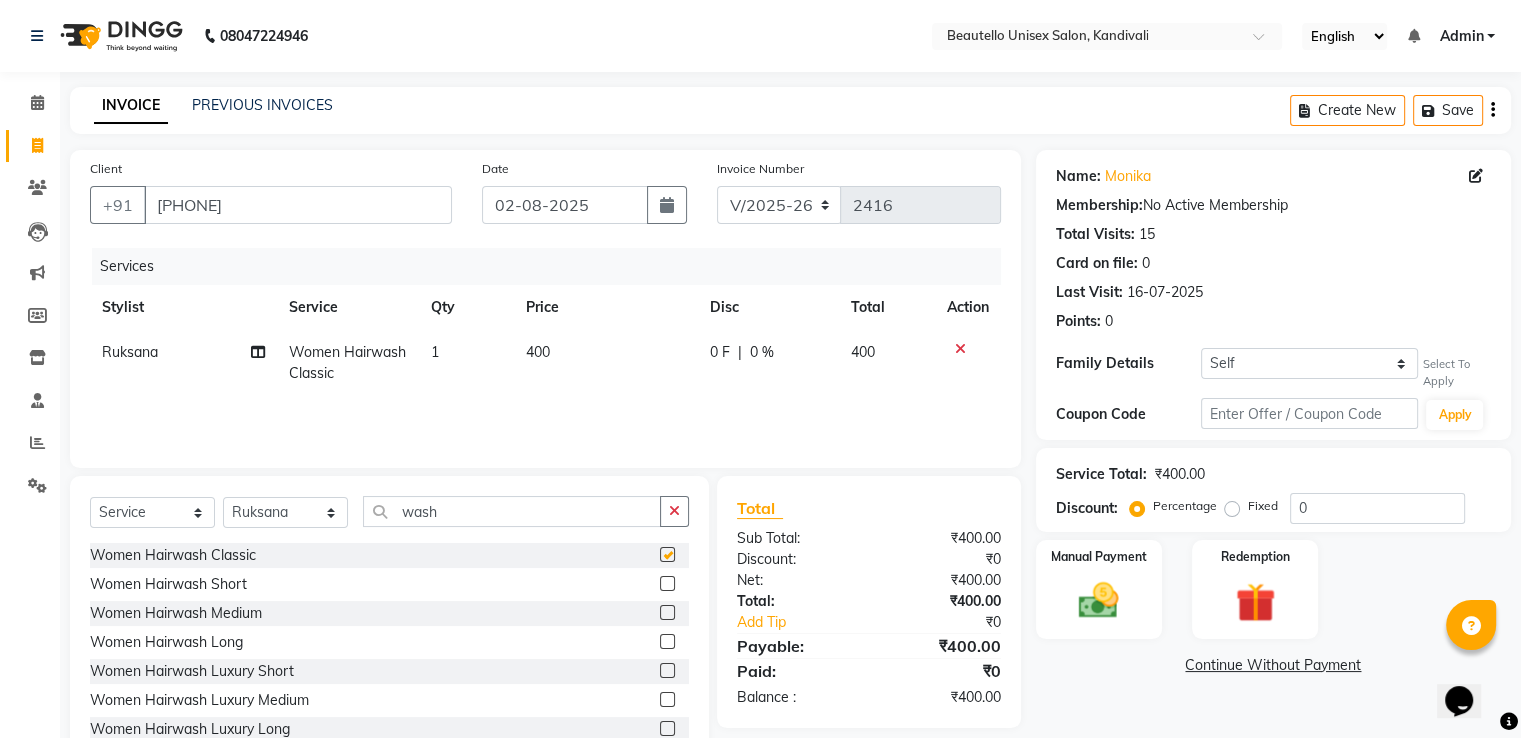 checkbox on "false" 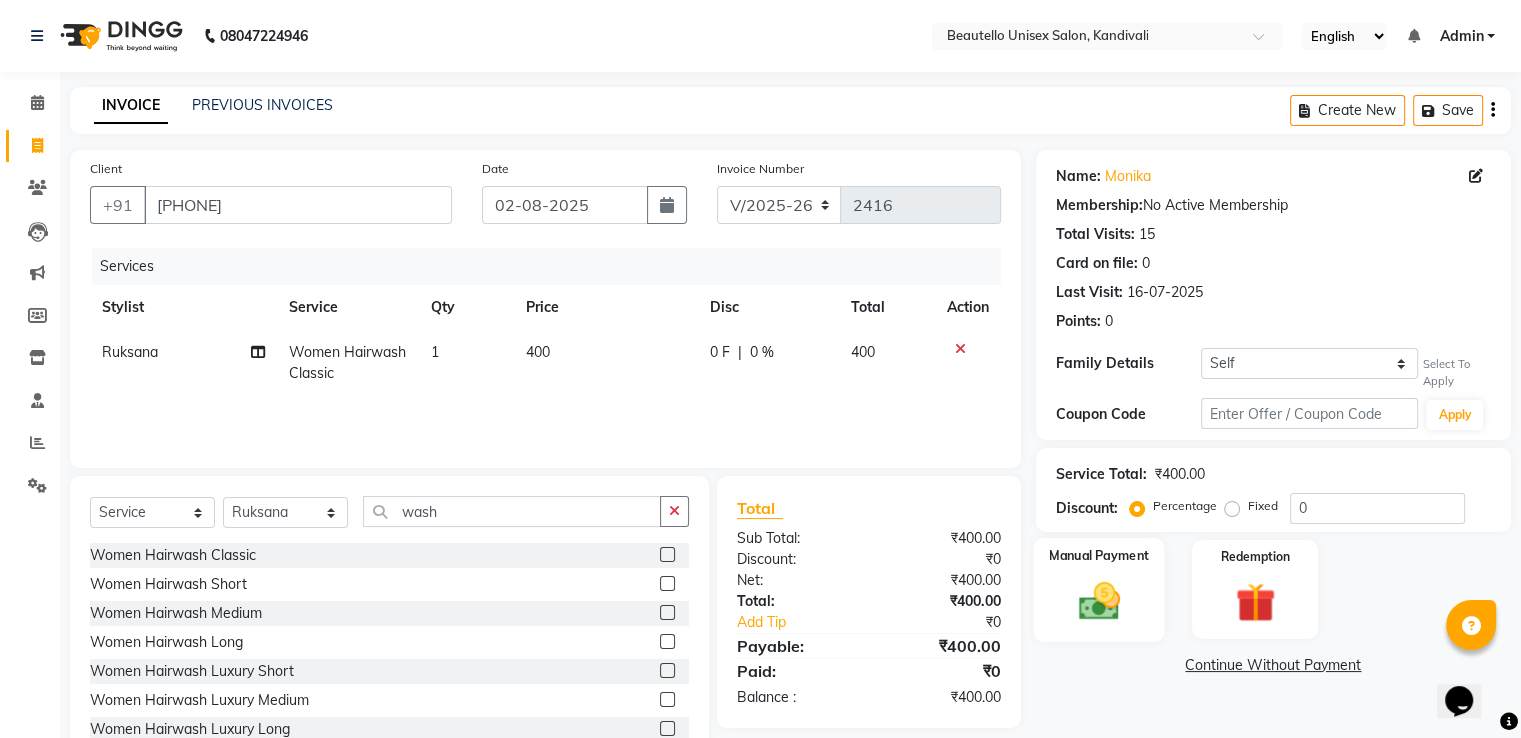 click on "Manual Payment" 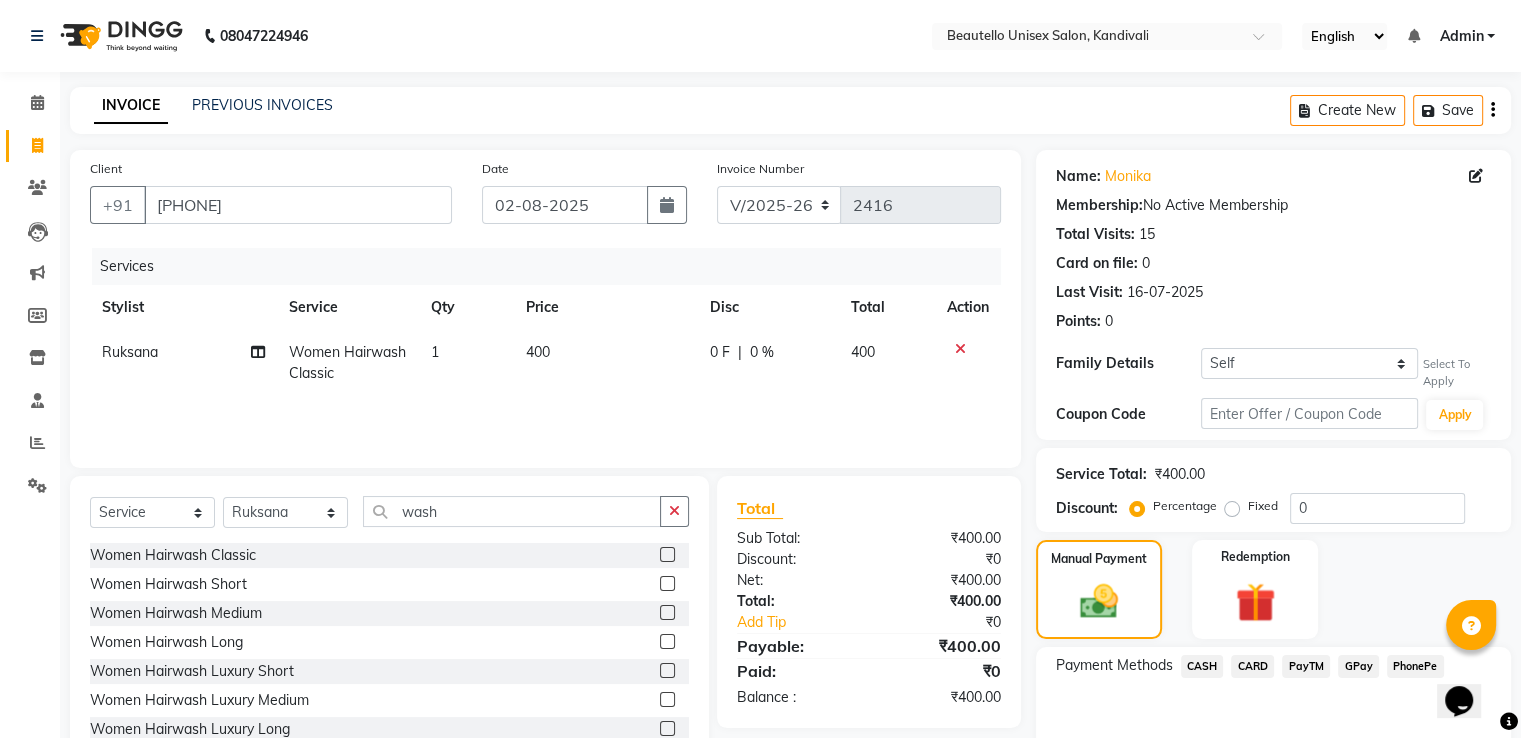 click on "CASH" 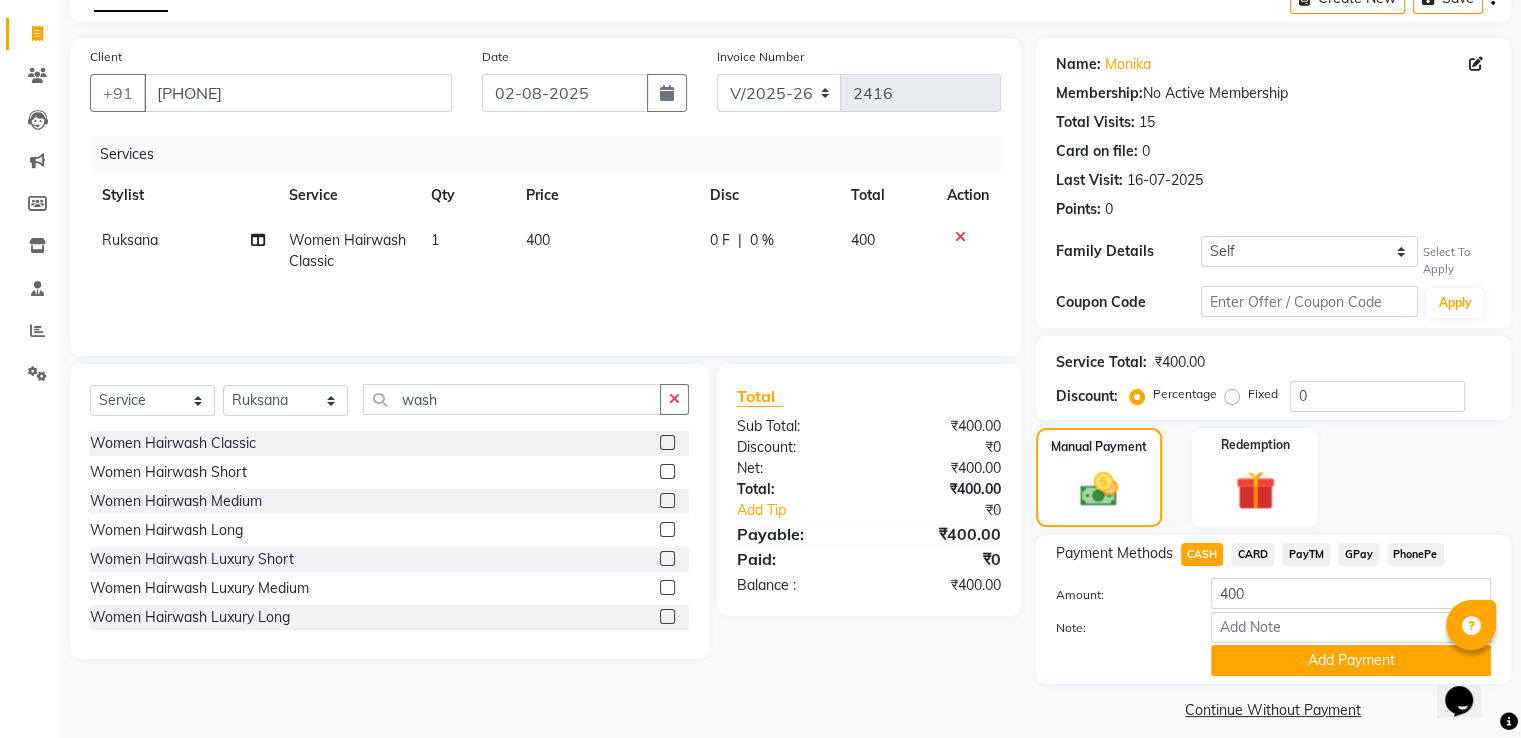 scroll, scrollTop: 132, scrollLeft: 0, axis: vertical 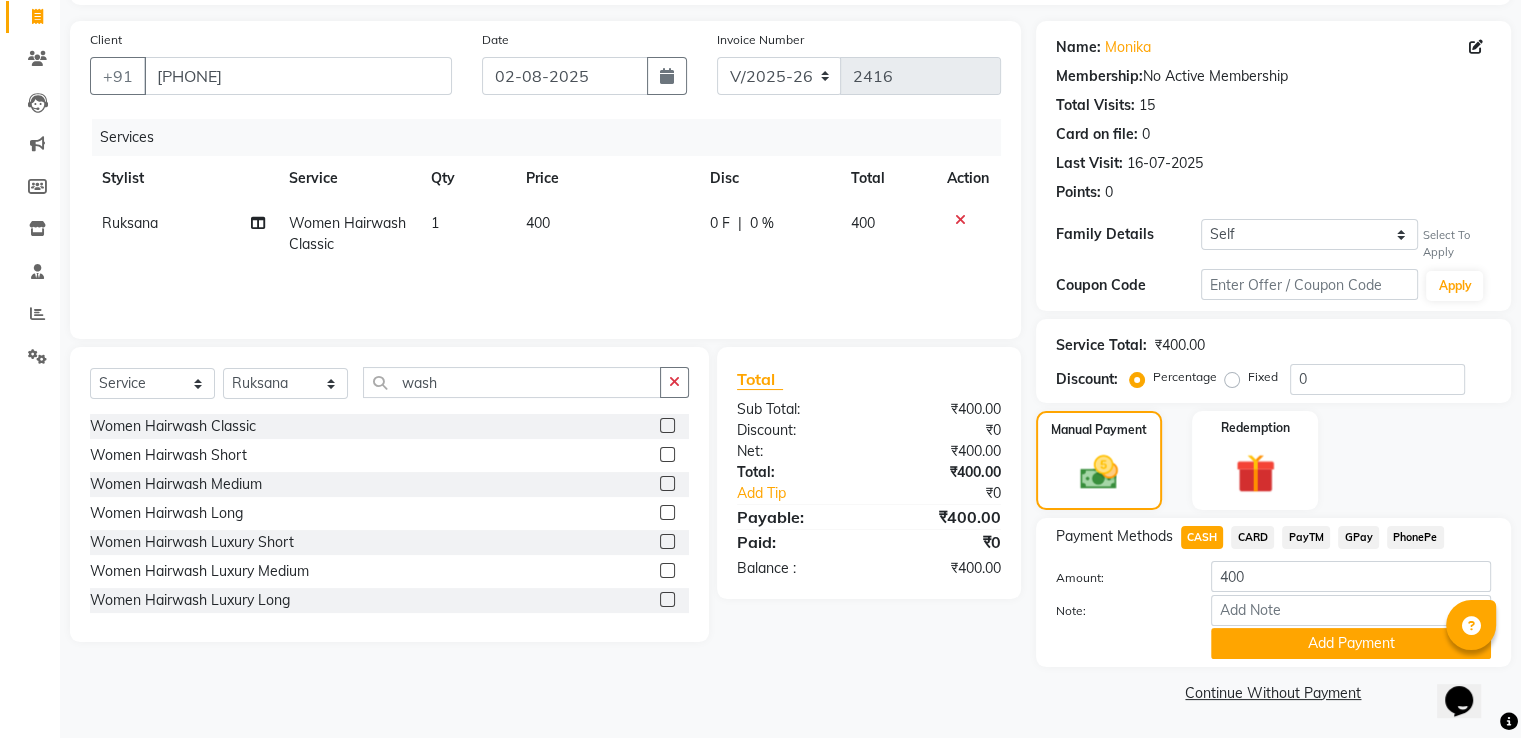 click on "Payment Methods  CASH   CARD   PayTM   GPay   PhonePe  Amount: 400 Note: Add Payment" 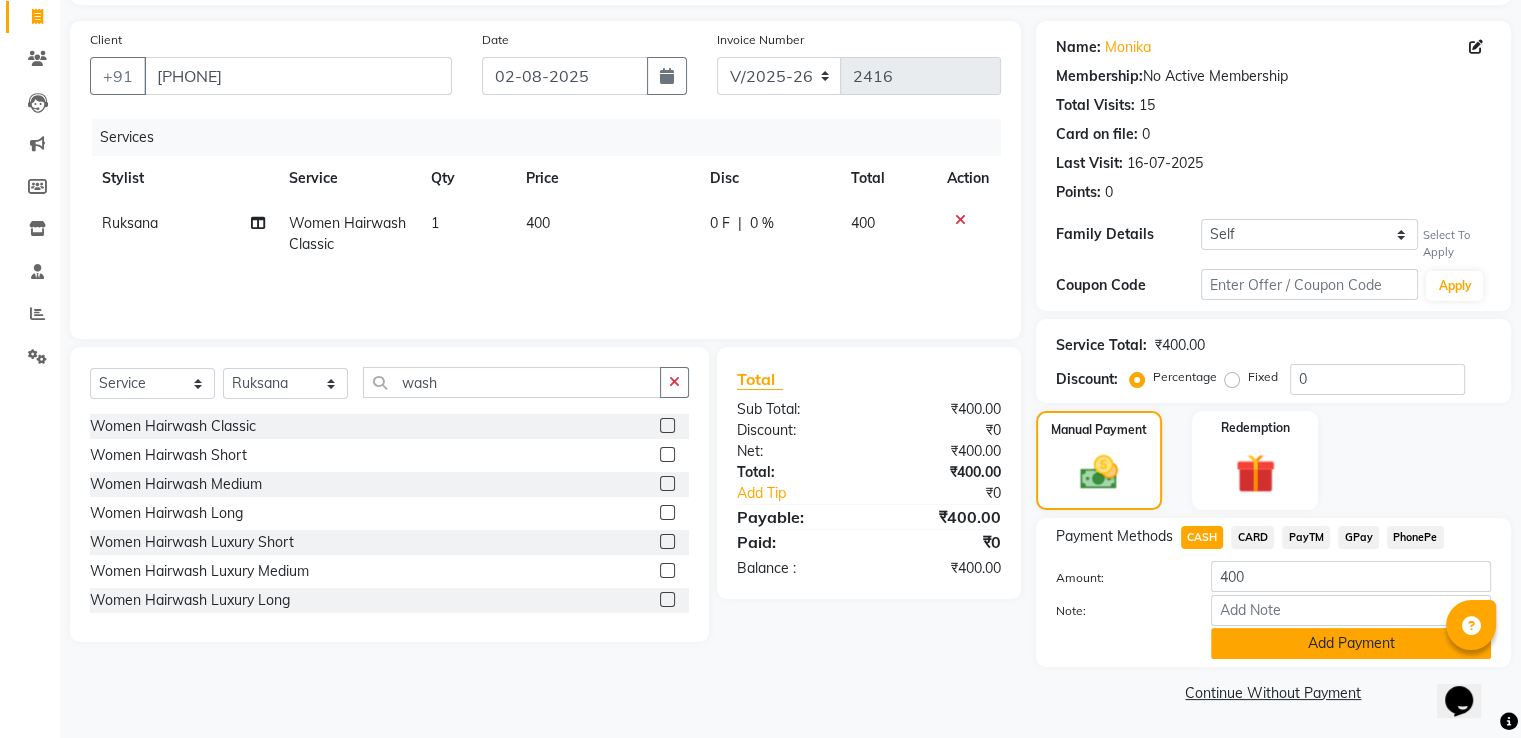 click on "Add Payment" 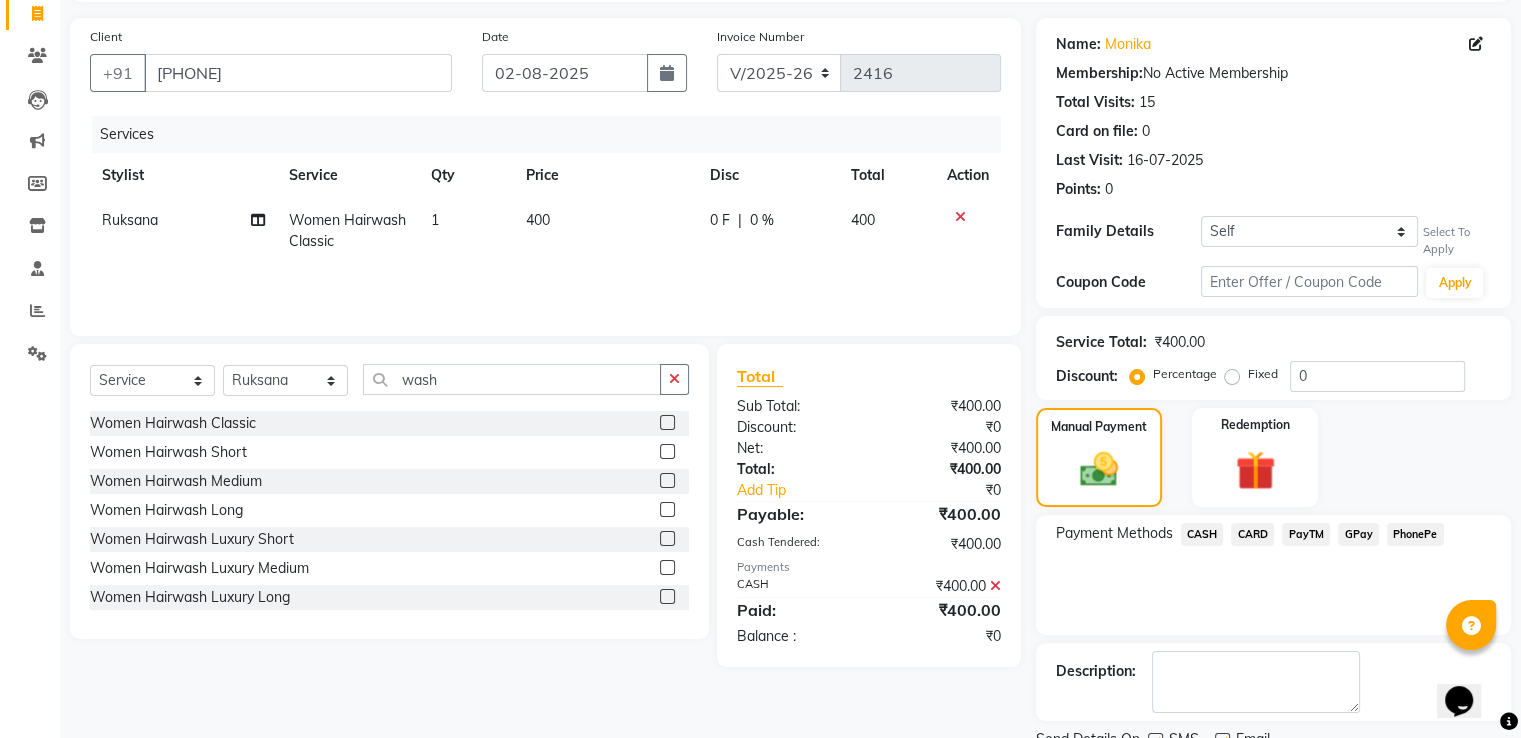 scroll, scrollTop: 213, scrollLeft: 0, axis: vertical 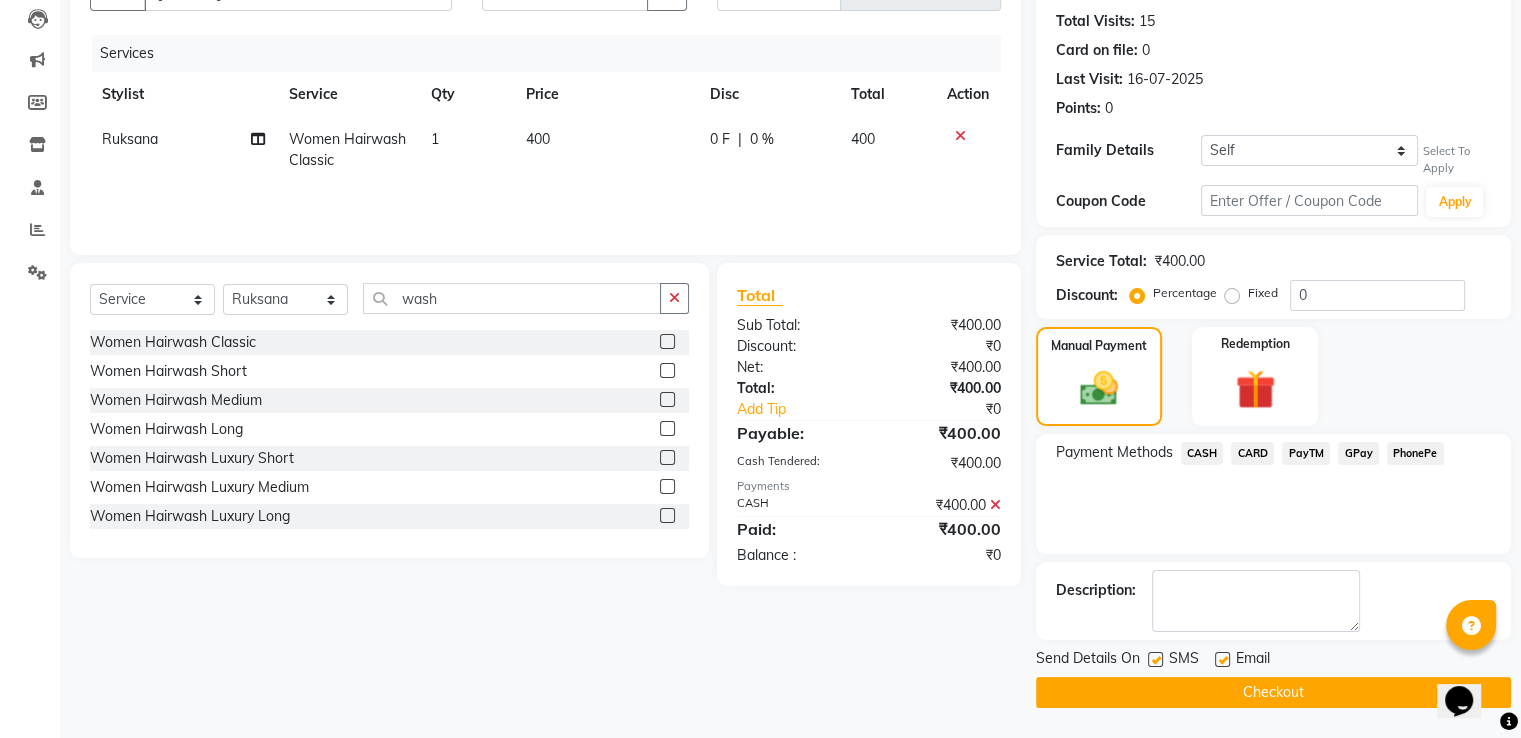 click 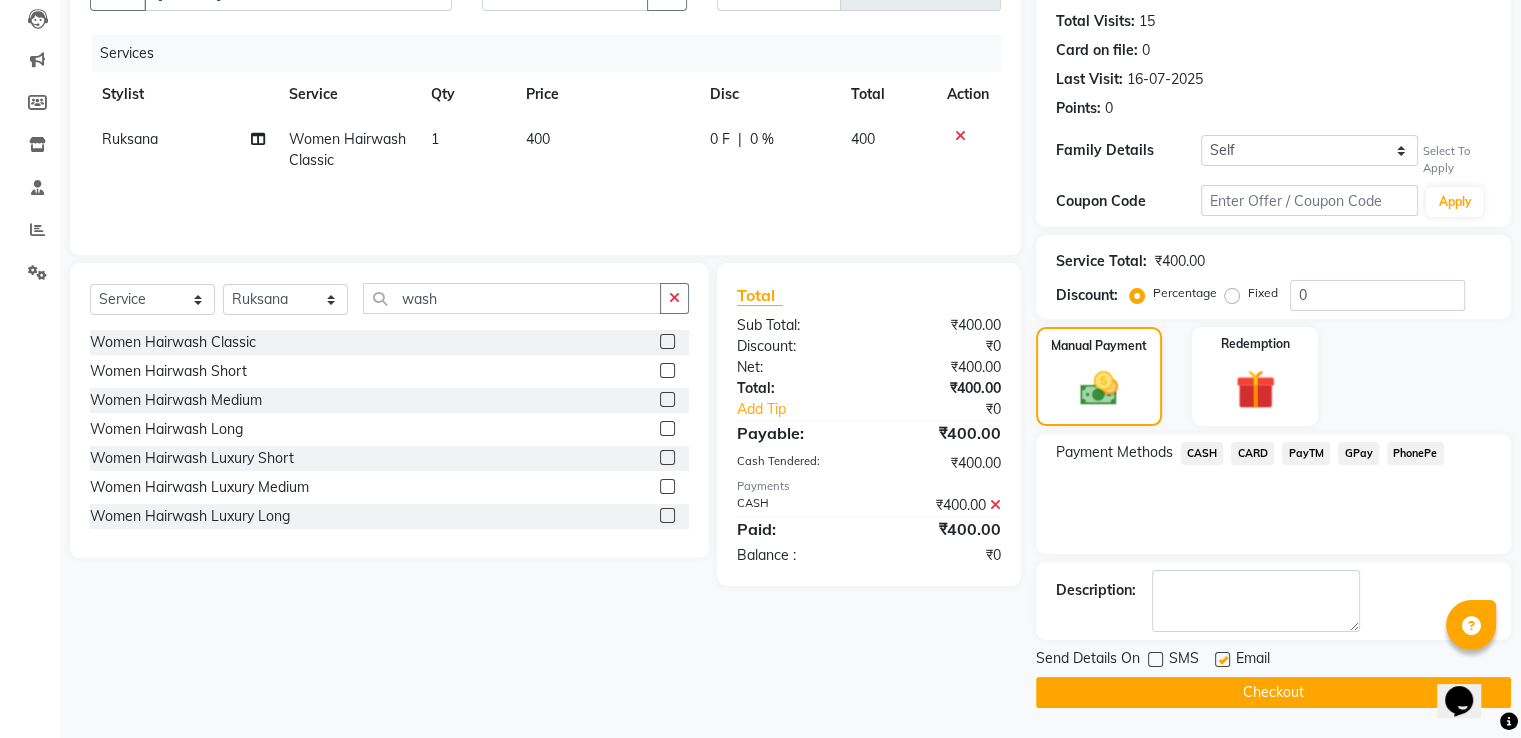 click on "Checkout" 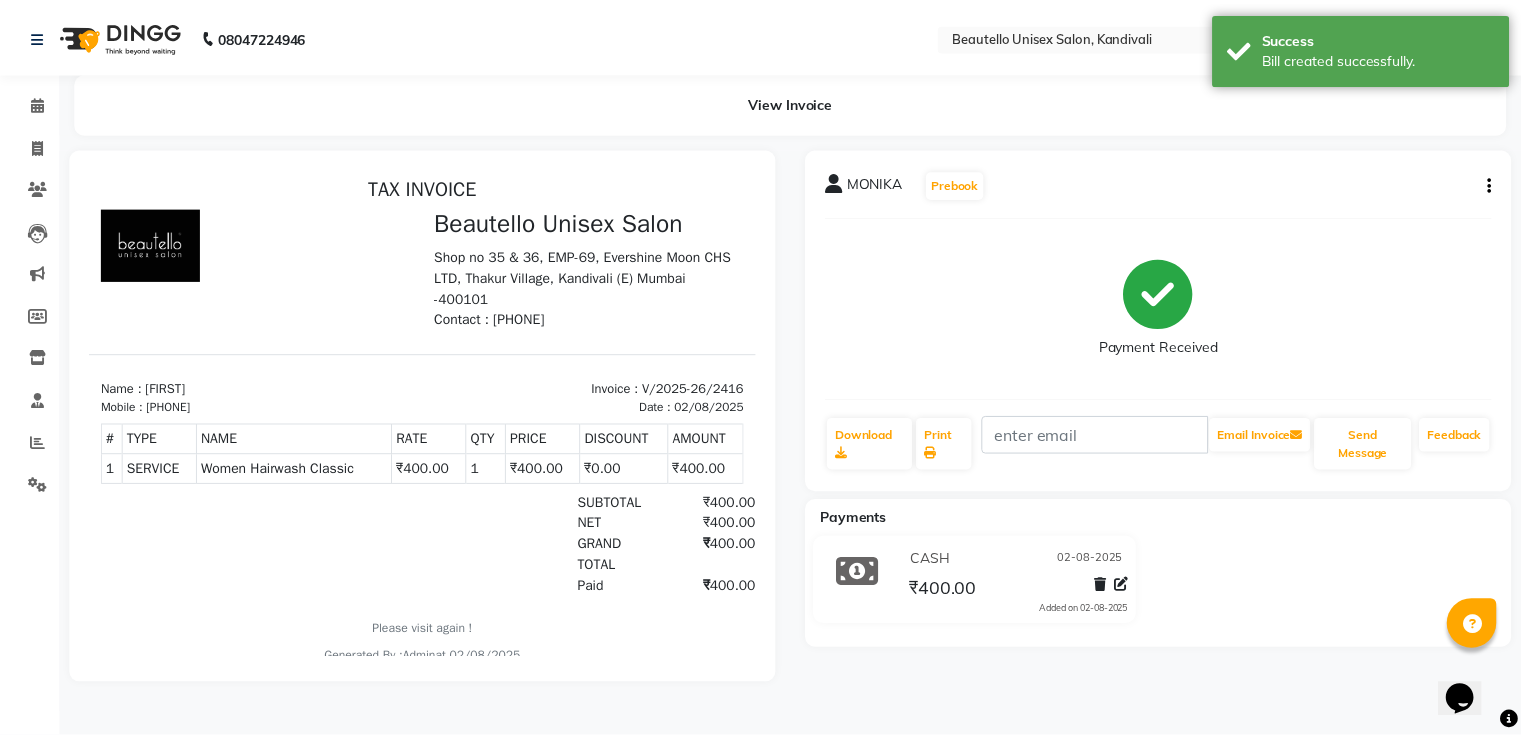 scroll, scrollTop: 0, scrollLeft: 0, axis: both 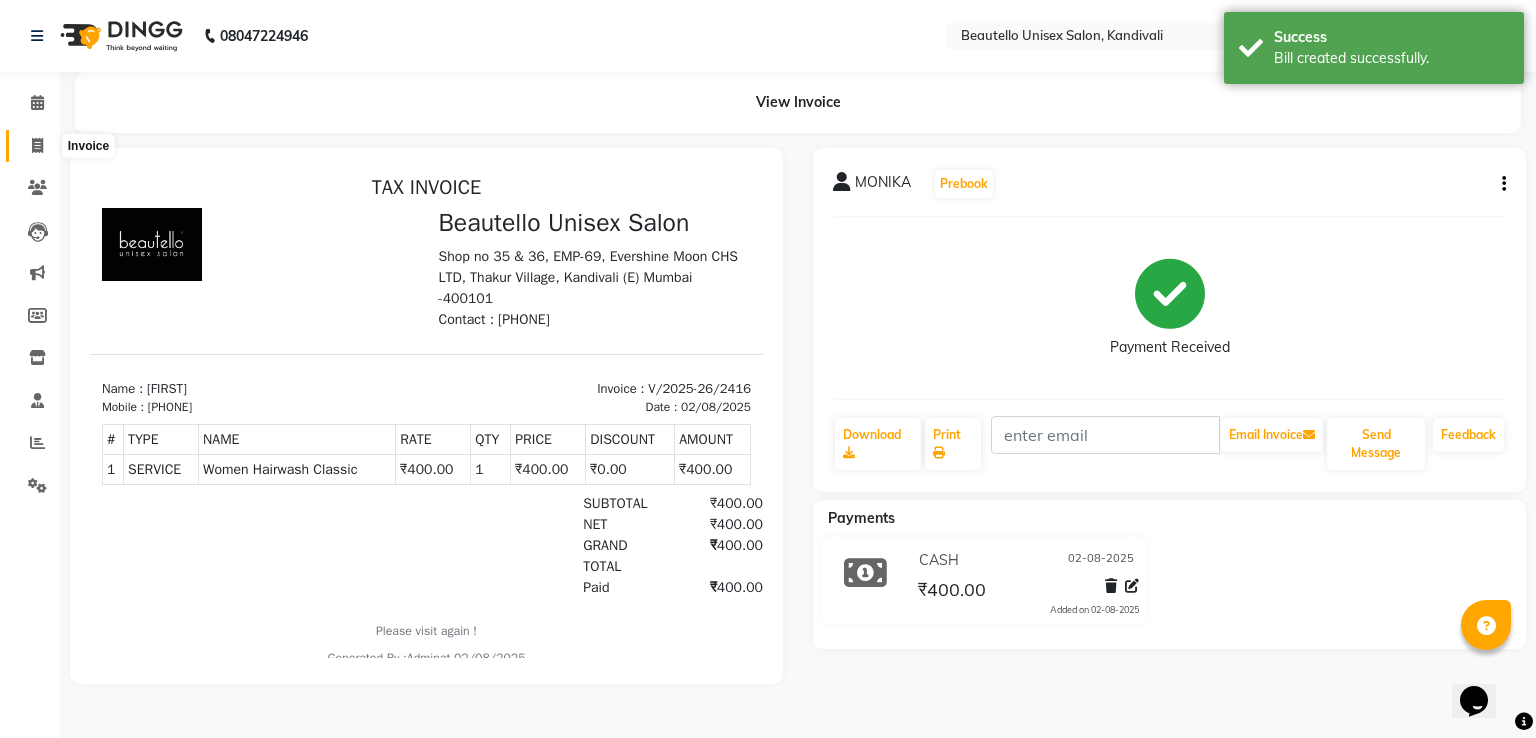 click 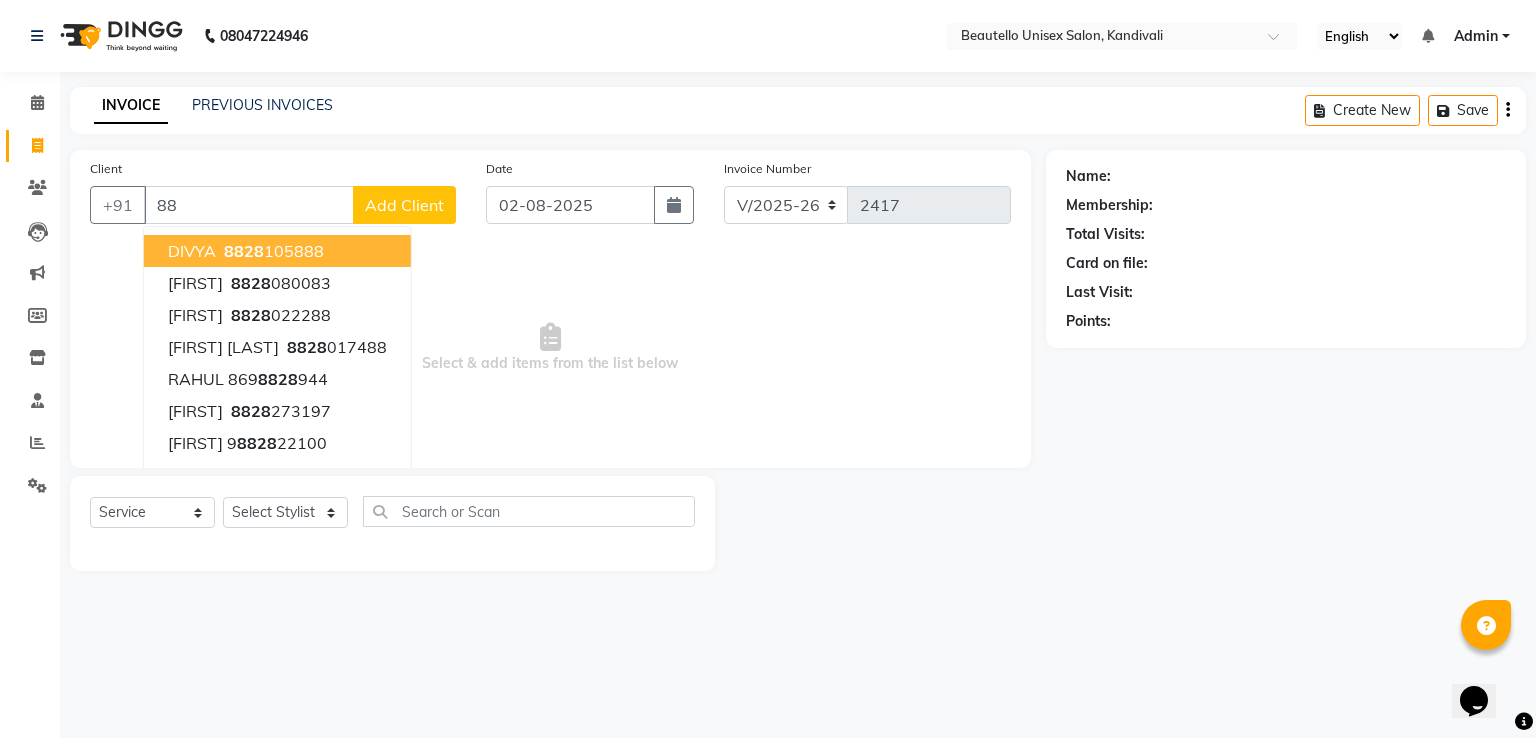 type on "8" 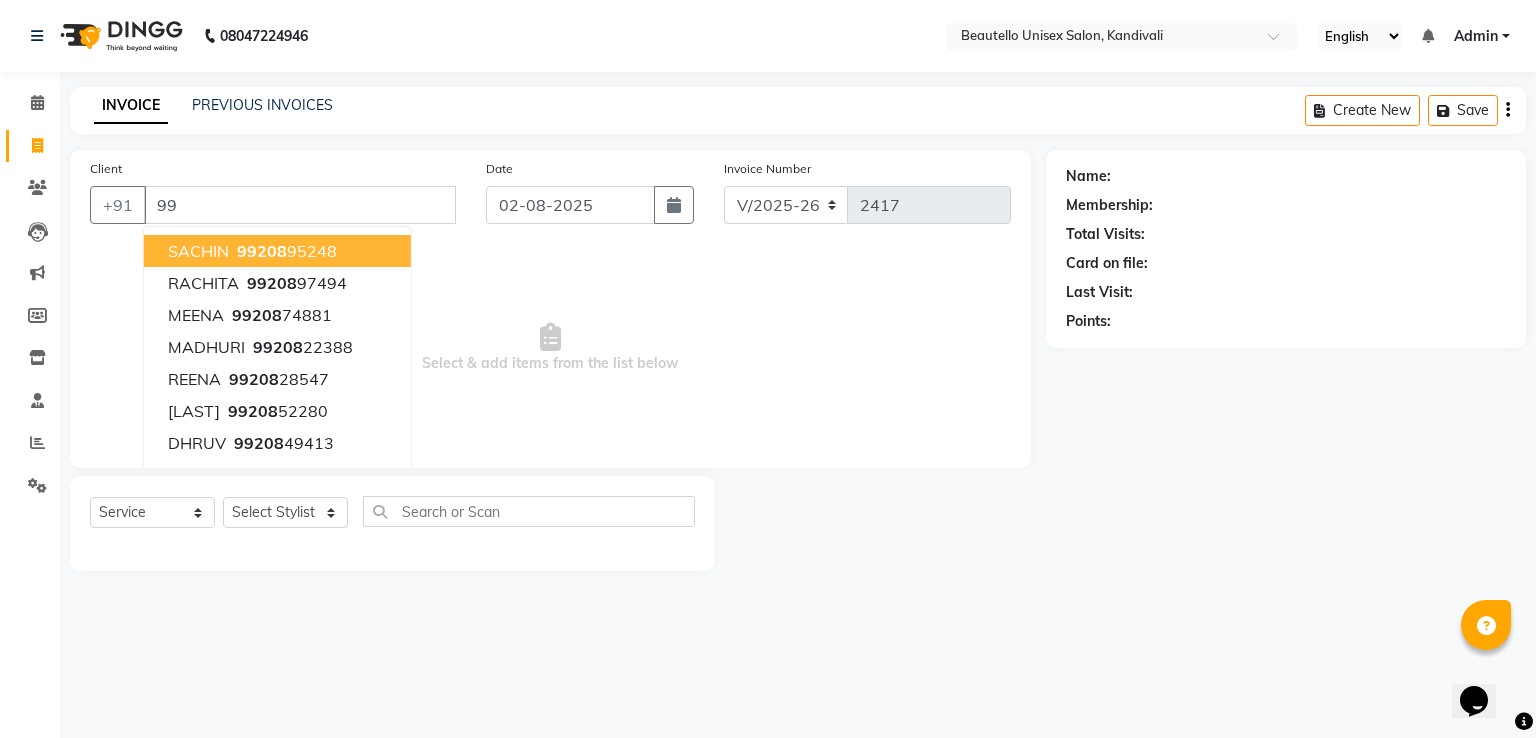 type on "9" 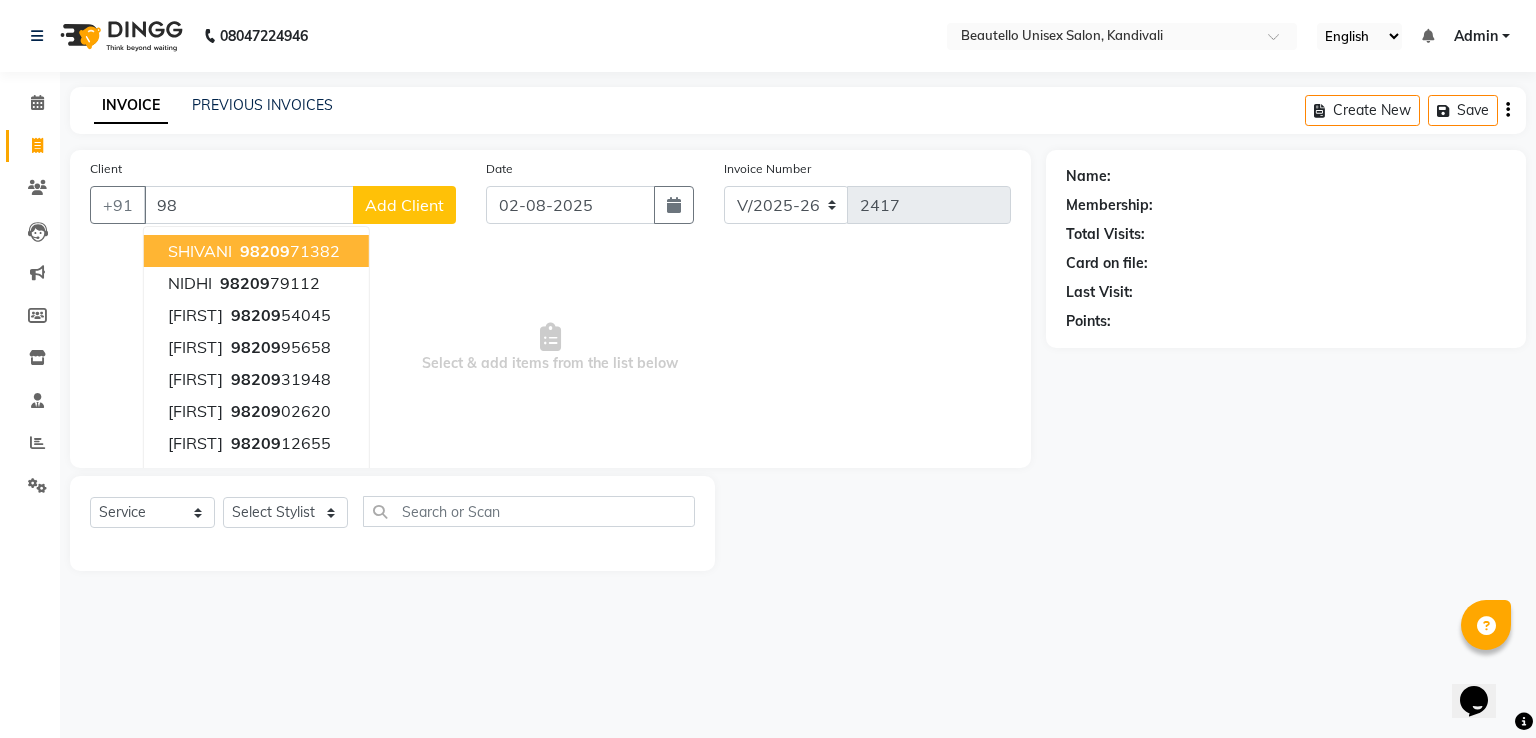 type on "9" 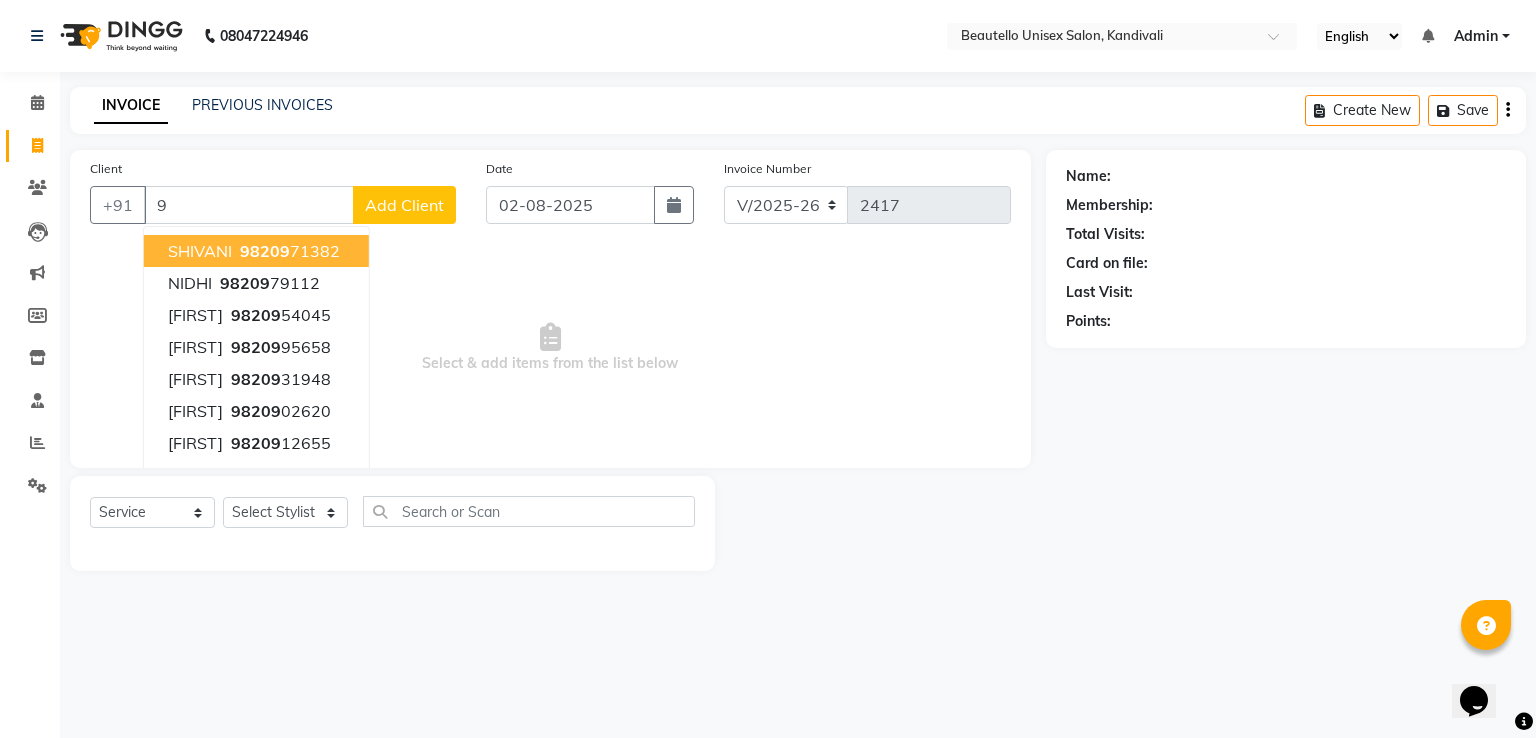 type 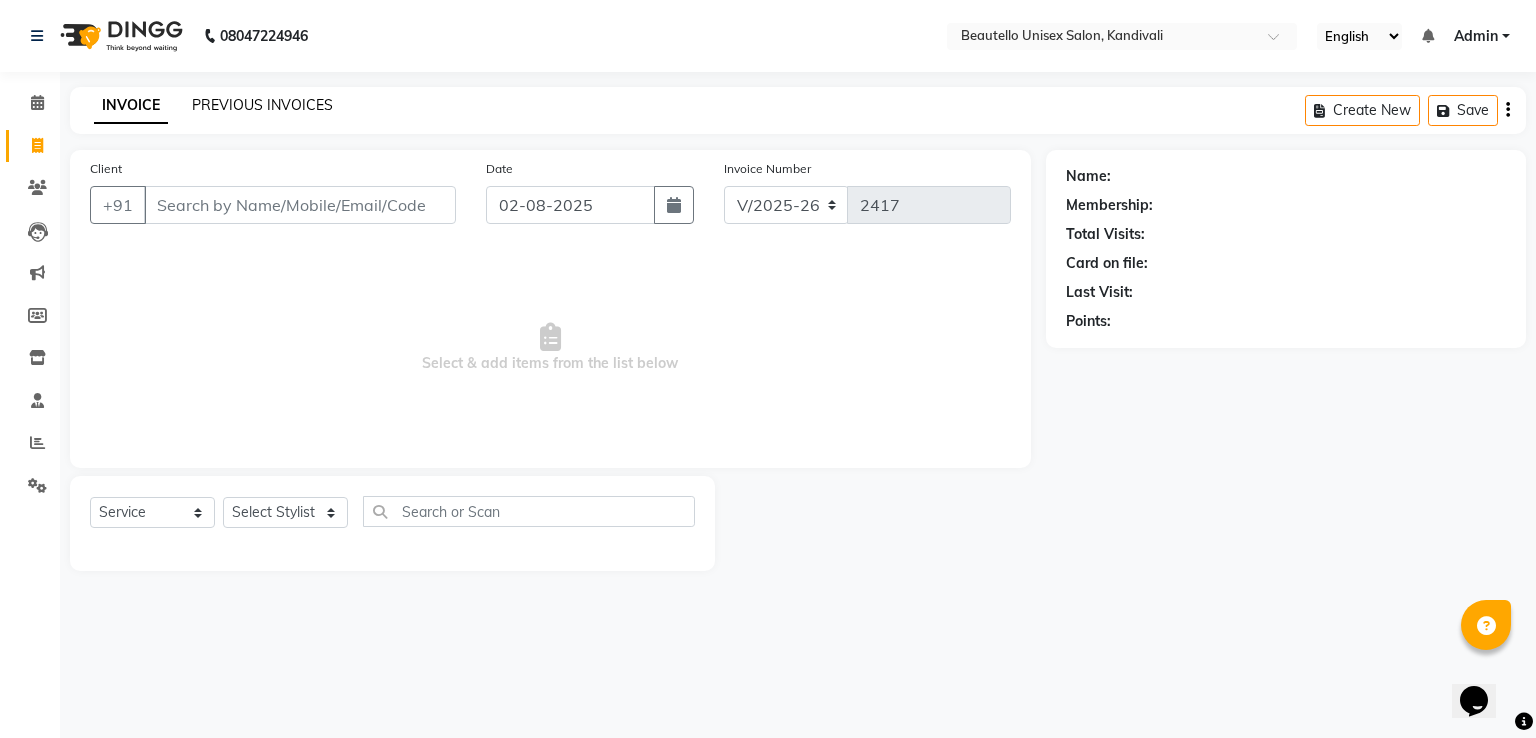 click on "PREVIOUS INVOICES" 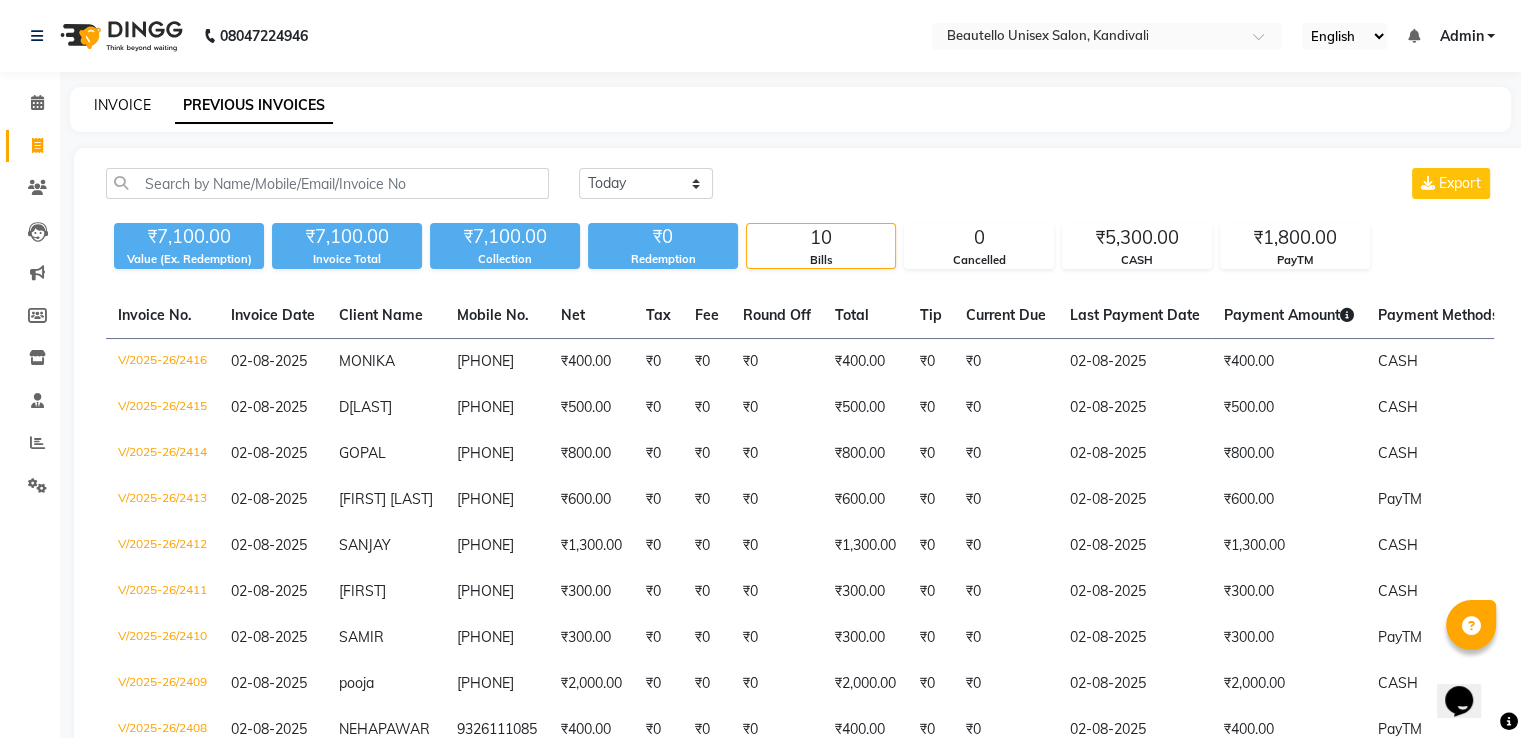 click on "INVOICE" 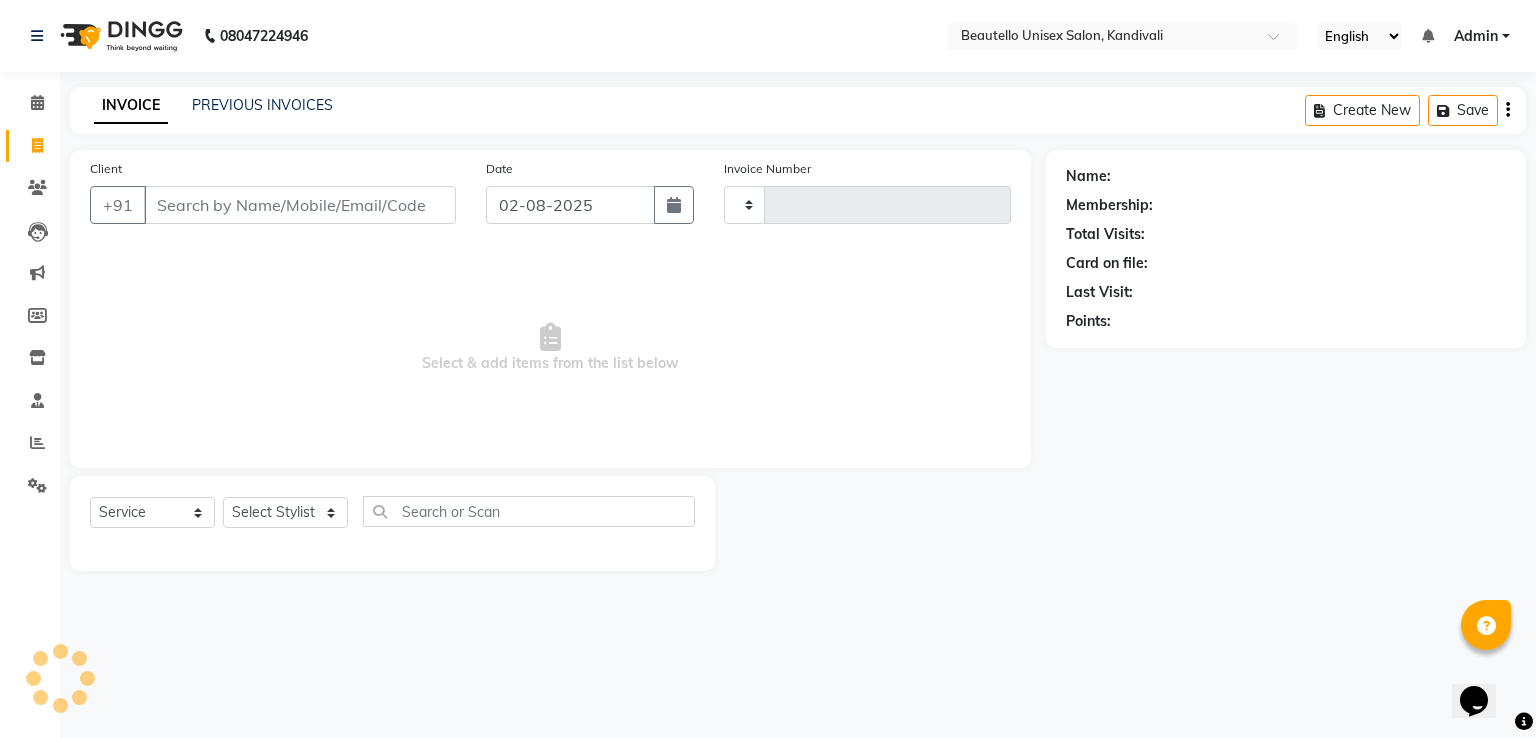 type on "2417" 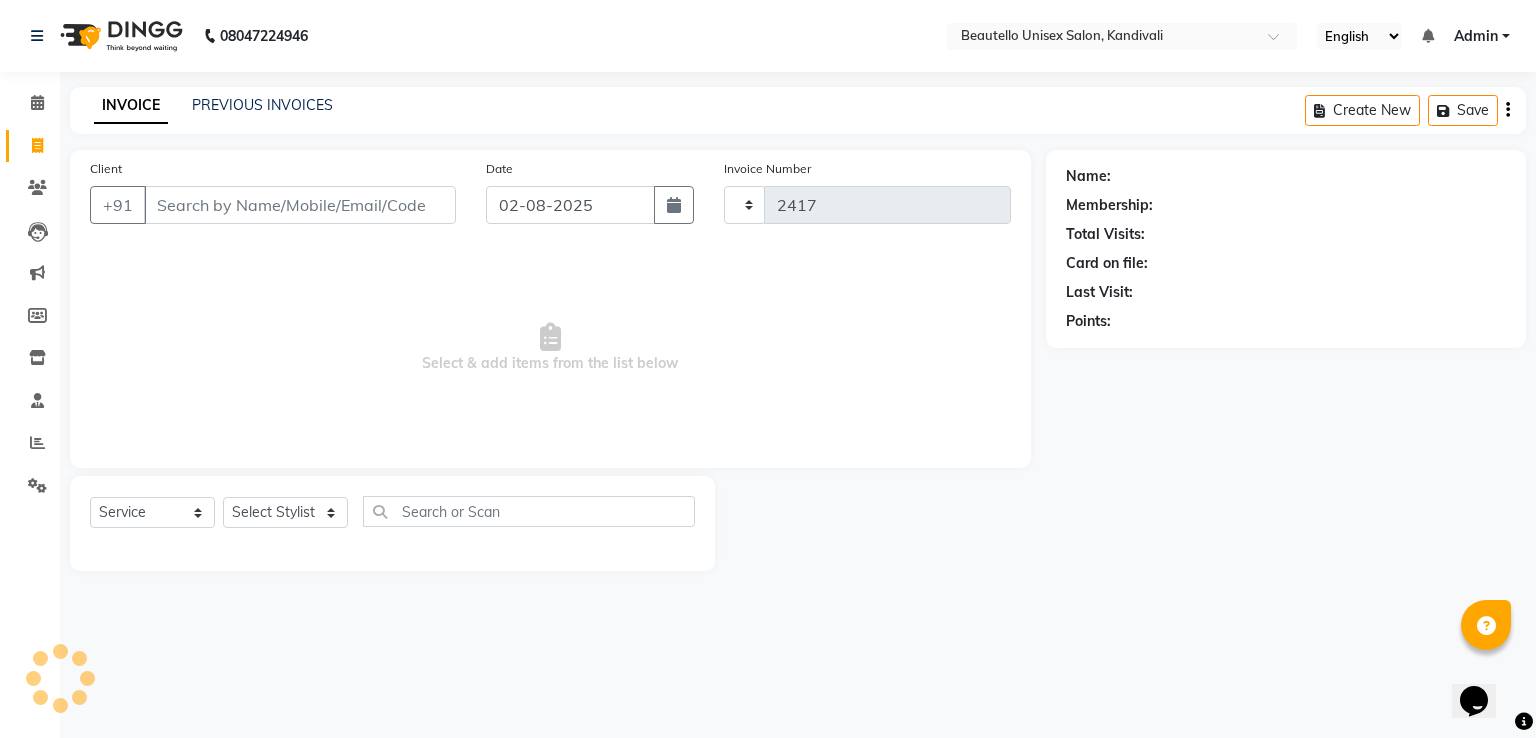 select on "5051" 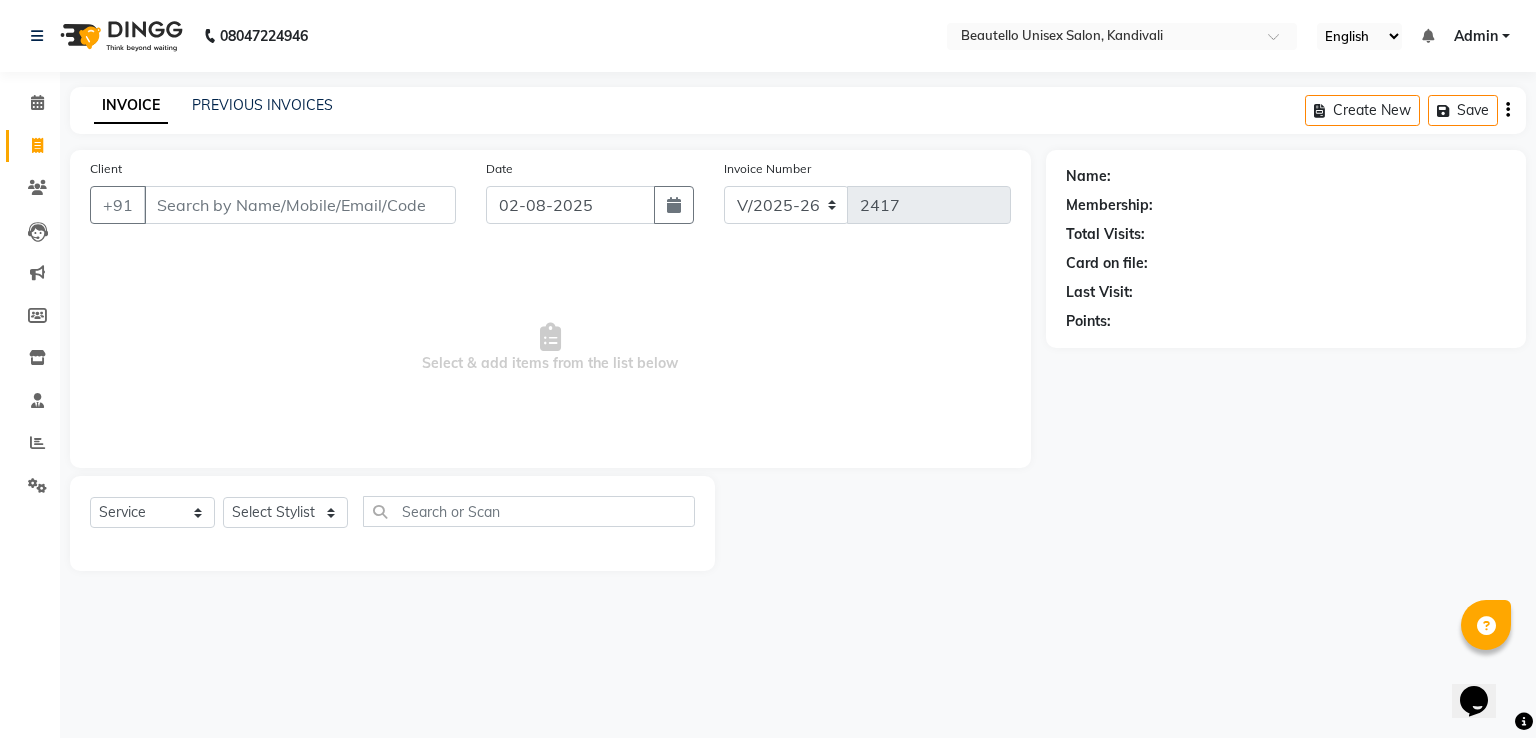click on "INVOICE" 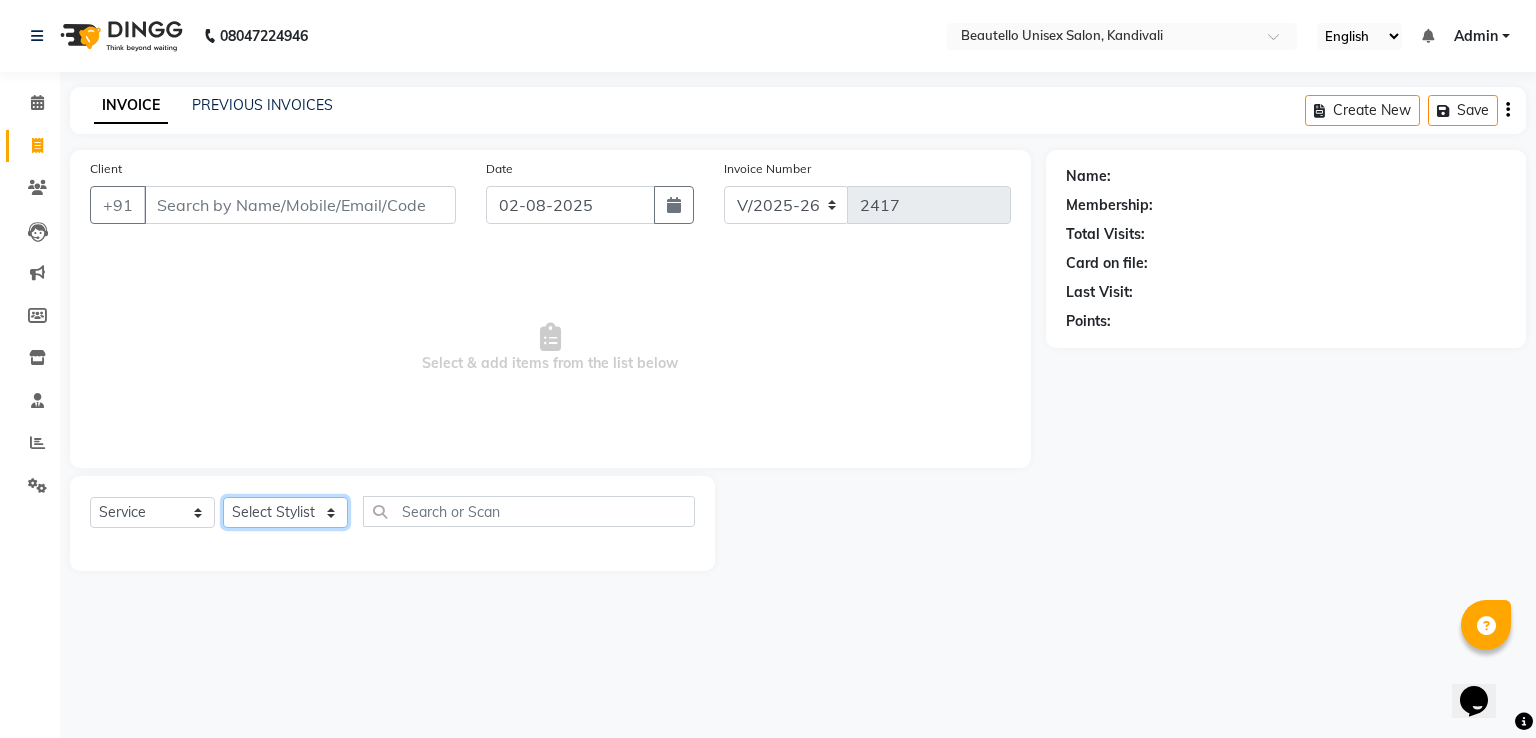 click on "Select Stylist  [FIRST]  [FIRST]   [FIRST]  [FIRST]    [FIRST]   [FIRST]  [FIRST]   [FIRST]    [FIRST] Mam   [FIRST]  Men Head Massage 30 Min  x Women Haircut Fringe Women Haircut Girls (Below 12 Years/Undergraduates - Below 20 Years) Women Haircut Special (Defence Personnel/ Medical Staff/Senior Citizens) Women Haircut By Senior Stylist / Top Stylist Women Haircut By Expert Women Hairwash Classic Women Hairwash Short Women Hairwash Medium Women Hairwash Long Women Hairwash Luxury Short Women Hairwash Luxury Medium Women Hairwash Luxury Long Women Hairwash Pre-Wash Before Colour Services Women Pin Up(Open Styles) Women Hair Up (Bun/ Chignon/ Pony/ French Roll/ Modulated Styles) Women Blow Dry Short Women Blow Dry Medium Women Blow Dry Long Women Ironing / Tongs / Hot Rollers Short Women Ironing / Tongs / Hot Rollers Medium Women Ironing / Tongs / Hot Rollers Long Haircut  & Beard Haircut Beard Package Shampoo & Conditioner PLEX Women Colour Streak Majirel (Per Streak) Women Colour Streak Inoa (Per Streak) Women Highlights Short 1 0" 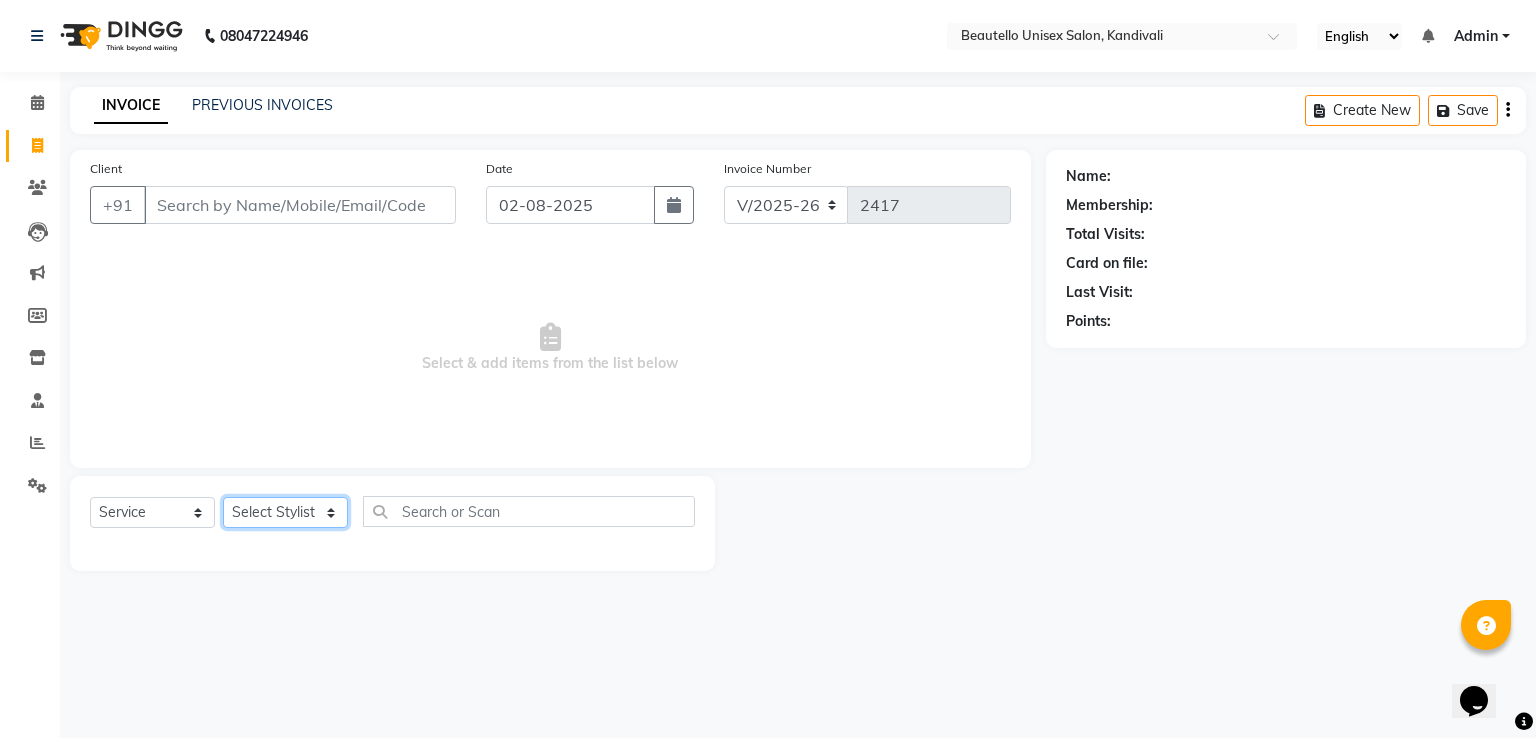 select on "87452" 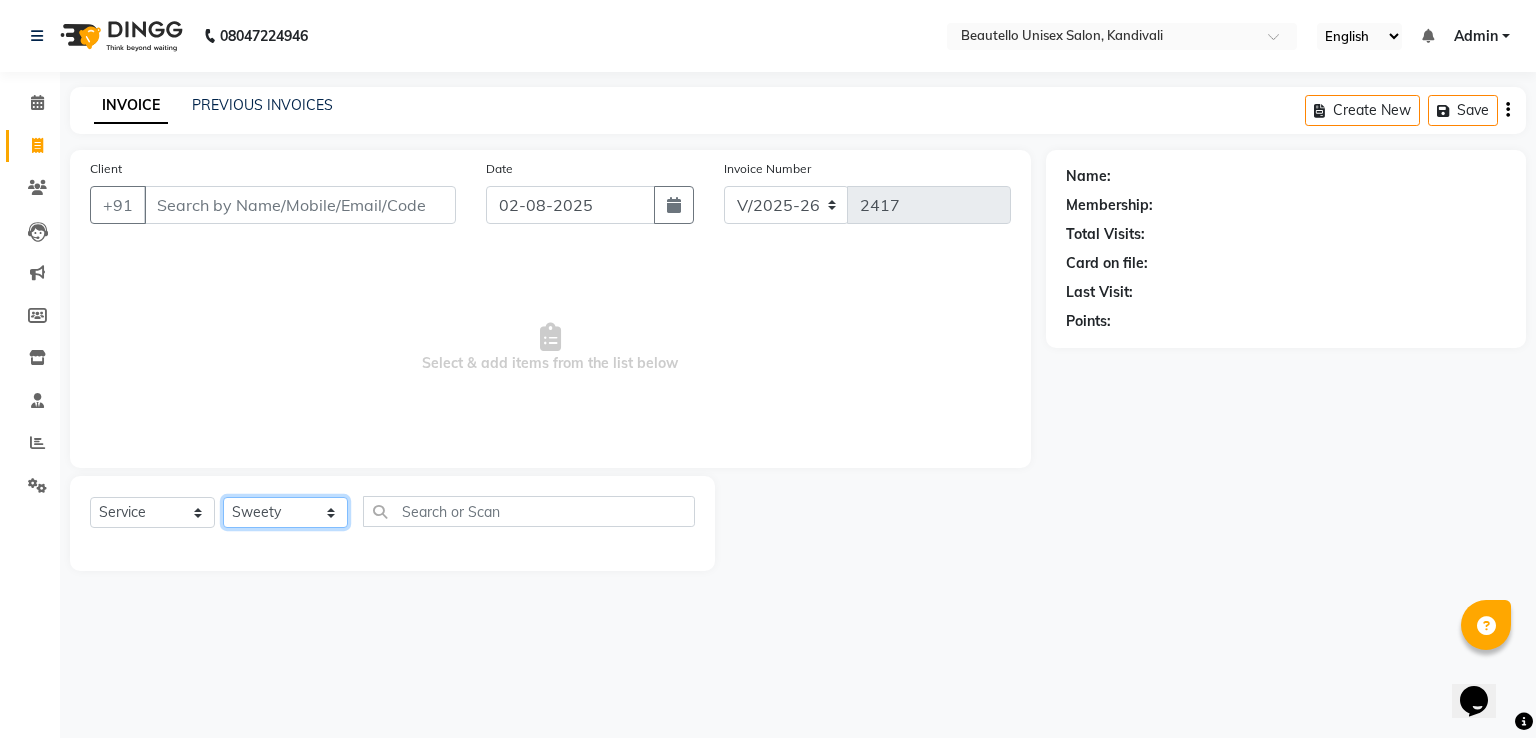 click on "Select Stylist  [FIRST]  [FIRST]   [FIRST]  [FIRST]    [FIRST]   [FIRST]  [FIRST]   [FIRST]    [FIRST] Mam   [FIRST]  Men Head Massage 30 Min  x Women Haircut Fringe Women Haircut Girls (Below 12 Years/Undergraduates - Below 20 Years) Women Haircut Special (Defence Personnel/ Medical Staff/Senior Citizens) Women Haircut By Senior Stylist / Top Stylist Women Haircut By Expert Women Hairwash Classic Women Hairwash Short Women Hairwash Medium Women Hairwash Long Women Hairwash Luxury Short Women Hairwash Luxury Medium Women Hairwash Luxury Long Women Hairwash Pre-Wash Before Colour Services Women Pin Up(Open Styles) Women Hair Up (Bun/ Chignon/ Pony/ French Roll/ Modulated Styles) Women Blow Dry Short Women Blow Dry Medium Women Blow Dry Long Women Ironing / Tongs / Hot Rollers Short Women Ironing / Tongs / Hot Rollers Medium Women Ironing / Tongs / Hot Rollers Long Haircut  & Beard Haircut Beard Package Shampoo & Conditioner PLEX Women Colour Streak Majirel (Per Streak) Women Colour Streak Inoa (Per Streak) Women Highlights Short 1 0" 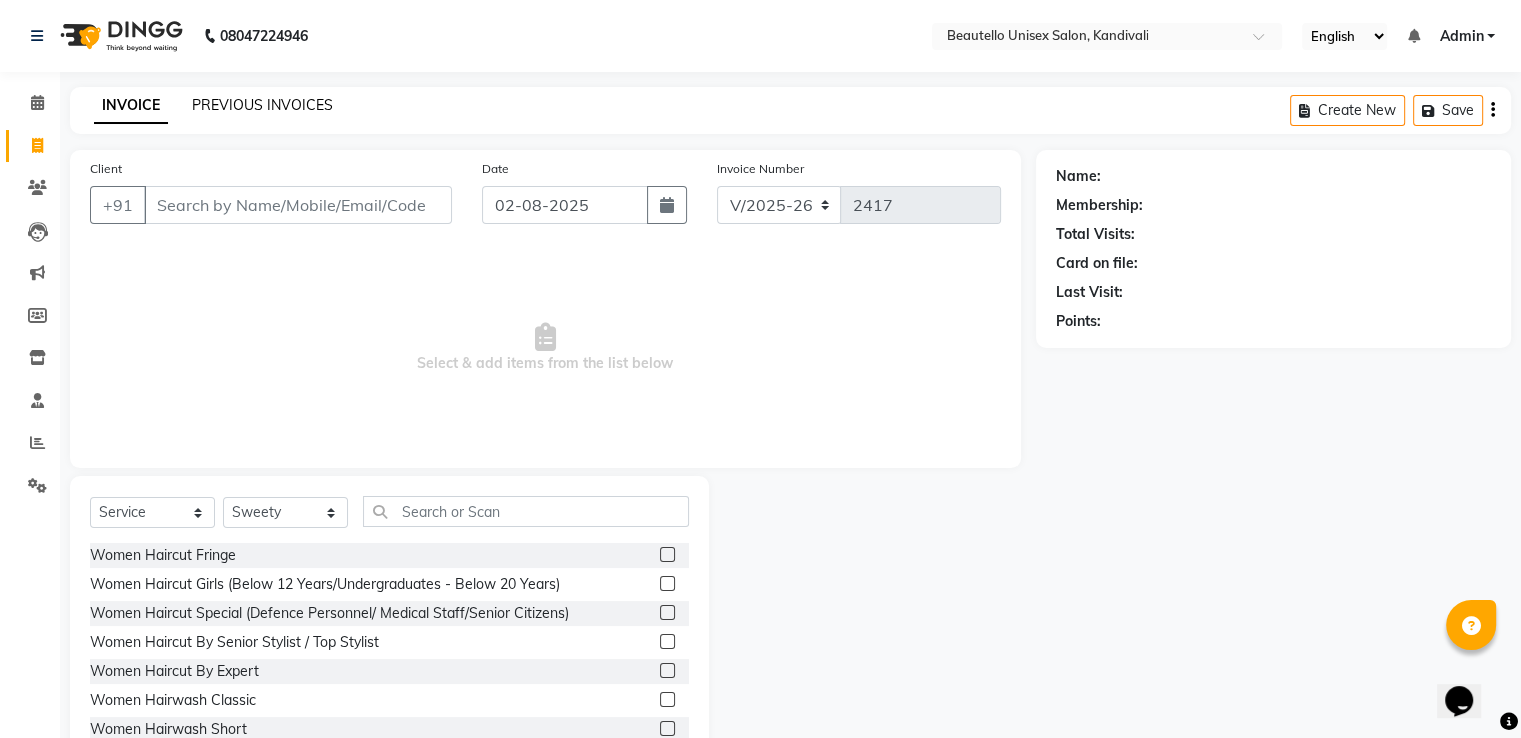 click on "PREVIOUS INVOICES" 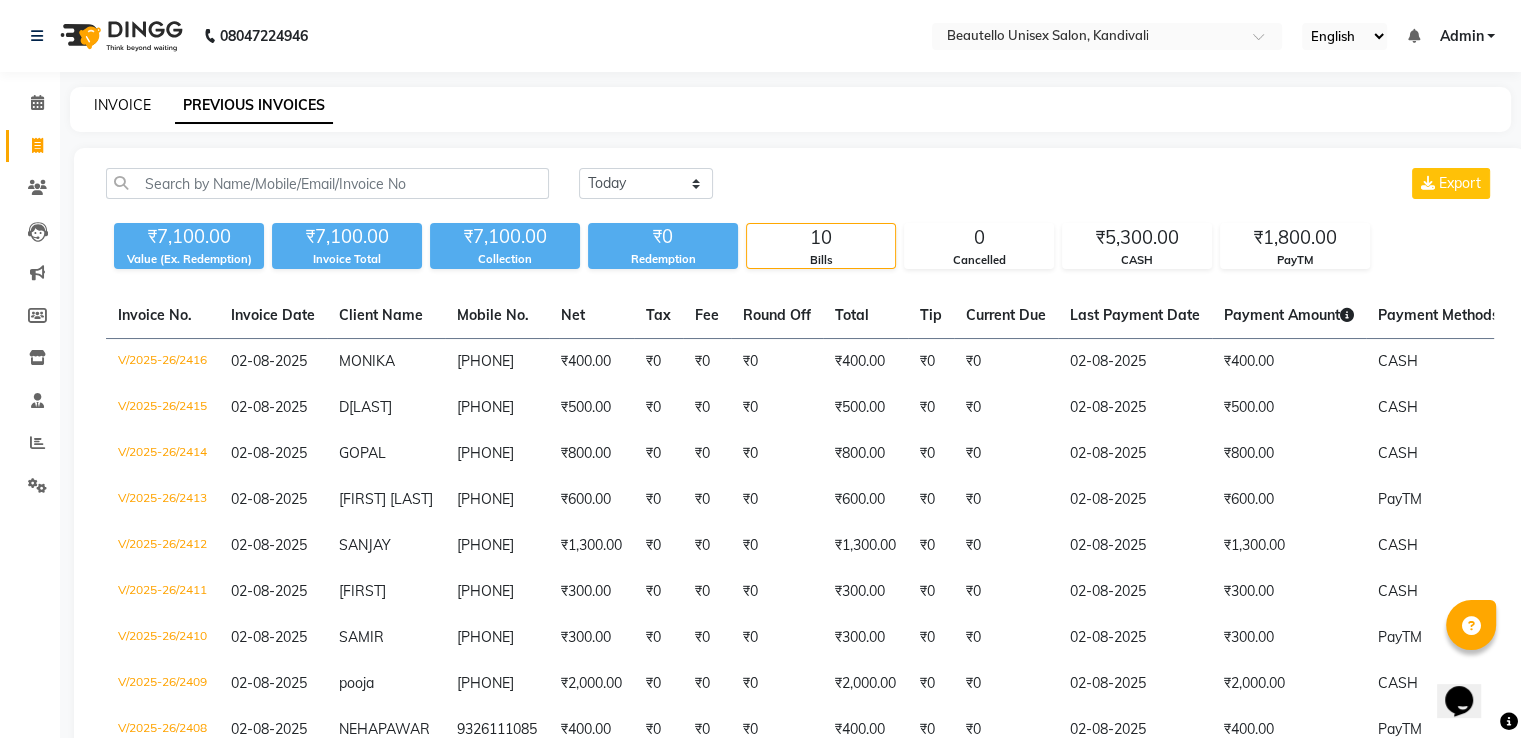 click on "INVOICE" 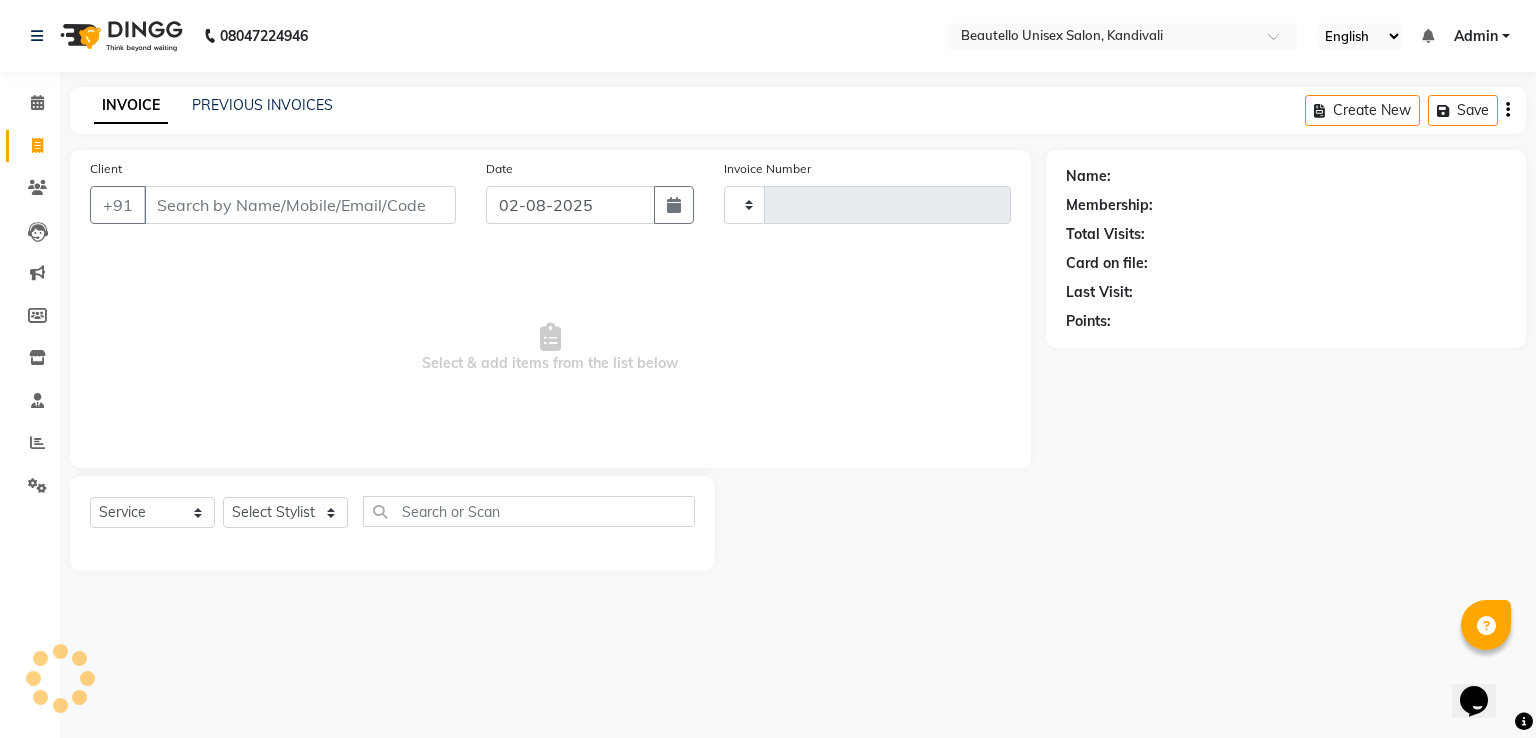 type on "2417" 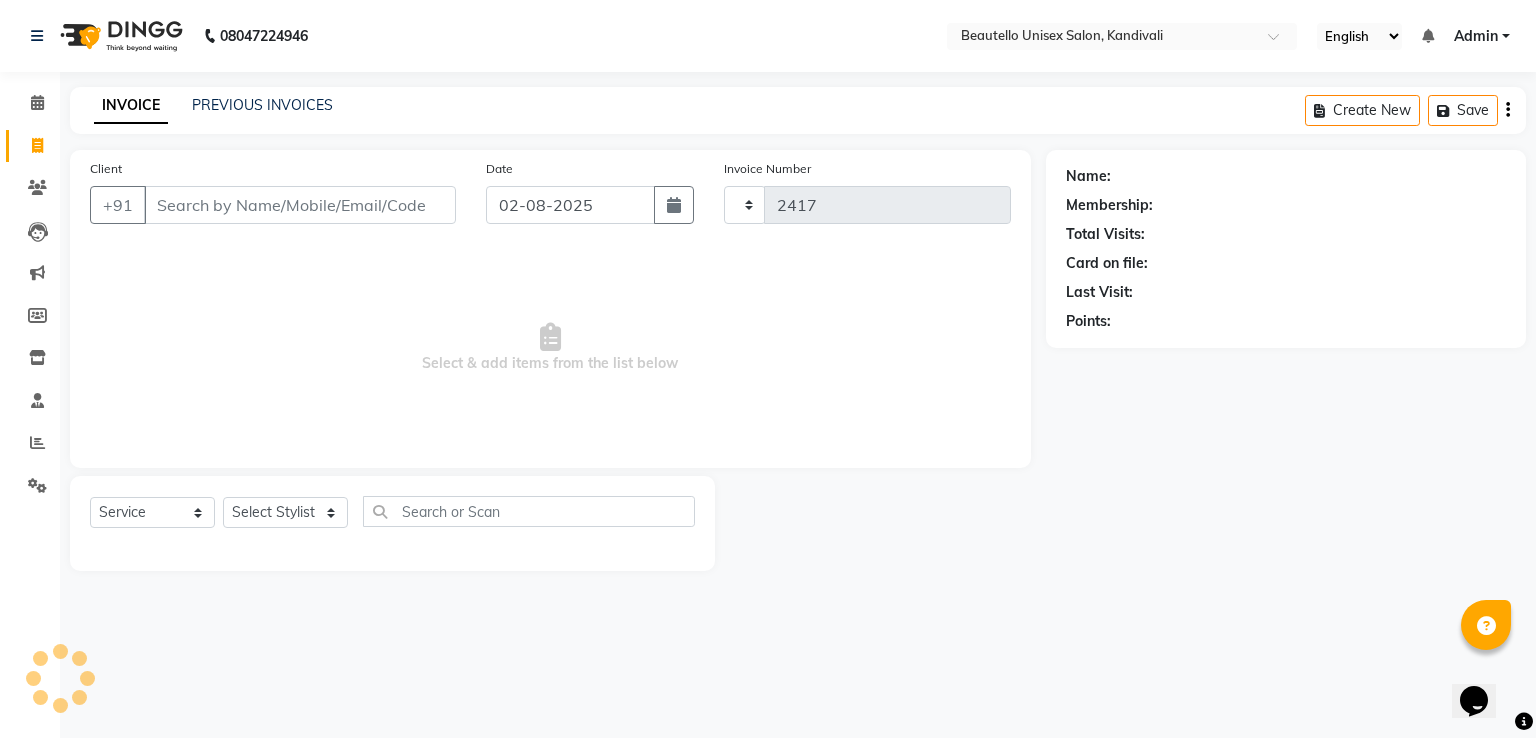 select on "5051" 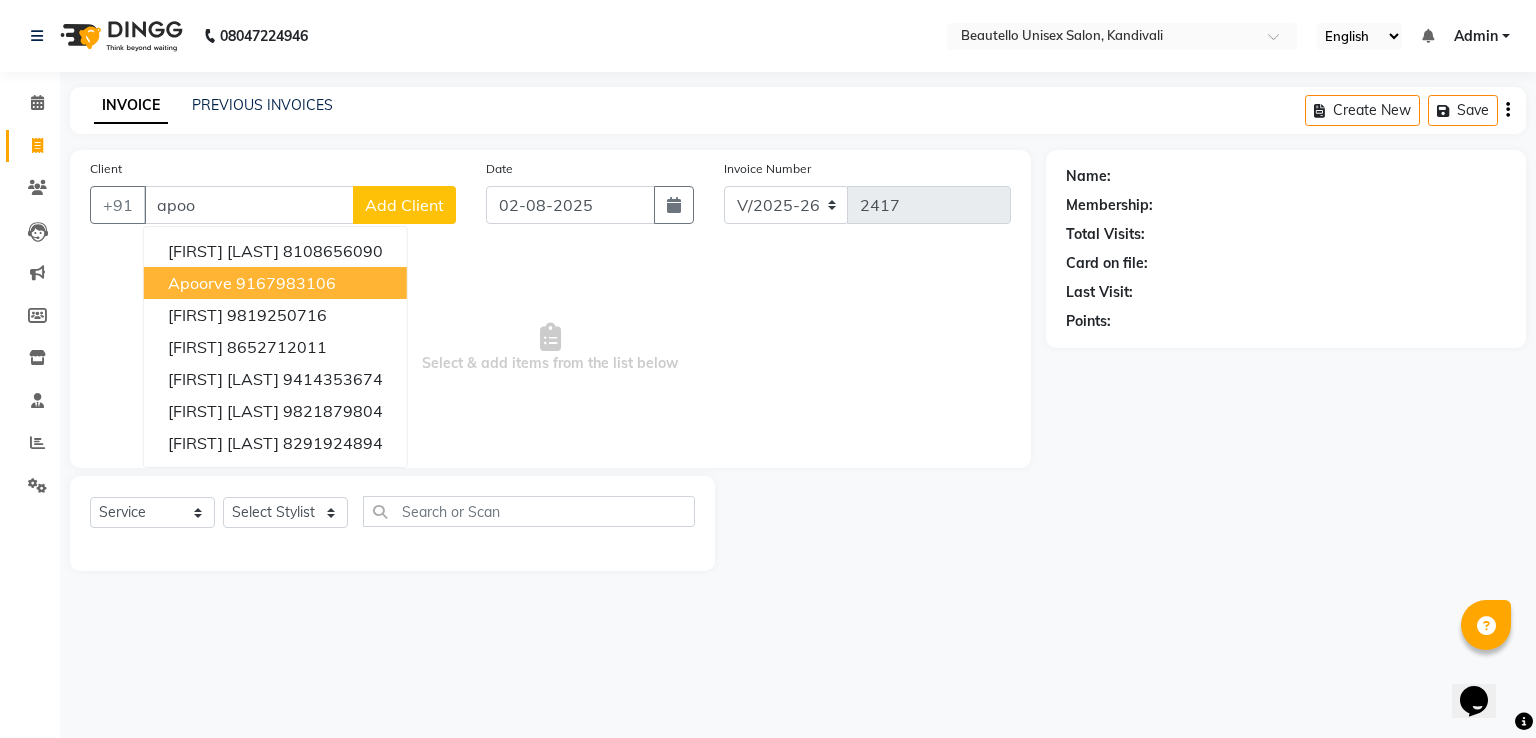 click on "9167983106" at bounding box center [286, 283] 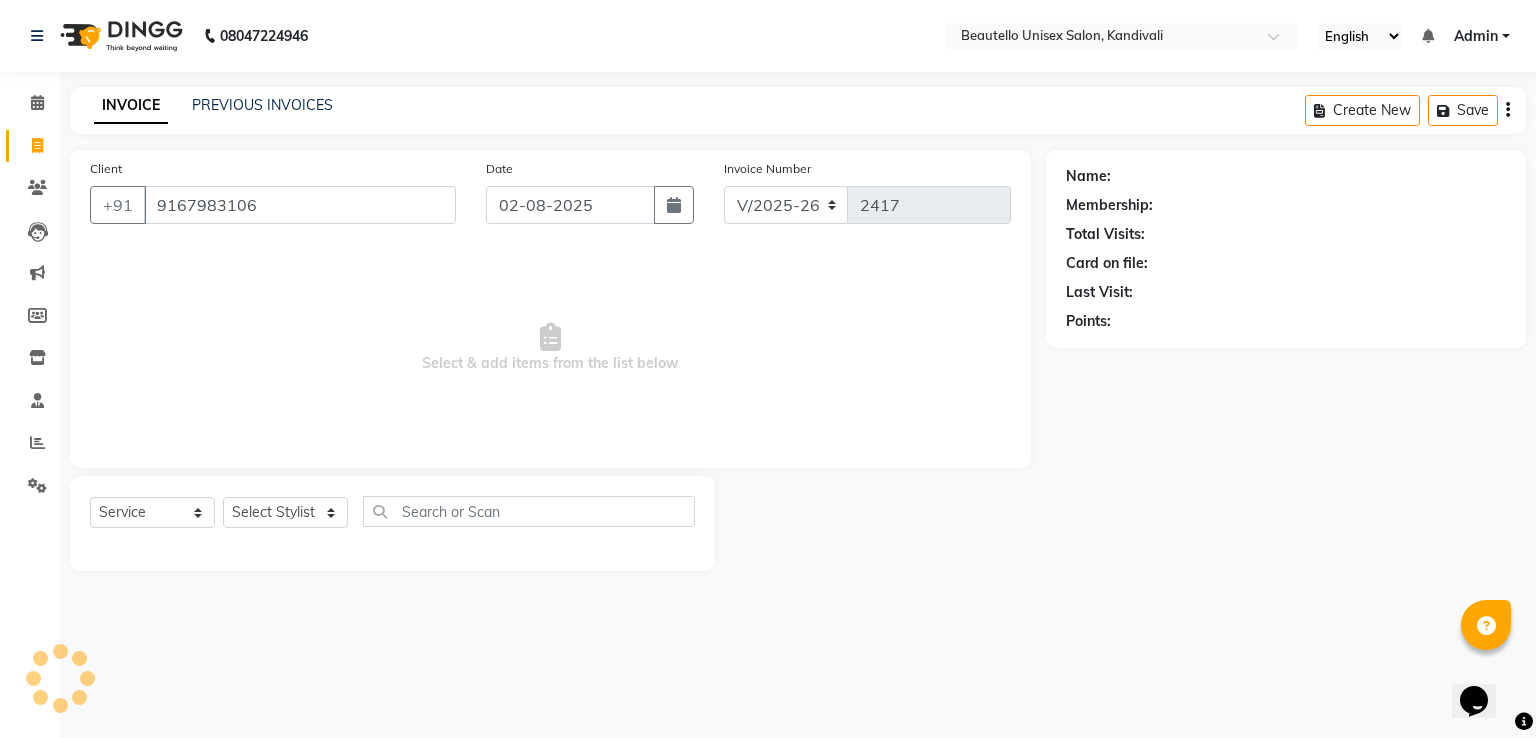 type on "9167983106" 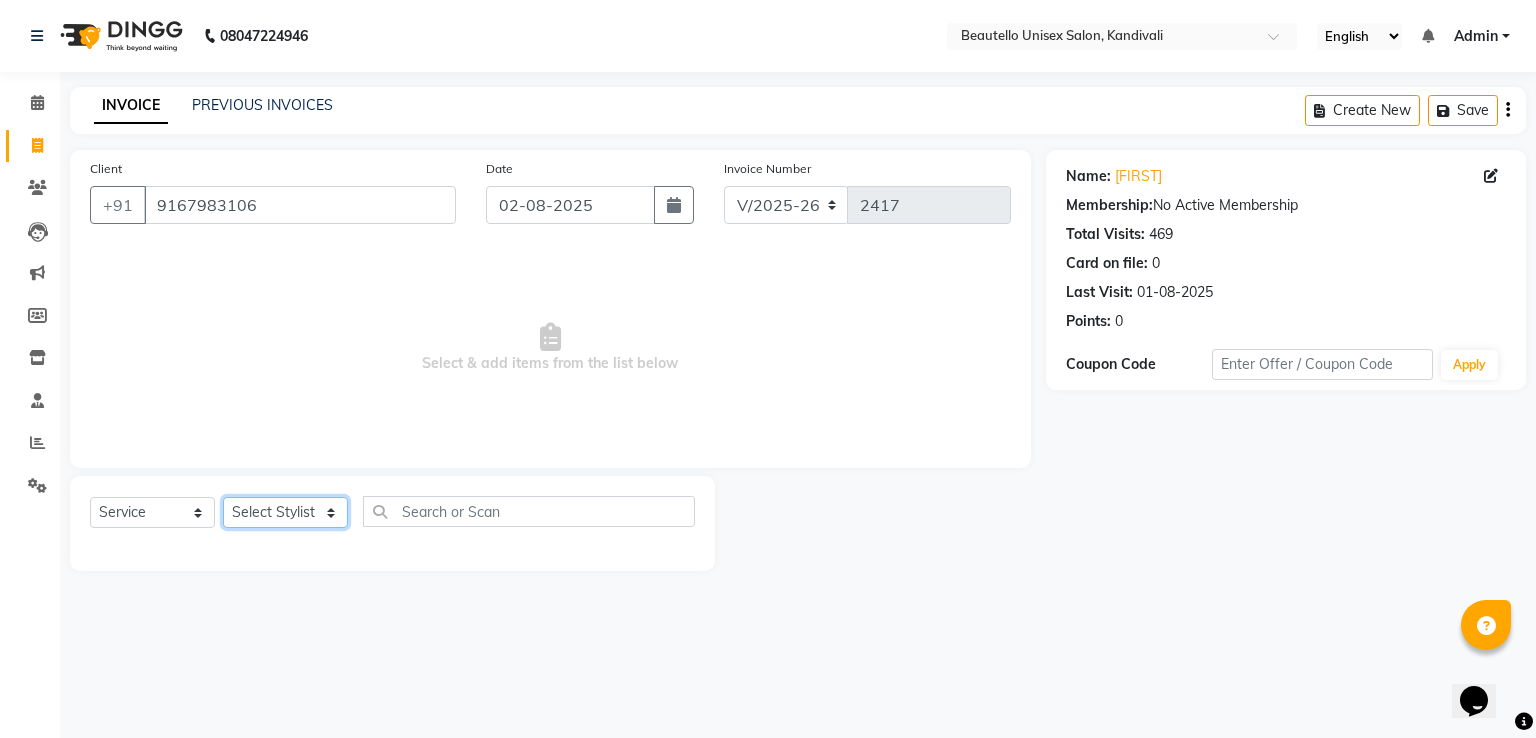 click on "Select Stylist  [FIRST]  [FIRST]   [FIRST]  [FIRST]    [FIRST]   [FIRST]  [FIRST]   [FIRST]    [FIRST] Mam   [FIRST]  Men Head Massage 30 Min  x Women Haircut Fringe Women Haircut Girls (Below 12 Years/Undergraduates - Below 20 Years) Women Haircut Special (Defence Personnel/ Medical Staff/Senior Citizens) Women Haircut By Senior Stylist / Top Stylist Women Haircut By Expert Women Hairwash Classic Women Hairwash Short Women Hairwash Medium Women Hairwash Long Women Hairwash Luxury Short Women Hairwash Luxury Medium Women Hairwash Luxury Long Women Hairwash Pre-Wash Before Colour Services Women Pin Up(Open Styles) Women Hair Up (Bun/ Chignon/ Pony/ French Roll/ Modulated Styles) Women Blow Dry Short Women Blow Dry Medium Women Blow Dry Long Women Ironing / Tongs / Hot Rollers Short Women Ironing / Tongs / Hot Rollers Medium Women Ironing / Tongs / Hot Rollers Long Haircut  & Beard Haircut Beard Package Shampoo & Conditioner PLEX Women Colour Streak Majirel (Per Streak) Women Colour Streak Inoa (Per Streak) Women Highlights Short 1 0" 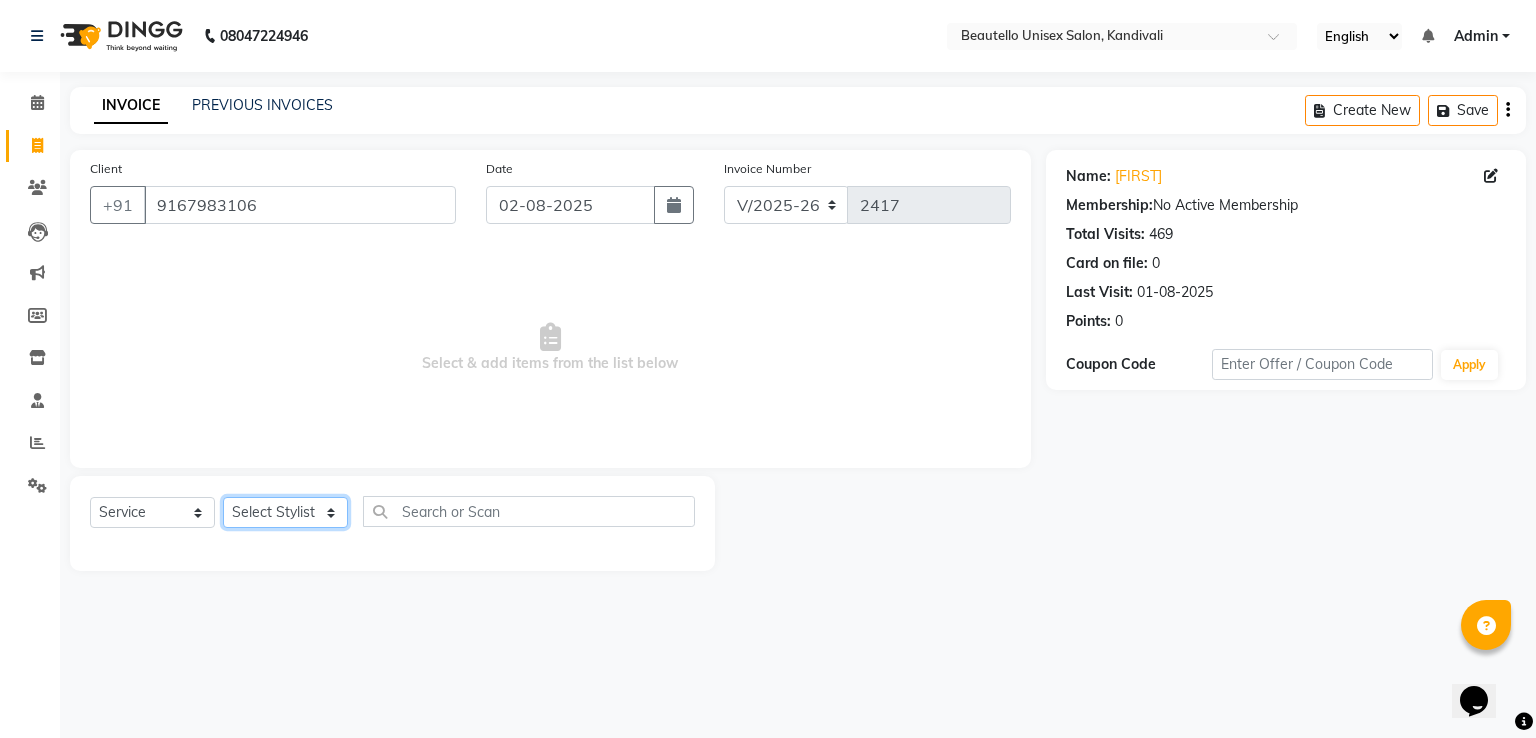 select on "31995" 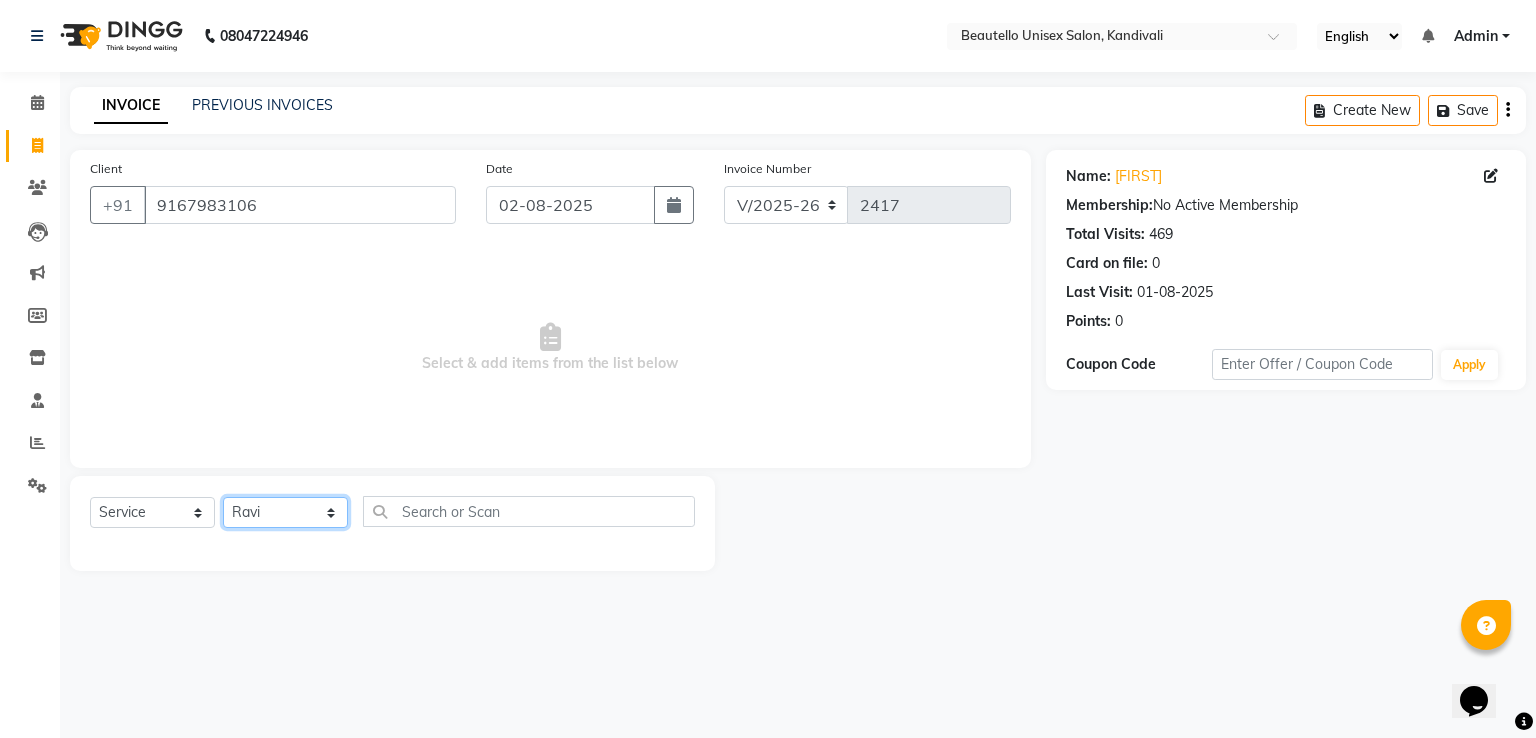 click on "Select Stylist  [FIRST]  [FIRST]   [FIRST]  [FIRST]    [FIRST]   [FIRST]  [FIRST]   [FIRST]    [FIRST] Mam   [FIRST]  Men Head Massage 30 Min  x Women Haircut Fringe Women Haircut Girls (Below 12 Years/Undergraduates - Below 20 Years) Women Haircut Special (Defence Personnel/ Medical Staff/Senior Citizens) Women Haircut By Senior Stylist / Top Stylist Women Haircut By Expert Women Hairwash Classic Women Hairwash Short Women Hairwash Medium Women Hairwash Long Women Hairwash Luxury Short Women Hairwash Luxury Medium Women Hairwash Luxury Long Women Hairwash Pre-Wash Before Colour Services Women Pin Up(Open Styles) Women Hair Up (Bun/ Chignon/ Pony/ French Roll/ Modulated Styles) Women Blow Dry Short Women Blow Dry Medium Women Blow Dry Long Women Ironing / Tongs / Hot Rollers Short Women Ironing / Tongs / Hot Rollers Medium Women Ironing / Tongs / Hot Rollers Long Haircut  & Beard Haircut Beard Package Shampoo & Conditioner PLEX Women Colour Streak Majirel (Per Streak) Women Colour Streak Inoa (Per Streak) Women Highlights Short 1 0" 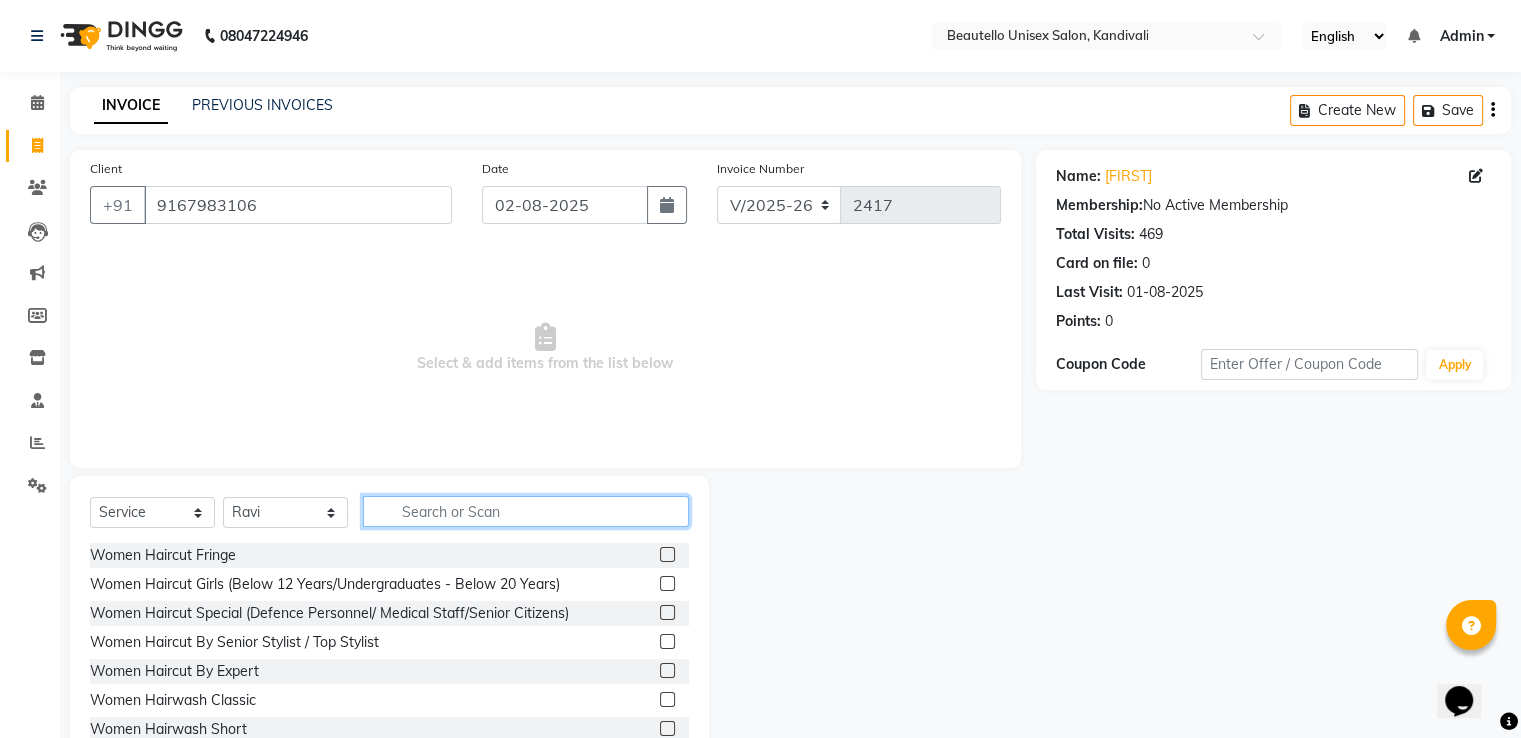 click 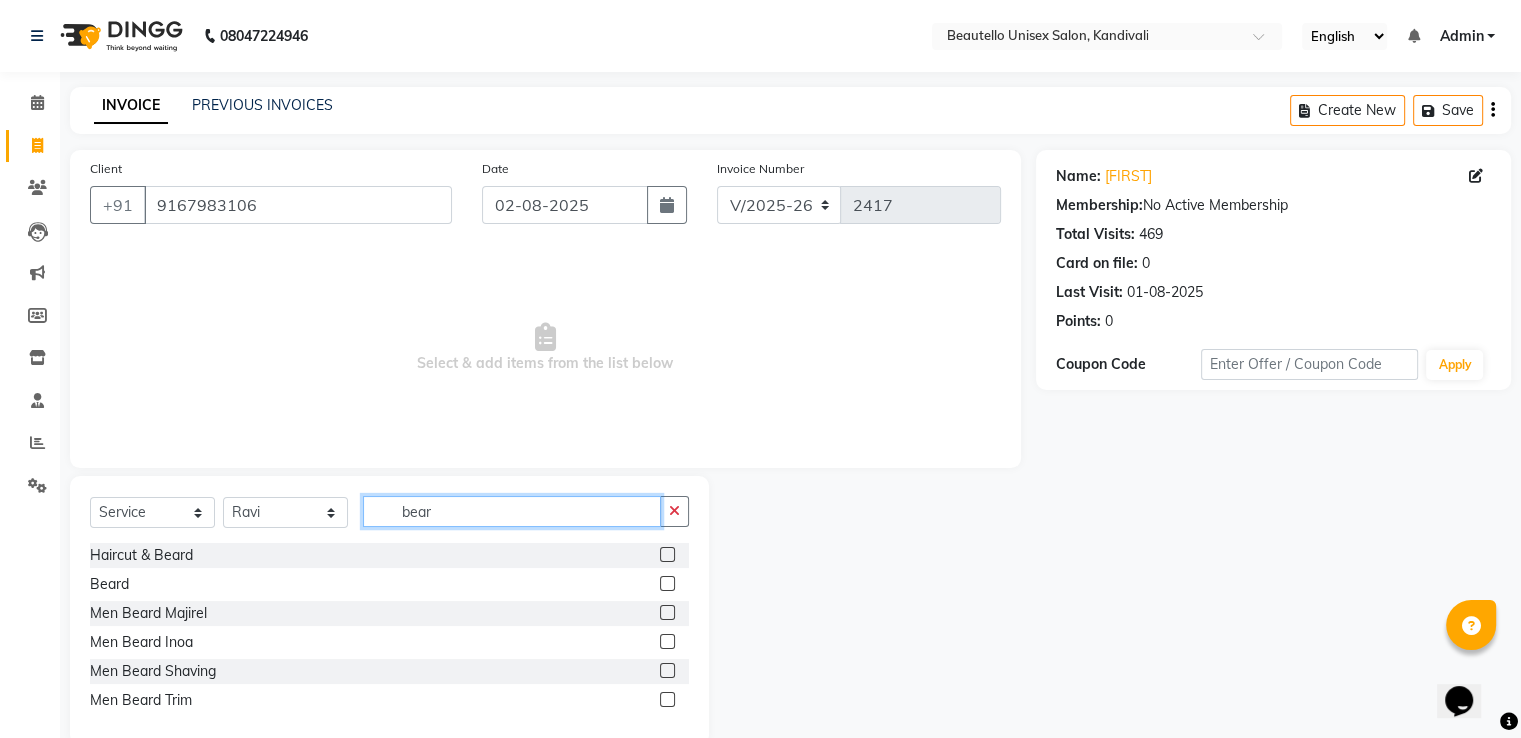 type on "bear" 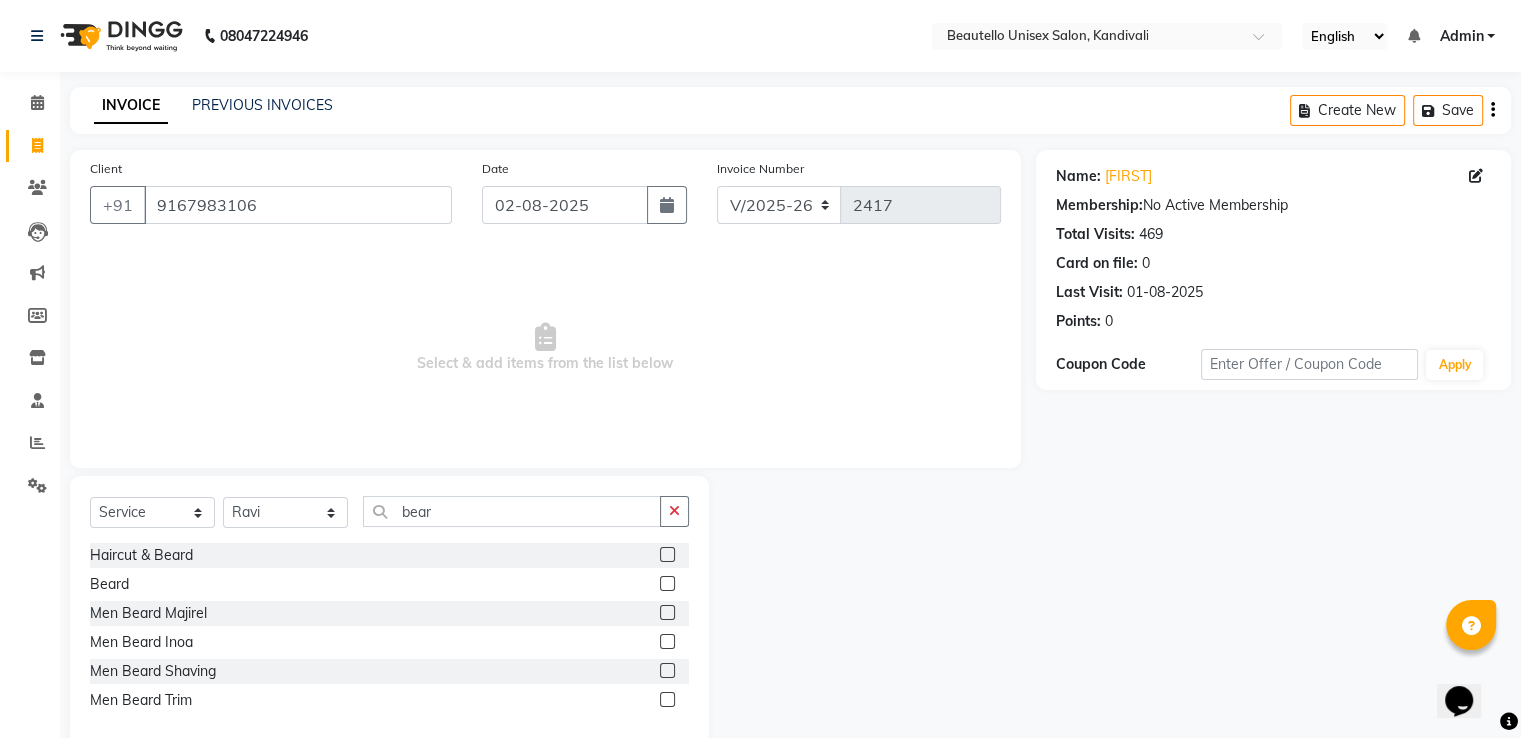click 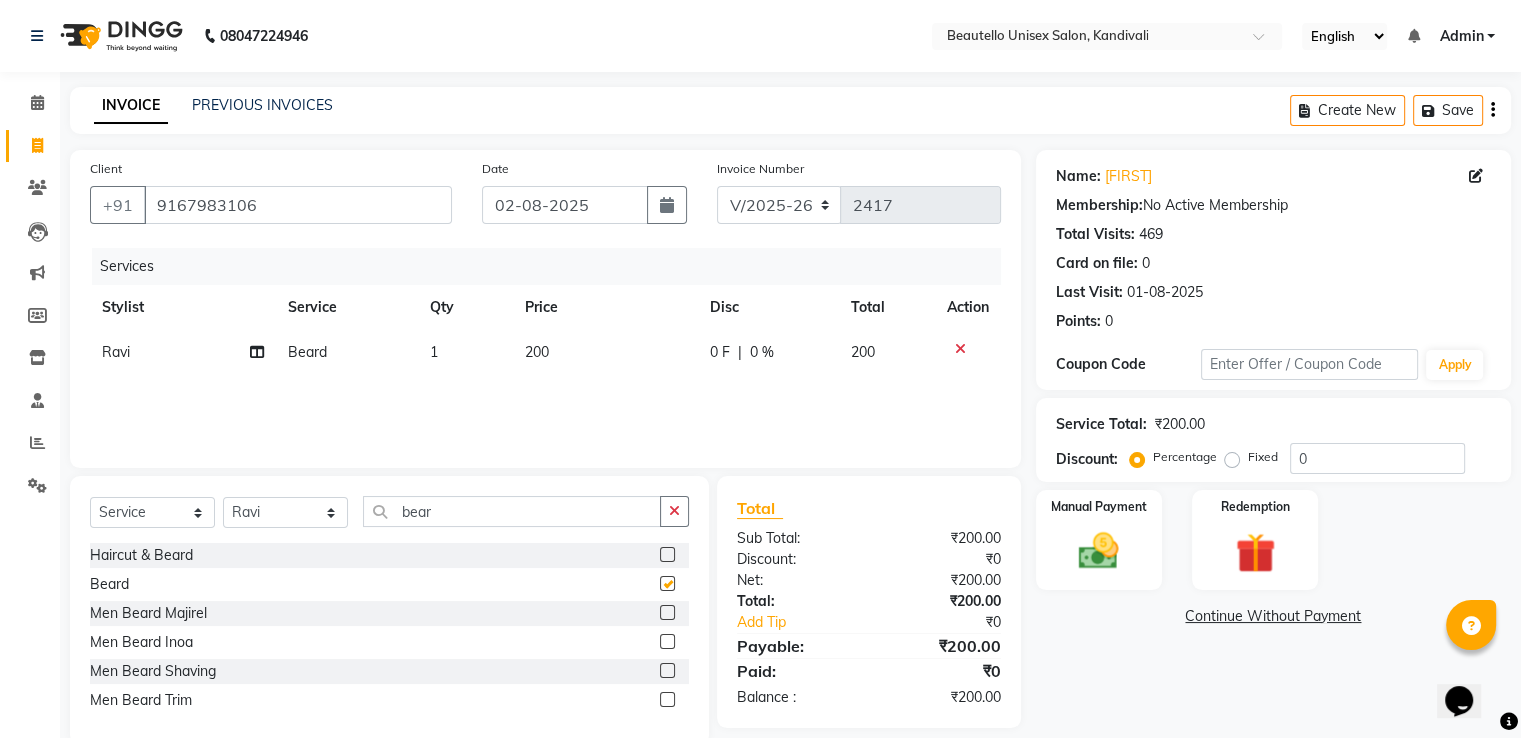 checkbox on "false" 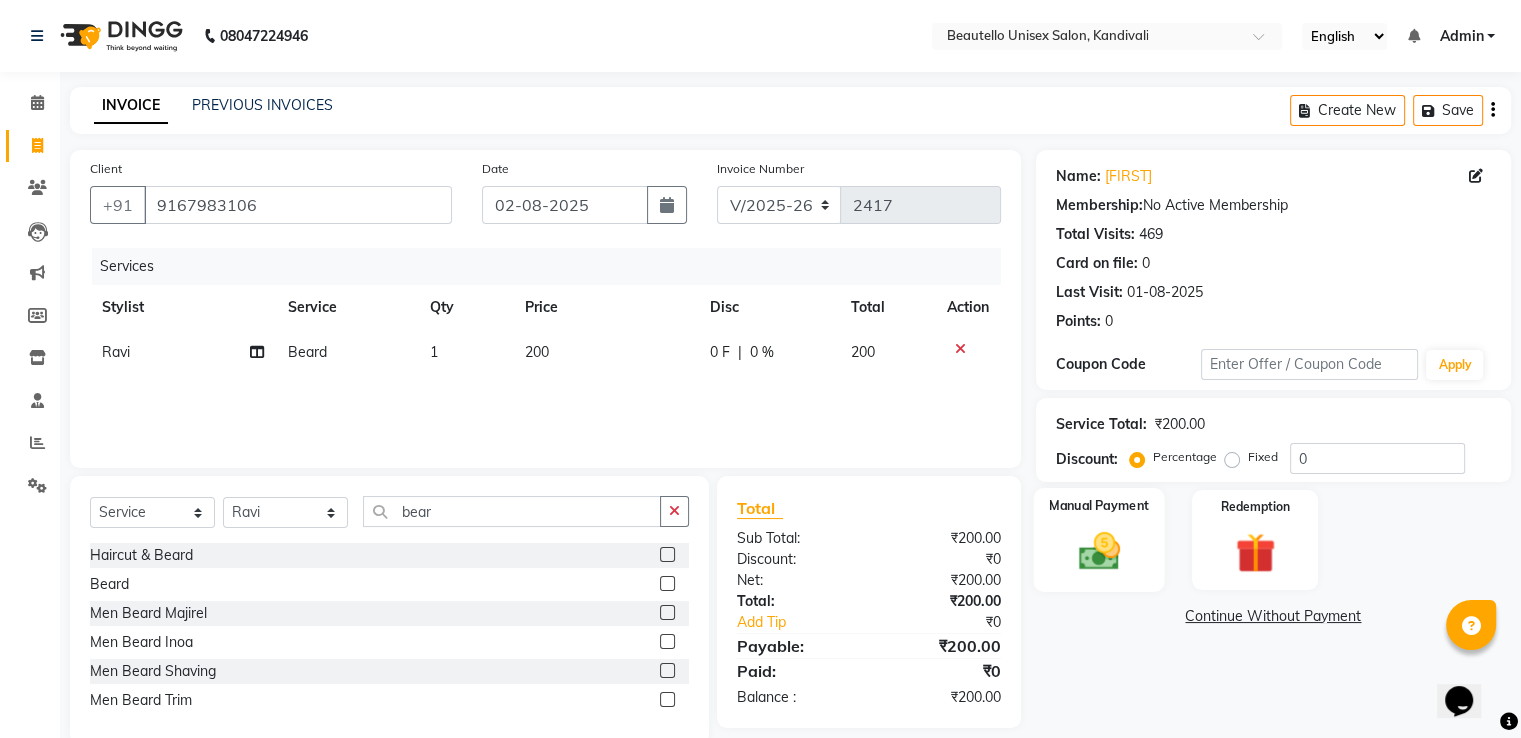 click 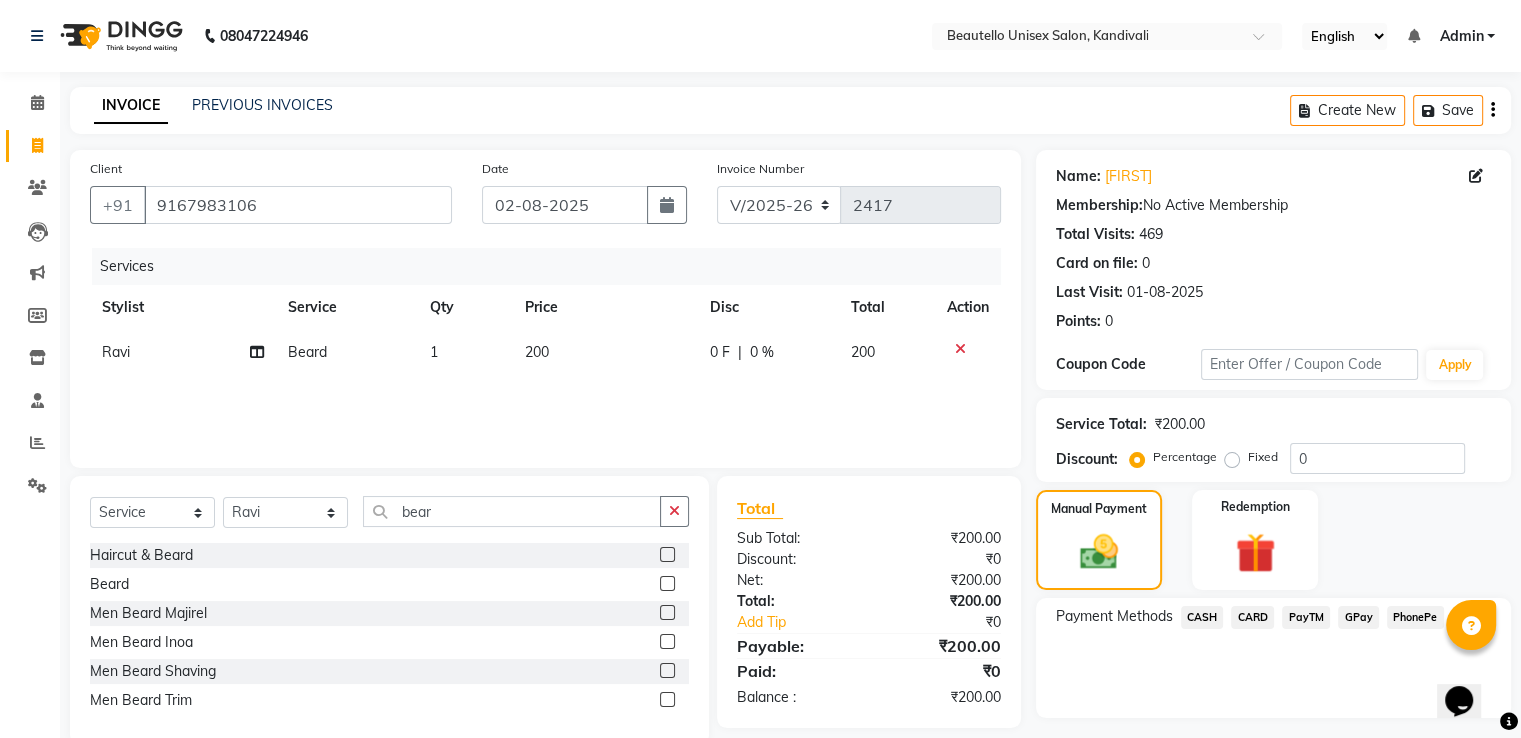click on "PayTM" 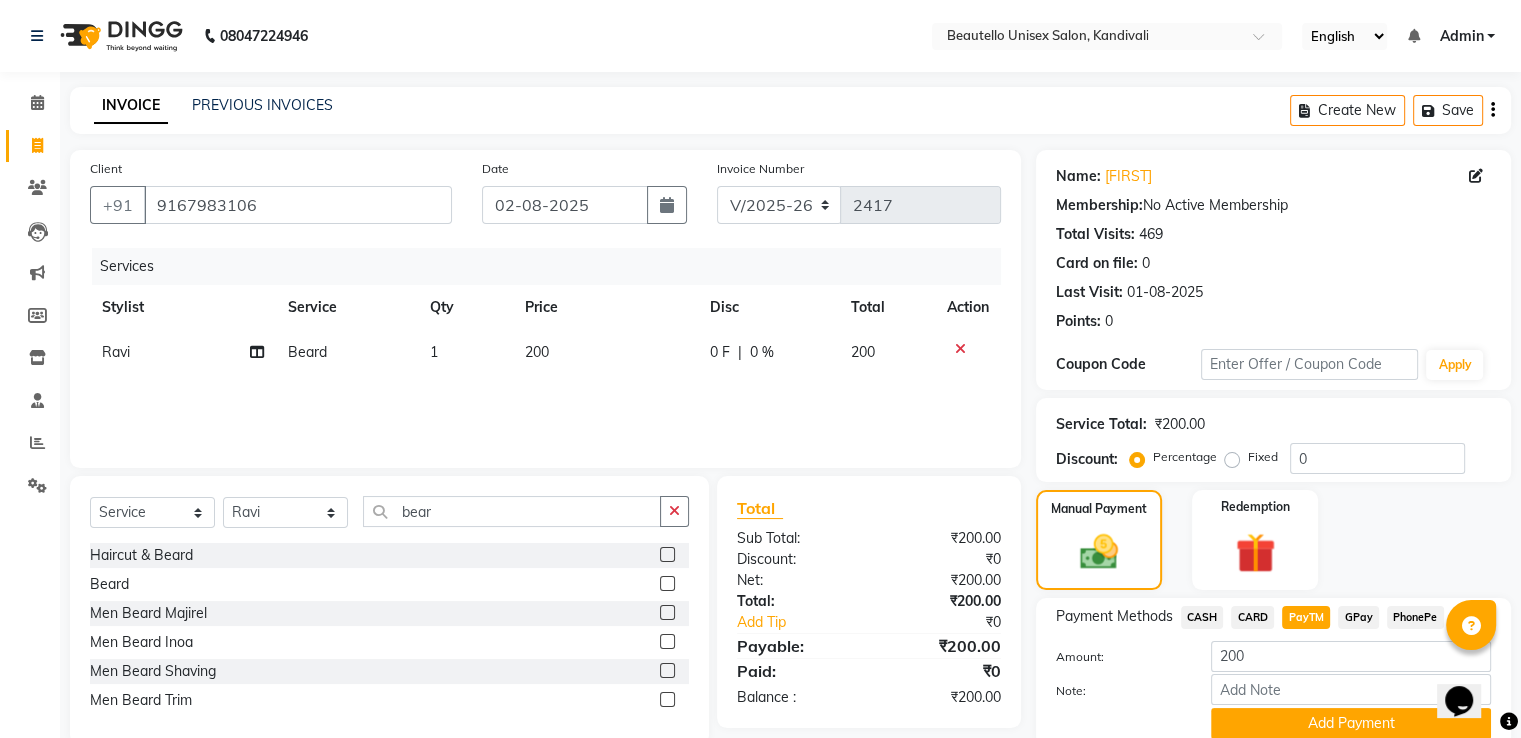 scroll, scrollTop: 81, scrollLeft: 0, axis: vertical 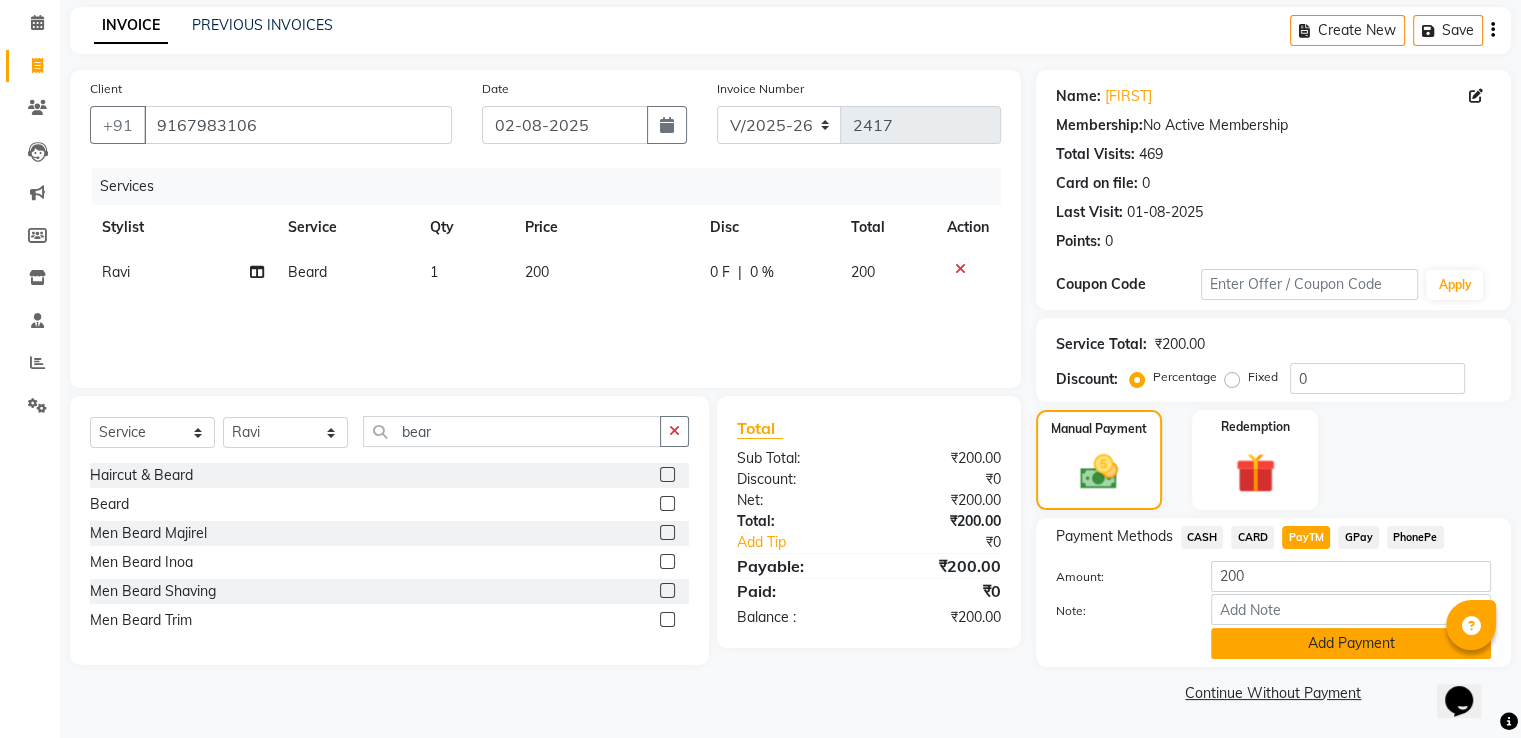 click on "Add Payment" 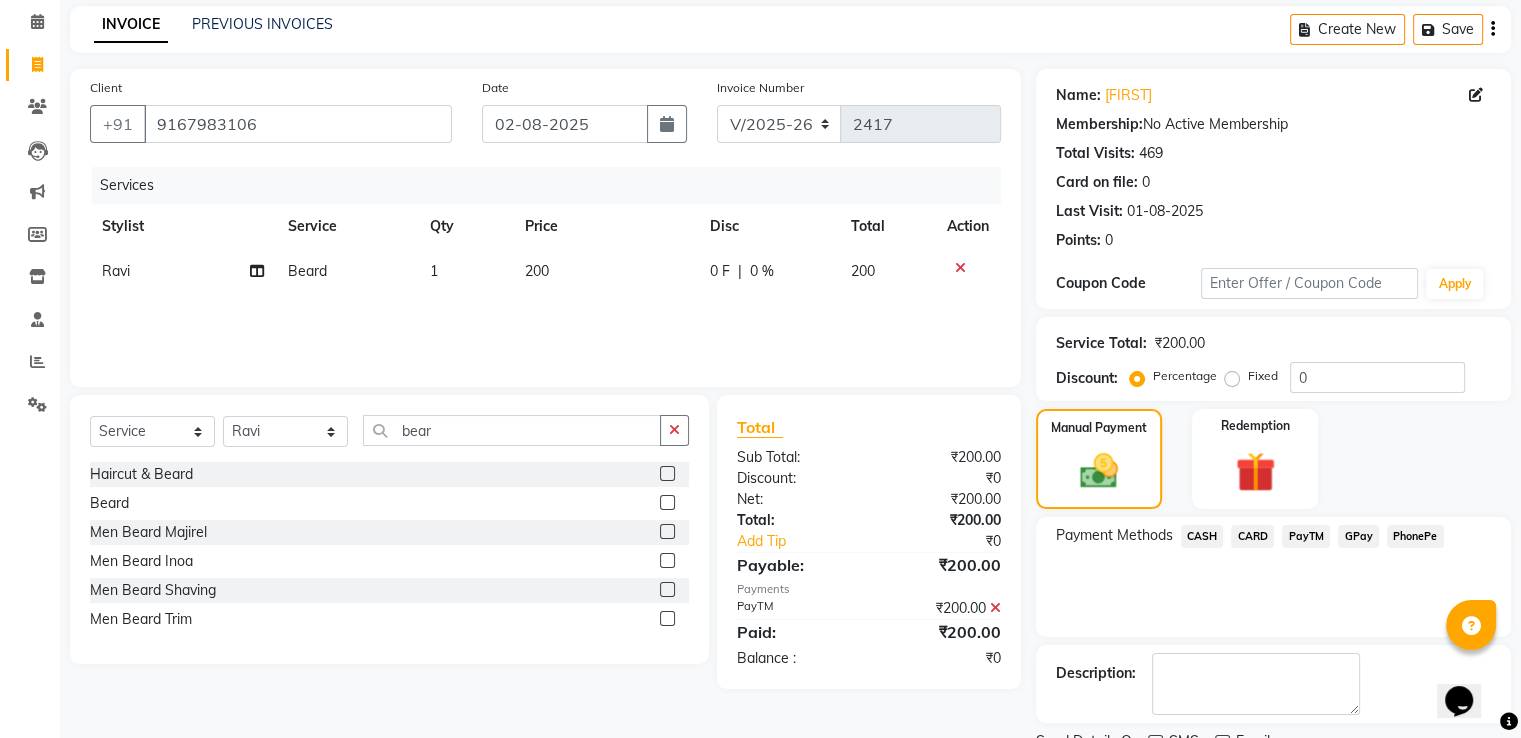 scroll, scrollTop: 163, scrollLeft: 0, axis: vertical 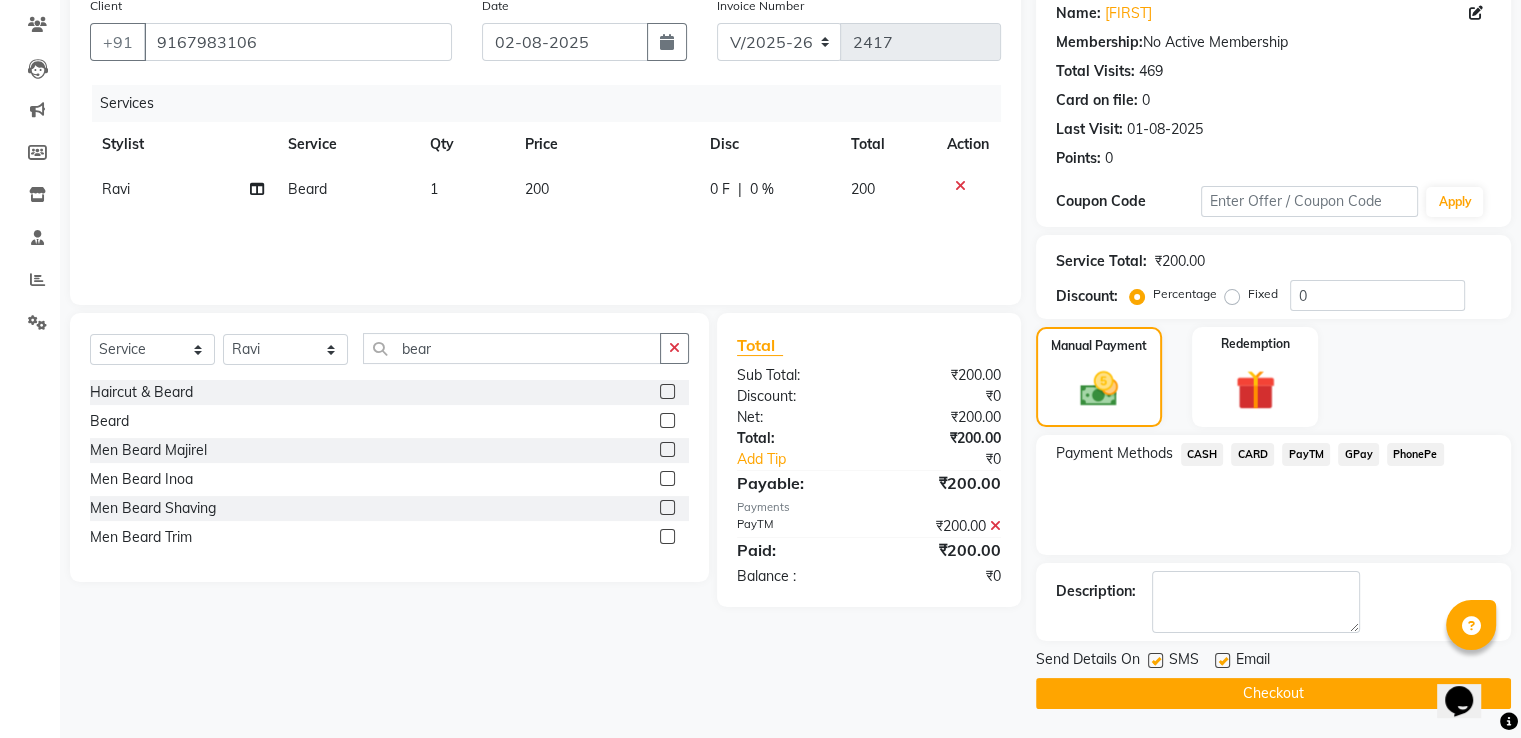 click 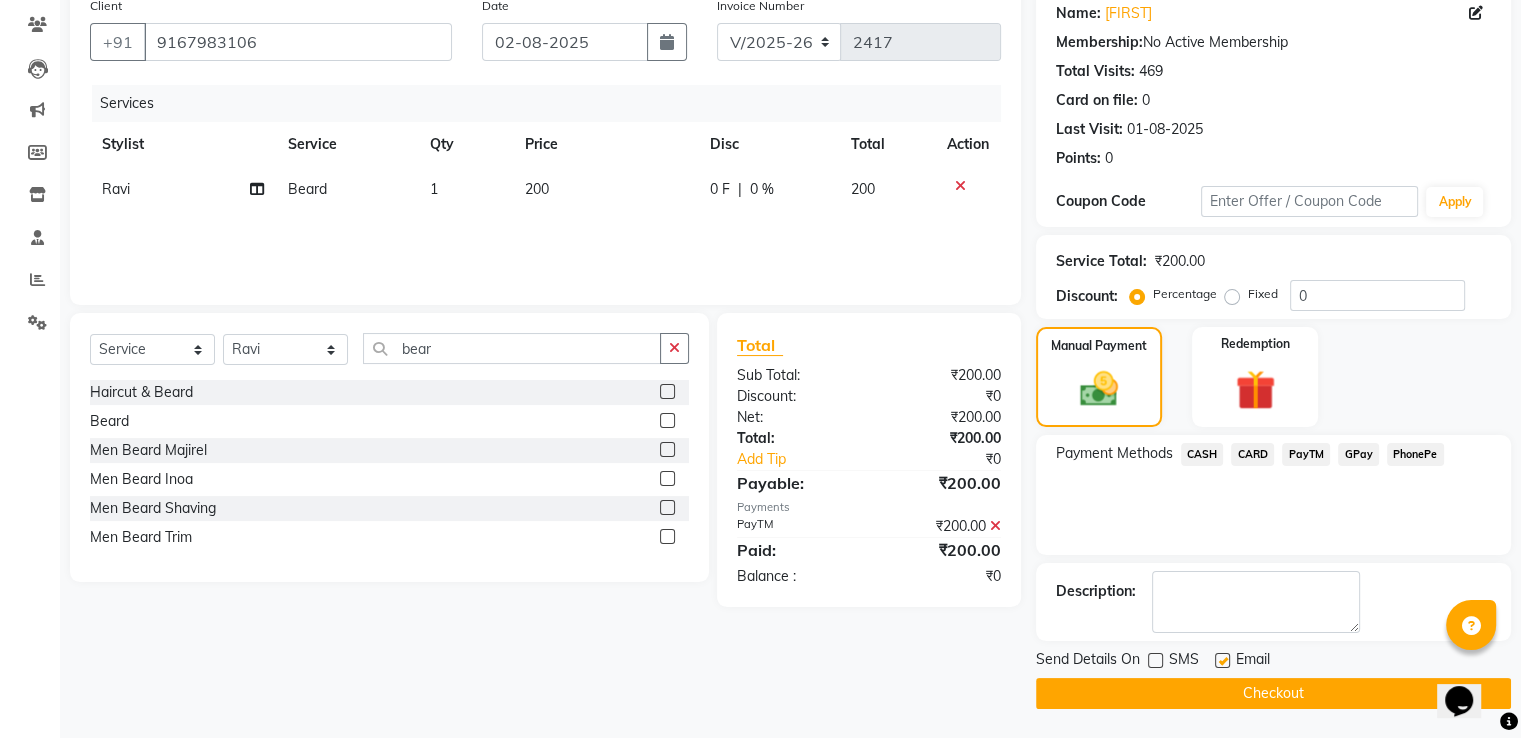 click on "Checkout" 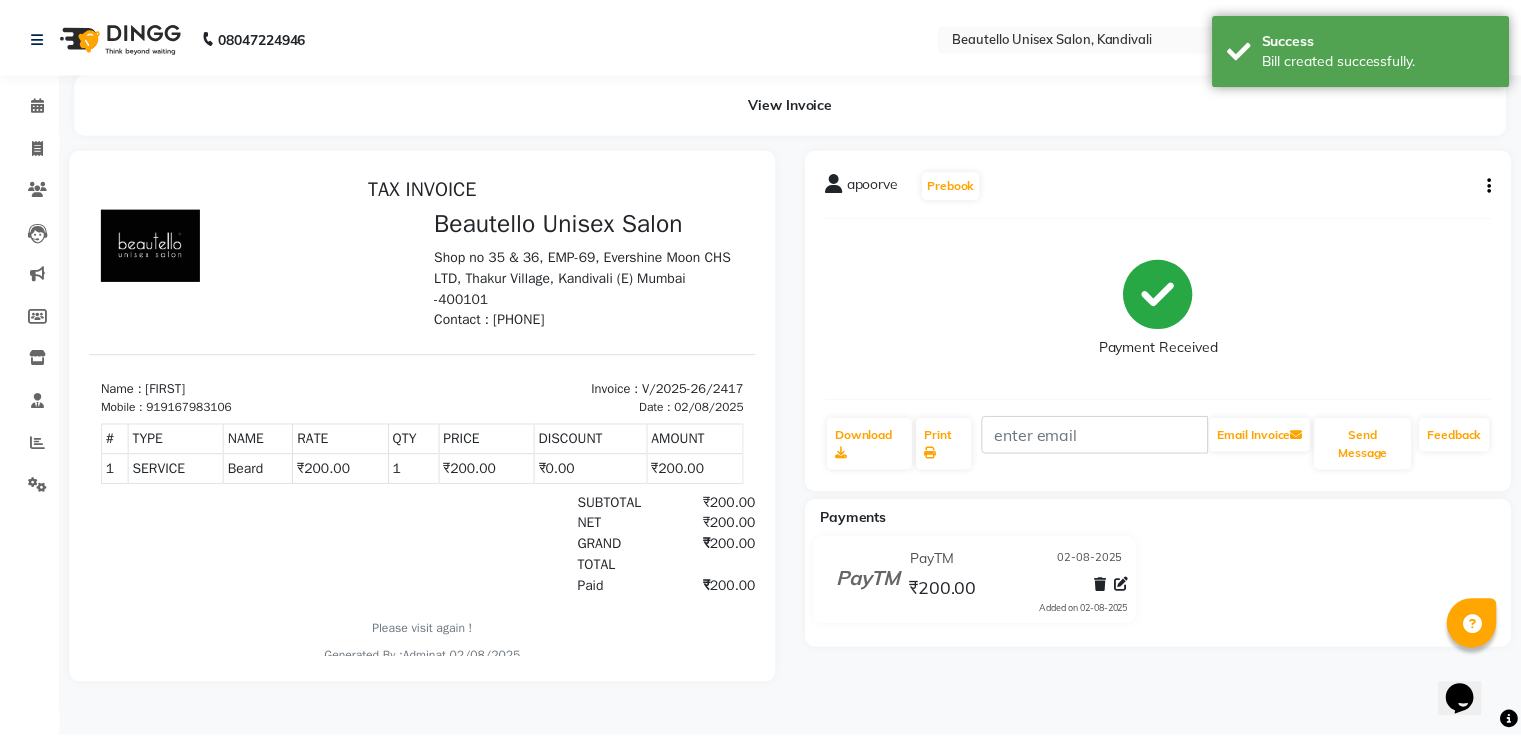 scroll, scrollTop: 0, scrollLeft: 0, axis: both 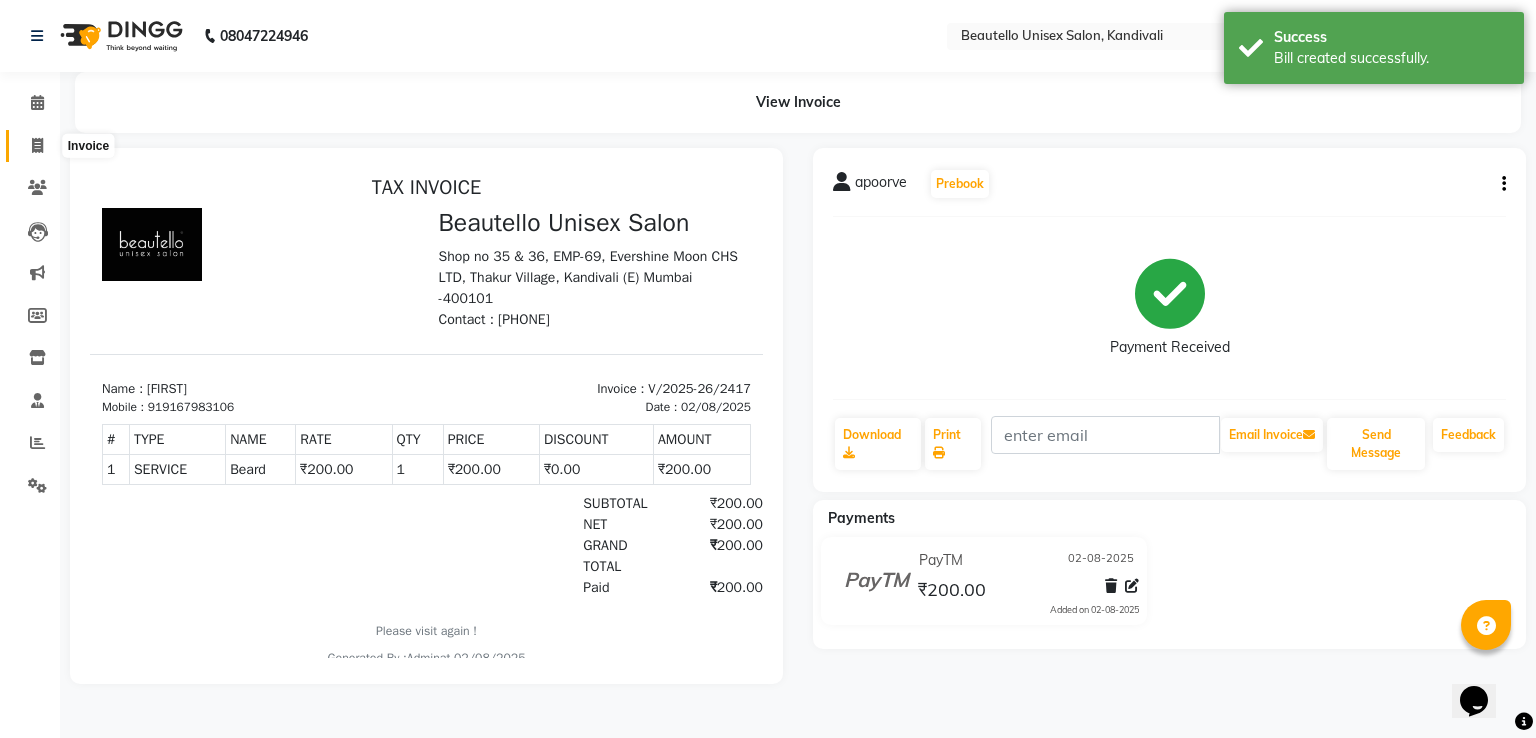 click 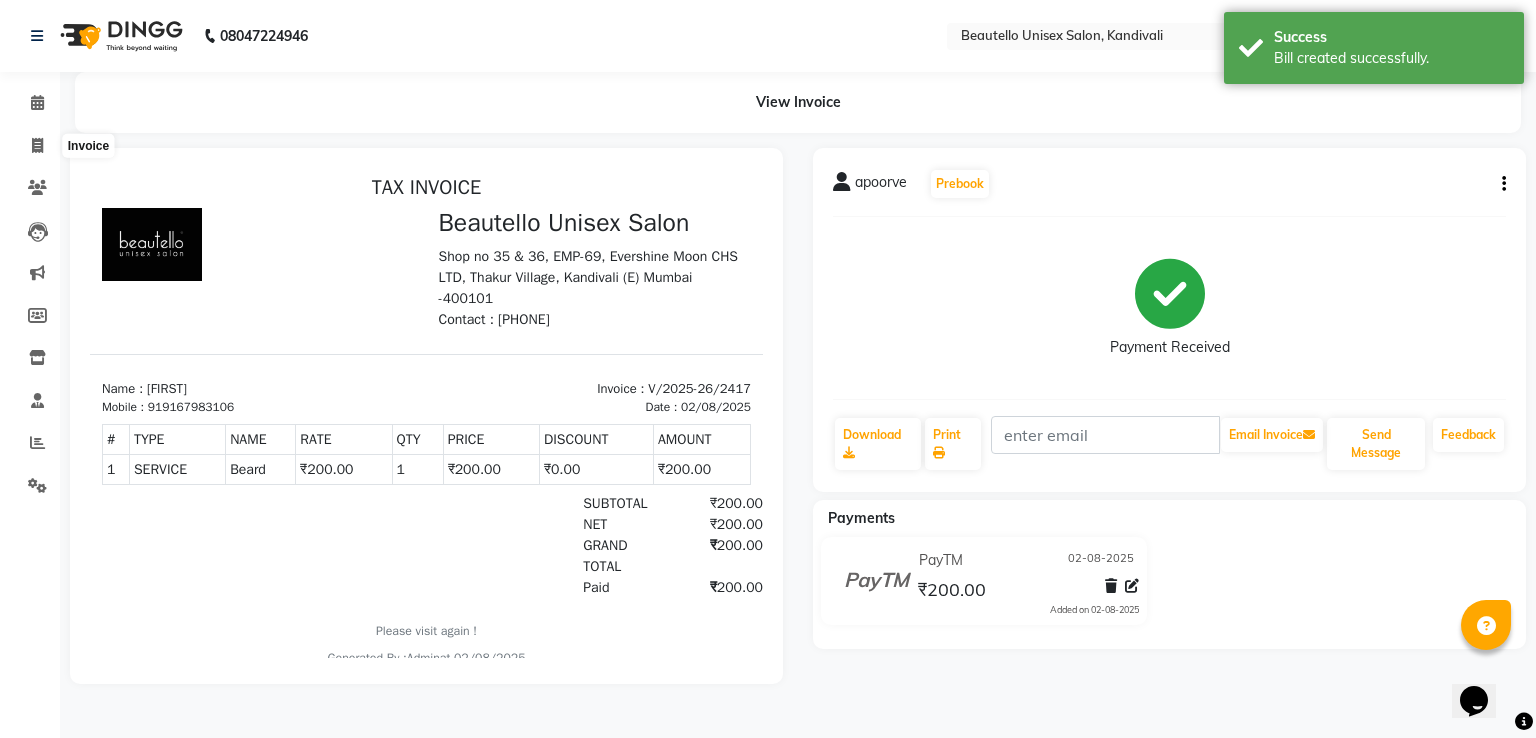 select on "5051" 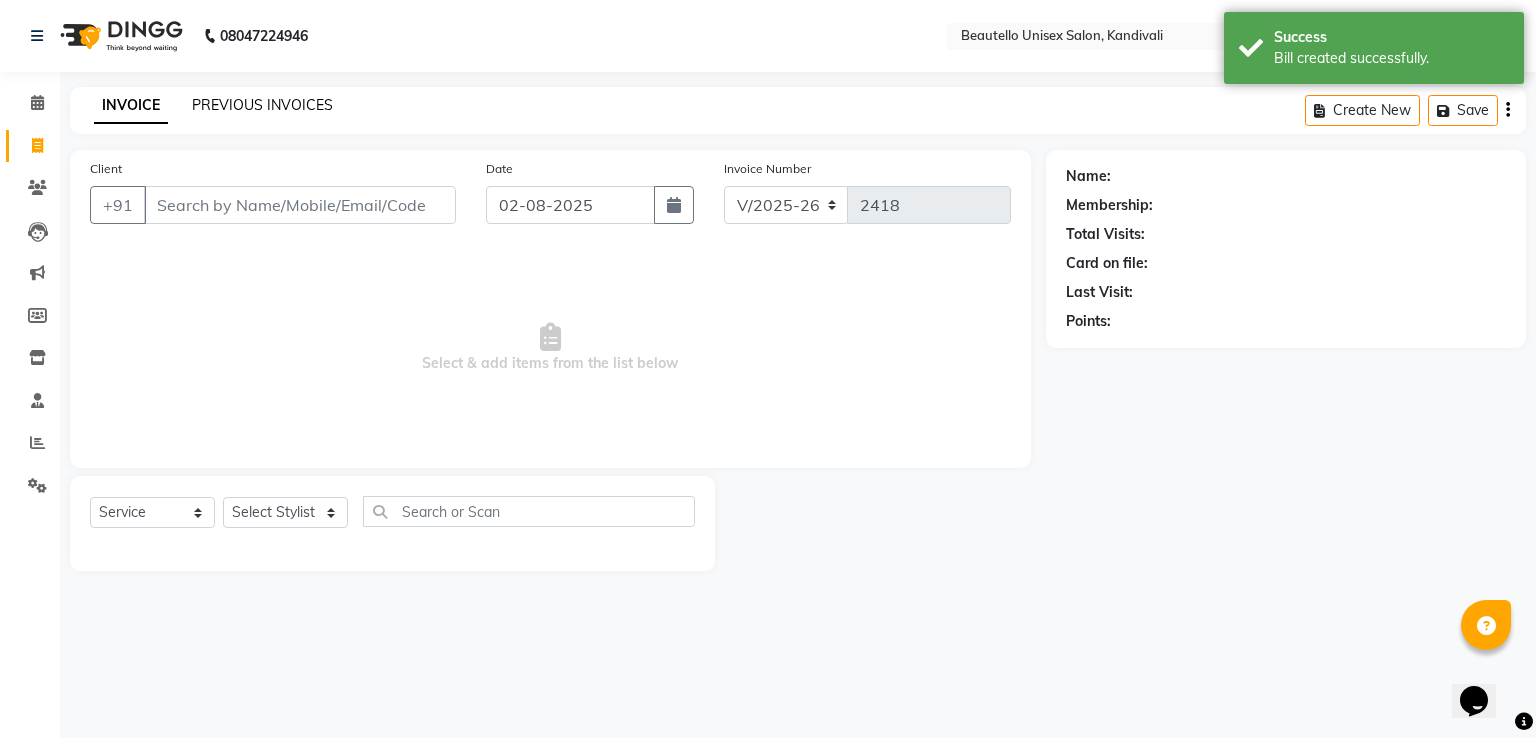 click on "PREVIOUS INVOICES" 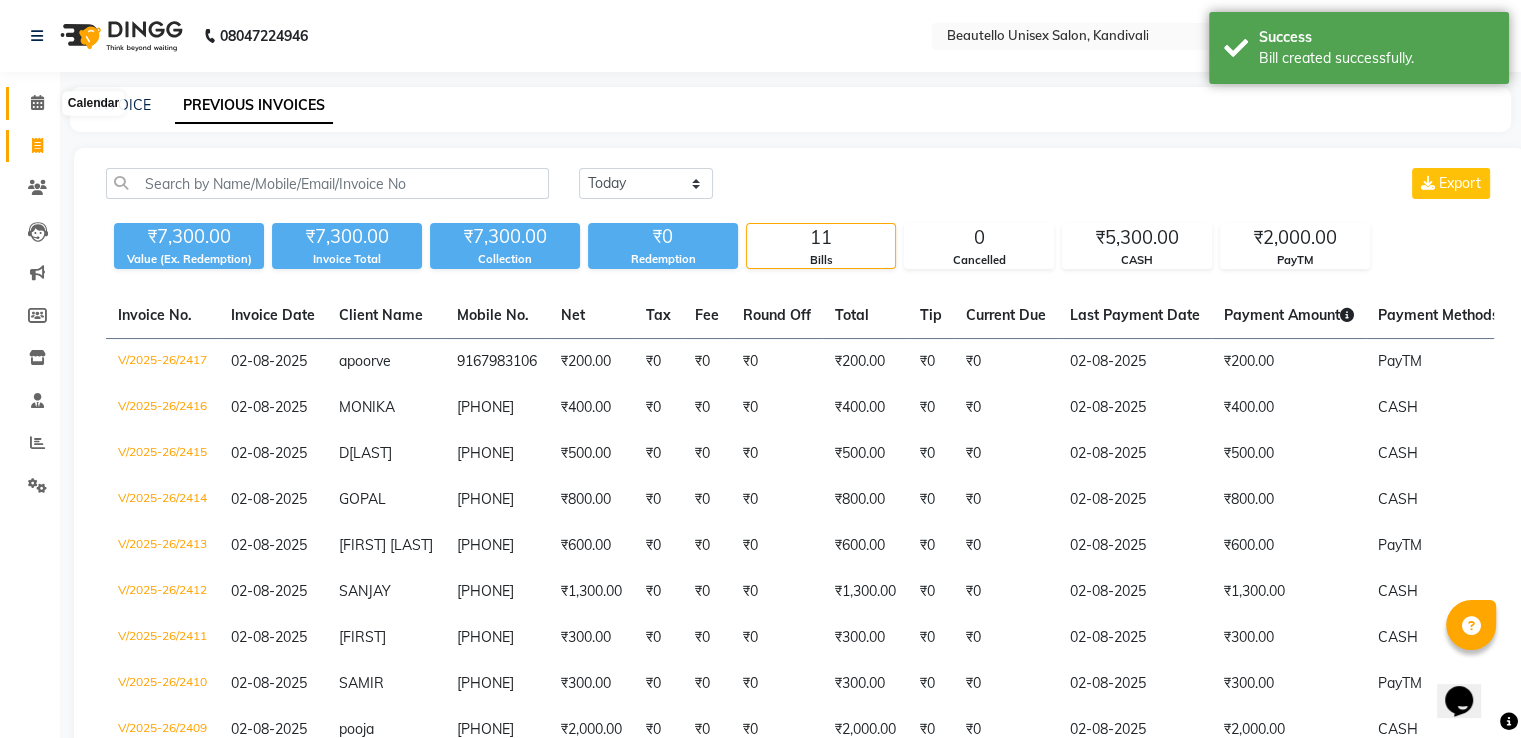 click 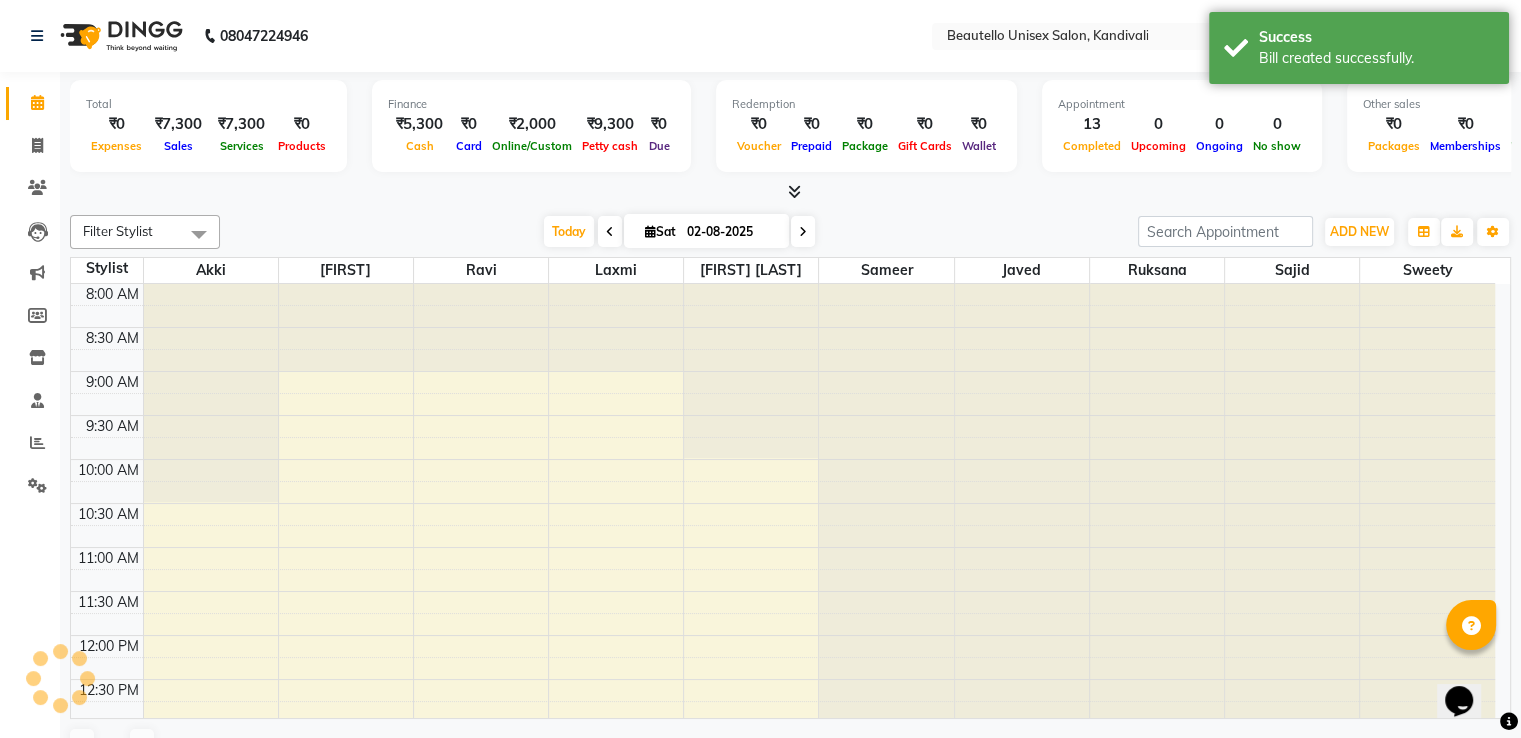 scroll, scrollTop: 611, scrollLeft: 0, axis: vertical 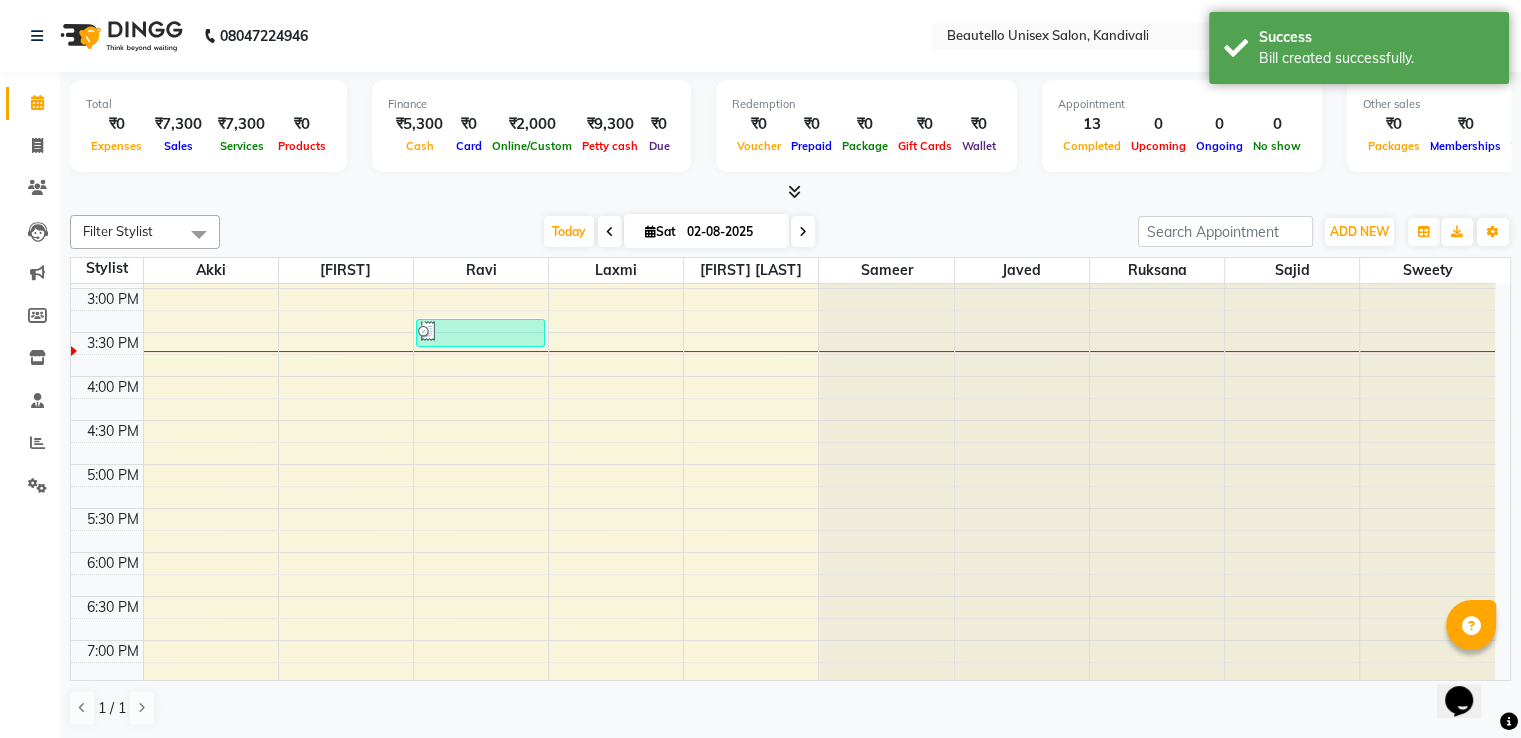 click at bounding box center [794, 191] 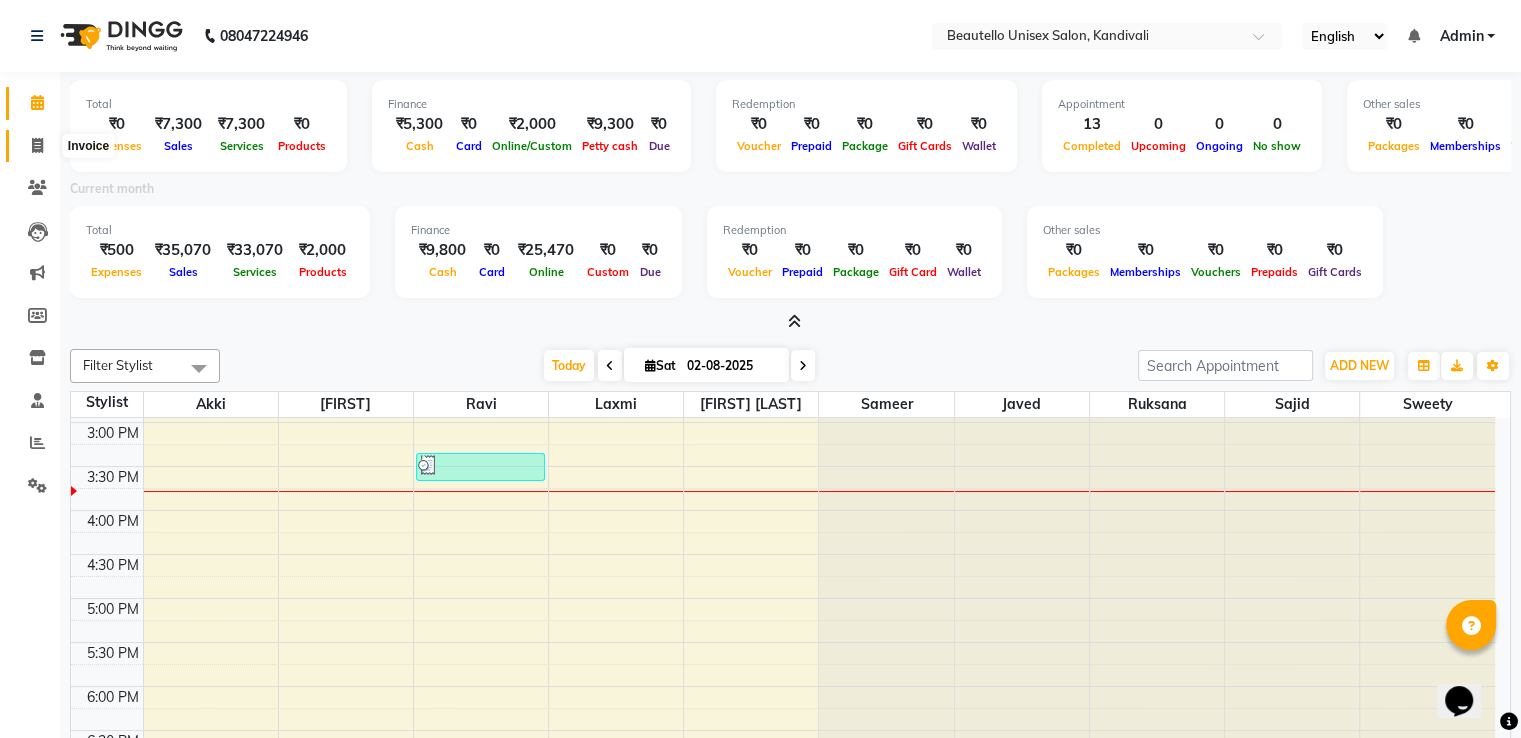 click 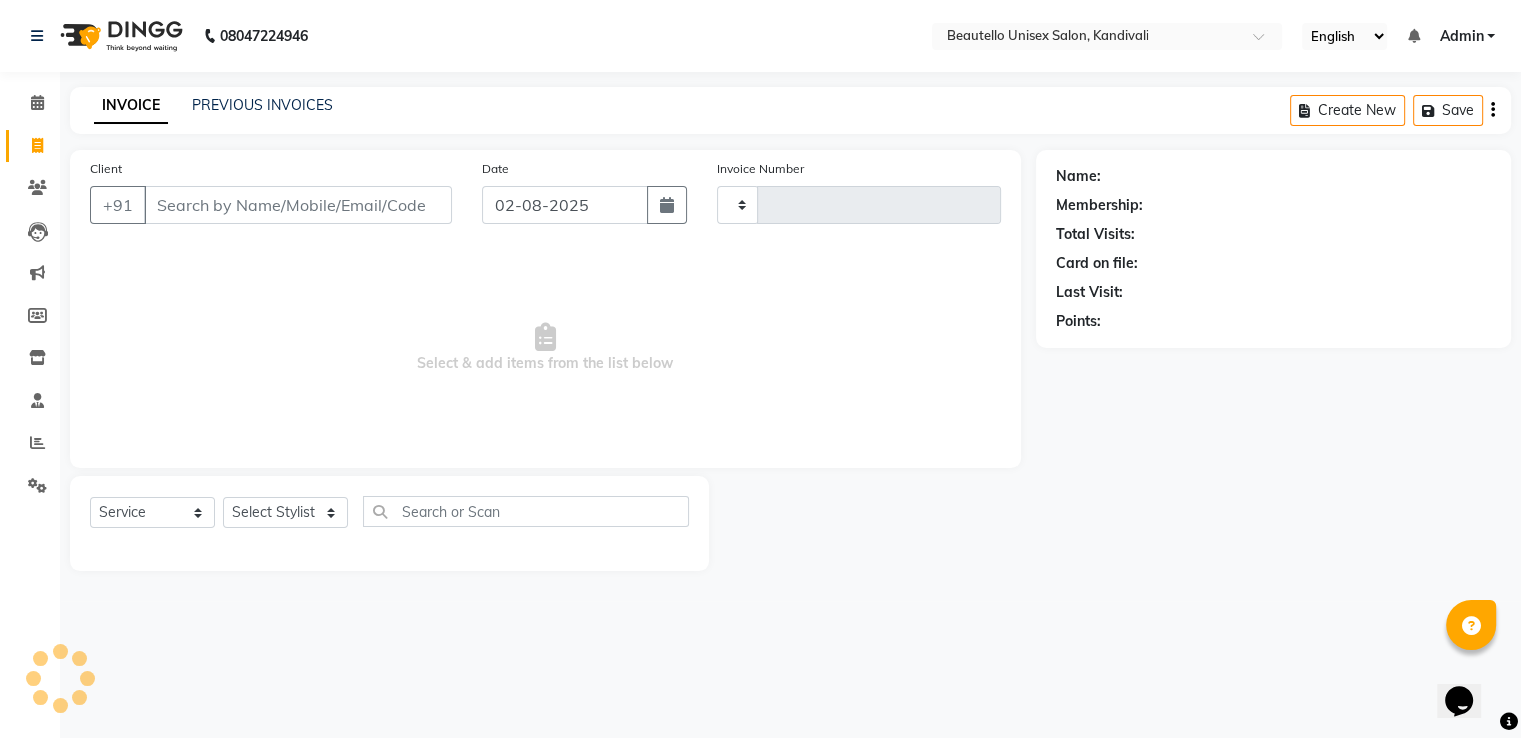 type on "2418" 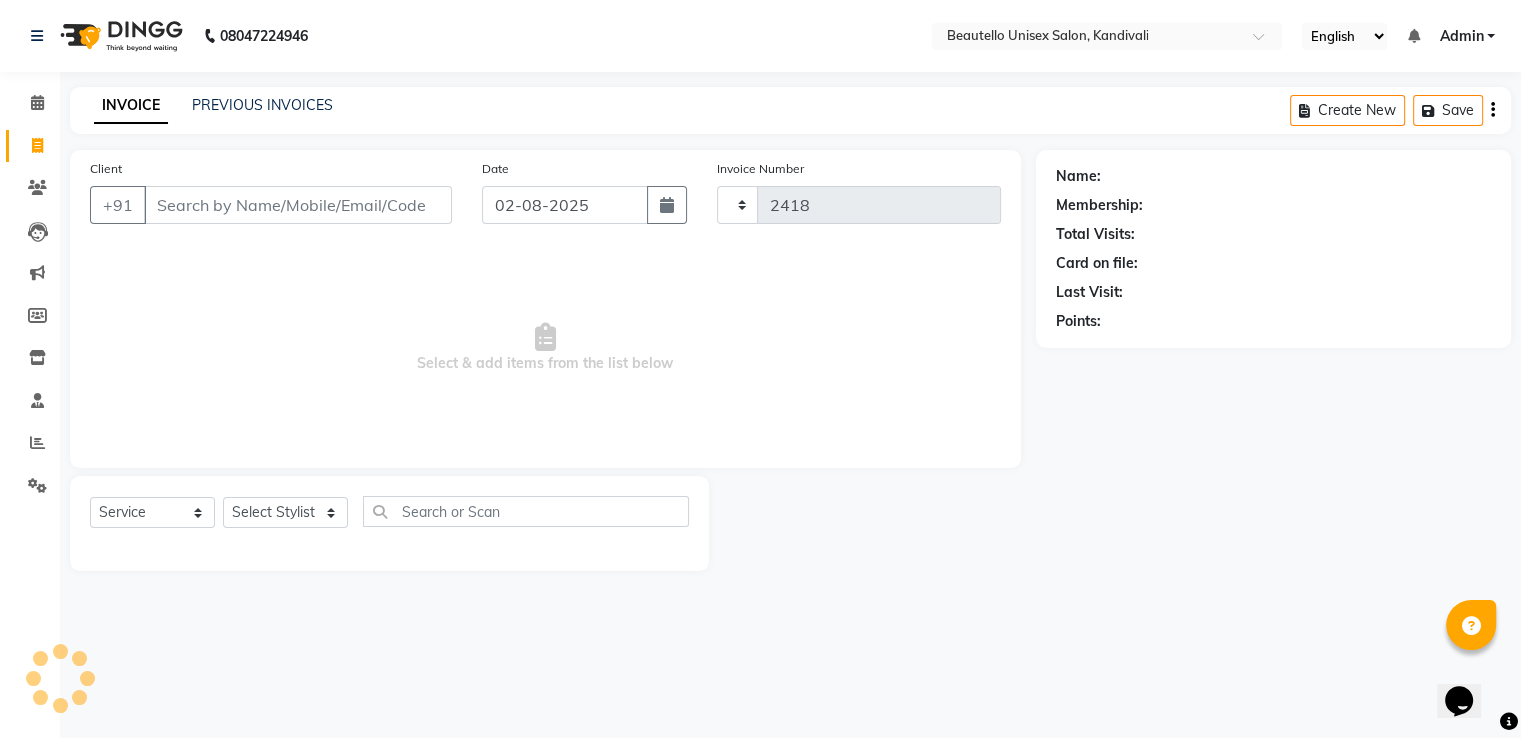 select on "5051" 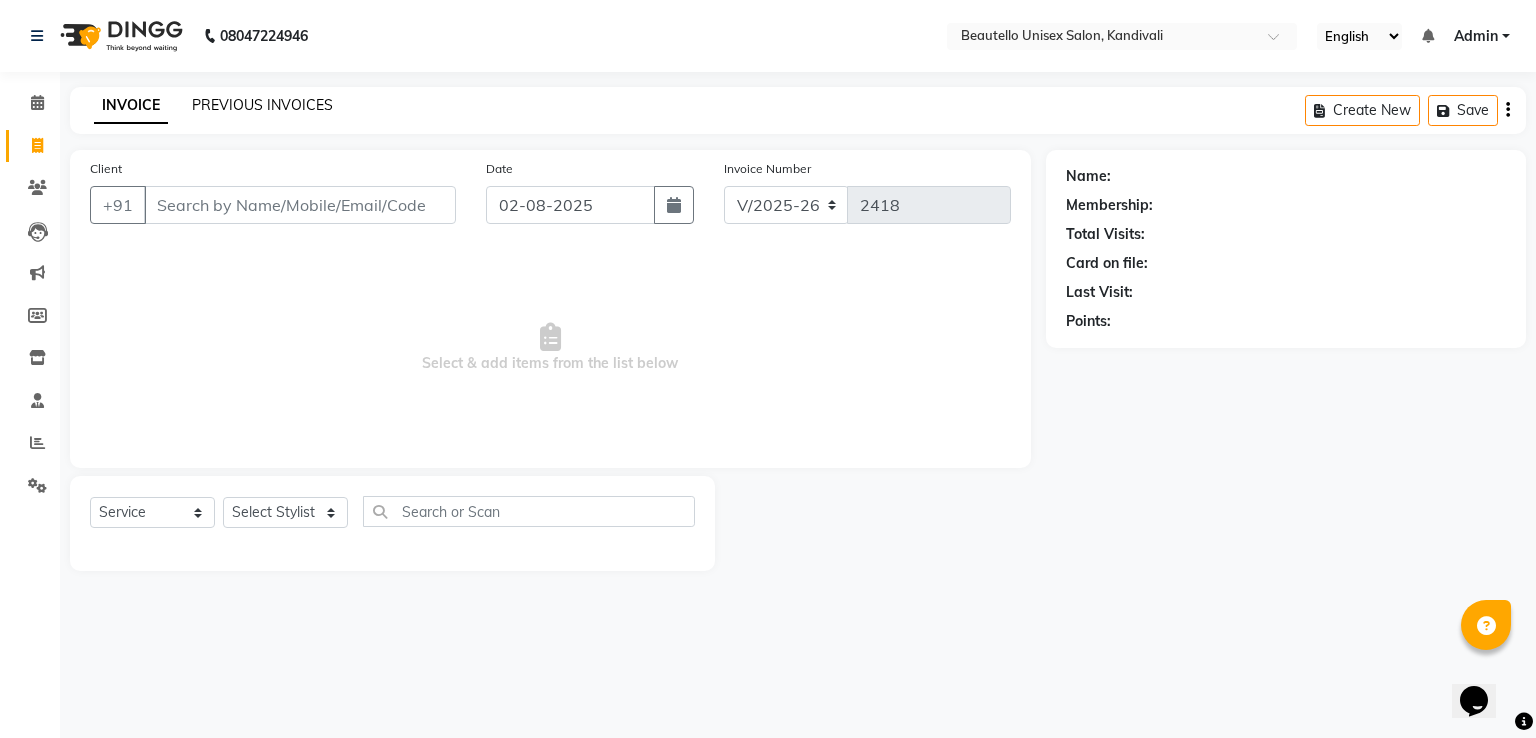 click on "PREVIOUS INVOICES" 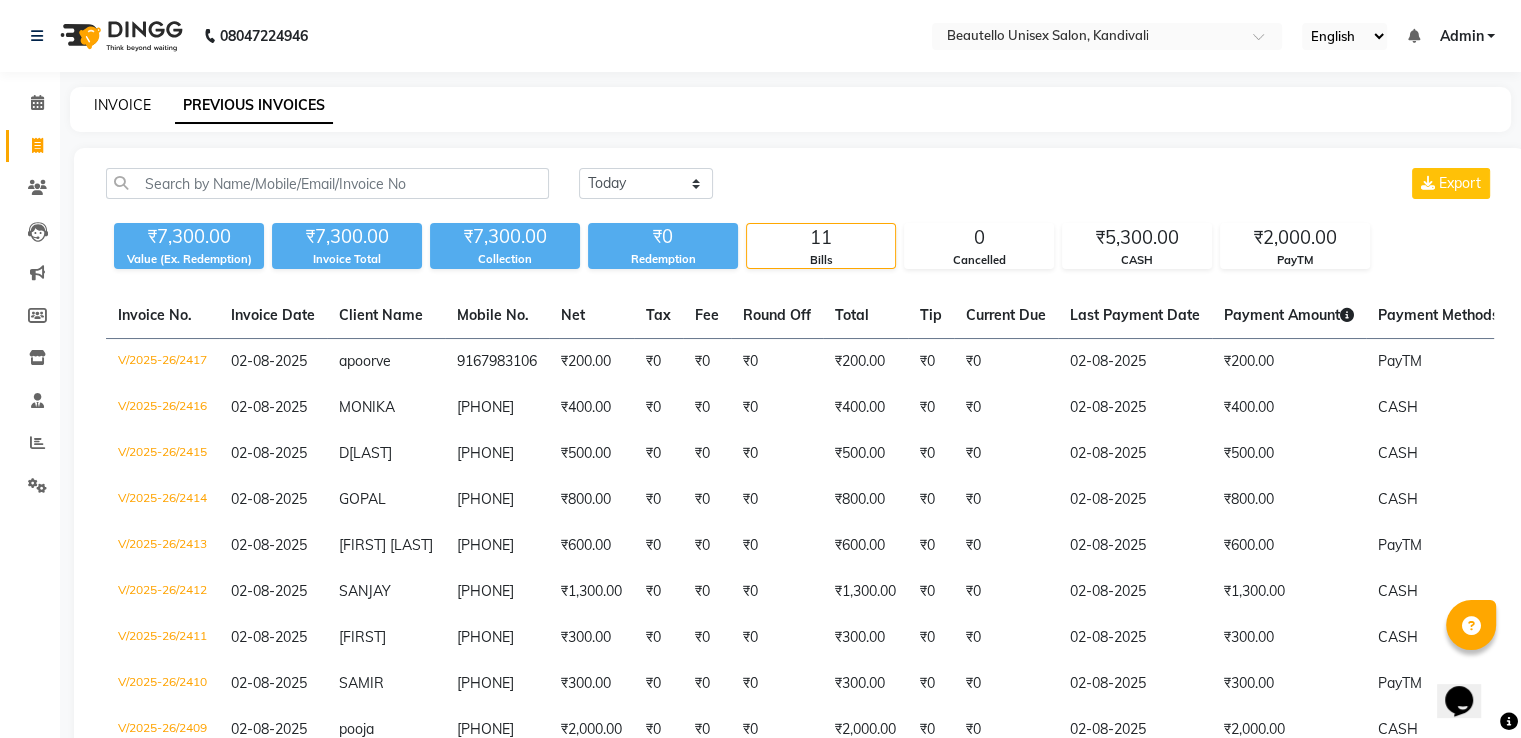 click on "INVOICE" 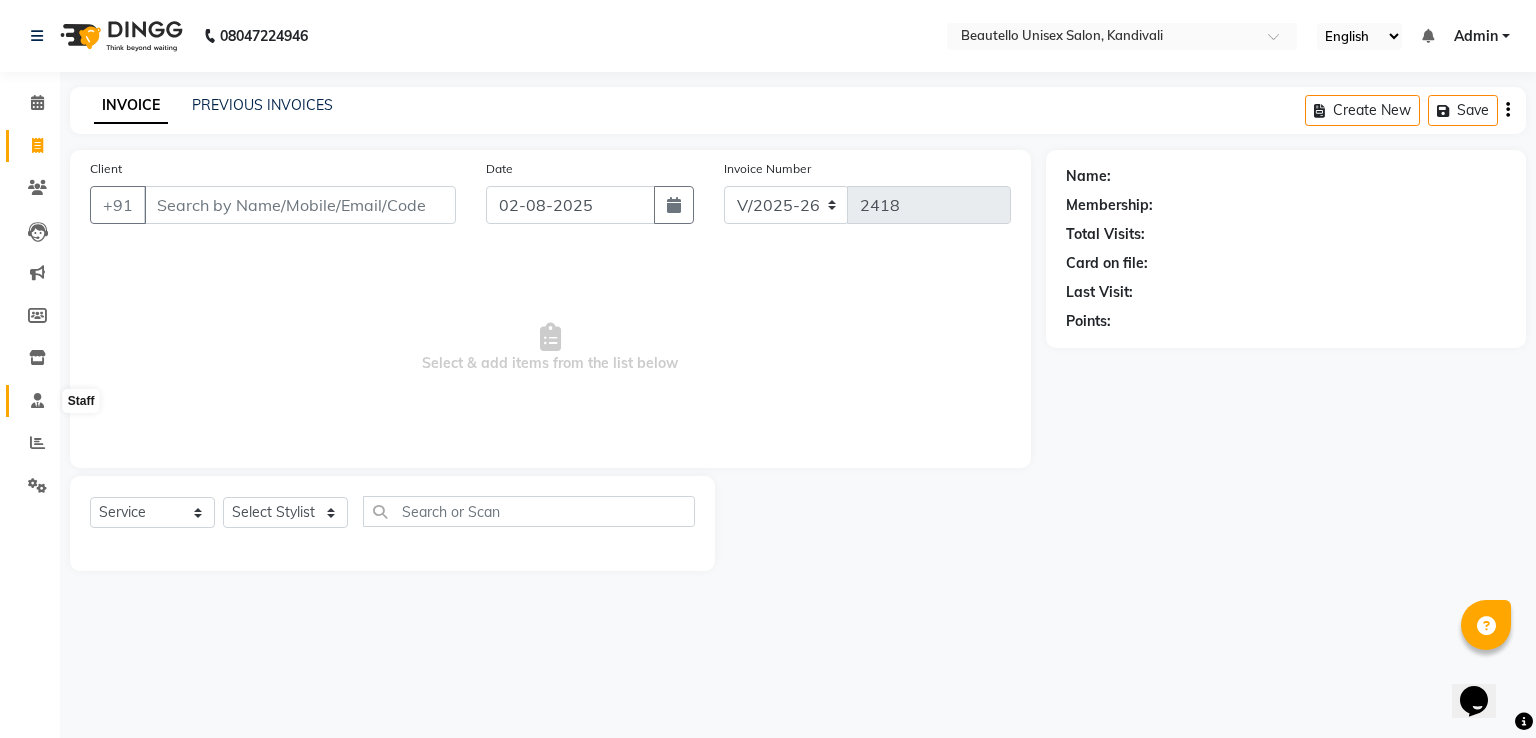 click 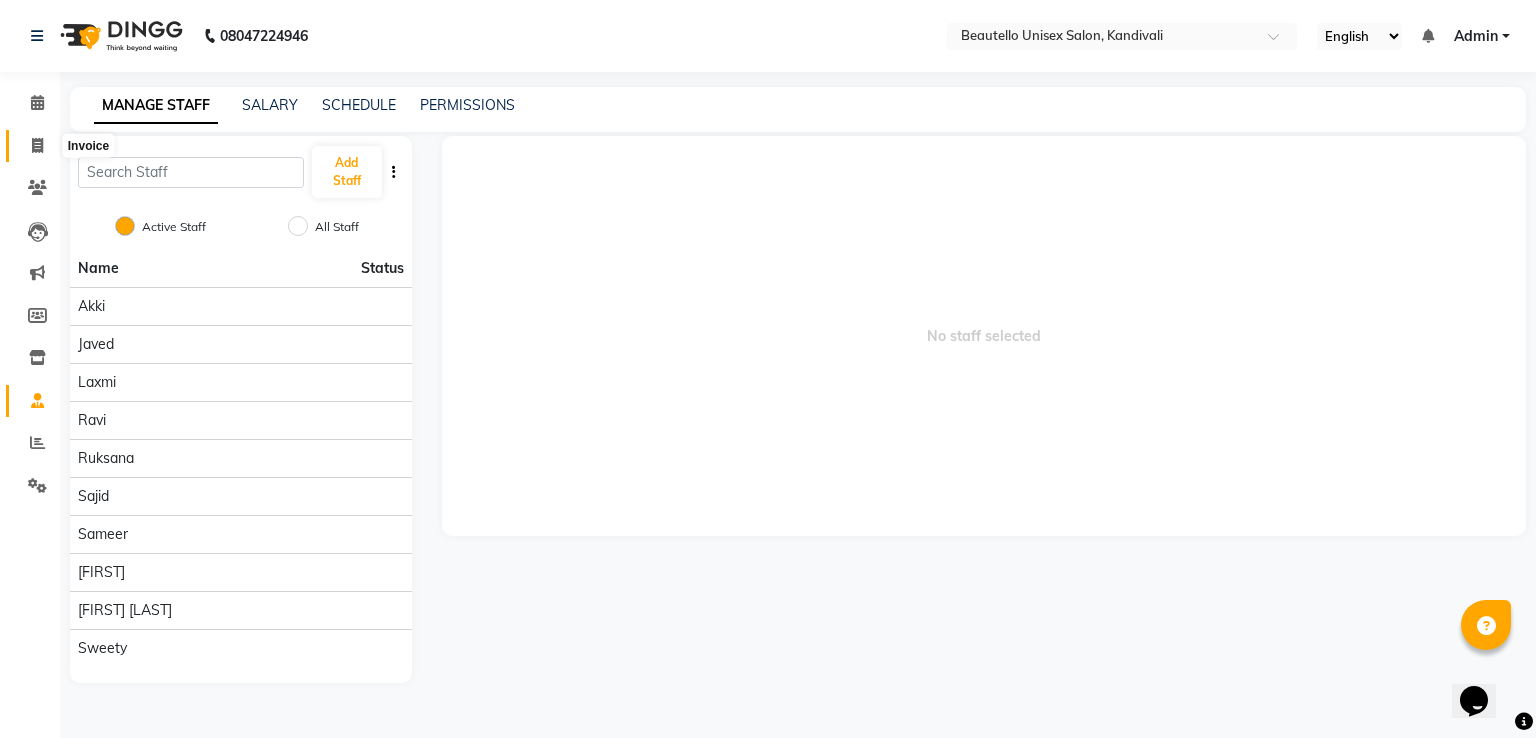 click 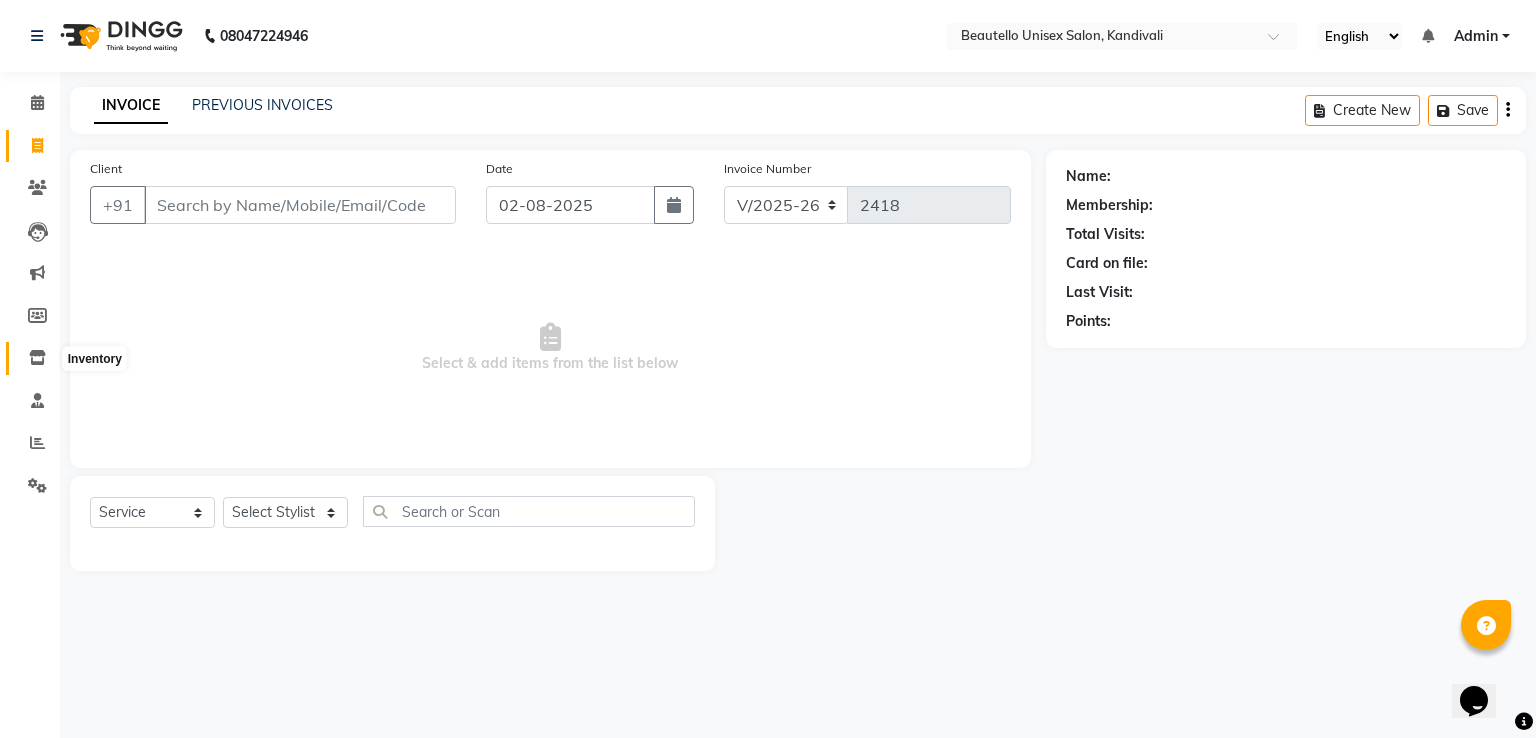 click 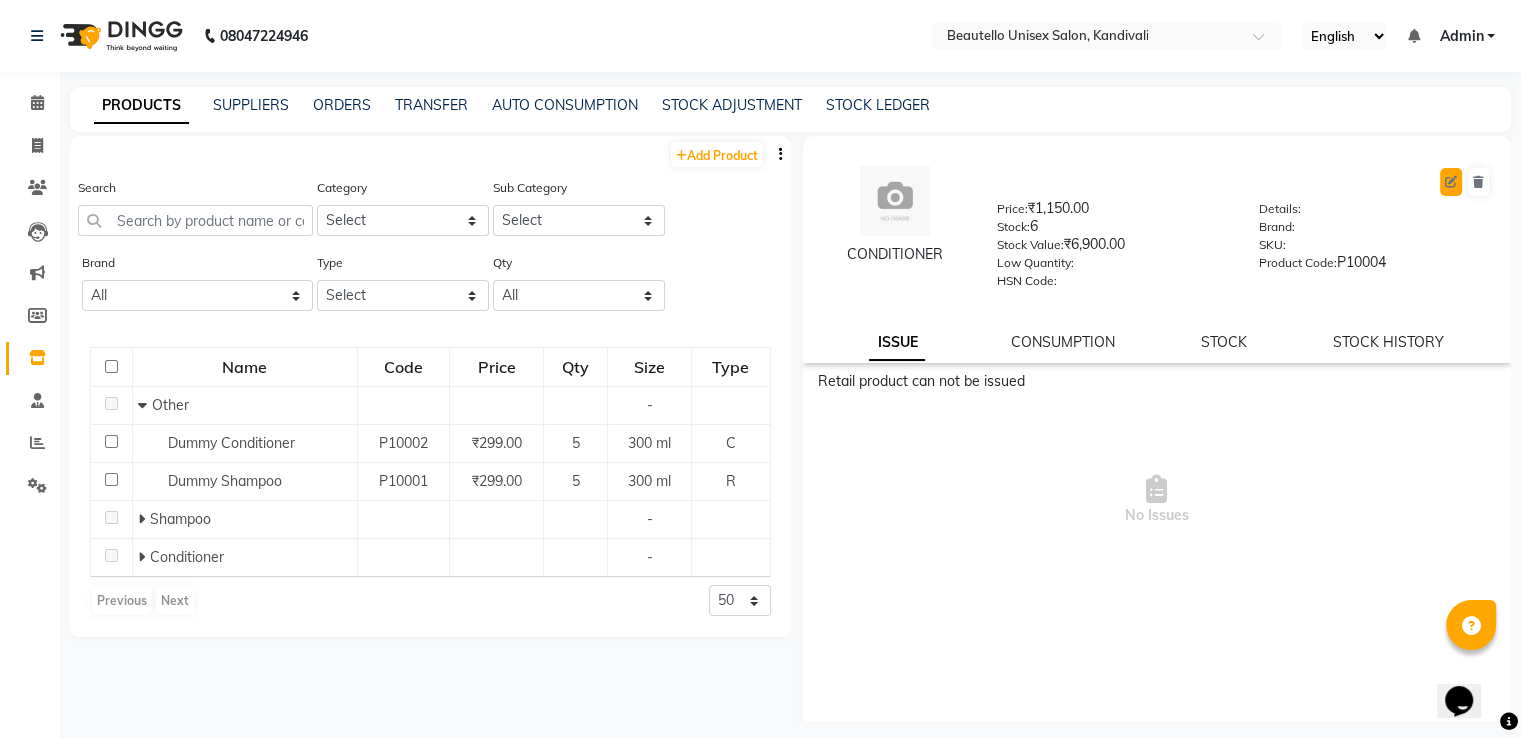 click 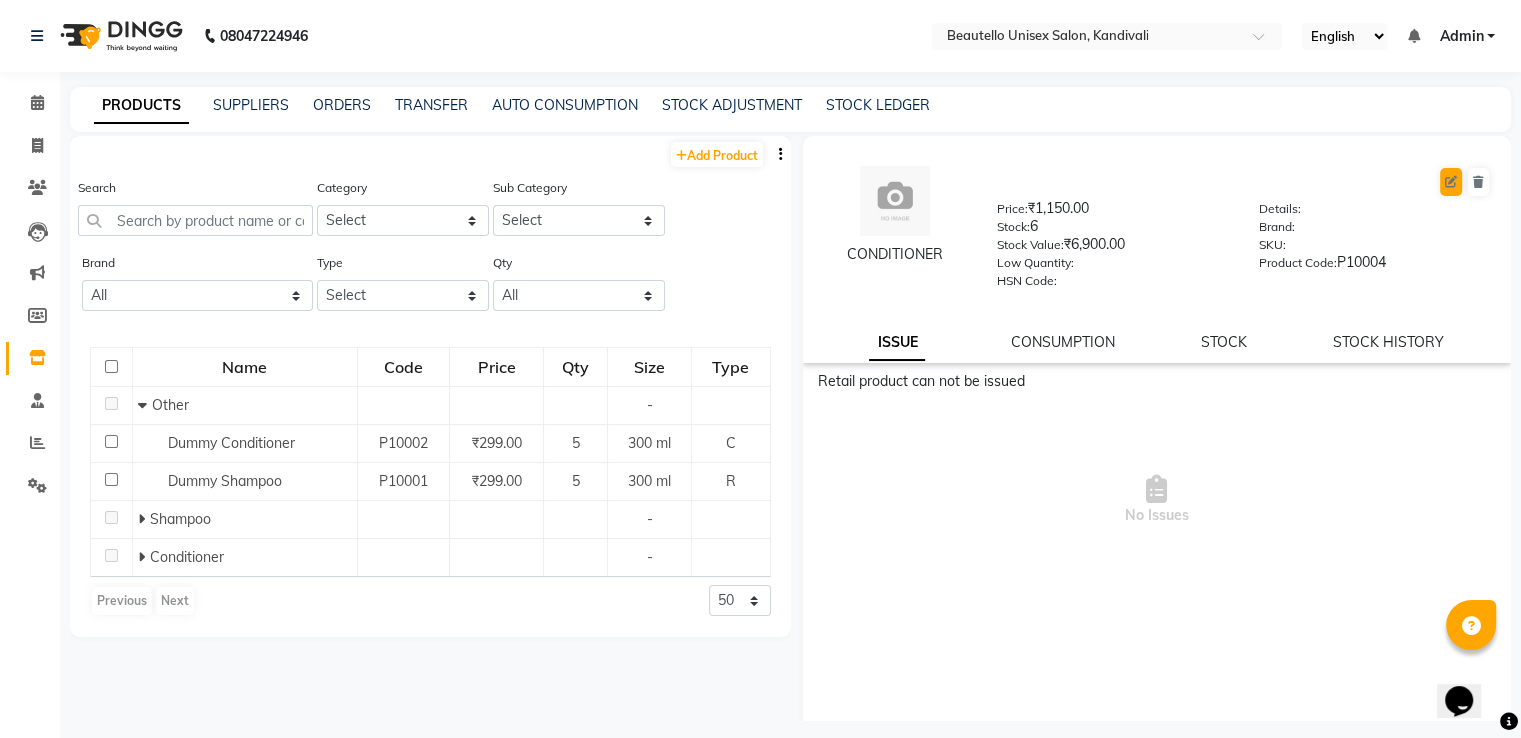 select on "true" 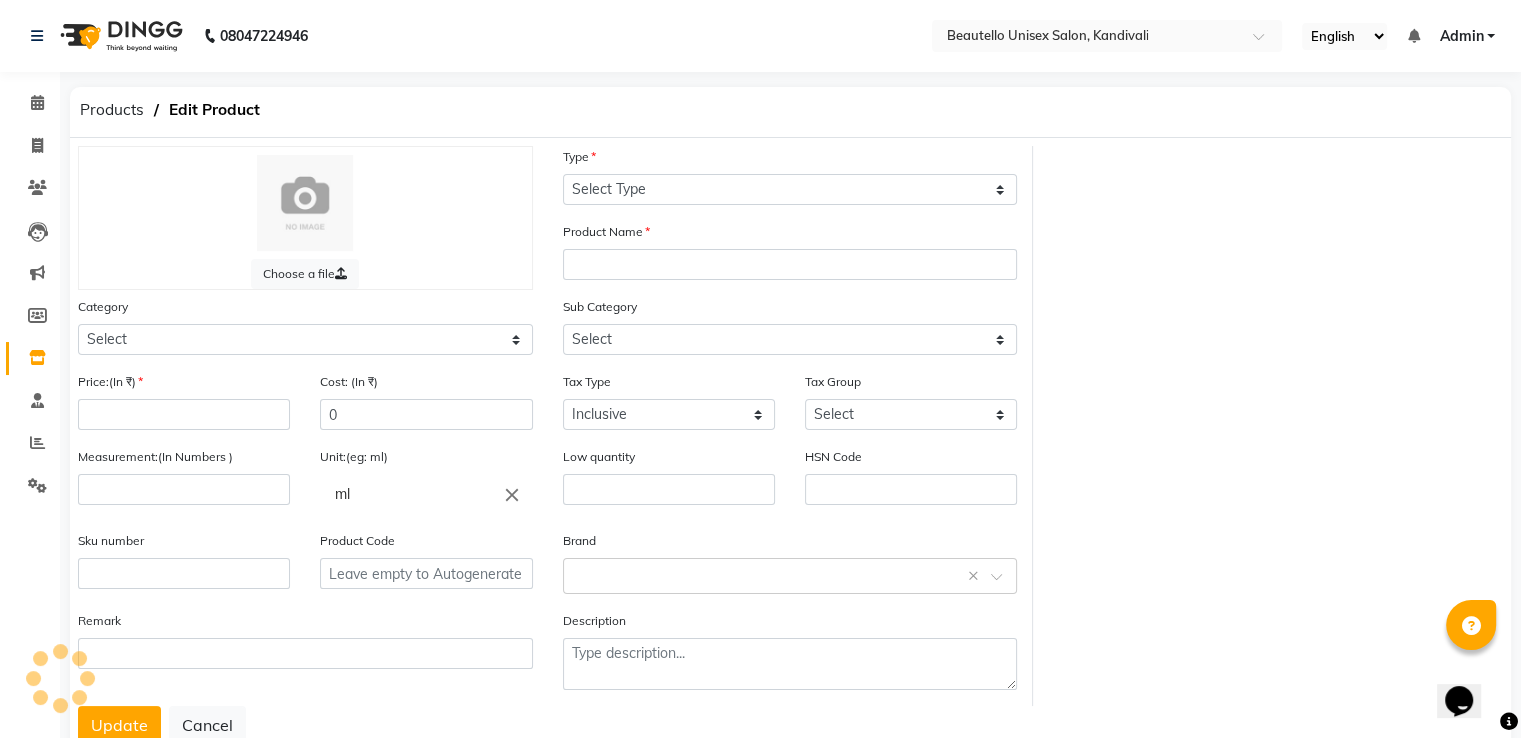 select on "R" 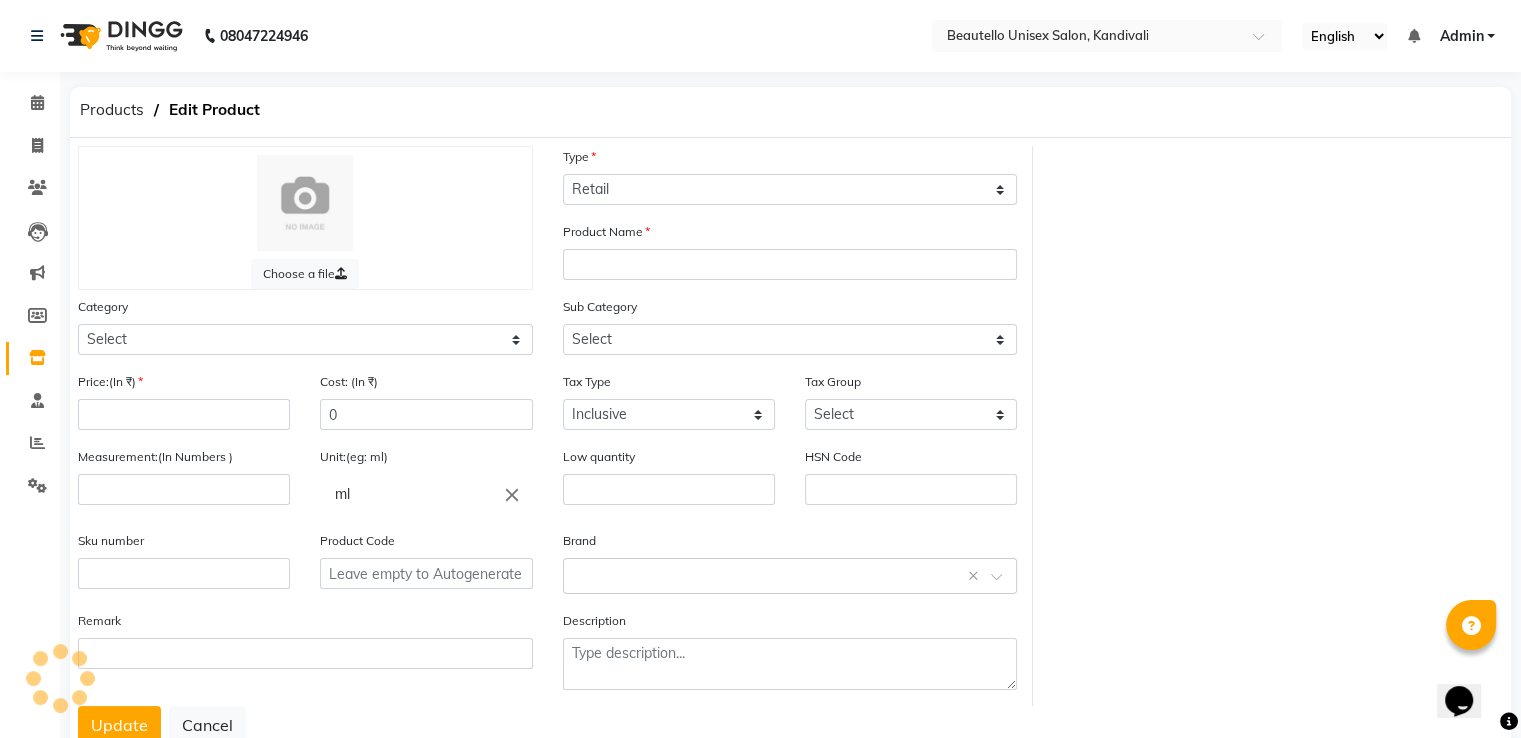 type on "CONDITIONER" 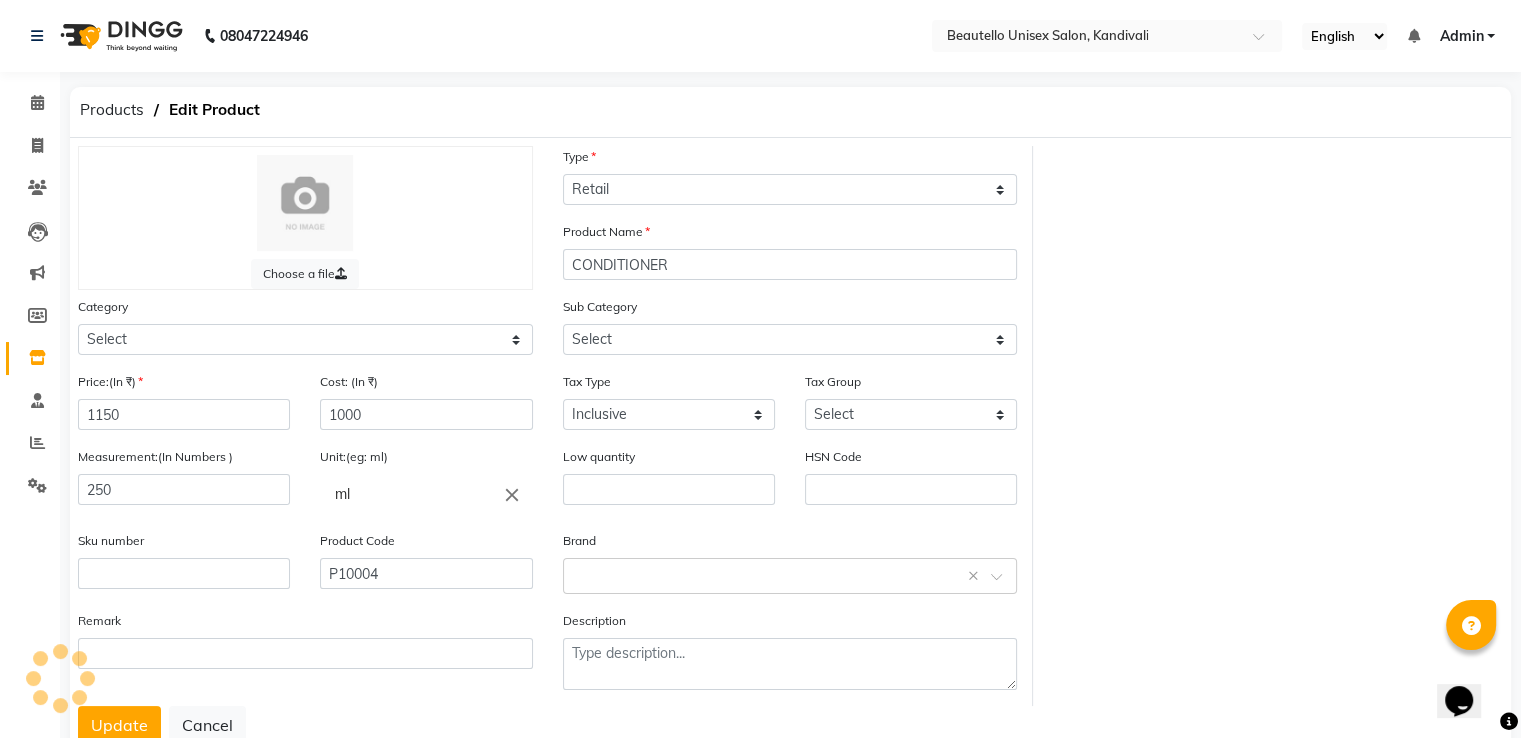 select on "738401102" 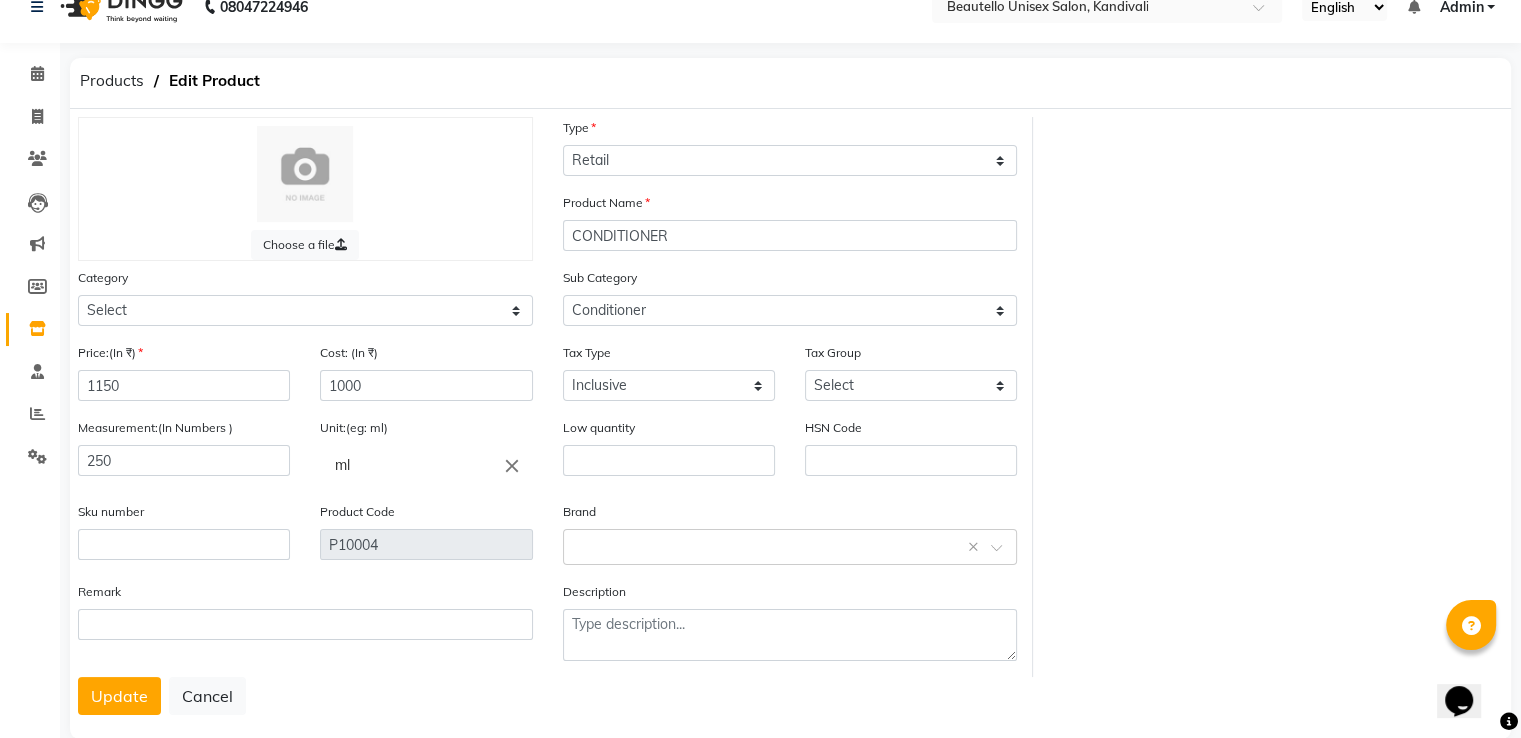 scroll, scrollTop: 0, scrollLeft: 0, axis: both 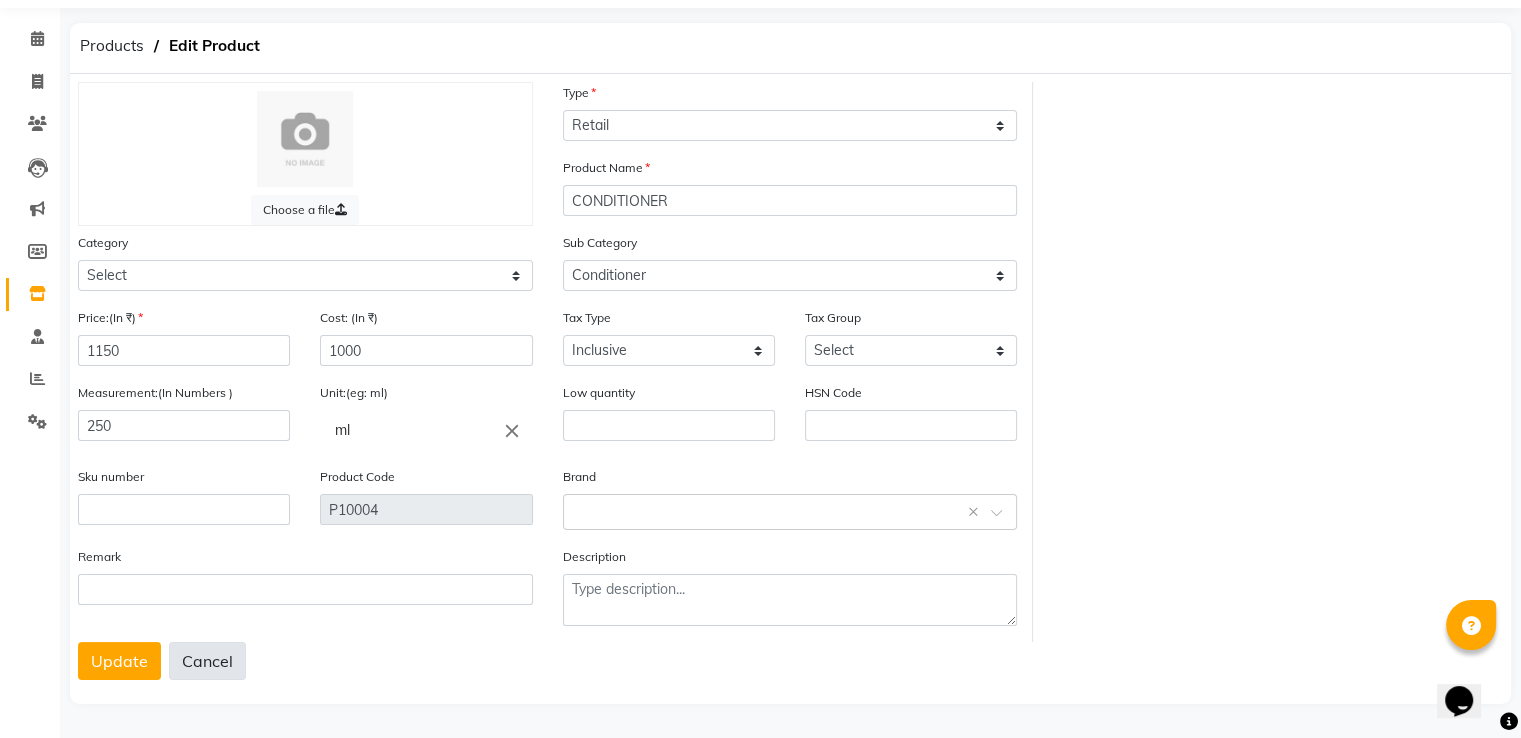 click on "Cancel" 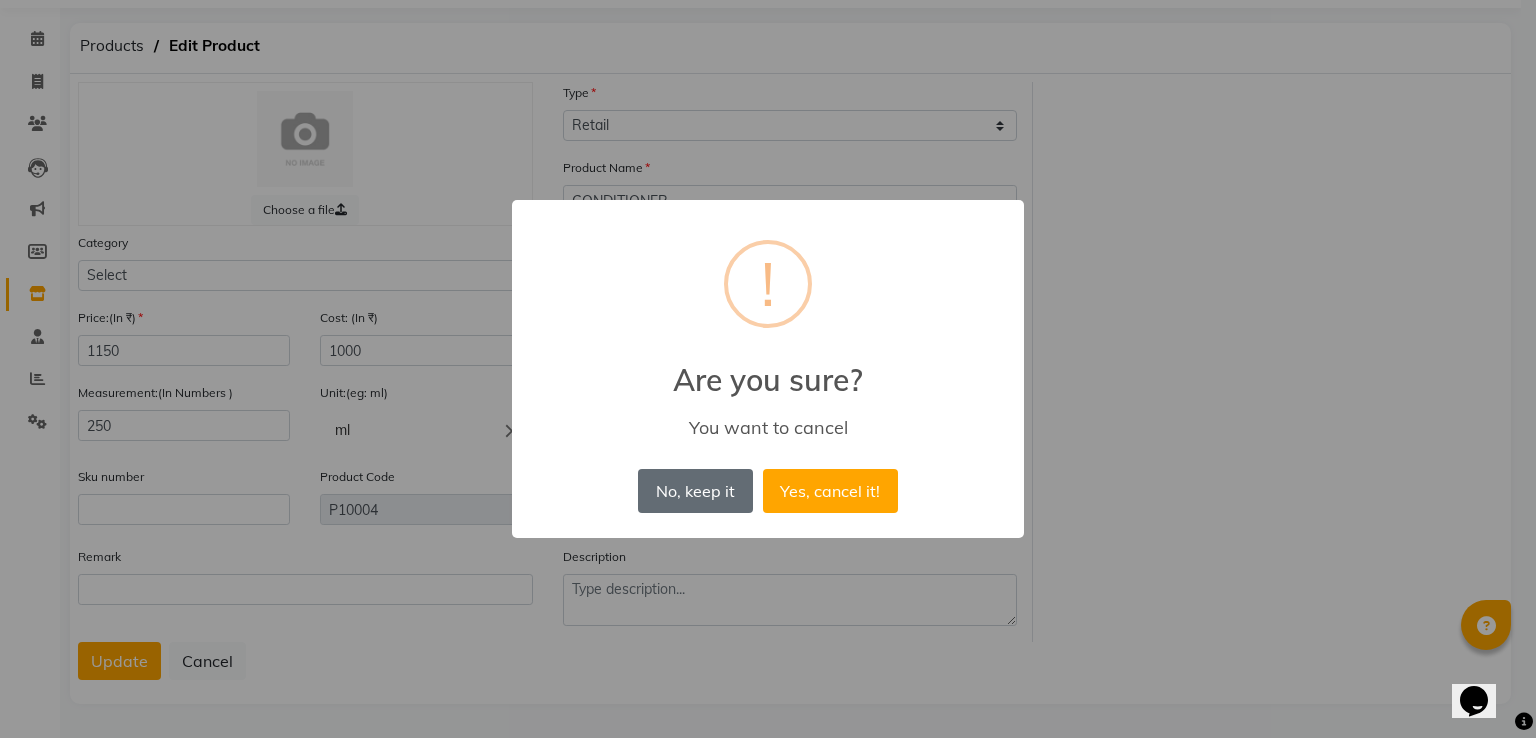 click on "No, keep it" at bounding box center [695, 491] 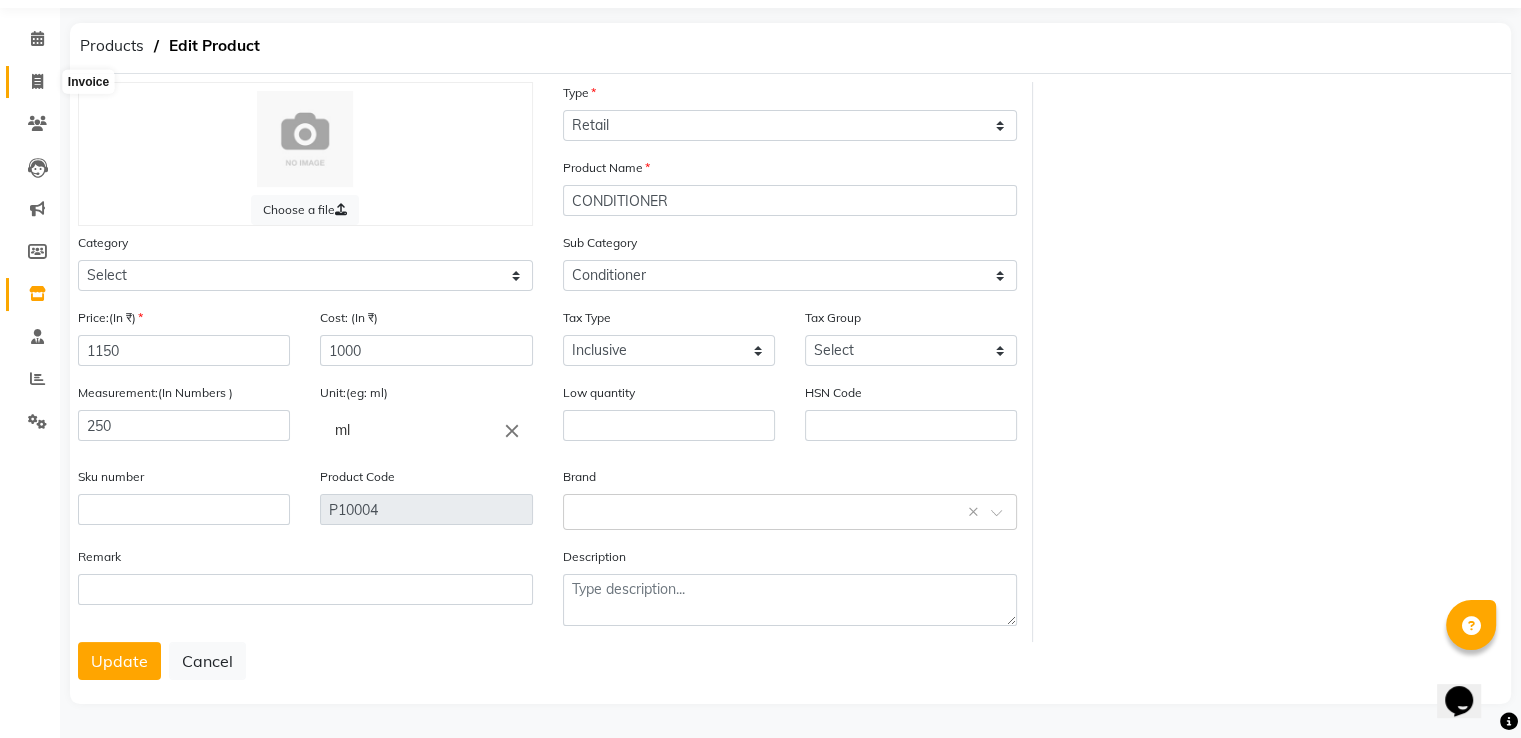 click 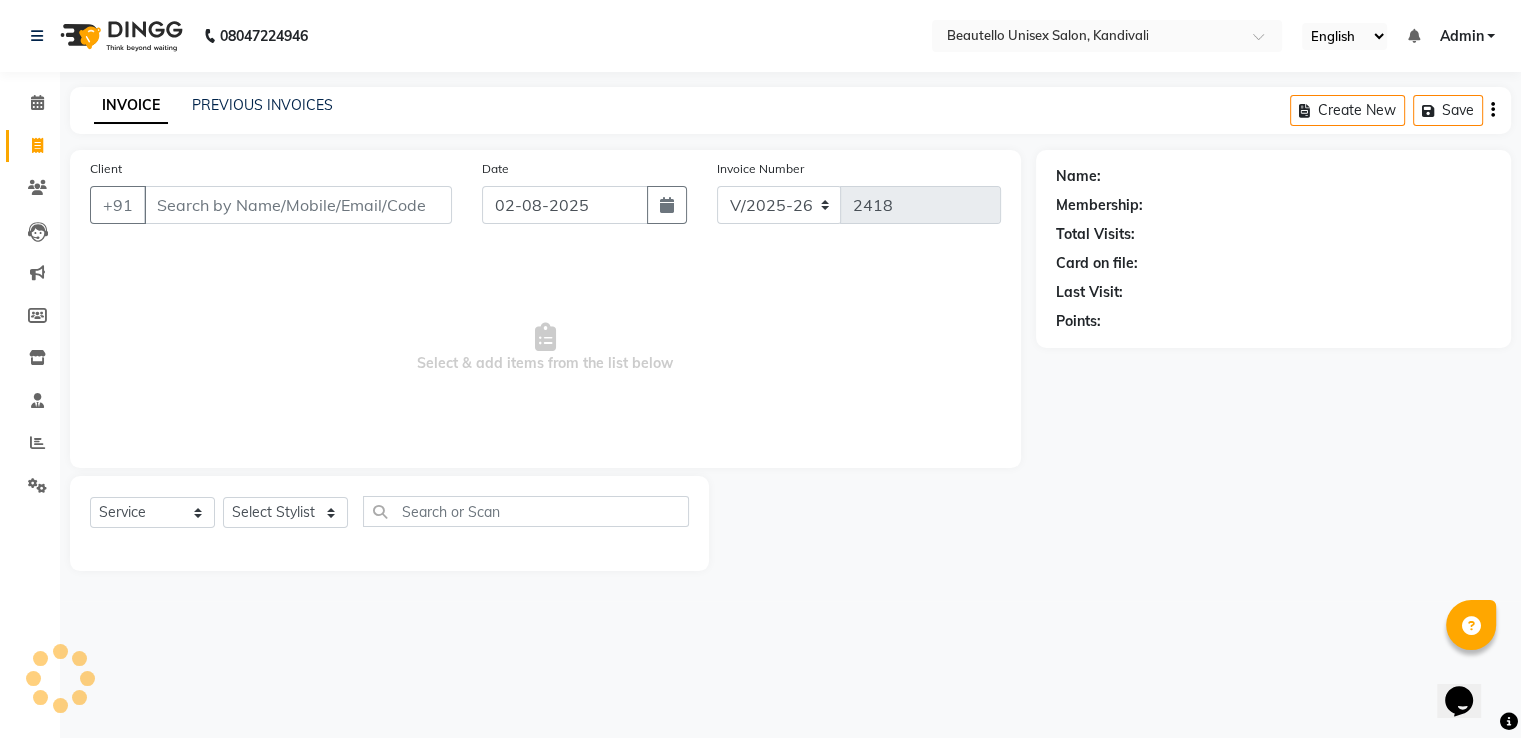 scroll, scrollTop: 0, scrollLeft: 0, axis: both 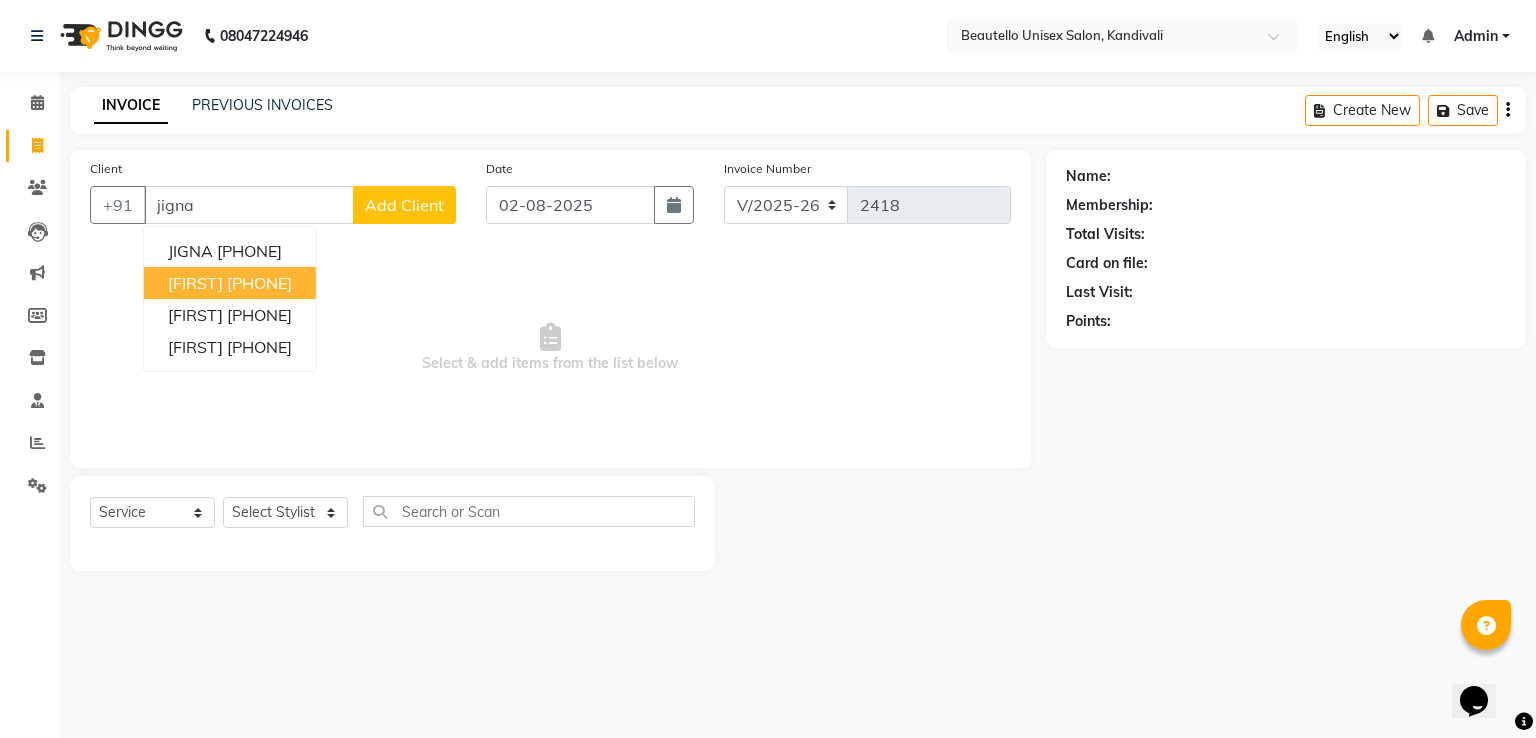 click on "[PHONE]" at bounding box center [259, 283] 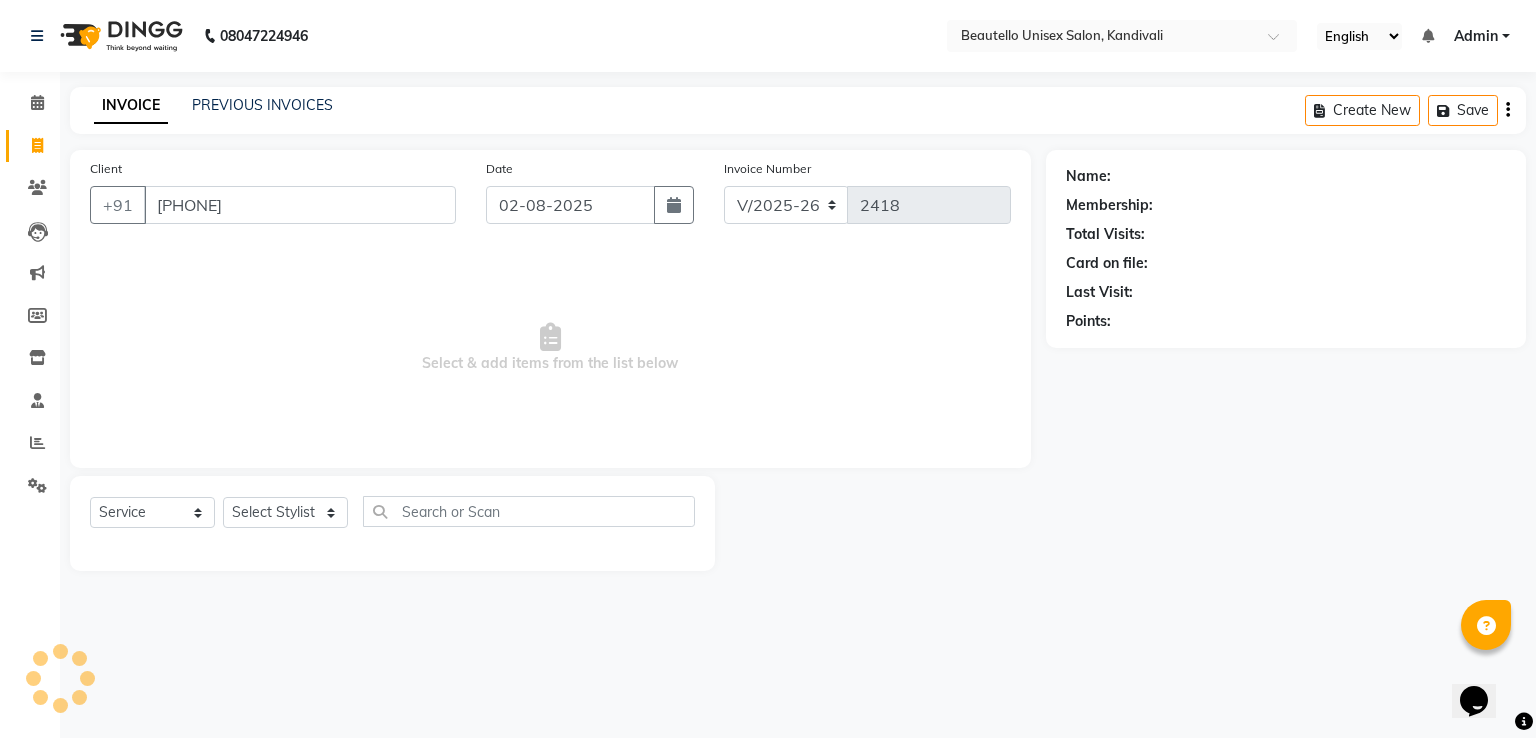 type on "[PHONE]" 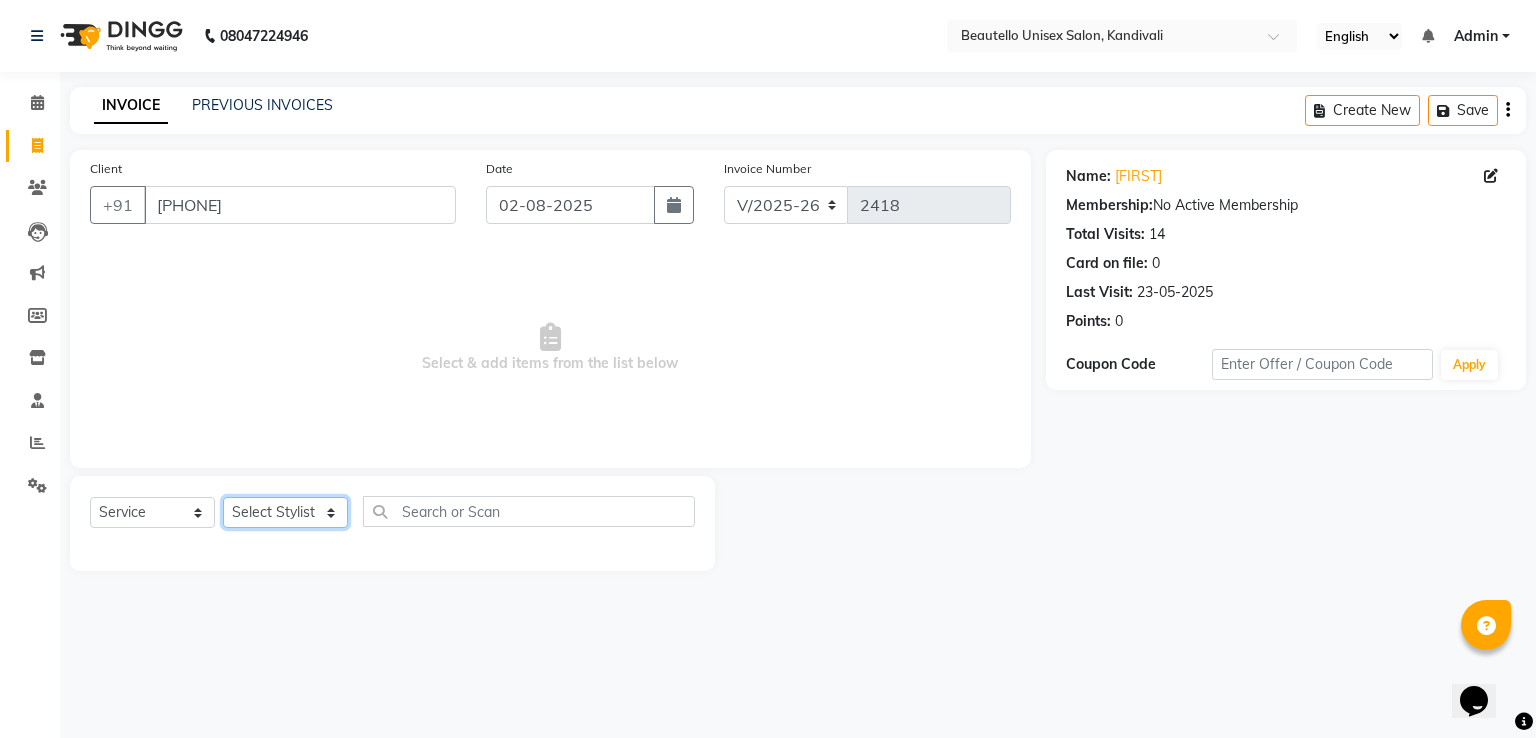 click on "Select Stylist  [FIRST]  [FIRST]   [FIRST]  [FIRST]    [FIRST]   [FIRST]  [FIRST]   [FIRST]    [FIRST] Mam   [FIRST]  Men Head Massage 30 Min  x Women Haircut Fringe Women Haircut Girls (Below 12 Years/Undergraduates - Below 20 Years) Women Haircut Special (Defence Personnel/ Medical Staff/Senior Citizens) Women Haircut By Senior Stylist / Top Stylist Women Haircut By Expert Women Hairwash Classic Women Hairwash Short Women Hairwash Medium Women Hairwash Long Women Hairwash Luxury Short Women Hairwash Luxury Medium Women Hairwash Luxury Long Women Hairwash Pre-Wash Before Colour Services Women Pin Up(Open Styles) Women Hair Up (Bun/ Chignon/ Pony/ French Roll/ Modulated Styles) Women Blow Dry Short Women Blow Dry Medium Women Blow Dry Long Women Ironing / Tongs / Hot Rollers Short Women Ironing / Tongs / Hot Rollers Medium Women Ironing / Tongs / Hot Rollers Long Haircut  & Beard Haircut Beard Package Shampoo & Conditioner PLEX Women Colour Streak Majirel (Per Streak) Women Colour Streak Inoa (Per Streak) Women Highlights Short 1 0" 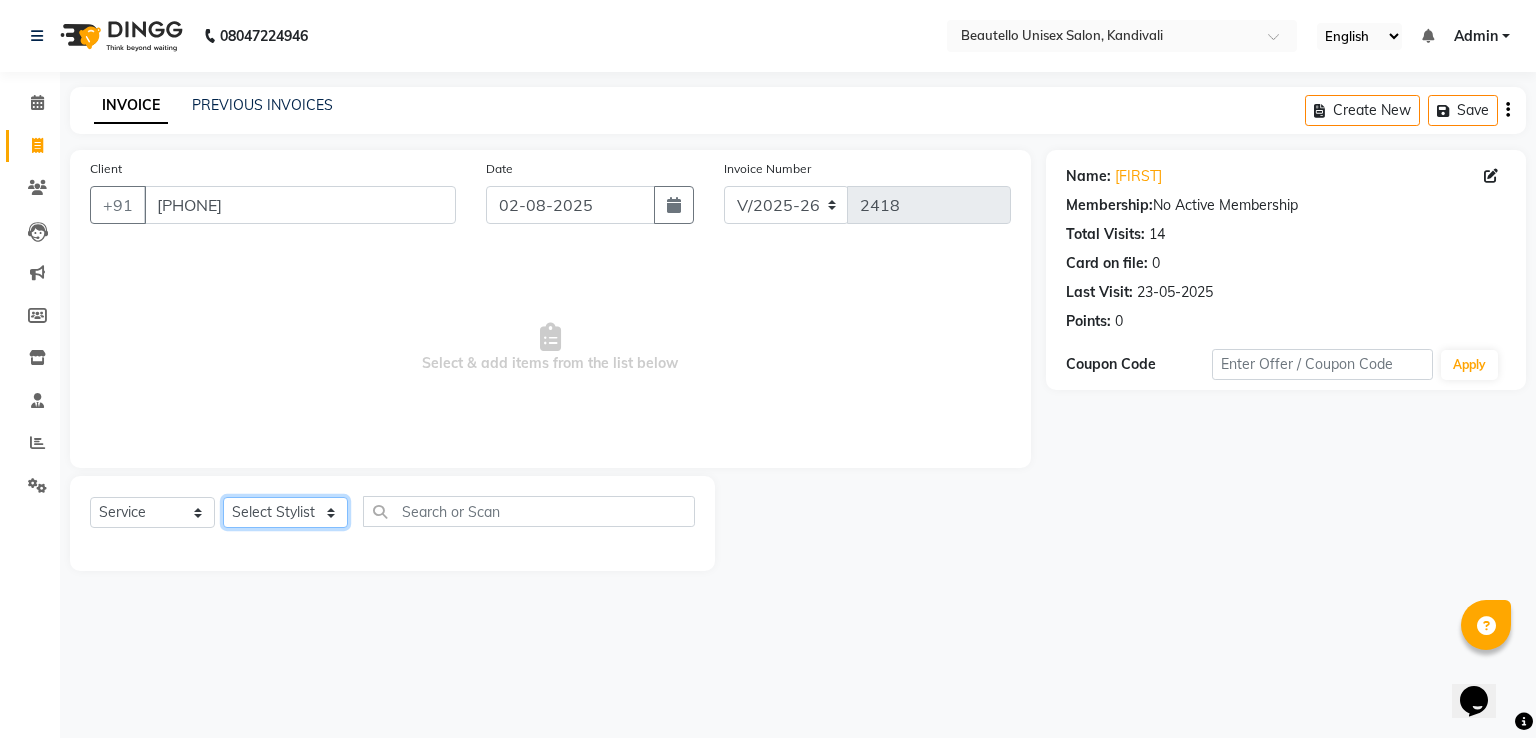 select on "69024" 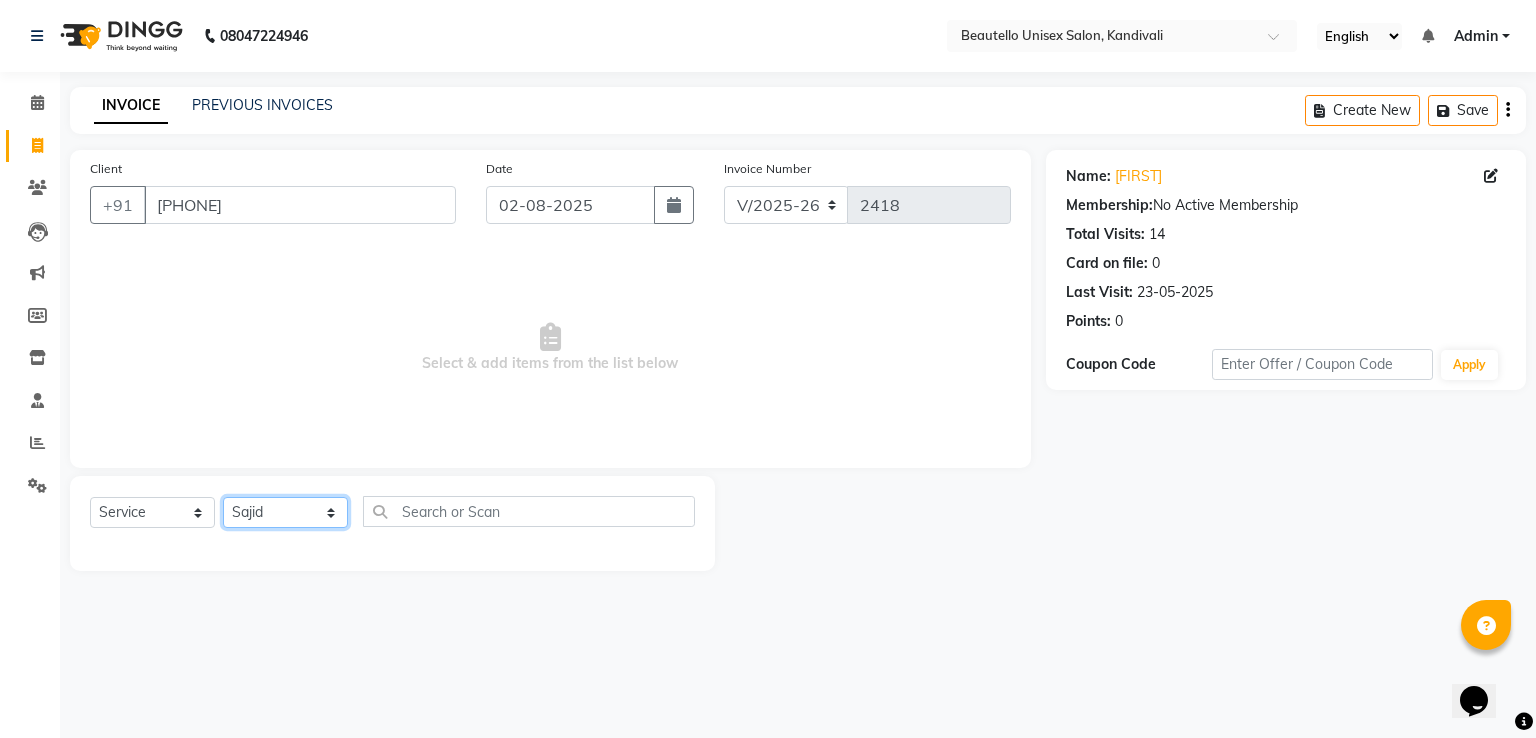 click on "Select Stylist  [FIRST]  [FIRST]   [FIRST]  [FIRST]    [FIRST]   [FIRST]  [FIRST]   [FIRST]    [FIRST] Mam   [FIRST]  Men Head Massage 30 Min  x Women Haircut Fringe Women Haircut Girls (Below 12 Years/Undergraduates - Below 20 Years) Women Haircut Special (Defence Personnel/ Medical Staff/Senior Citizens) Women Haircut By Senior Stylist / Top Stylist Women Haircut By Expert Women Hairwash Classic Women Hairwash Short Women Hairwash Medium Women Hairwash Long Women Hairwash Luxury Short Women Hairwash Luxury Medium Women Hairwash Luxury Long Women Hairwash Pre-Wash Before Colour Services Women Pin Up(Open Styles) Women Hair Up (Bun/ Chignon/ Pony/ French Roll/ Modulated Styles) Women Blow Dry Short Women Blow Dry Medium Women Blow Dry Long Women Ironing / Tongs / Hot Rollers Short Women Ironing / Tongs / Hot Rollers Medium Women Ironing / Tongs / Hot Rollers Long Haircut  & Beard Haircut Beard Package Shampoo & Conditioner PLEX Women Colour Streak Majirel (Per Streak) Women Colour Streak Inoa (Per Streak) Women Highlights Short 1 0" 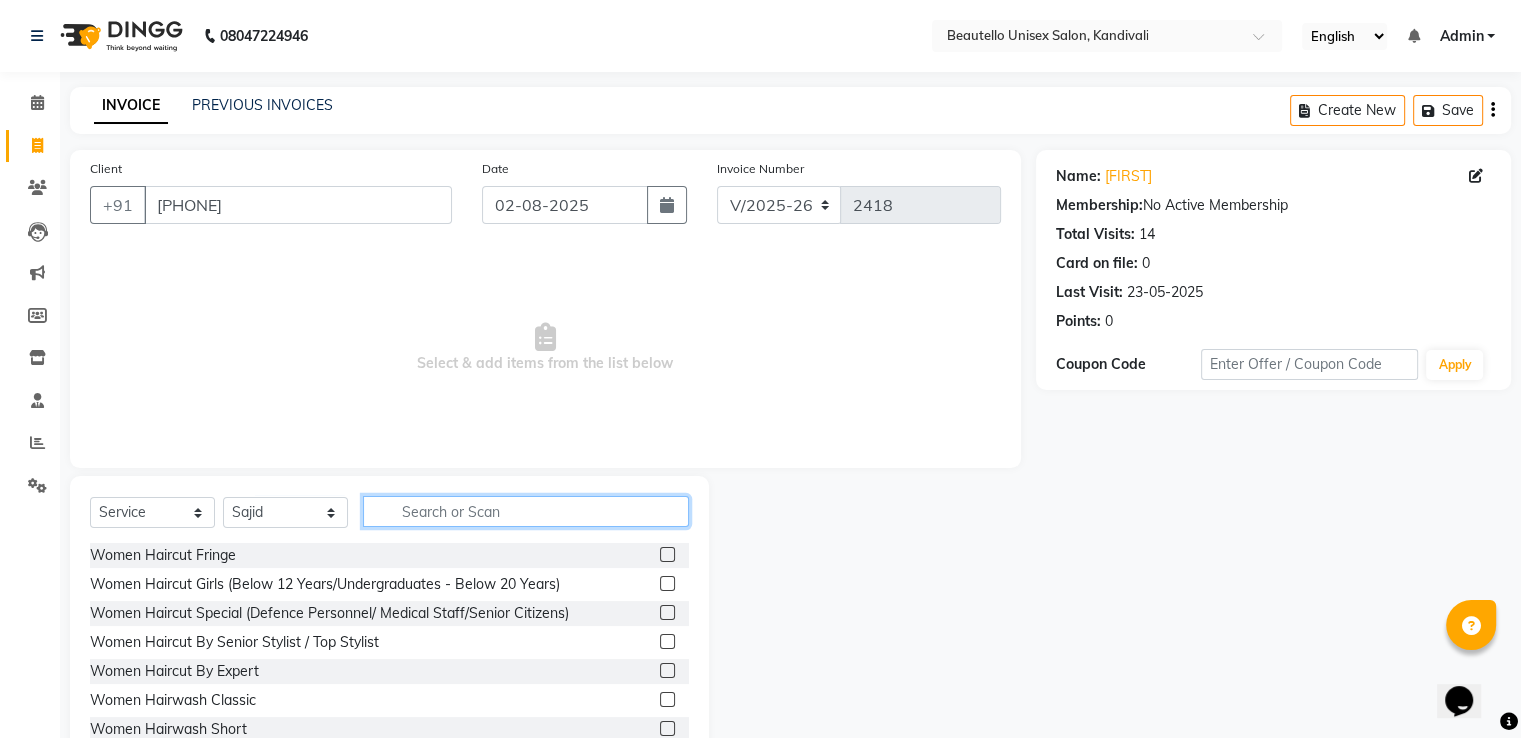 click 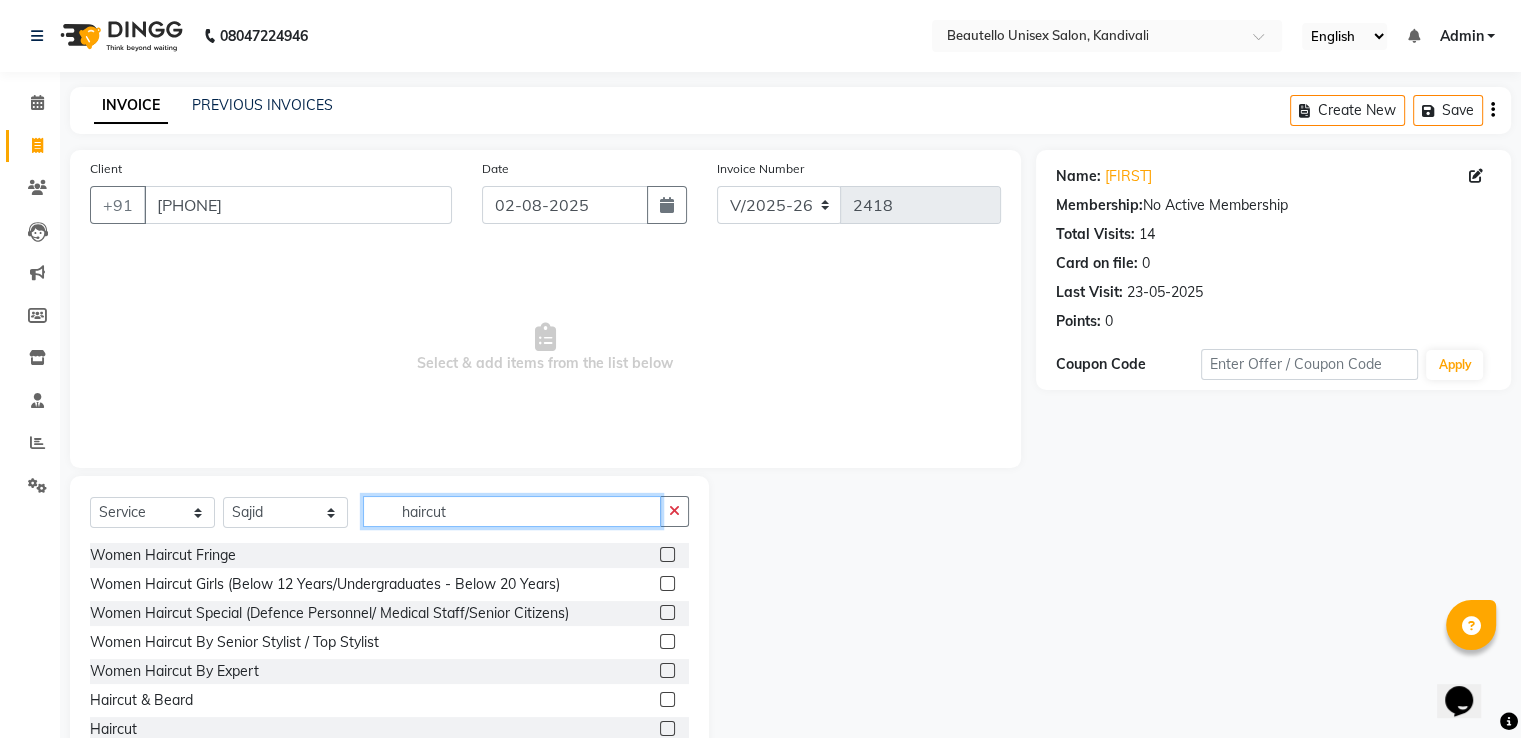 type on "haircut" 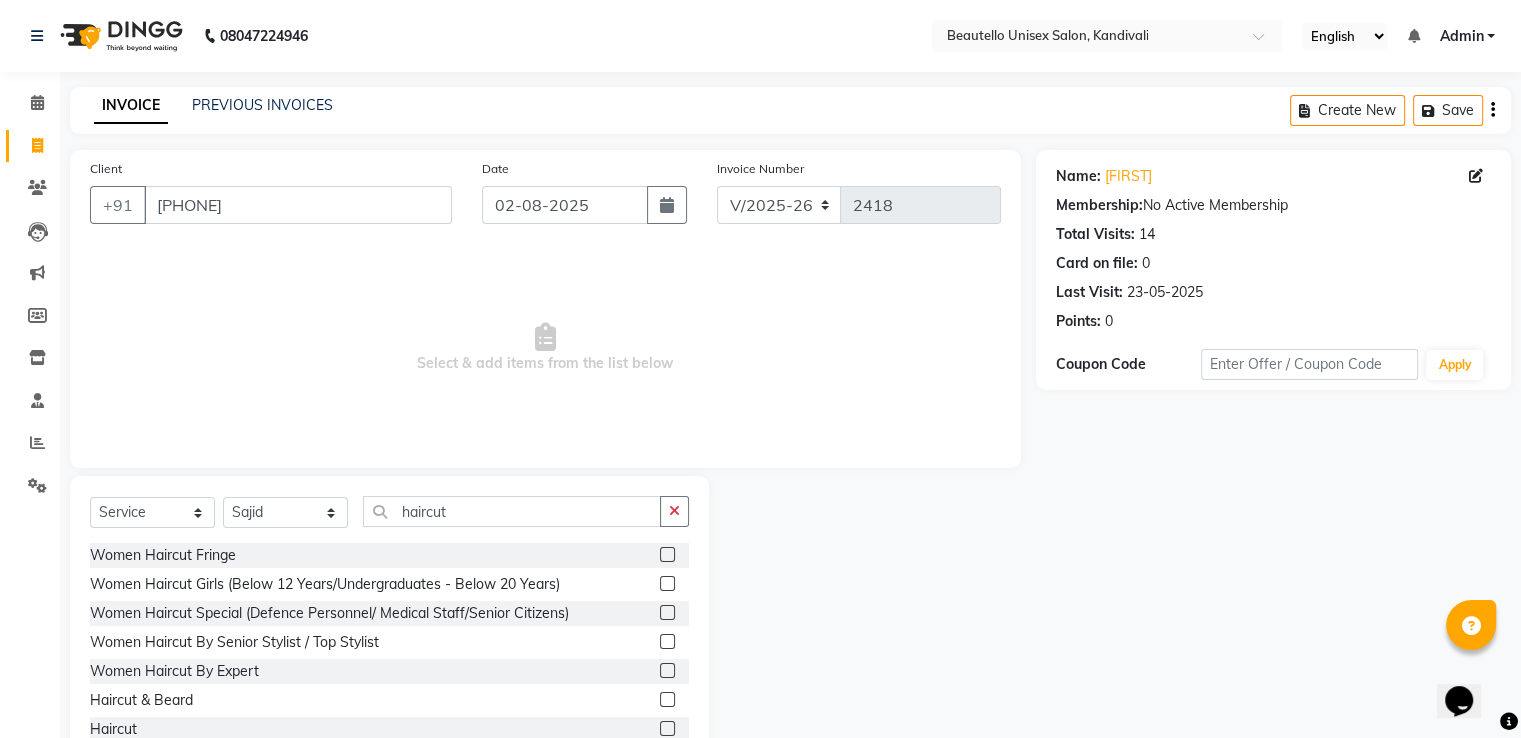 click 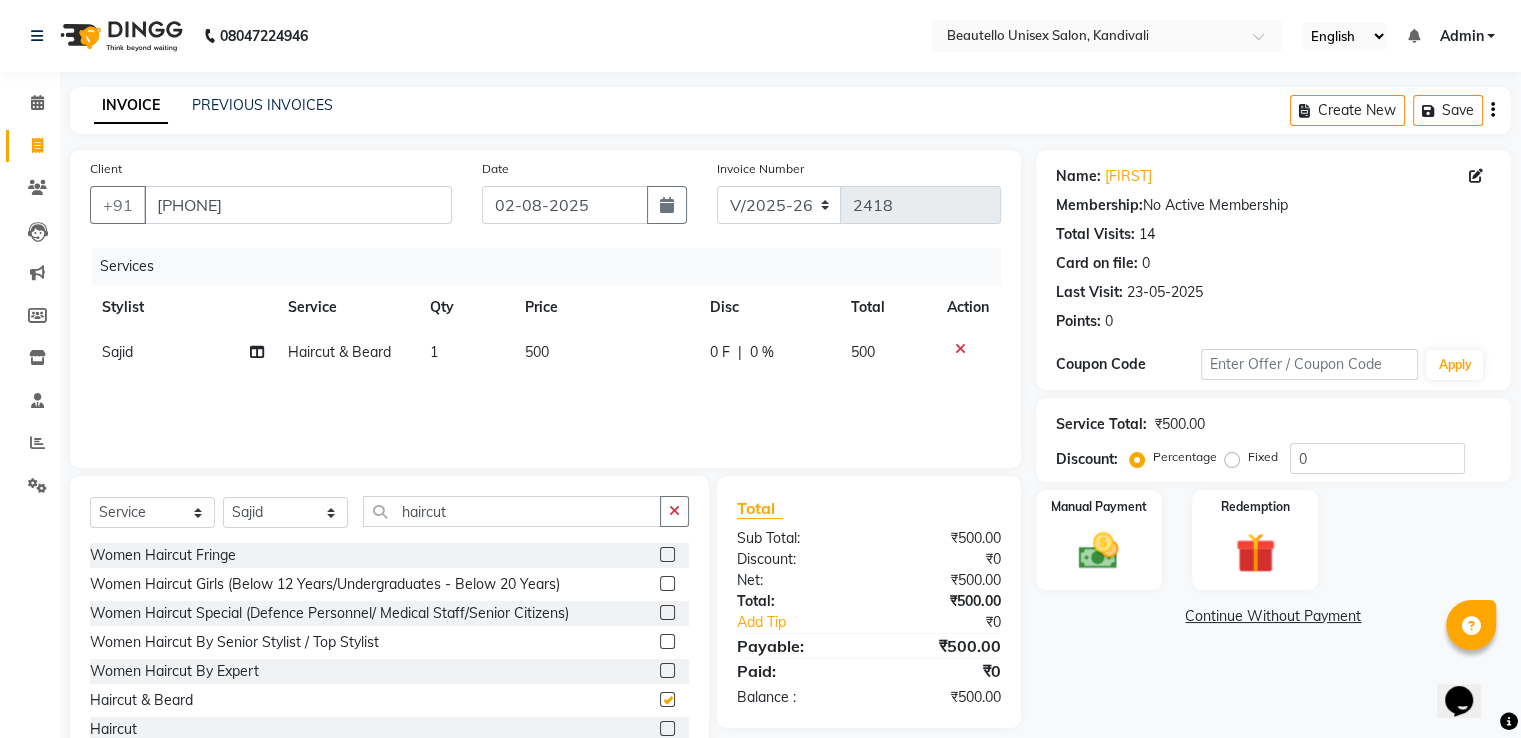 checkbox on "false" 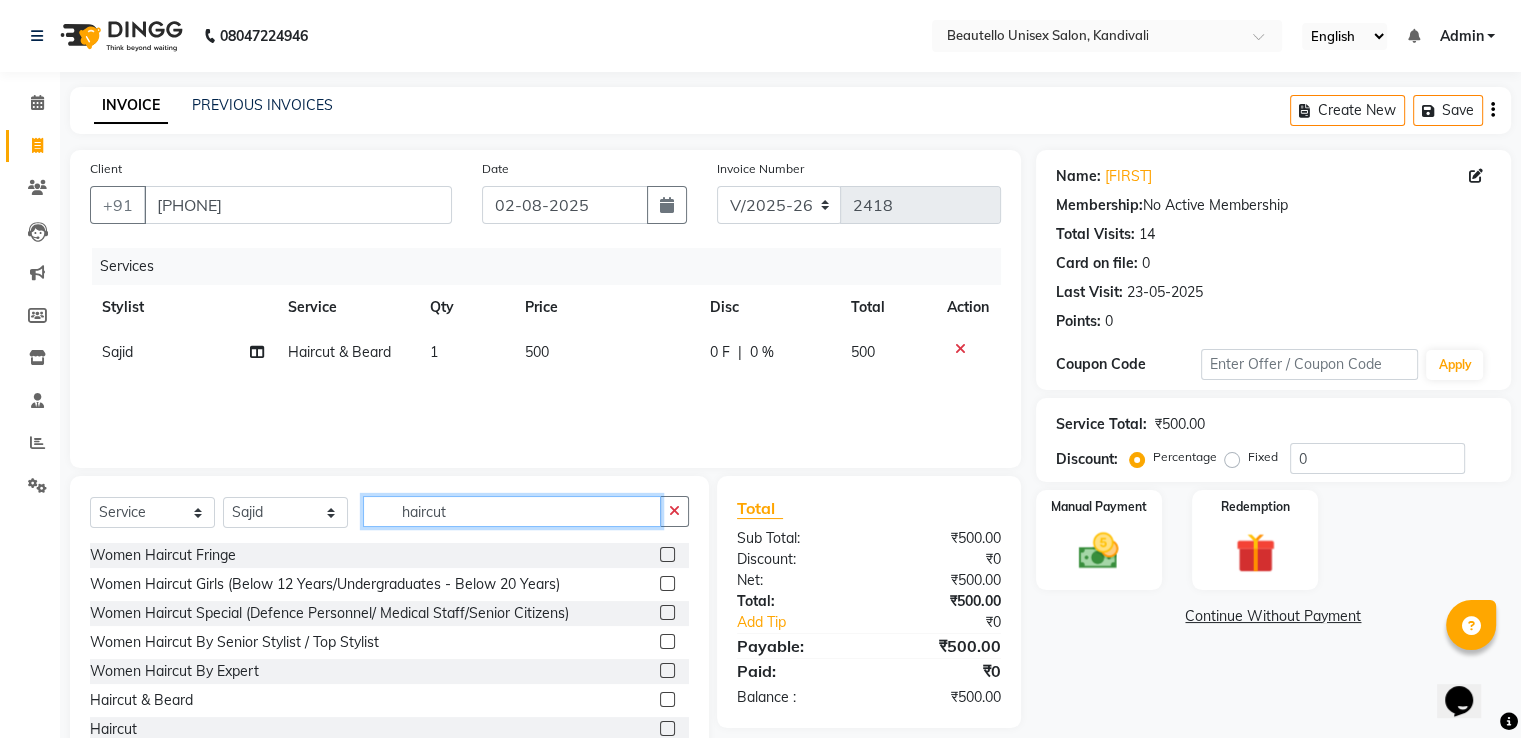 click on "haircut" 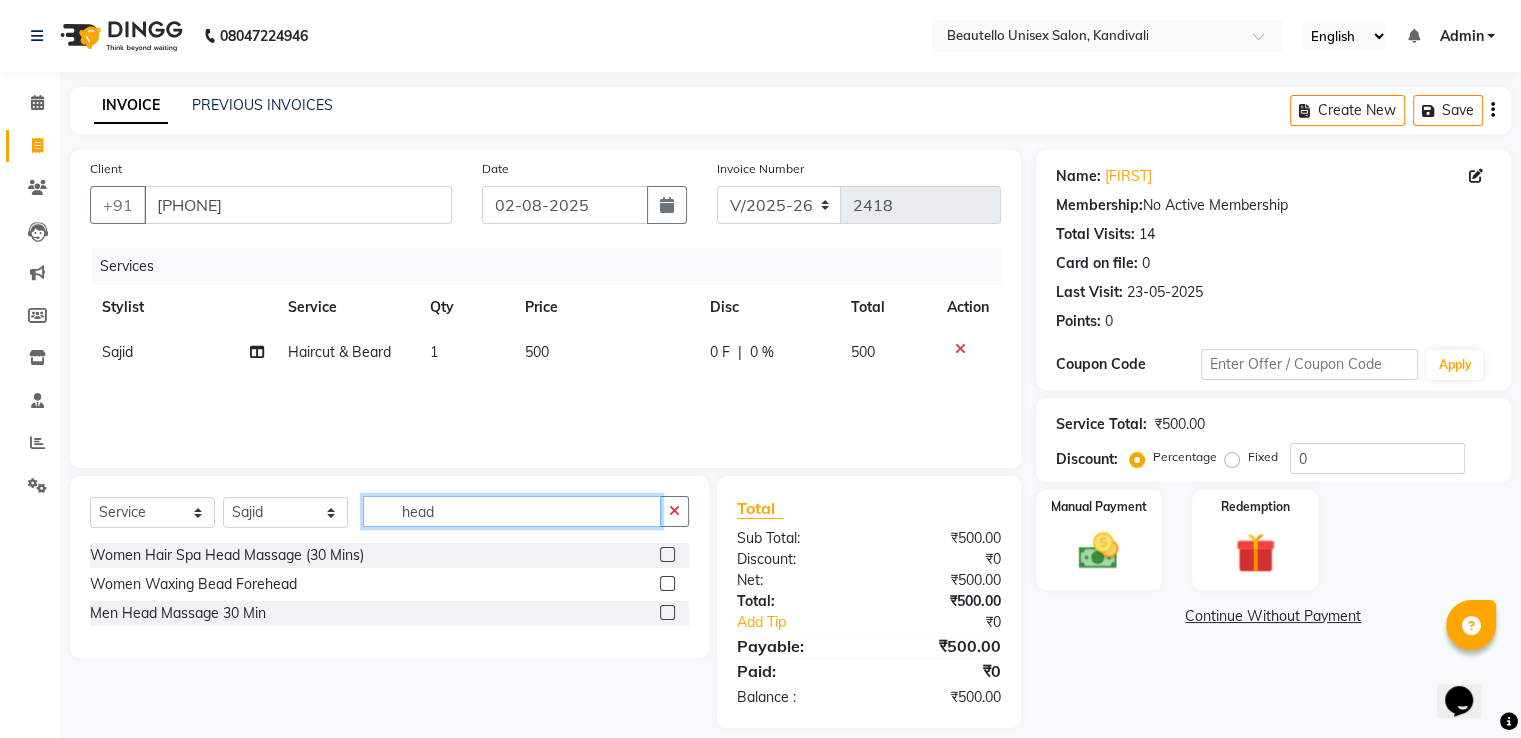 type on "head" 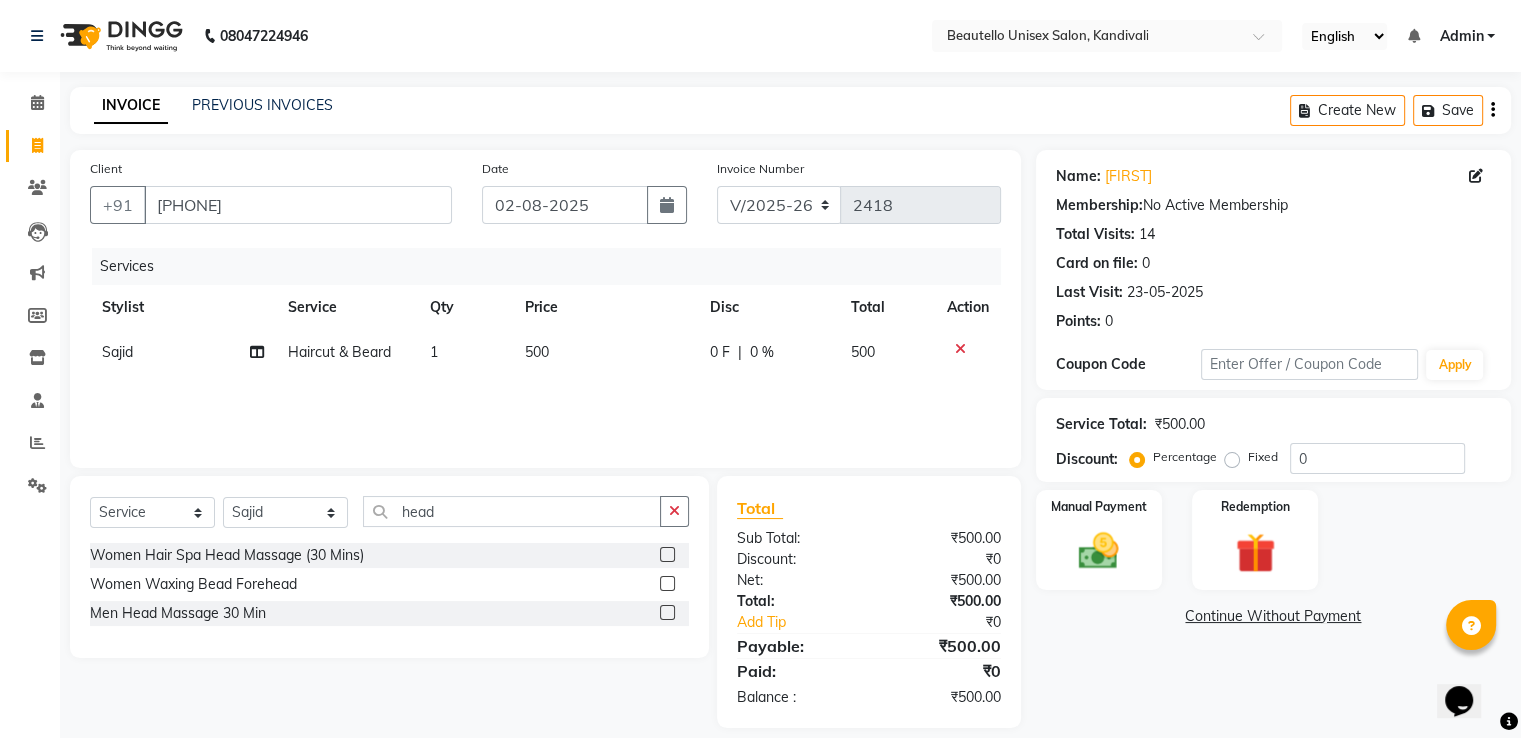 click 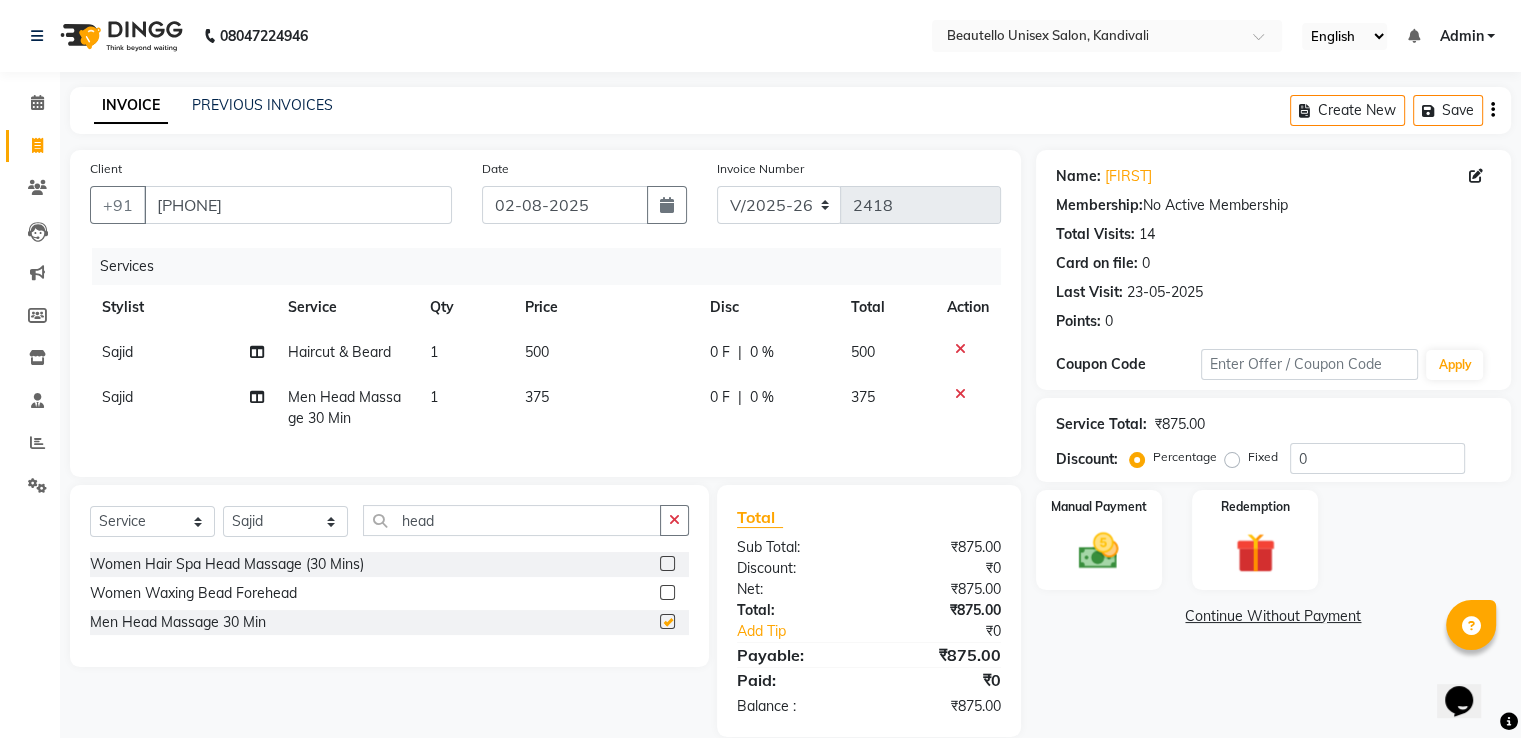 checkbox on "false" 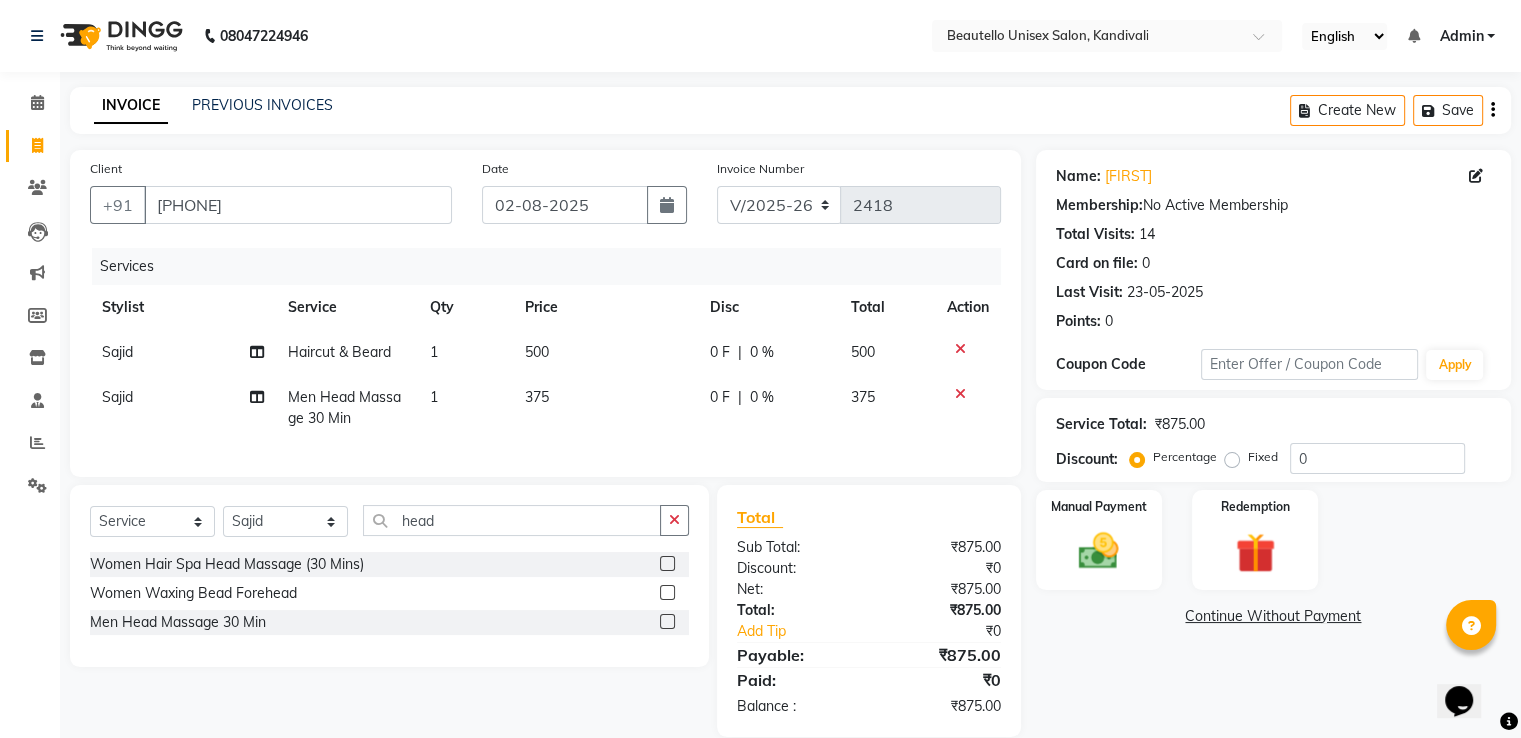 click on "375" 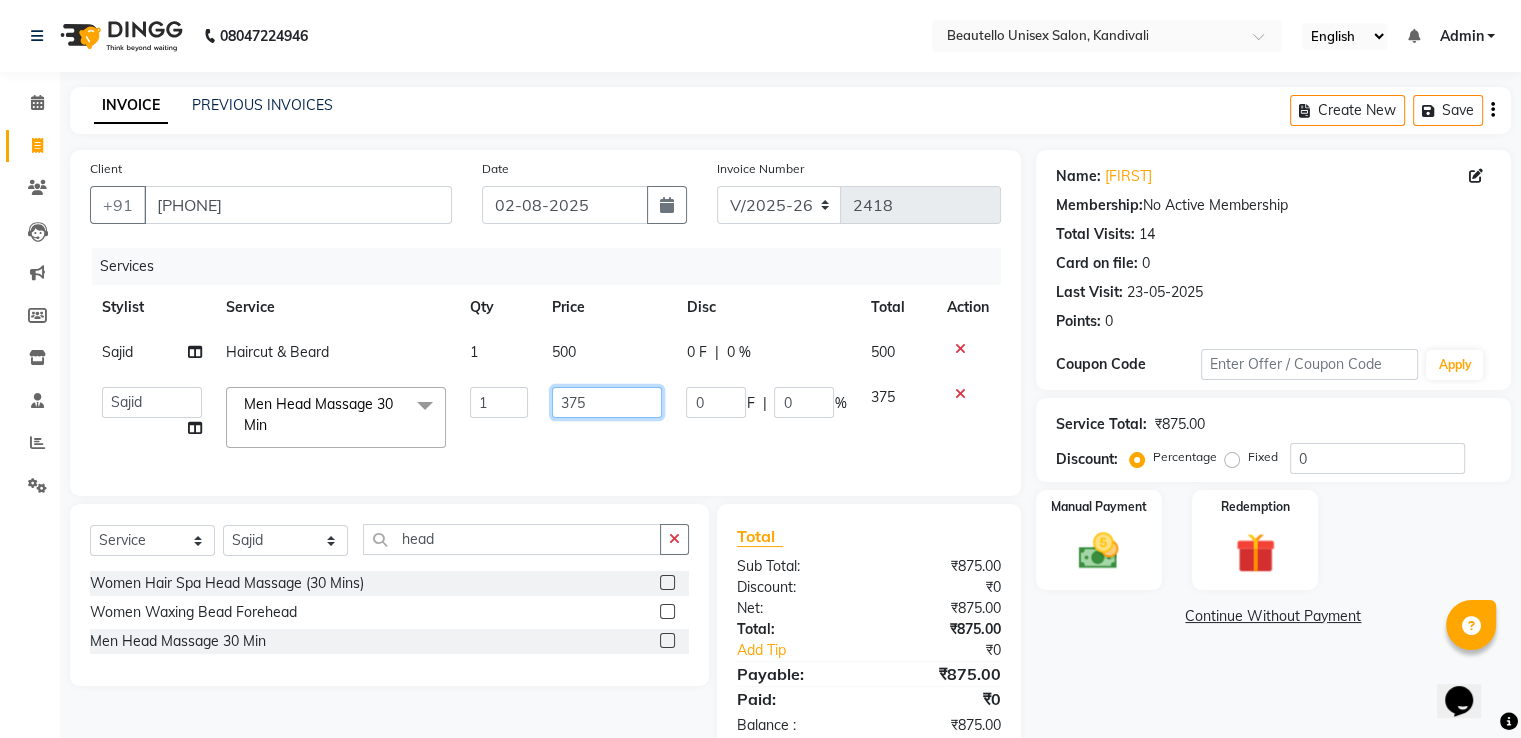 drag, startPoint x: 604, startPoint y: 405, endPoint x: 509, endPoint y: 398, distance: 95.257545 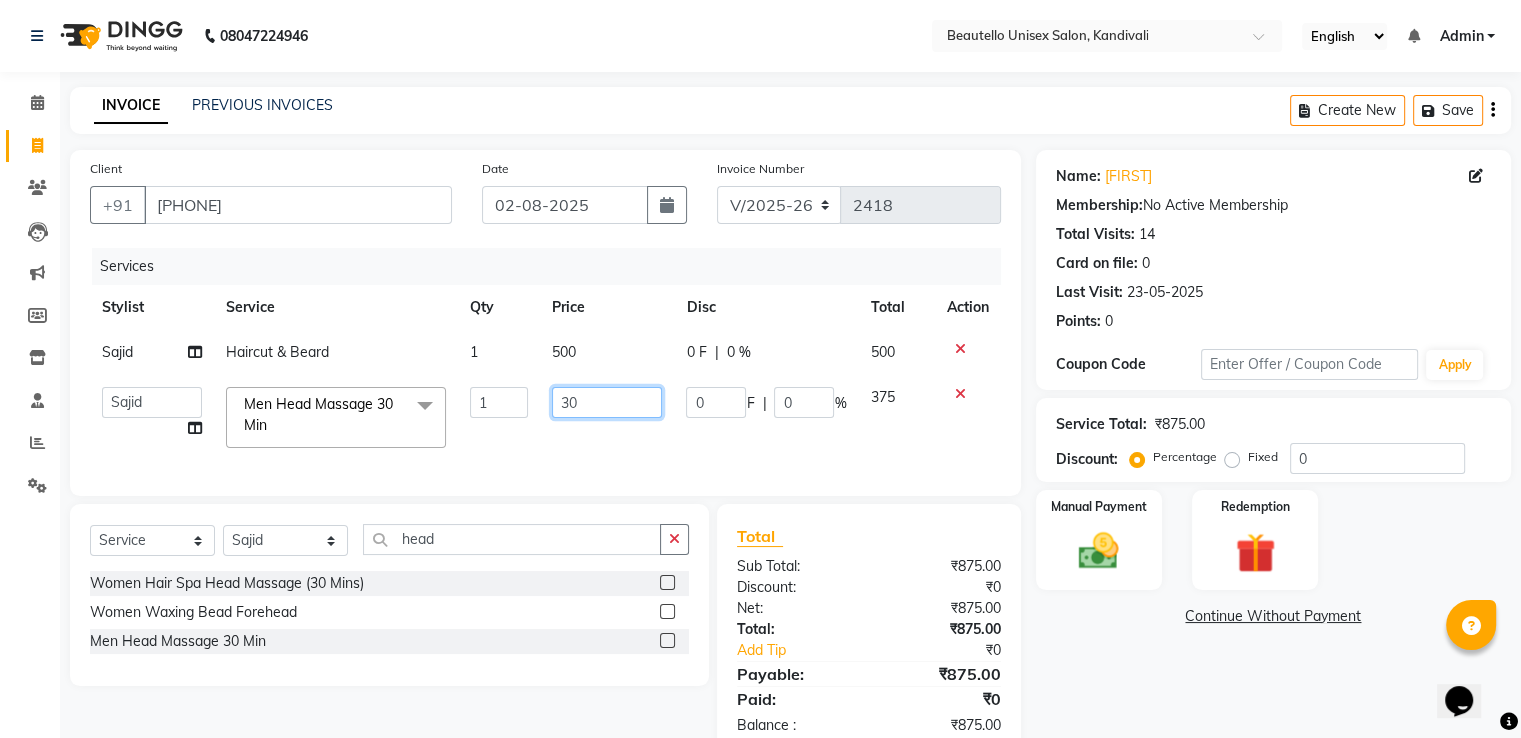 type on "300" 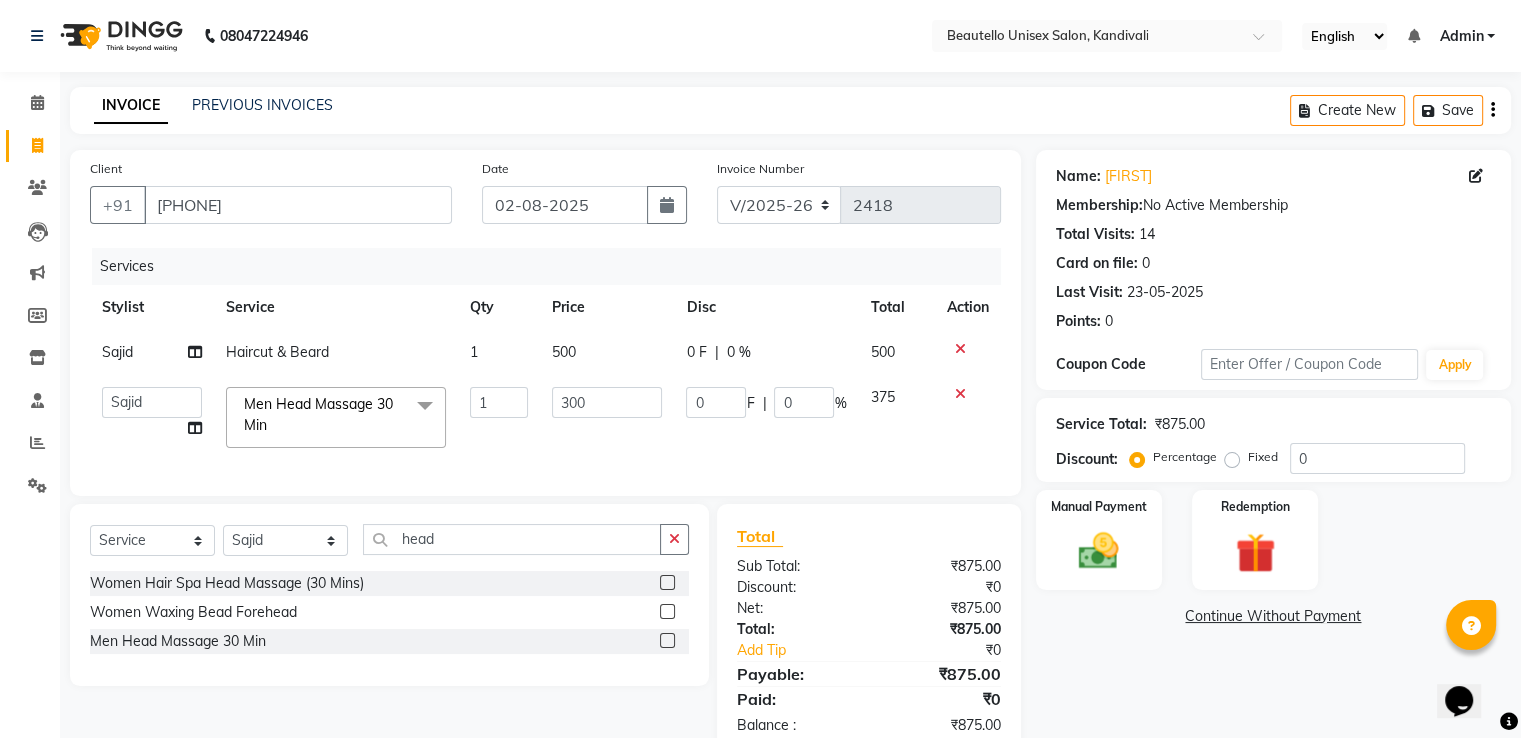 click on "Services" 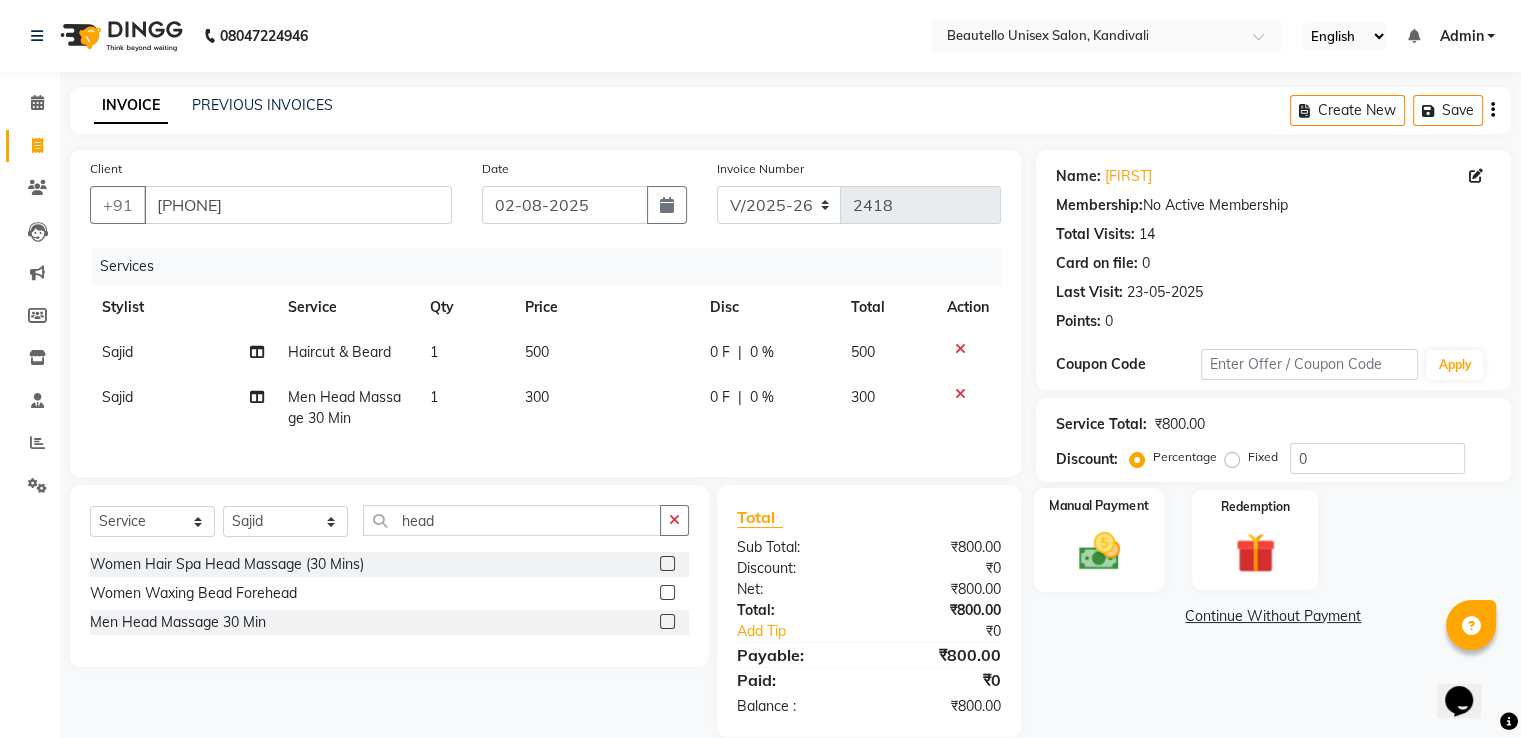 click 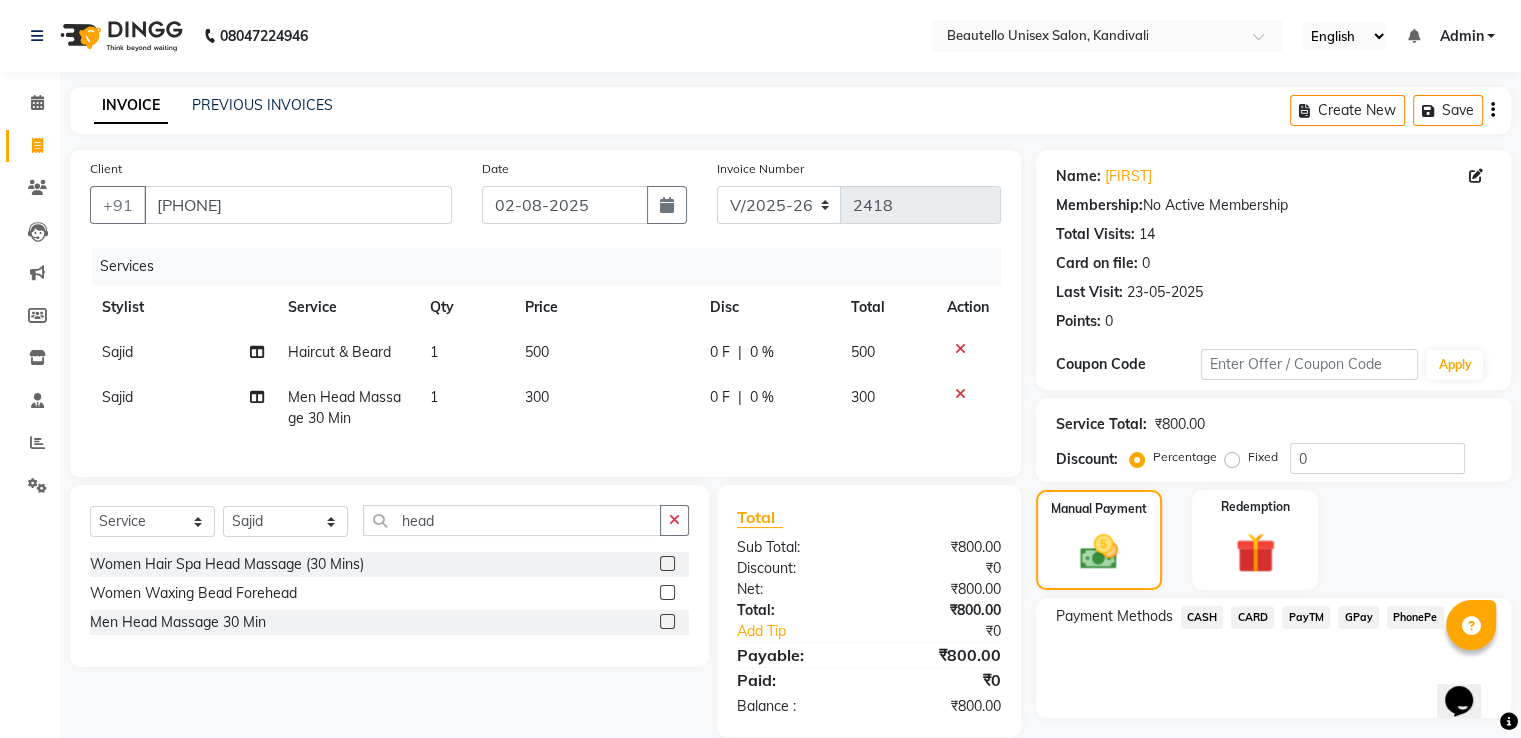 click on "PayTM" 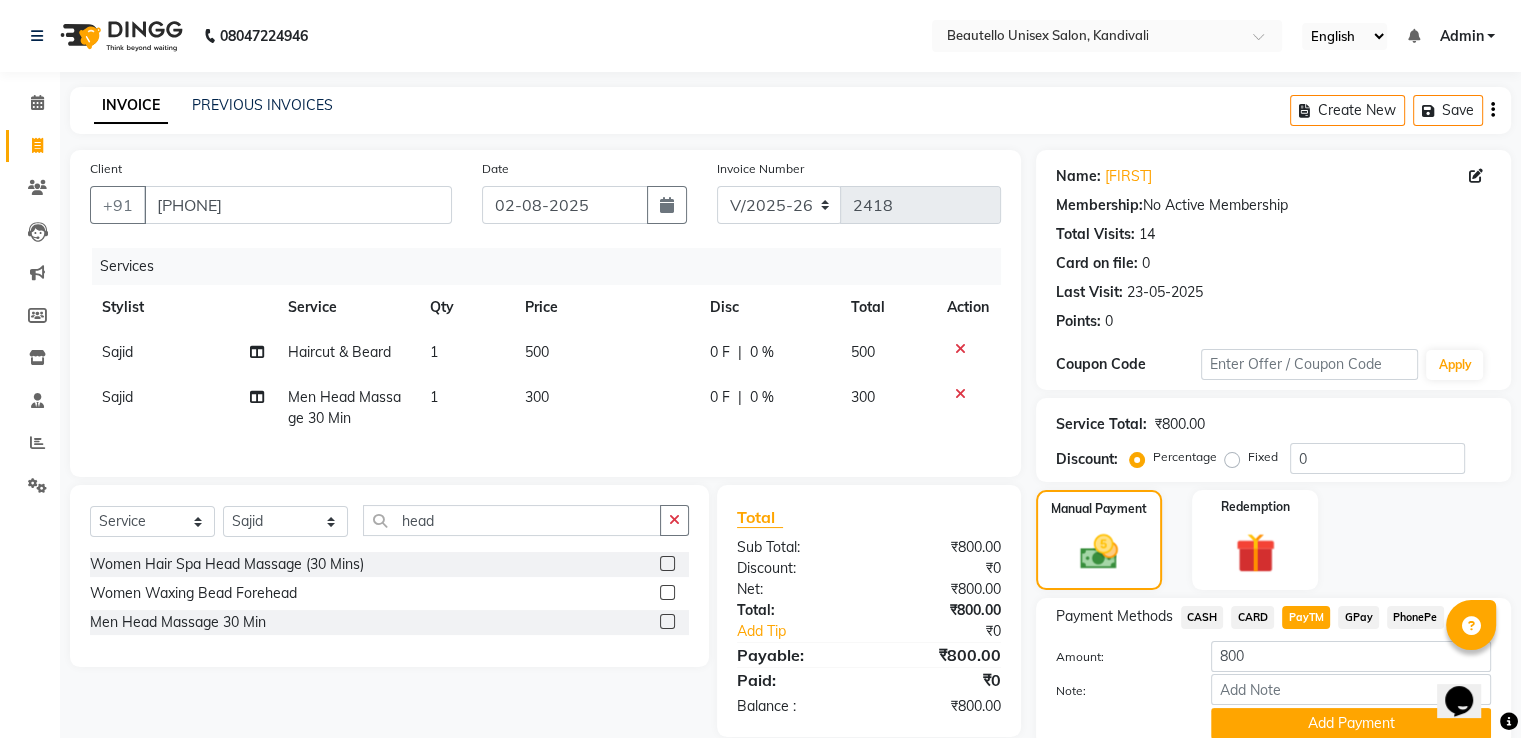 scroll, scrollTop: 81, scrollLeft: 0, axis: vertical 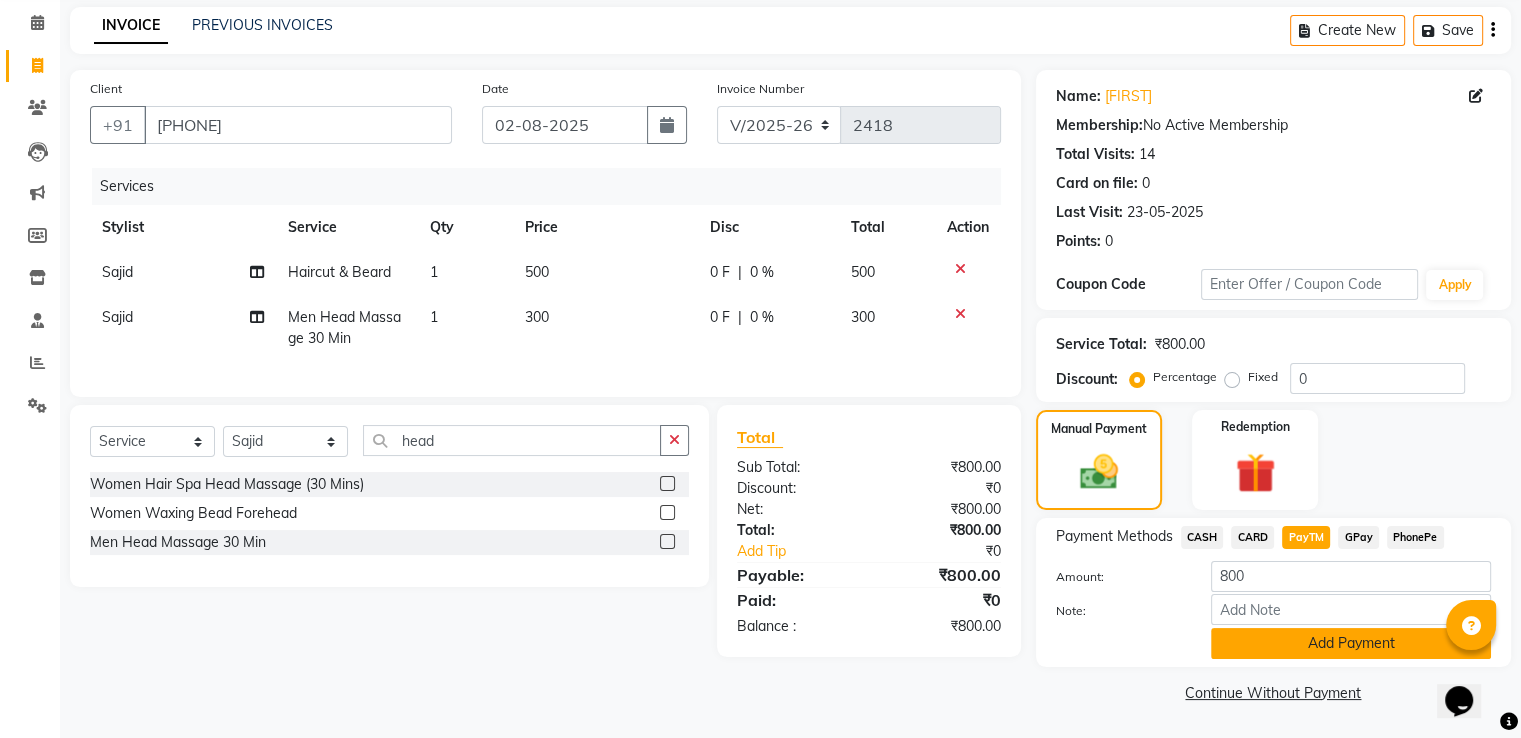 click on "Add Payment" 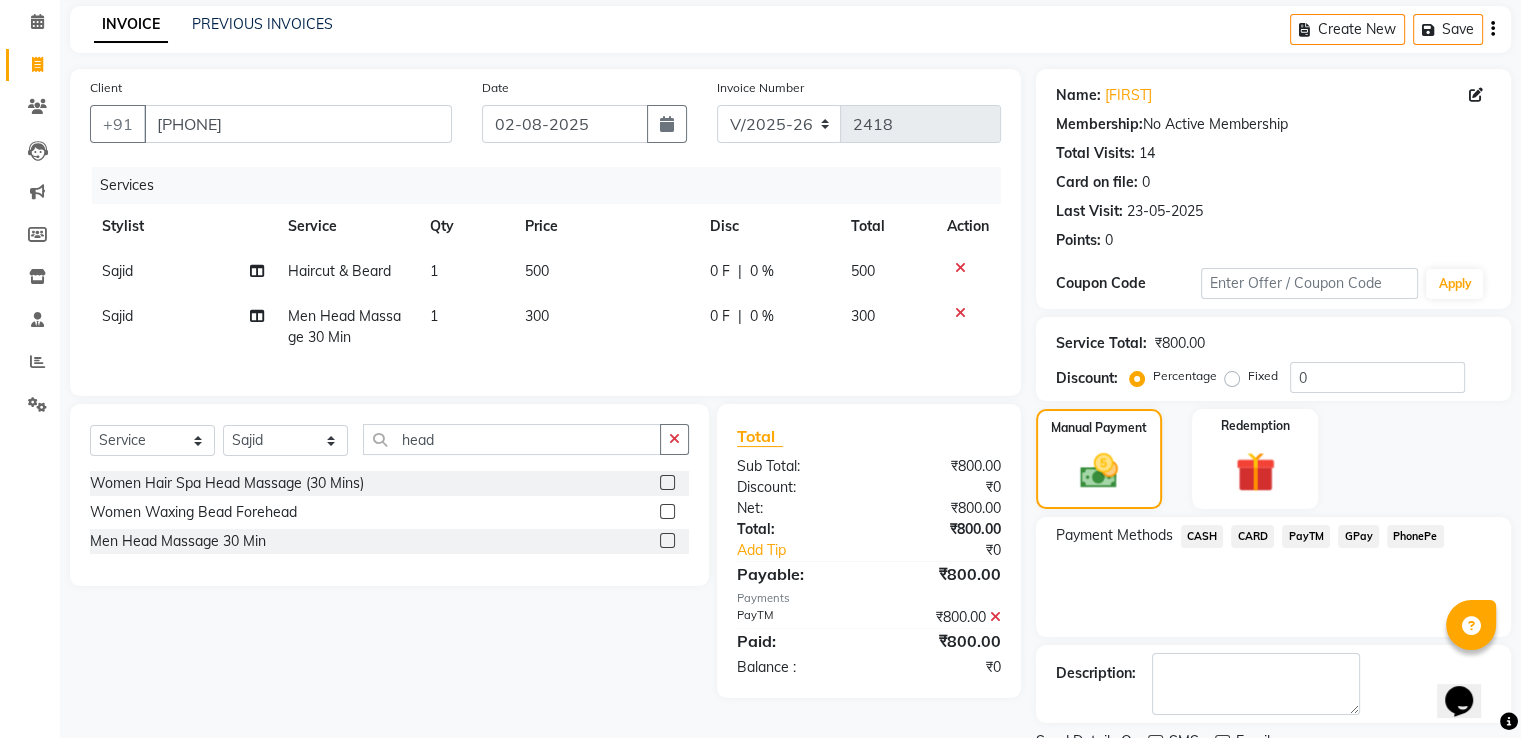 scroll, scrollTop: 158, scrollLeft: 0, axis: vertical 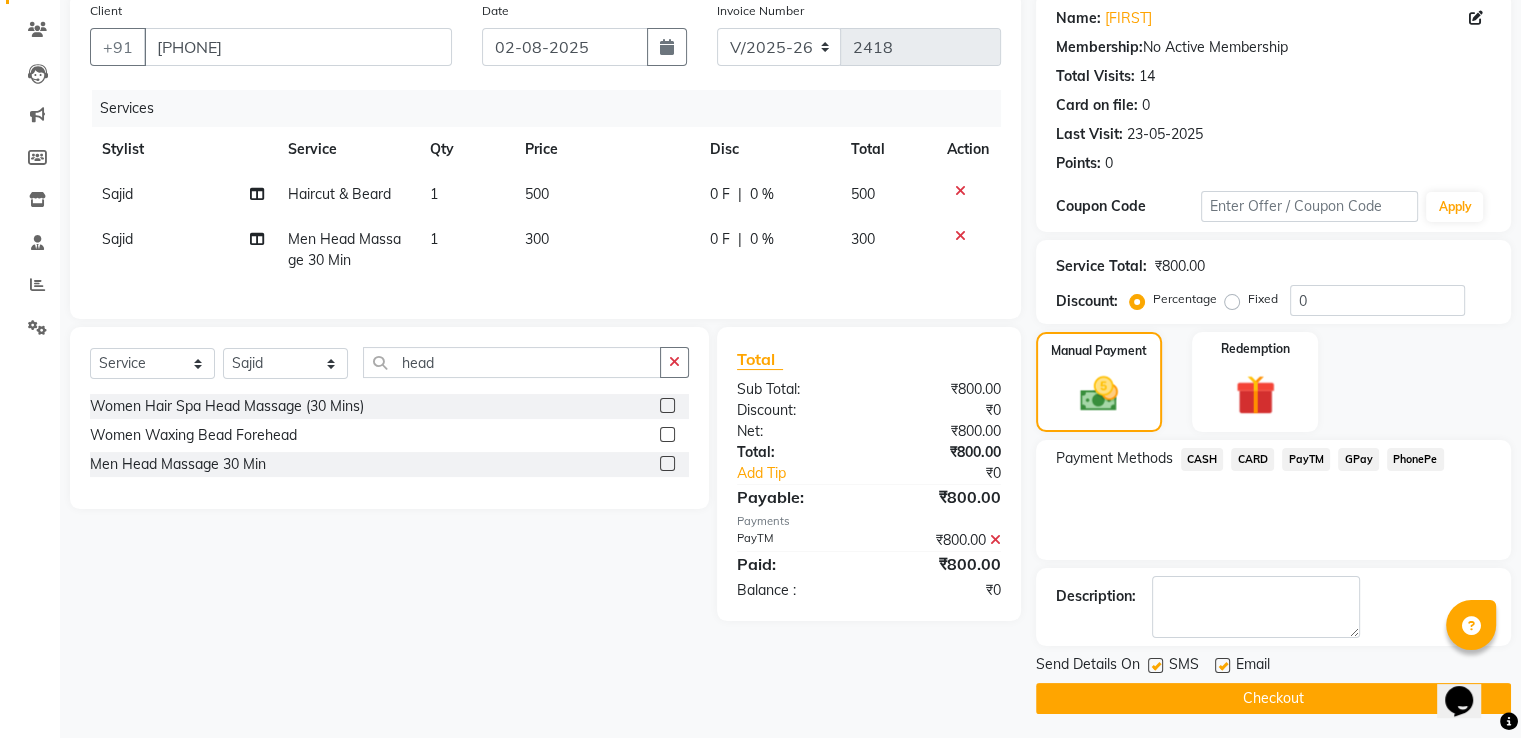 click 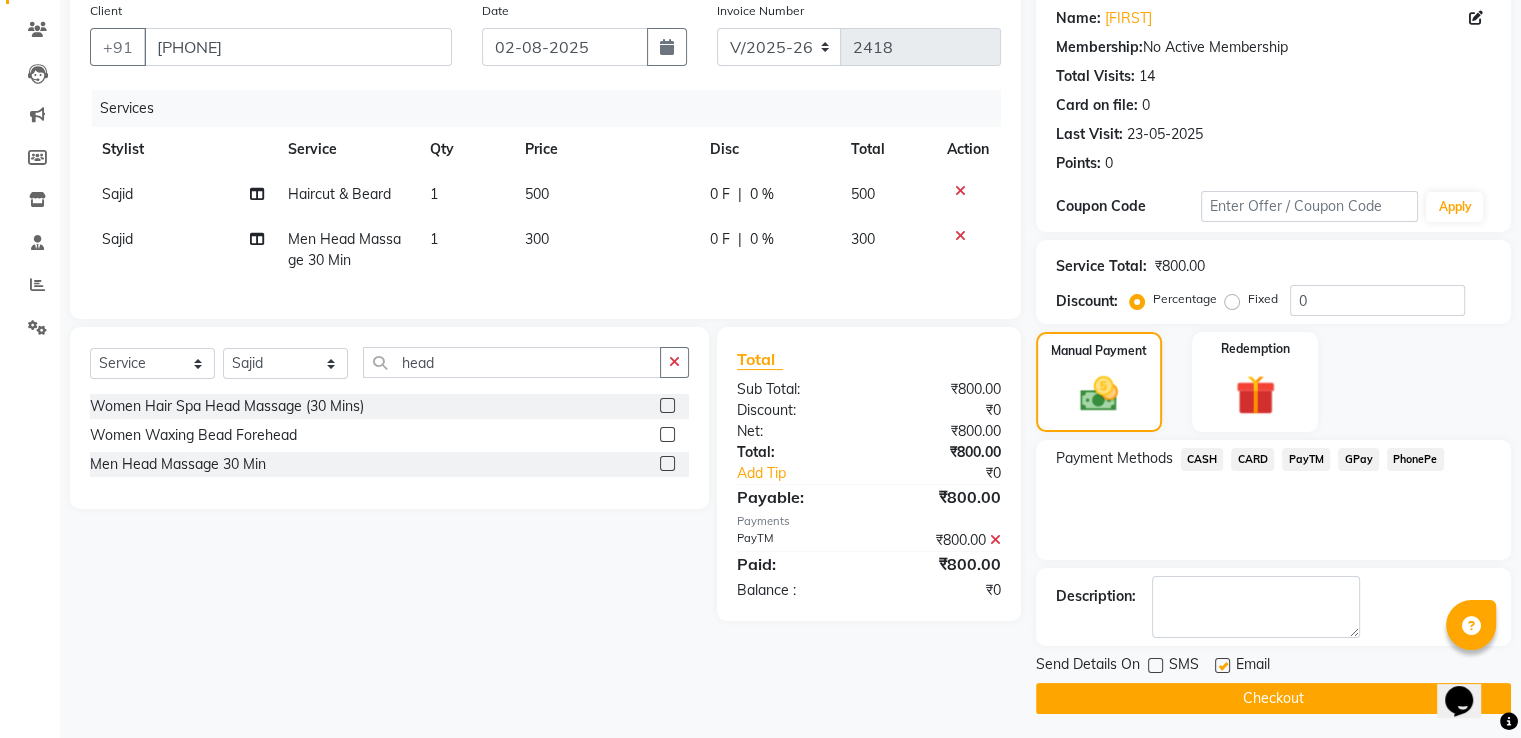 click on "Checkout" 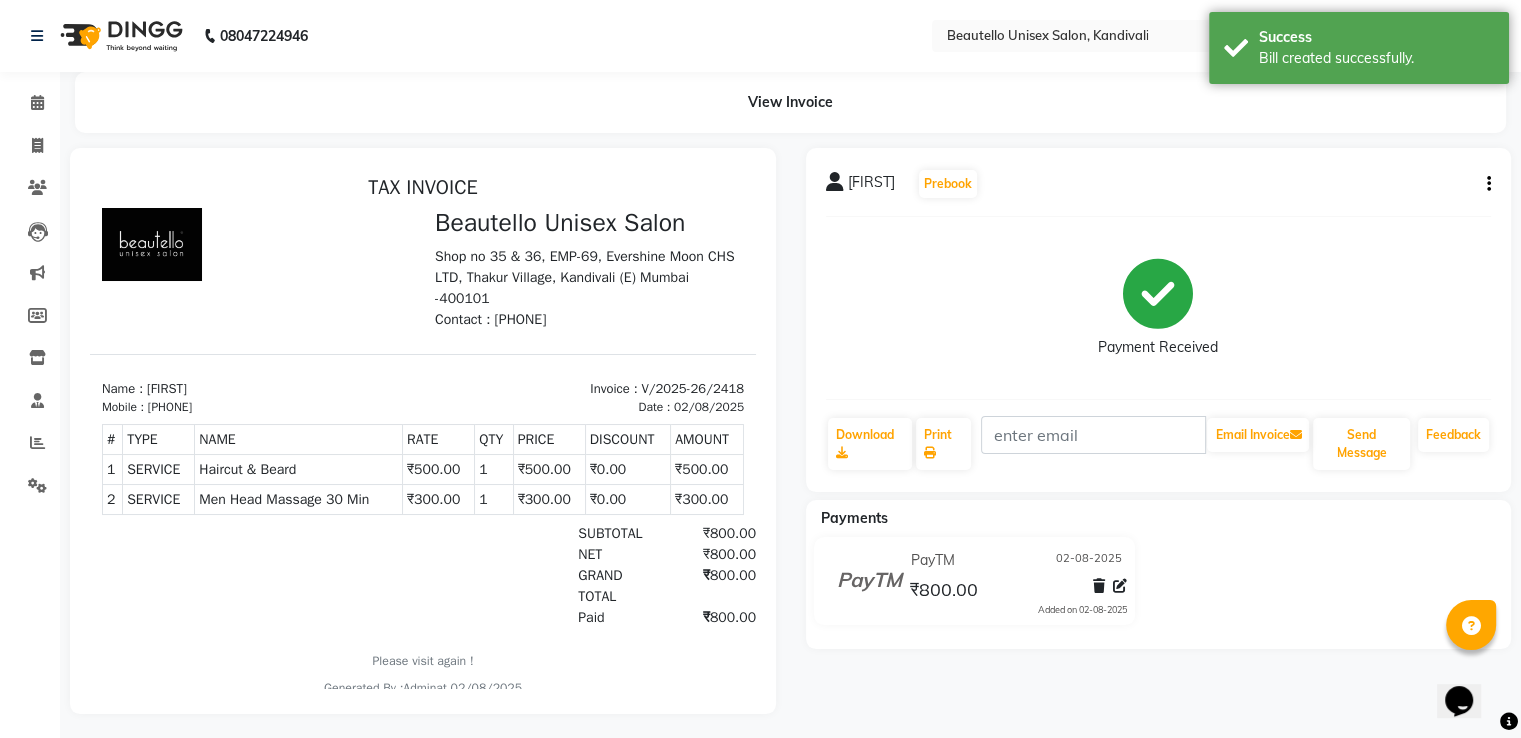 scroll, scrollTop: 0, scrollLeft: 0, axis: both 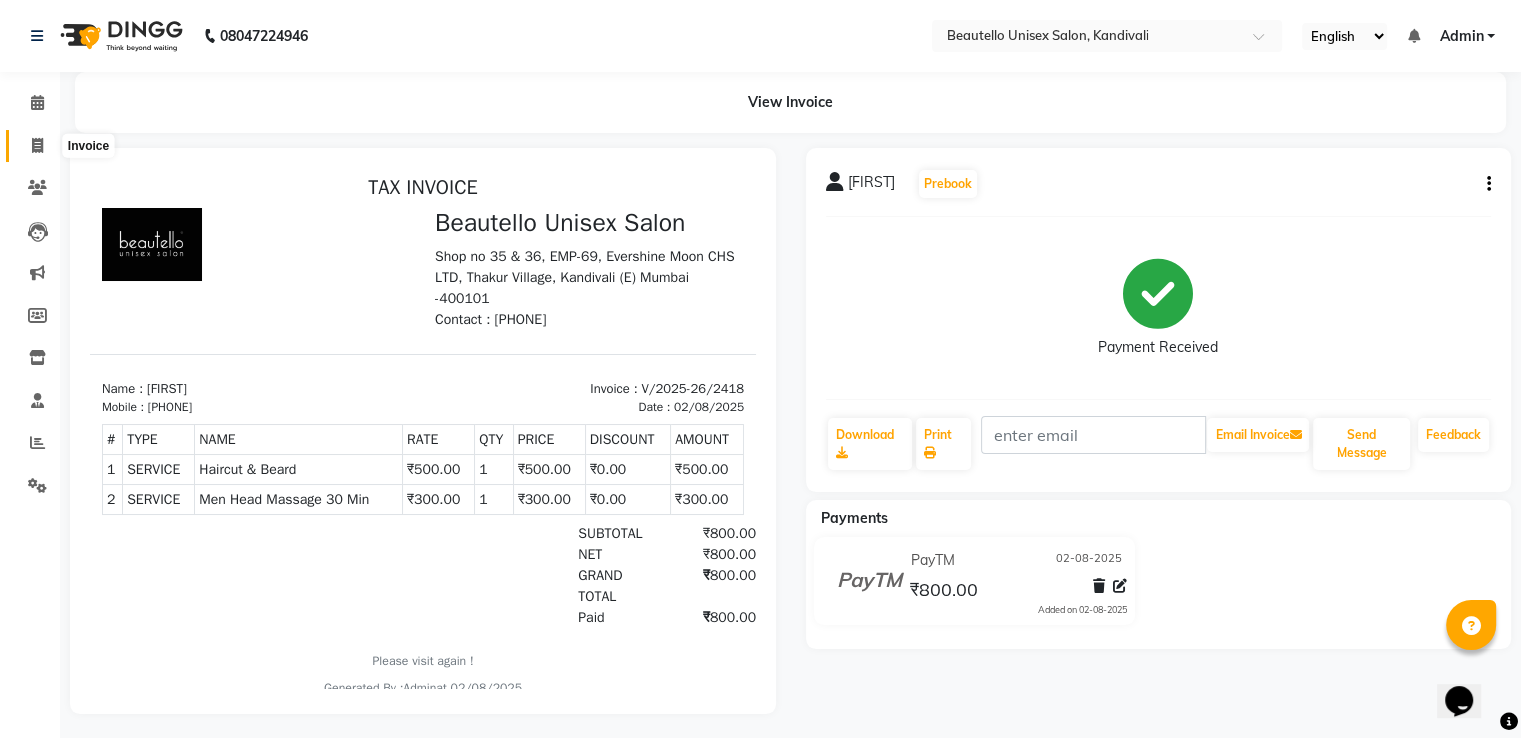 click 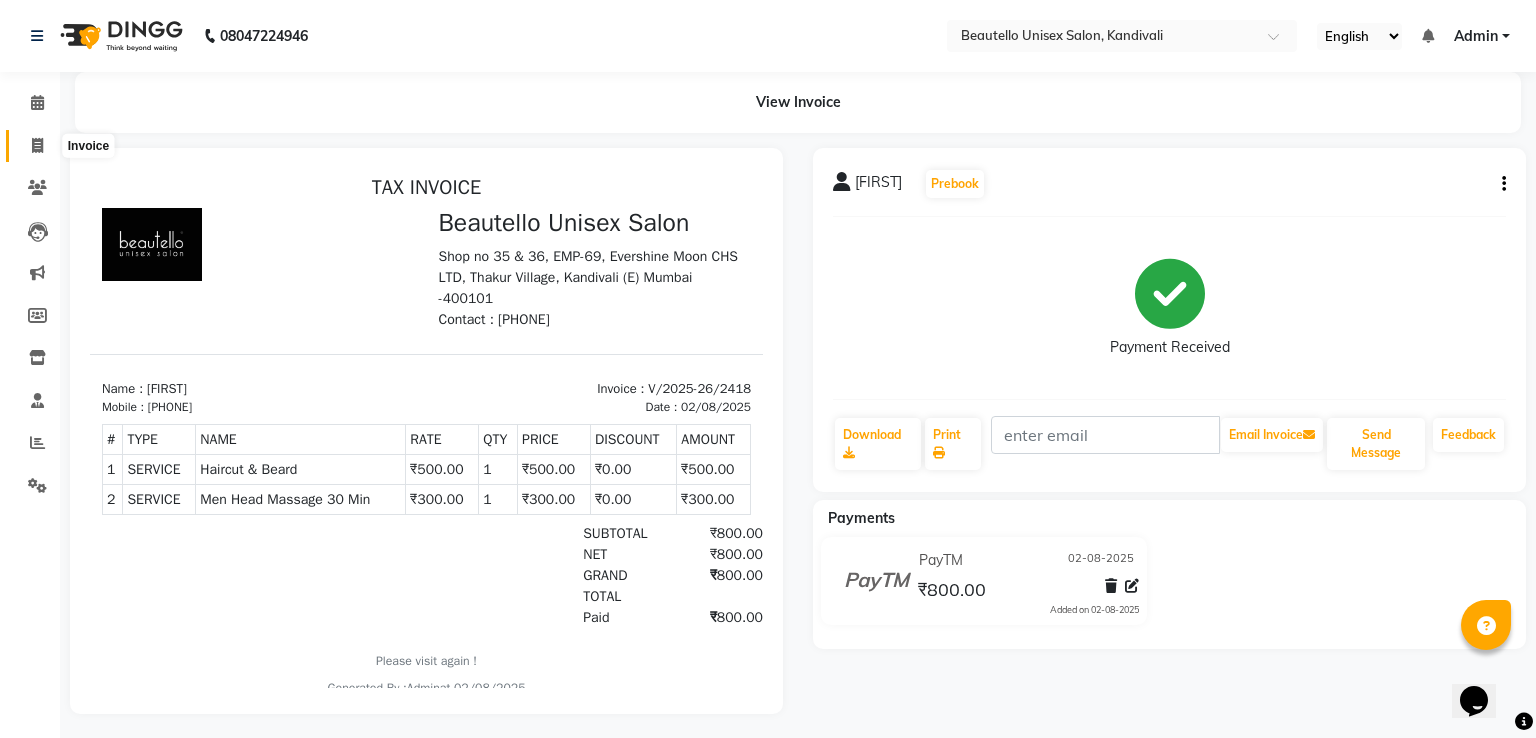 select on "service" 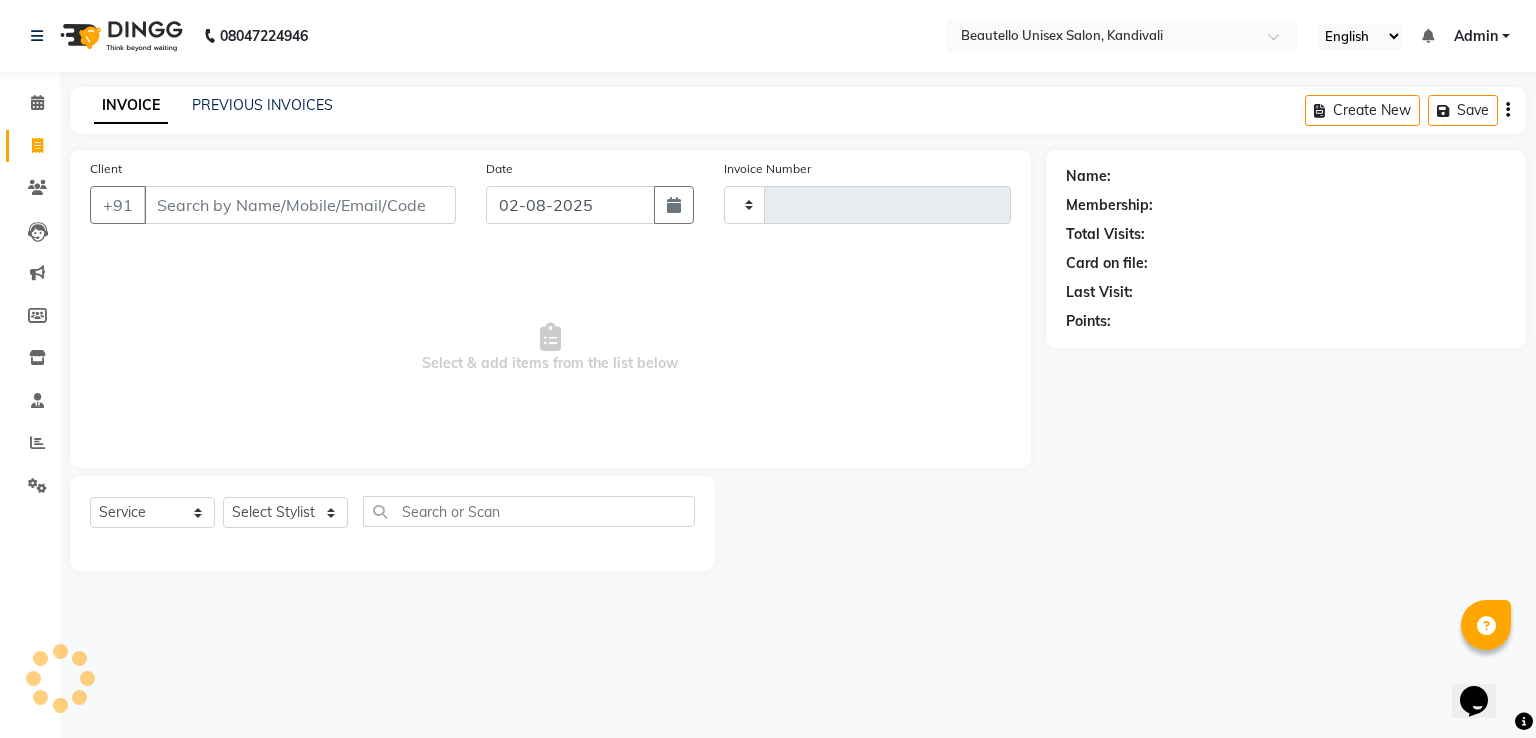 type on "2419" 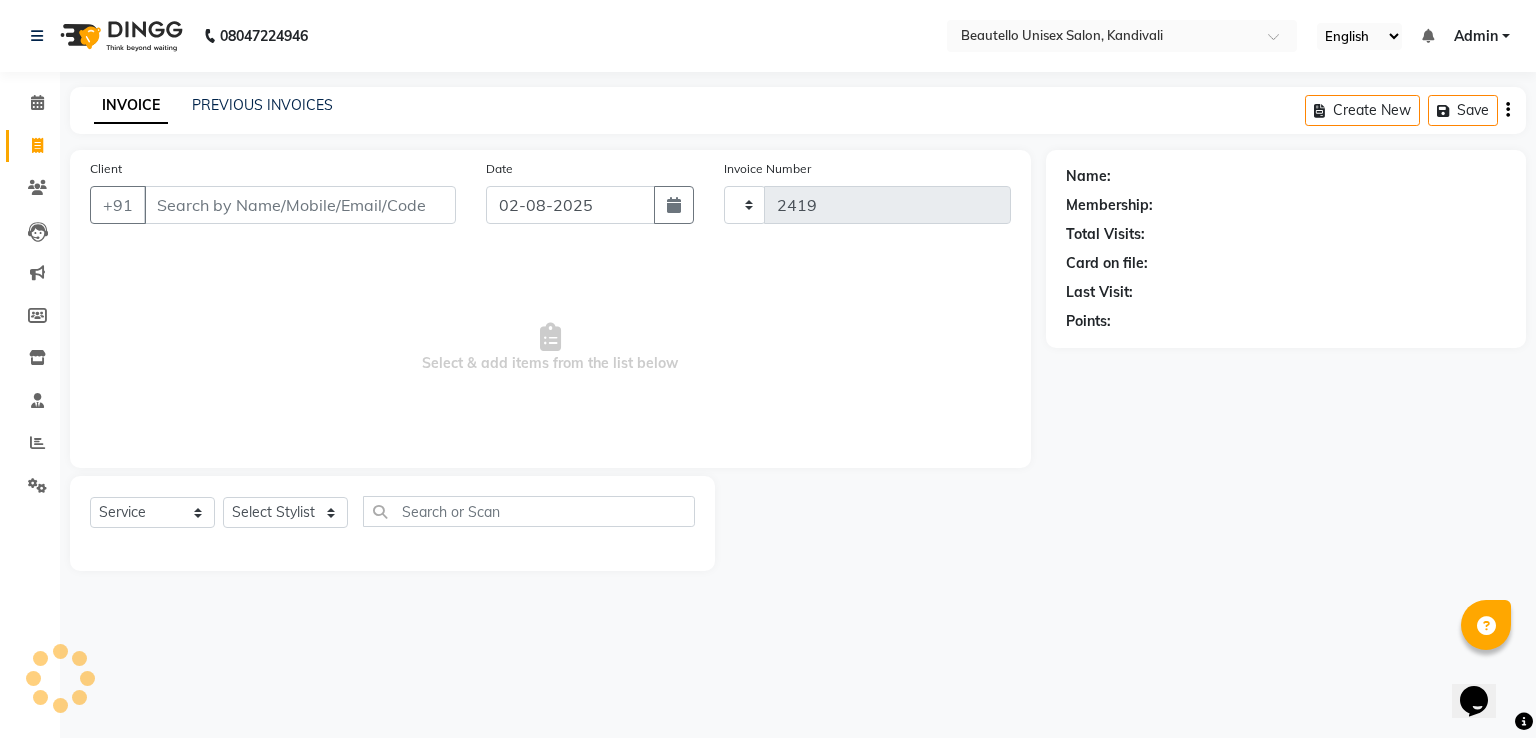select on "5051" 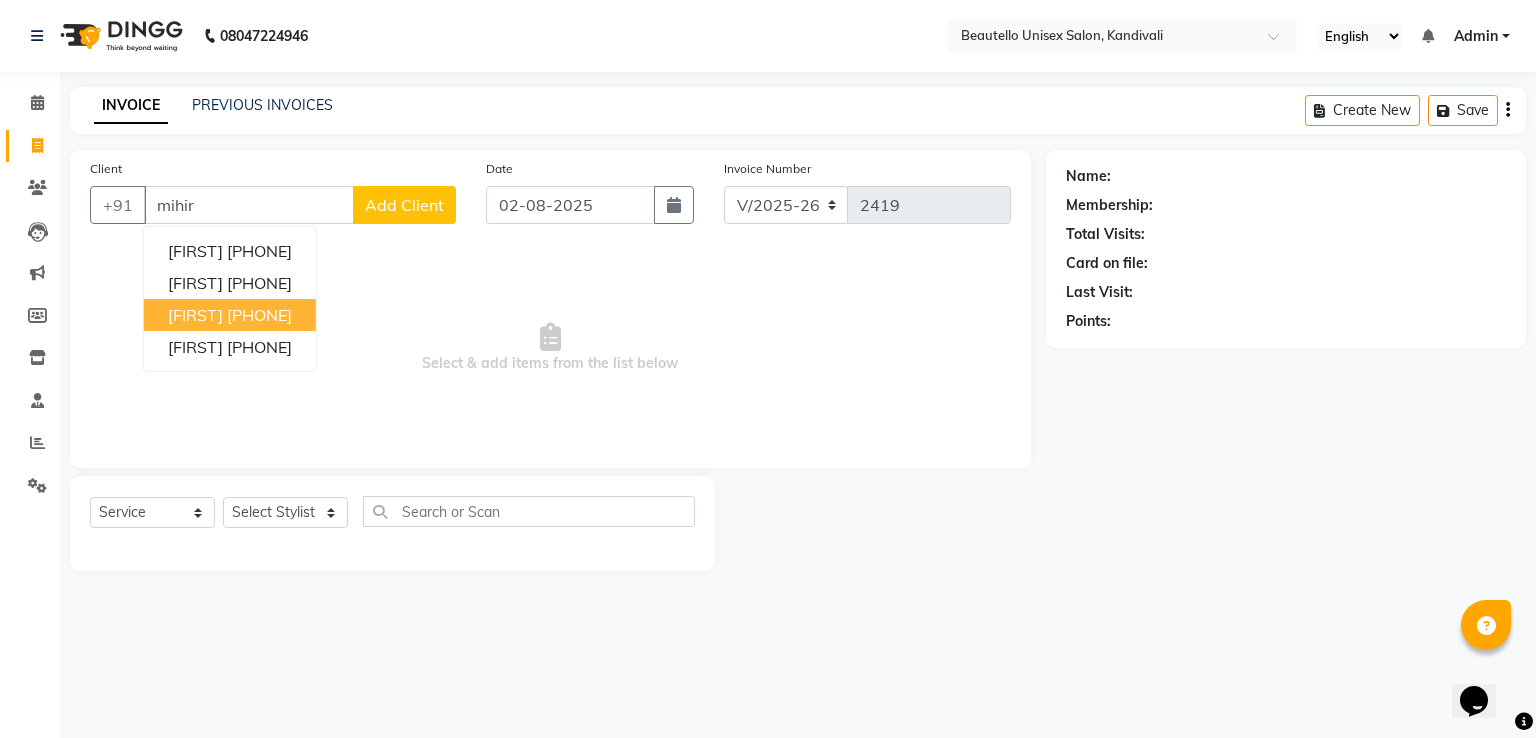 click on "[PHONE]" at bounding box center [259, 315] 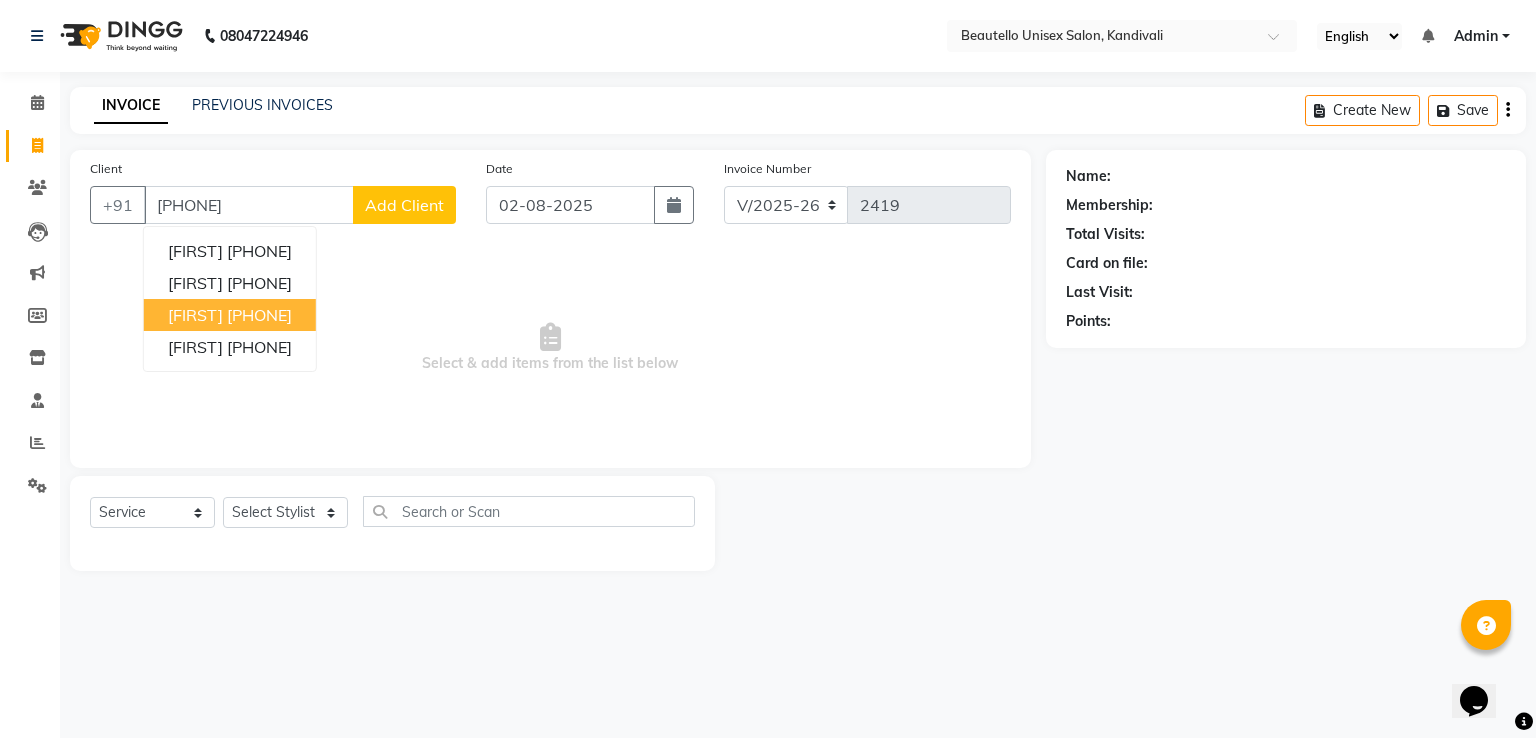 type on "[PHONE]" 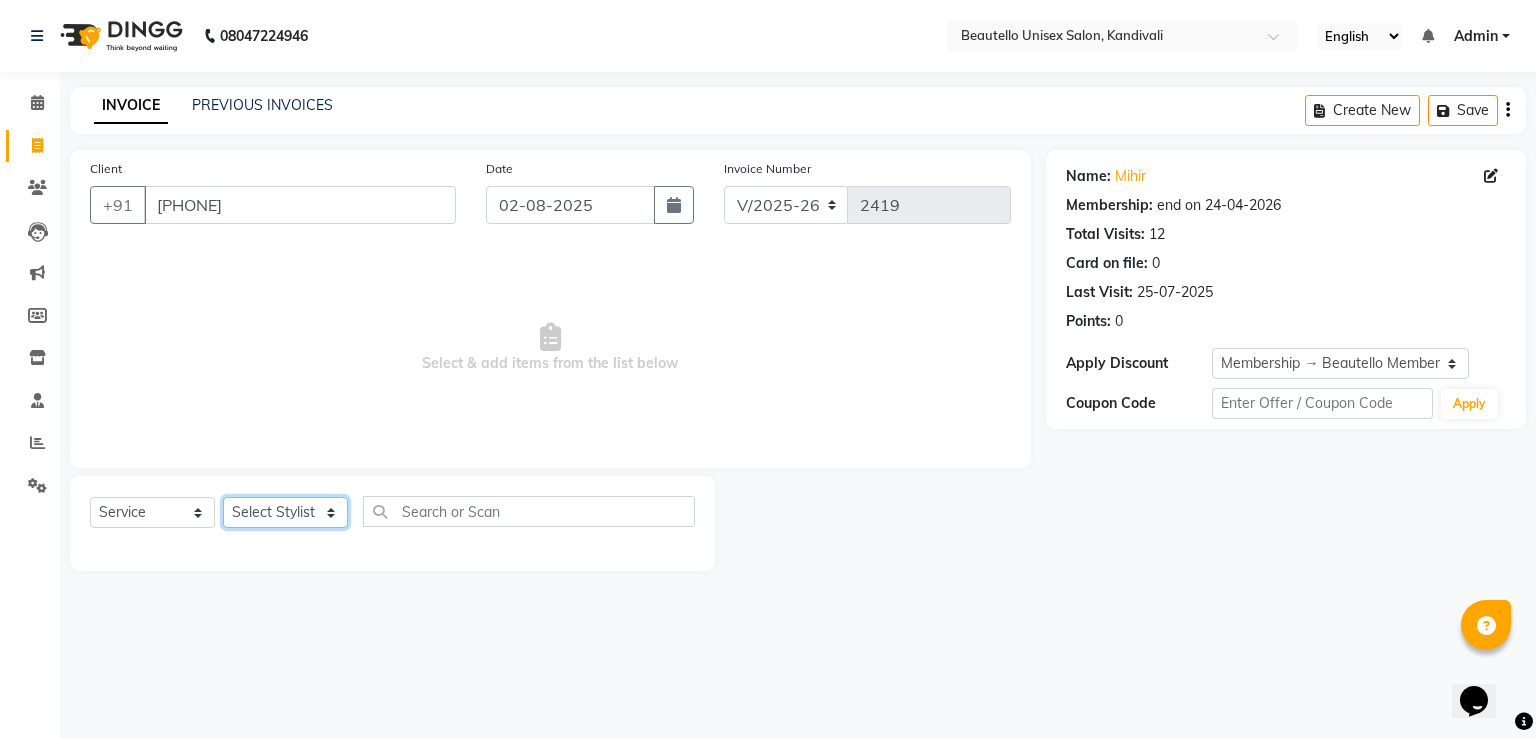 click on "Select Stylist  [FIRST]  [FIRST]   [FIRST]  [FIRST]    [FIRST]   [FIRST]  [FIRST]   [FIRST]    [FIRST] Mam   [FIRST]  Men Head Massage 30 Min  x Women Haircut Fringe Women Haircut Girls (Below 12 Years/Undergraduates - Below 20 Years) Women Haircut Special (Defence Personnel/ Medical Staff/Senior Citizens) Women Haircut By Senior Stylist / Top Stylist Women Haircut By Expert Women Hairwash Classic Women Hairwash Short Women Hairwash Medium Women Hairwash Long Women Hairwash Luxury Short Women Hairwash Luxury Medium Women Hairwash Luxury Long Women Hairwash Pre-Wash Before Colour Services Women Pin Up(Open Styles) Women Hair Up (Bun/ Chignon/ Pony/ French Roll/ Modulated Styles) Women Blow Dry Short Women Blow Dry Medium Women Blow Dry Long Women Ironing / Tongs / Hot Rollers Short Women Ironing / Tongs / Hot Rollers Medium Women Ironing / Tongs / Hot Rollers Long Haircut  & Beard Haircut Beard Package Shampoo & Conditioner PLEX Women Colour Streak Majirel (Per Streak) Women Colour Streak Inoa (Per Streak) Women Highlights Short 1 0" 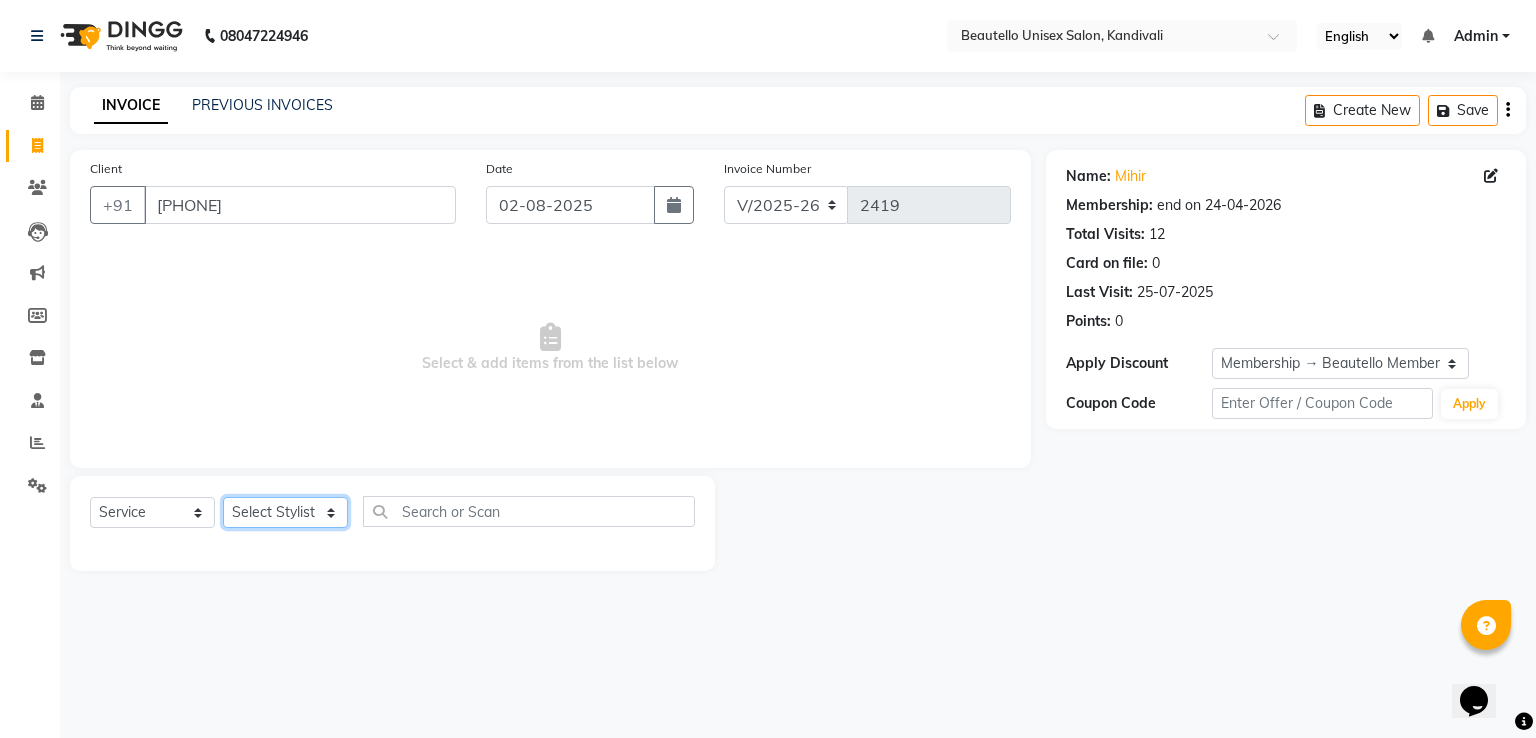 select on "31994" 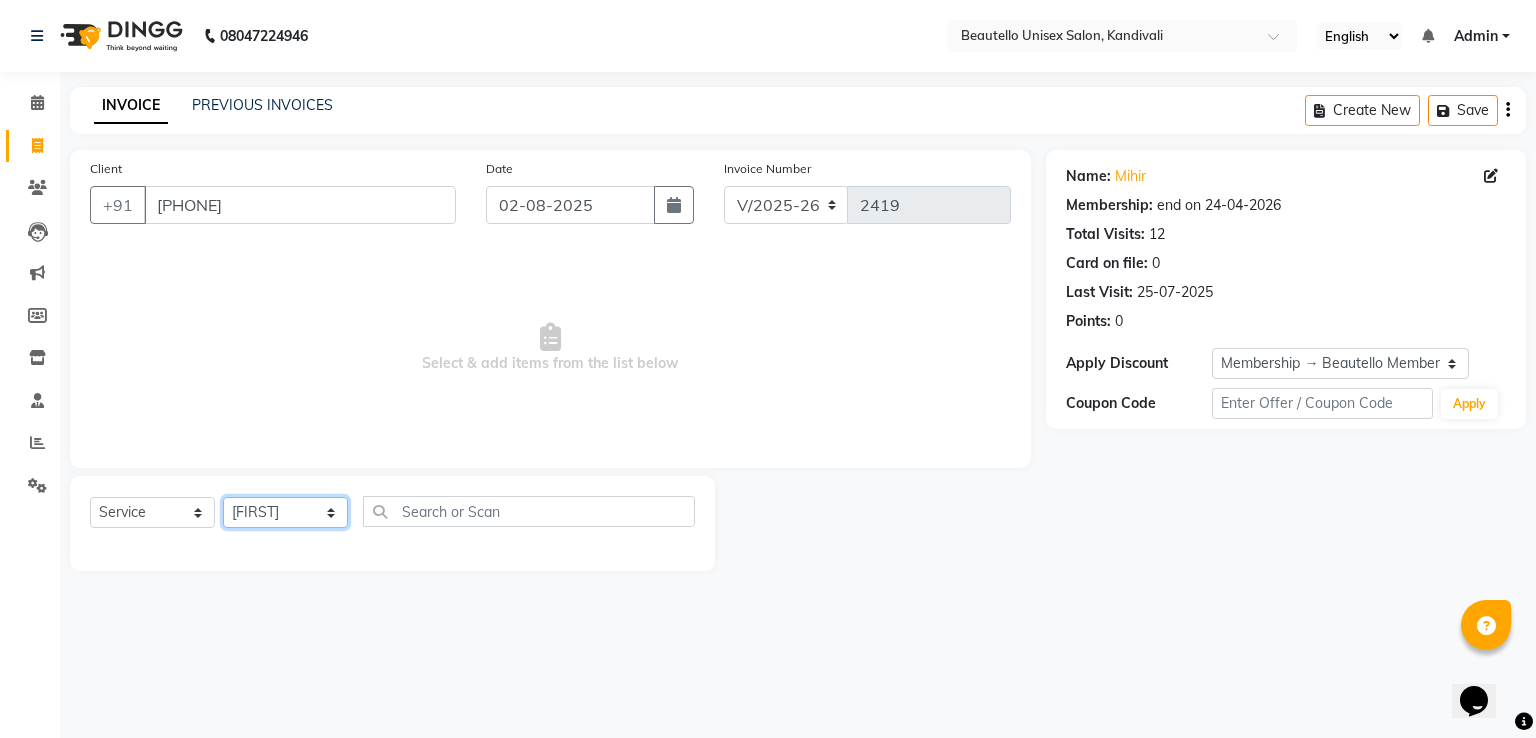 click on "Select Stylist  [FIRST]  [FIRST]   [FIRST]  [FIRST]    [FIRST]   [FIRST]  [FIRST]   [FIRST]    [FIRST] Mam   [FIRST]  Men Head Massage 30 Min  x Women Haircut Fringe Women Haircut Girls (Below 12 Years/Undergraduates - Below 20 Years) Women Haircut Special (Defence Personnel/ Medical Staff/Senior Citizens) Women Haircut By Senior Stylist / Top Stylist Women Haircut By Expert Women Hairwash Classic Women Hairwash Short Women Hairwash Medium Women Hairwash Long Women Hairwash Luxury Short Women Hairwash Luxury Medium Women Hairwash Luxury Long Women Hairwash Pre-Wash Before Colour Services Women Pin Up(Open Styles) Women Hair Up (Bun/ Chignon/ Pony/ French Roll/ Modulated Styles) Women Blow Dry Short Women Blow Dry Medium Women Blow Dry Long Women Ironing / Tongs / Hot Rollers Short Women Ironing / Tongs / Hot Rollers Medium Women Ironing / Tongs / Hot Rollers Long Haircut  & Beard Haircut Beard Package Shampoo & Conditioner PLEX Women Colour Streak Majirel (Per Streak) Women Colour Streak Inoa (Per Streak) Women Highlights Short 1 0" 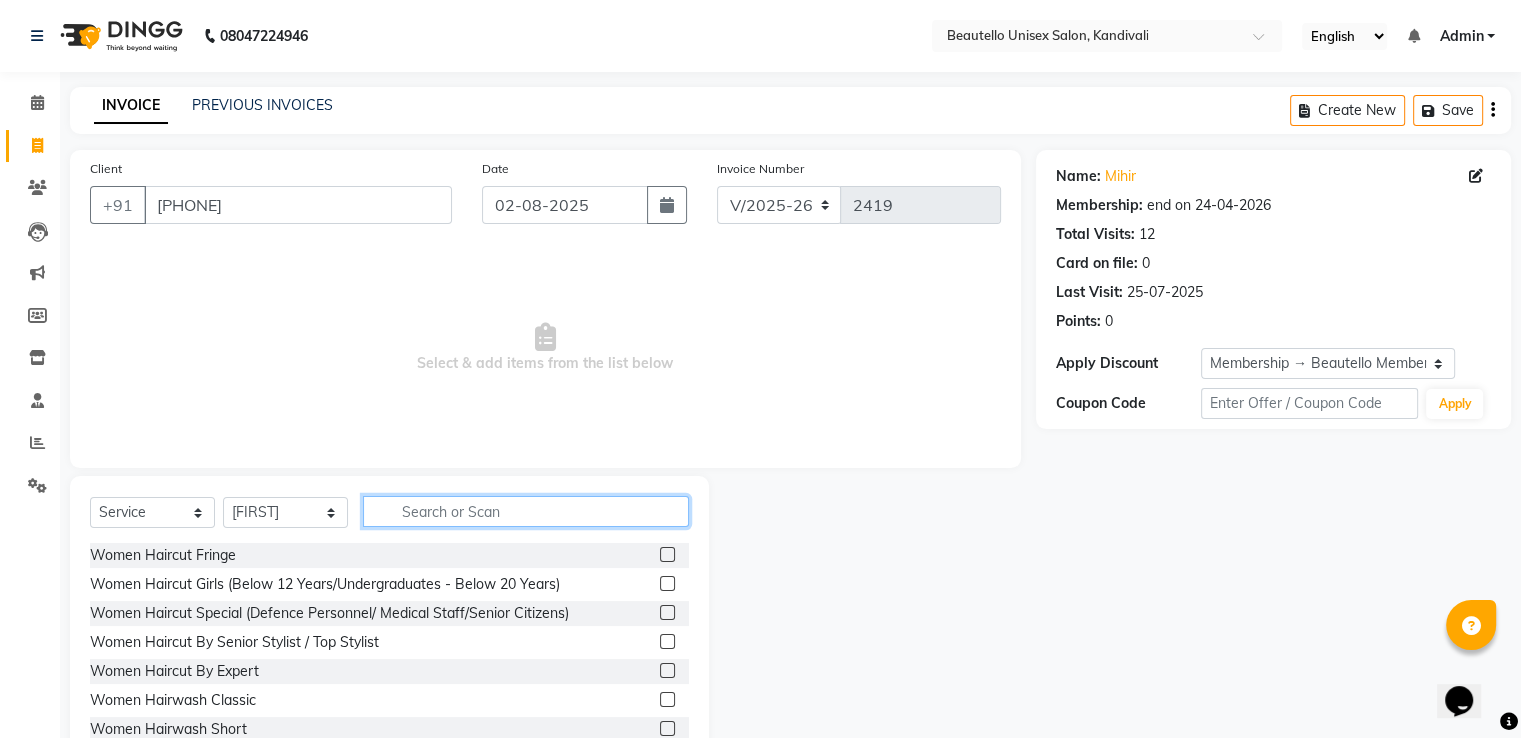 click 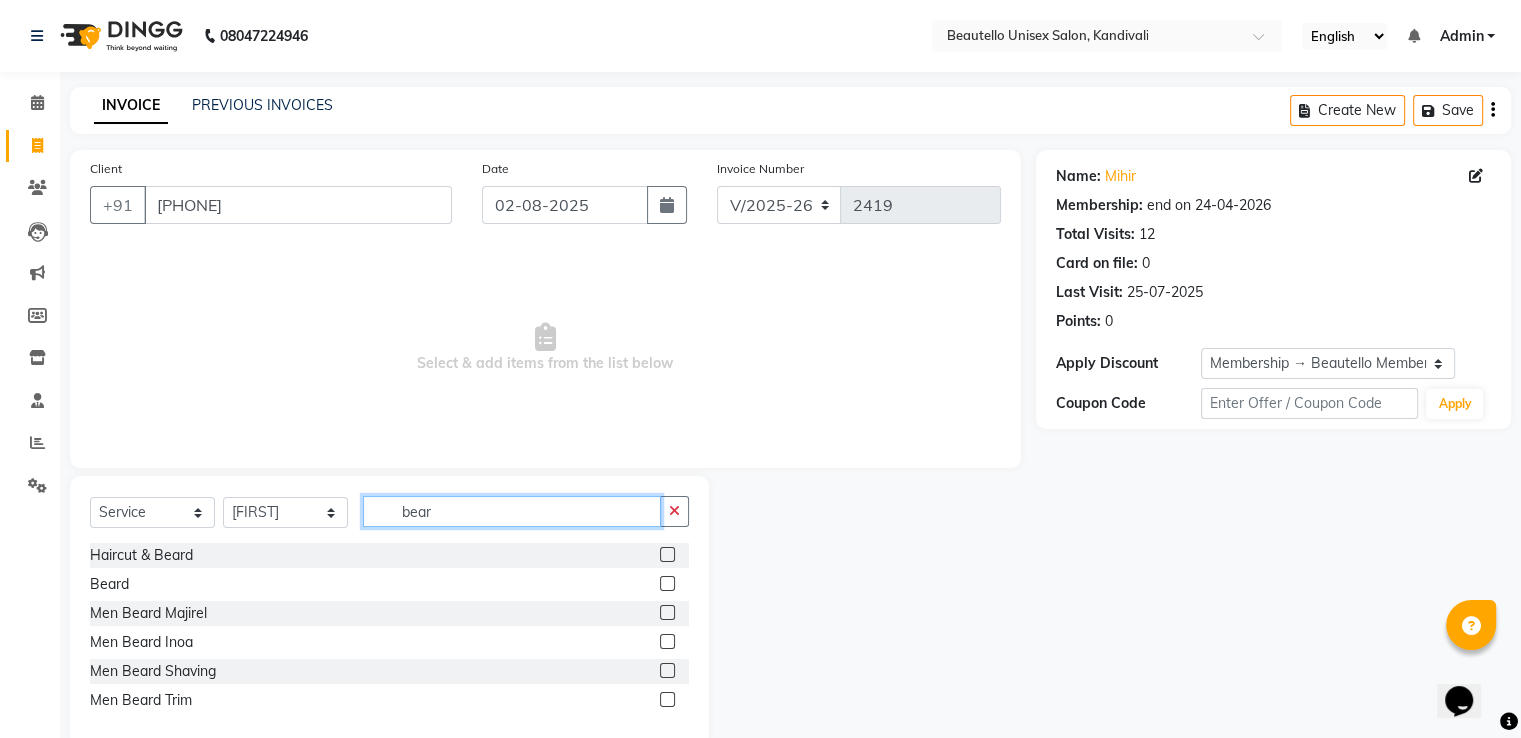 type on "bear" 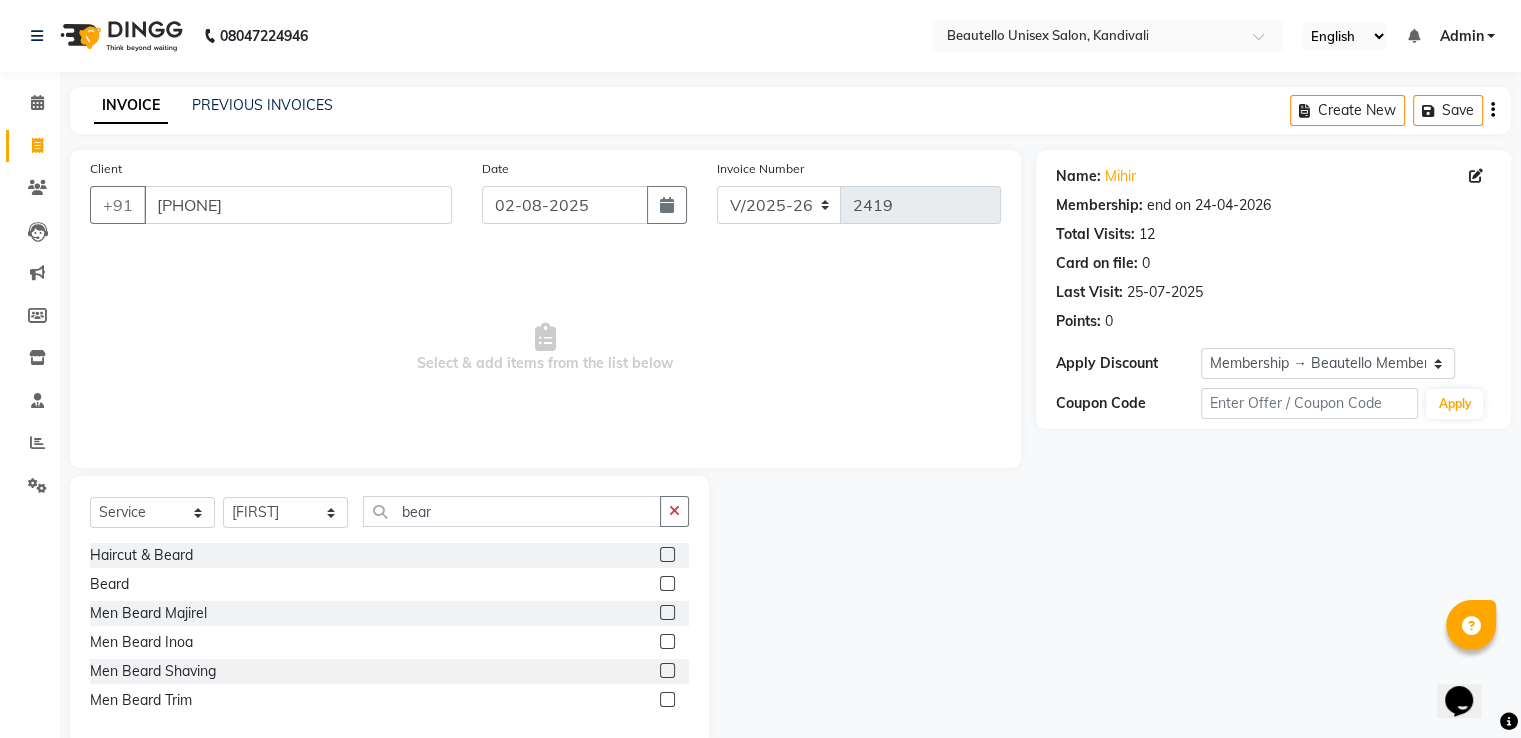 click 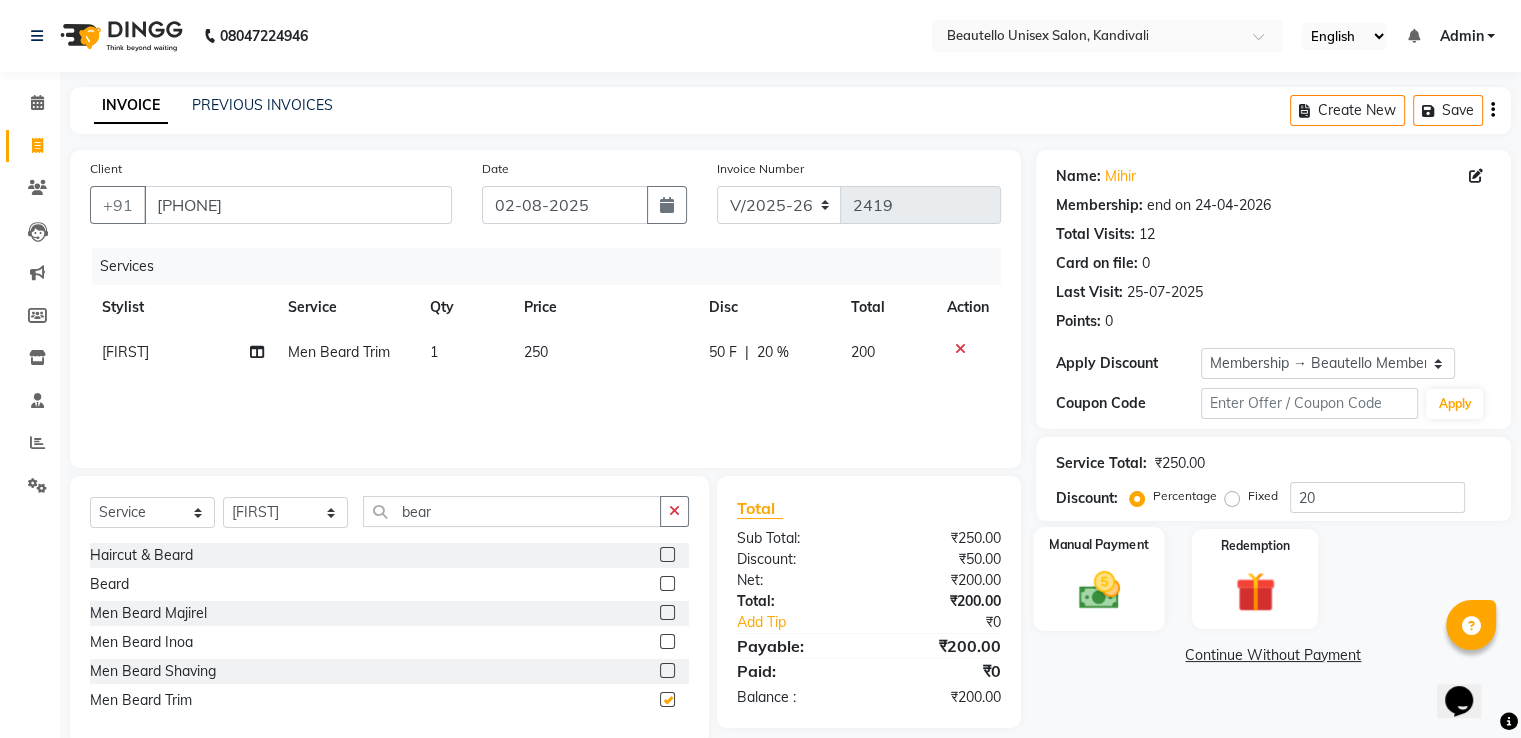 checkbox on "false" 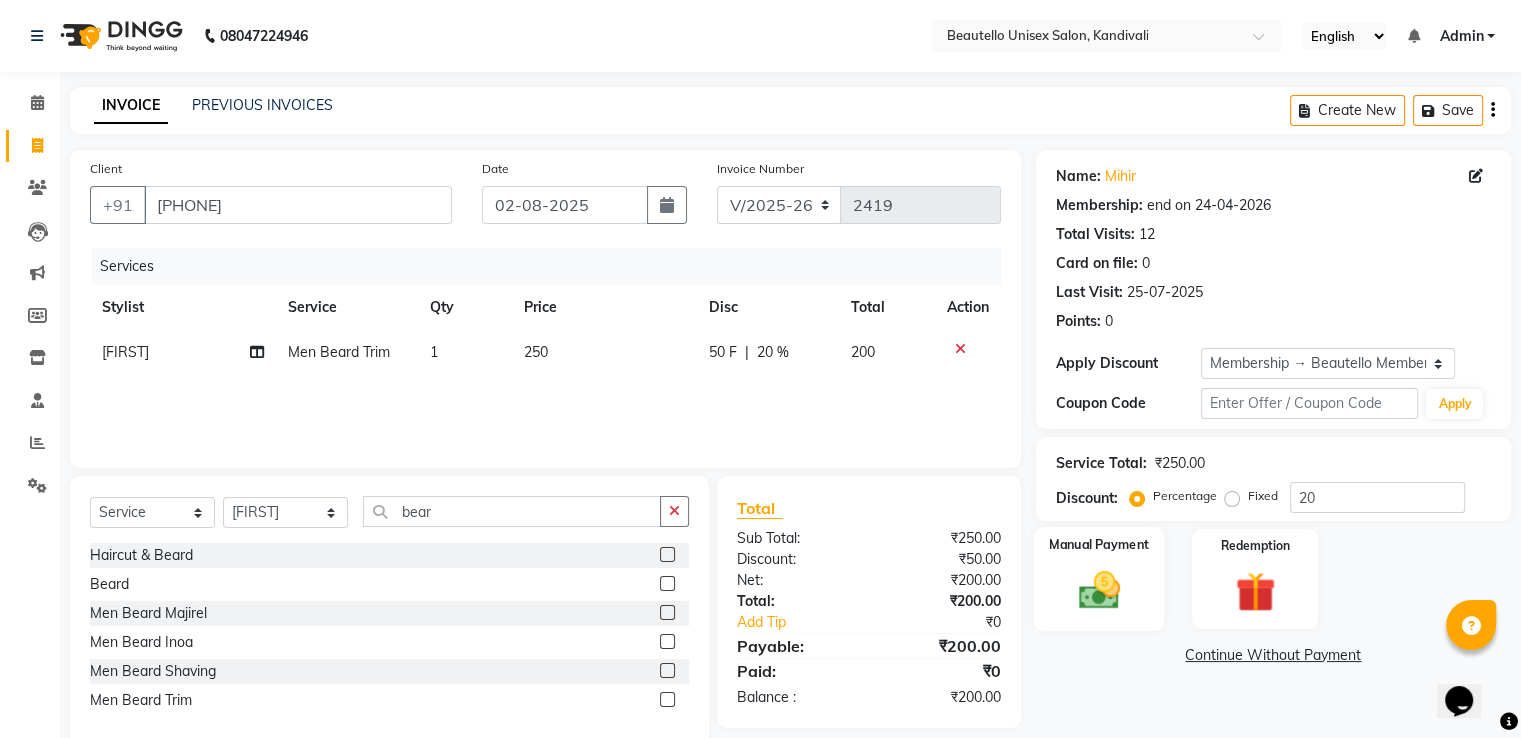 click 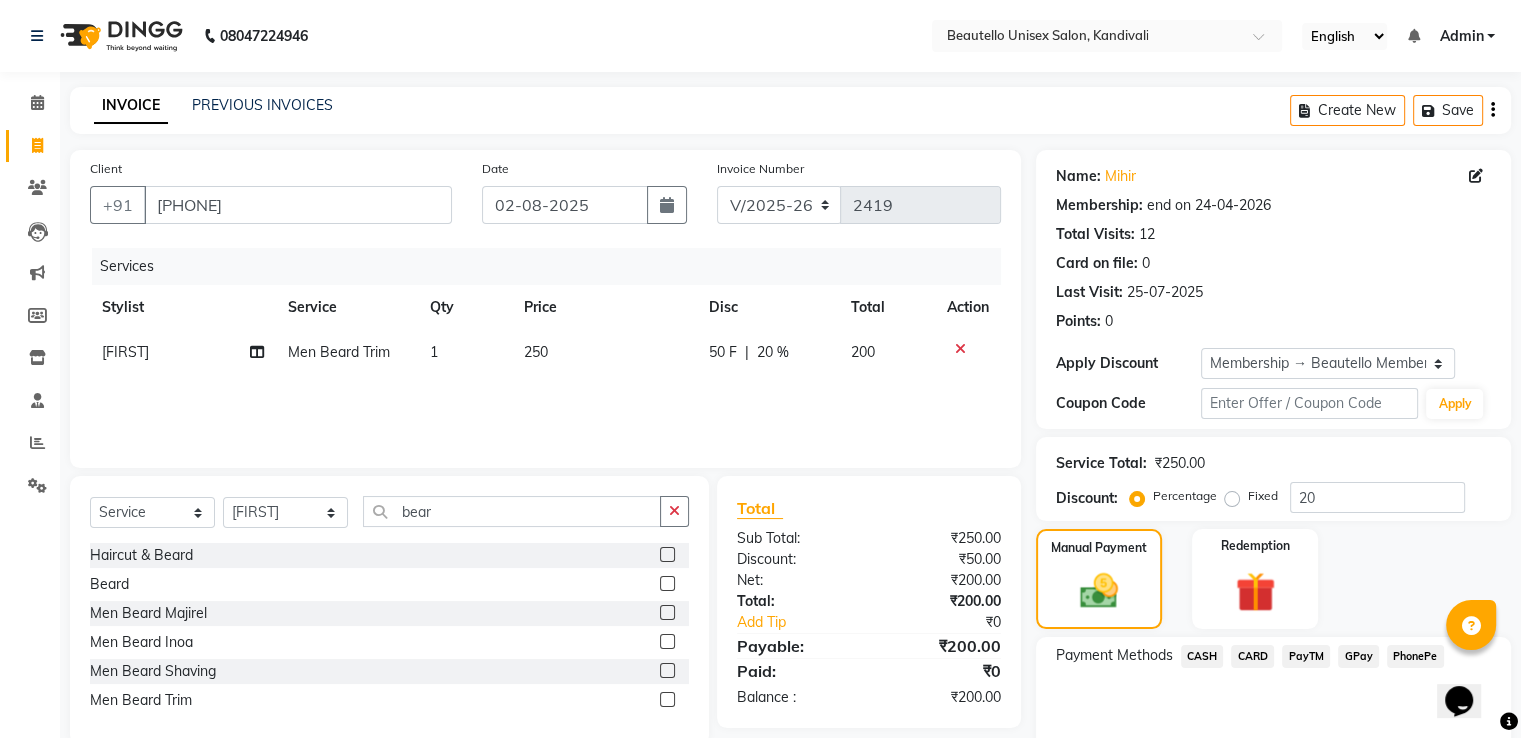 click on "PayTM" 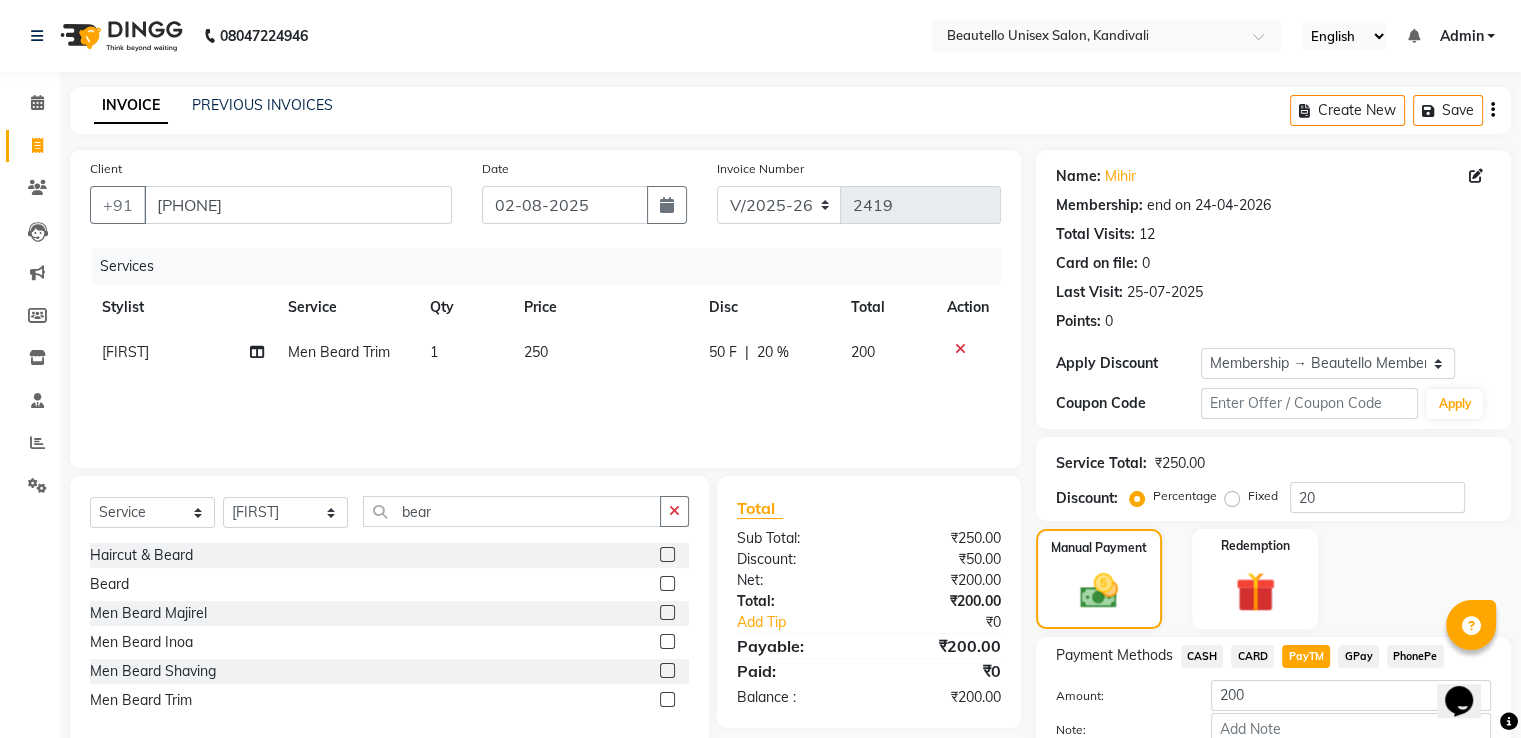 scroll, scrollTop: 120, scrollLeft: 0, axis: vertical 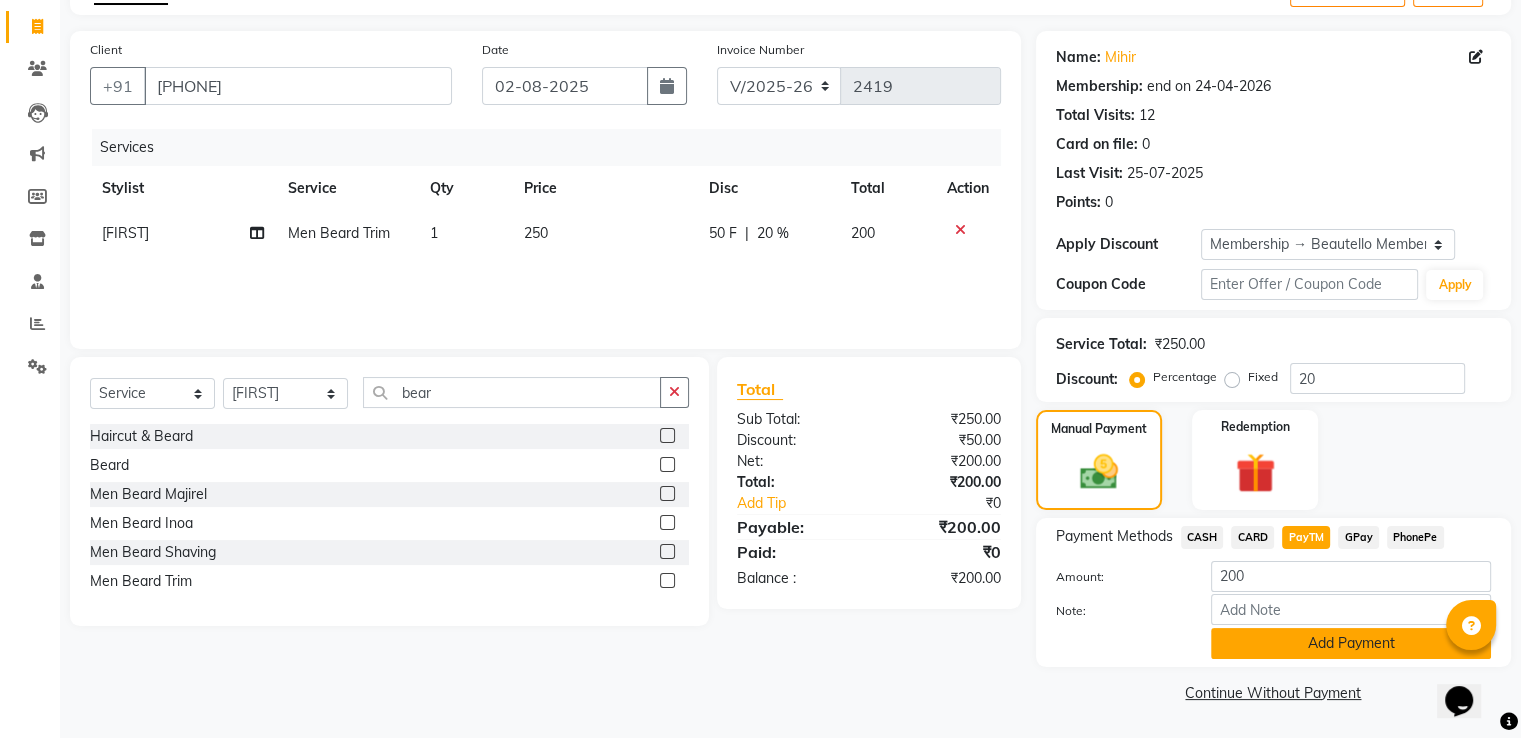 click on "Add Payment" 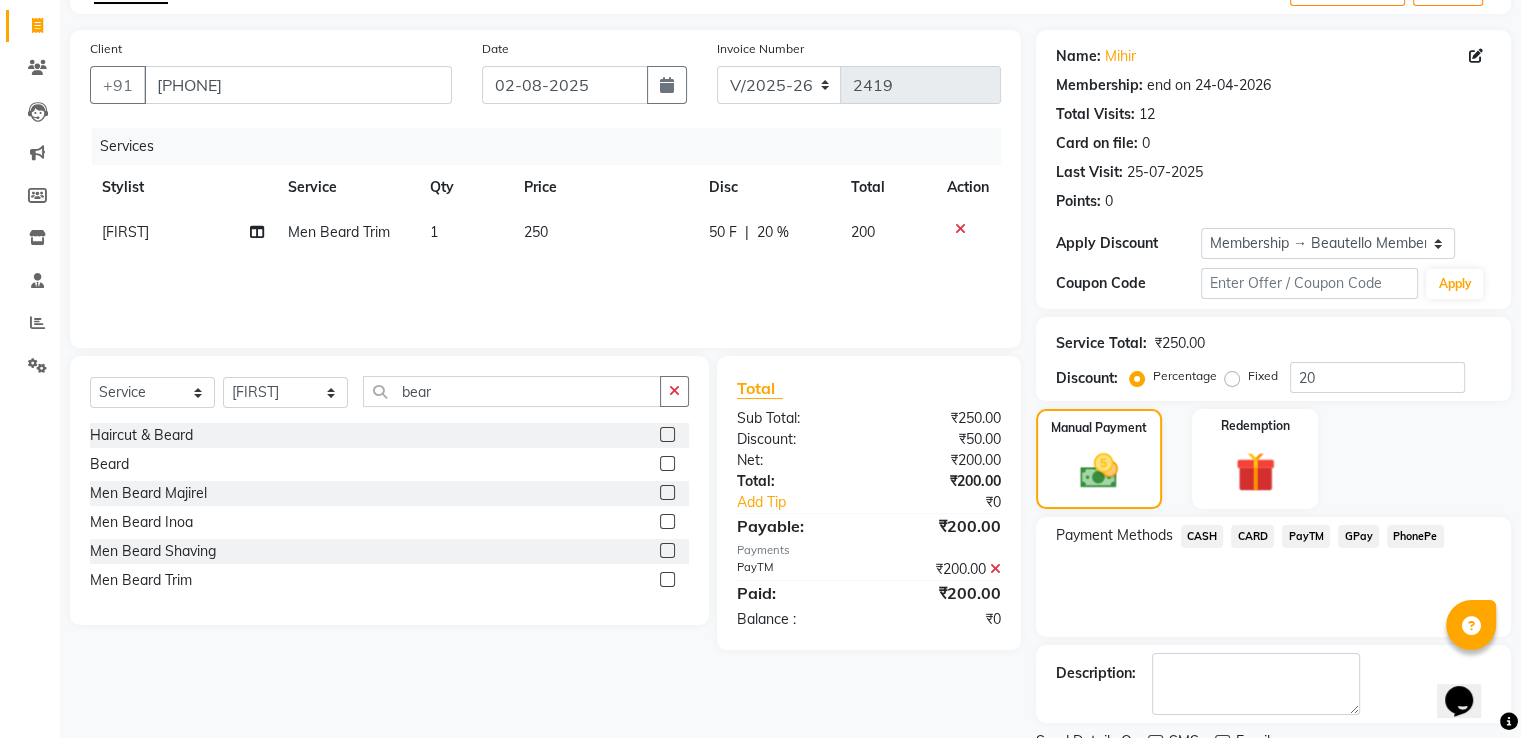 scroll, scrollTop: 201, scrollLeft: 0, axis: vertical 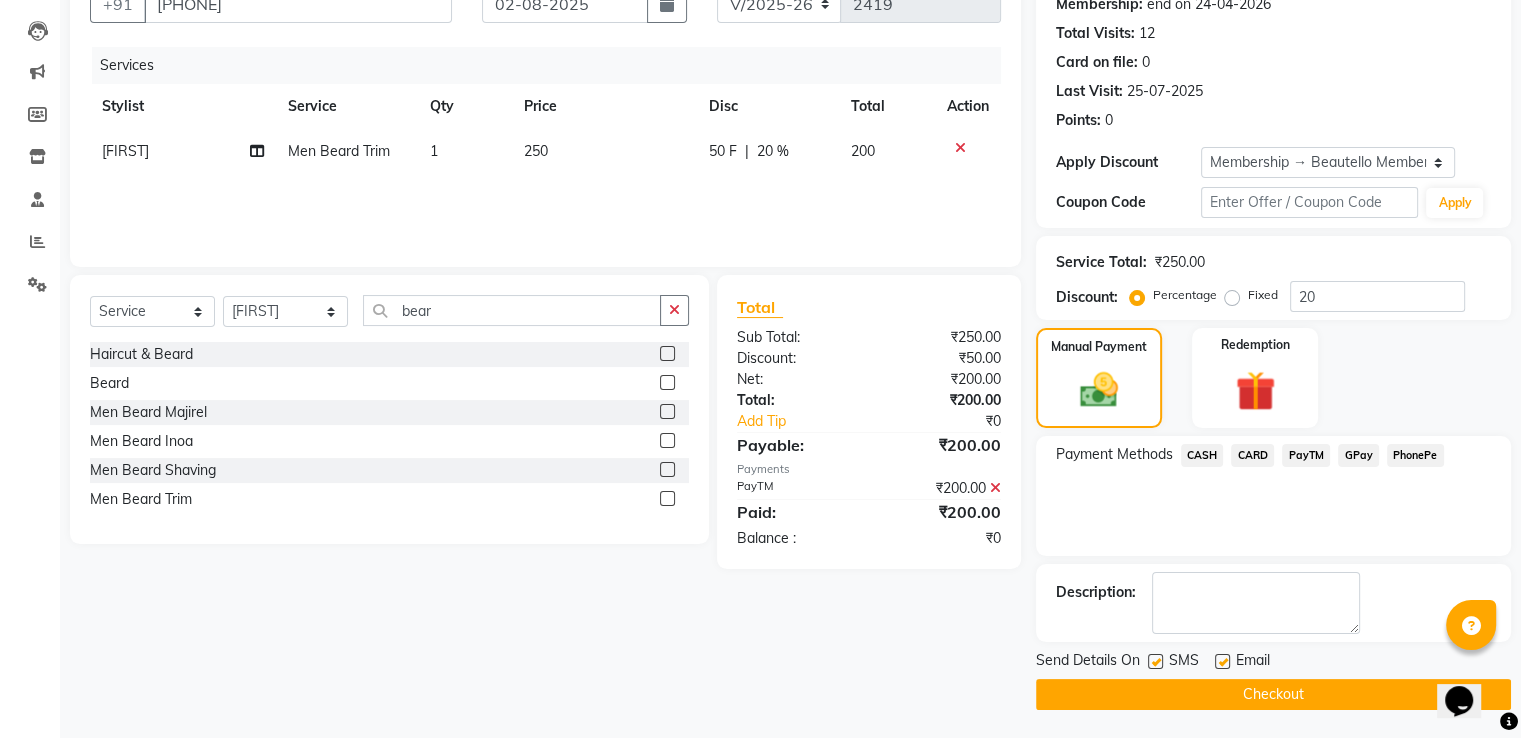 click 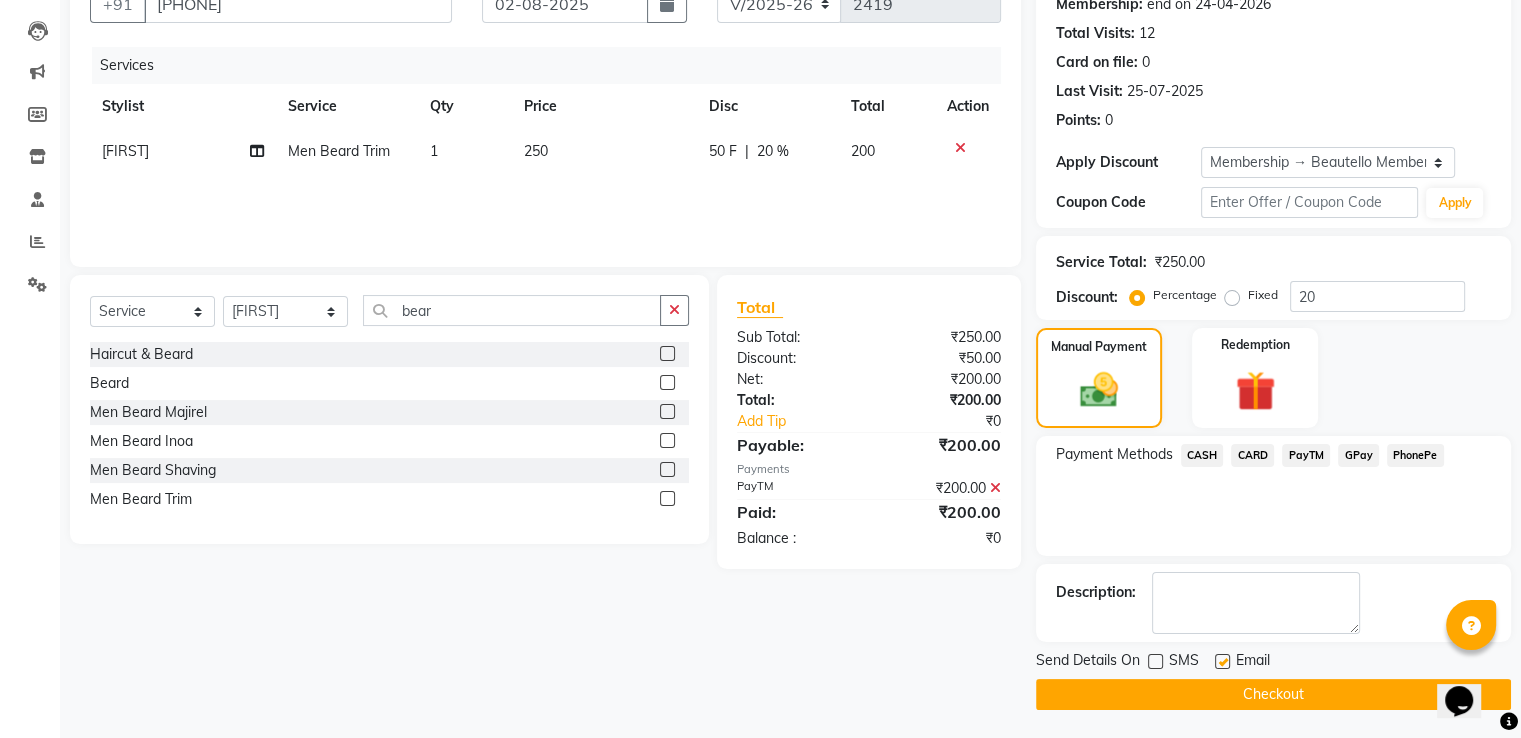 click on "Checkout" 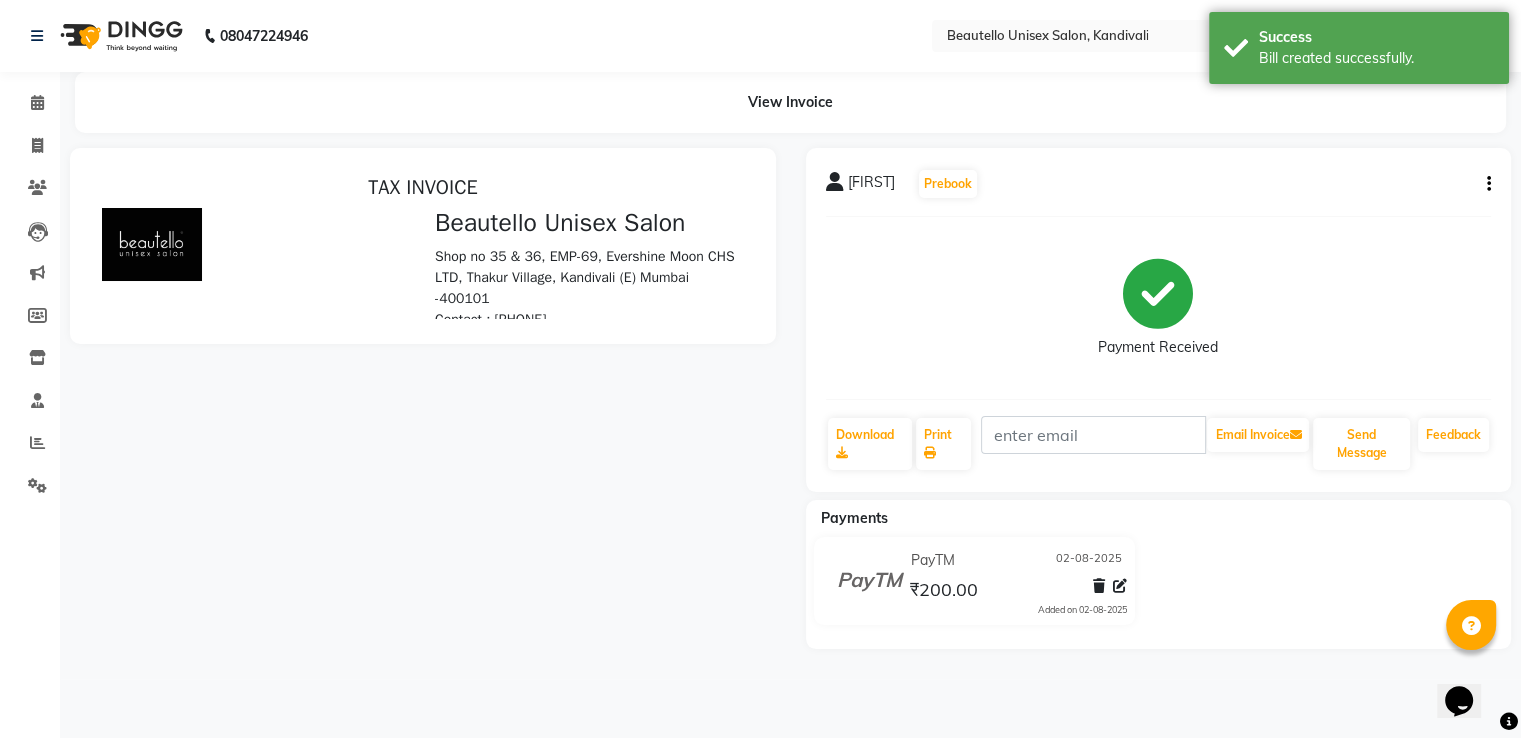 scroll, scrollTop: 0, scrollLeft: 0, axis: both 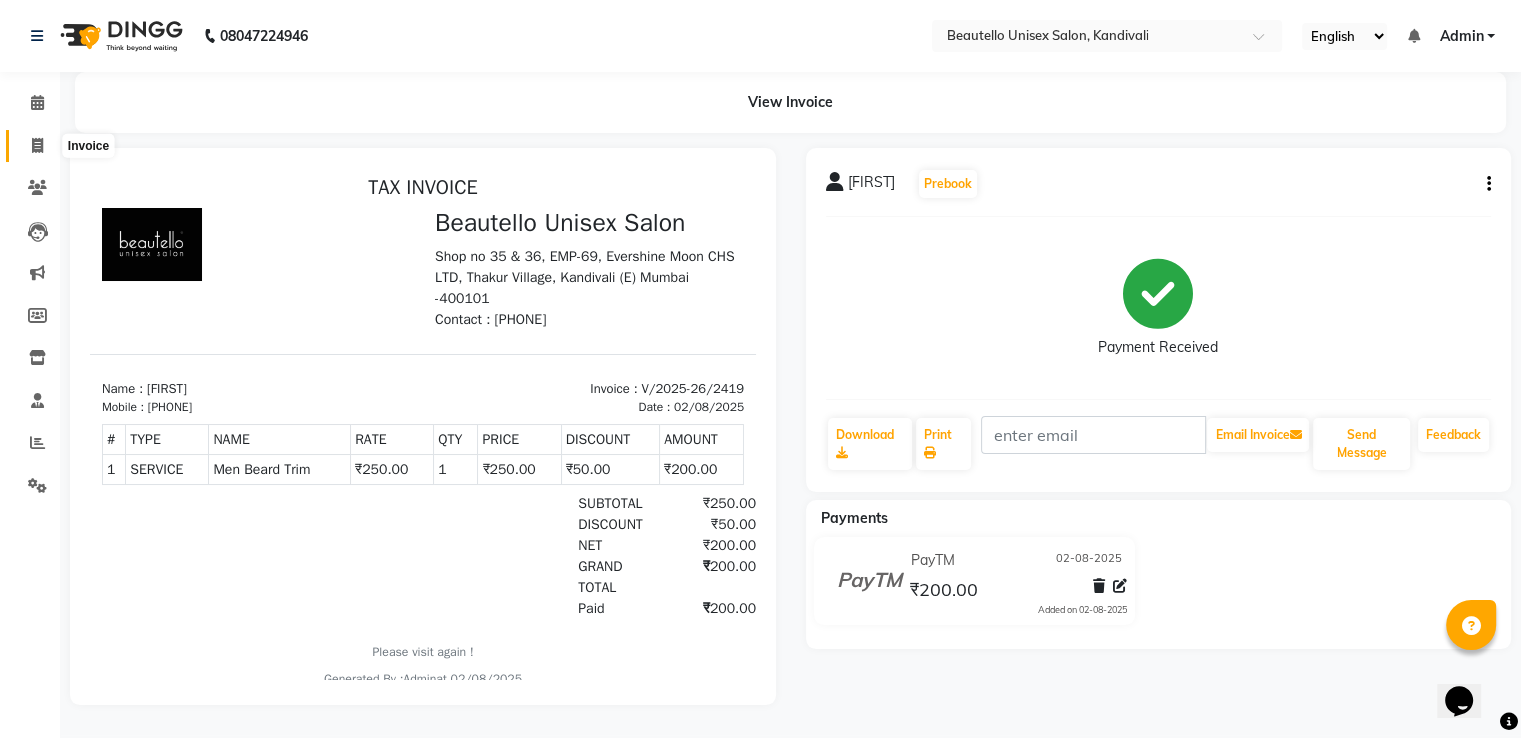 click 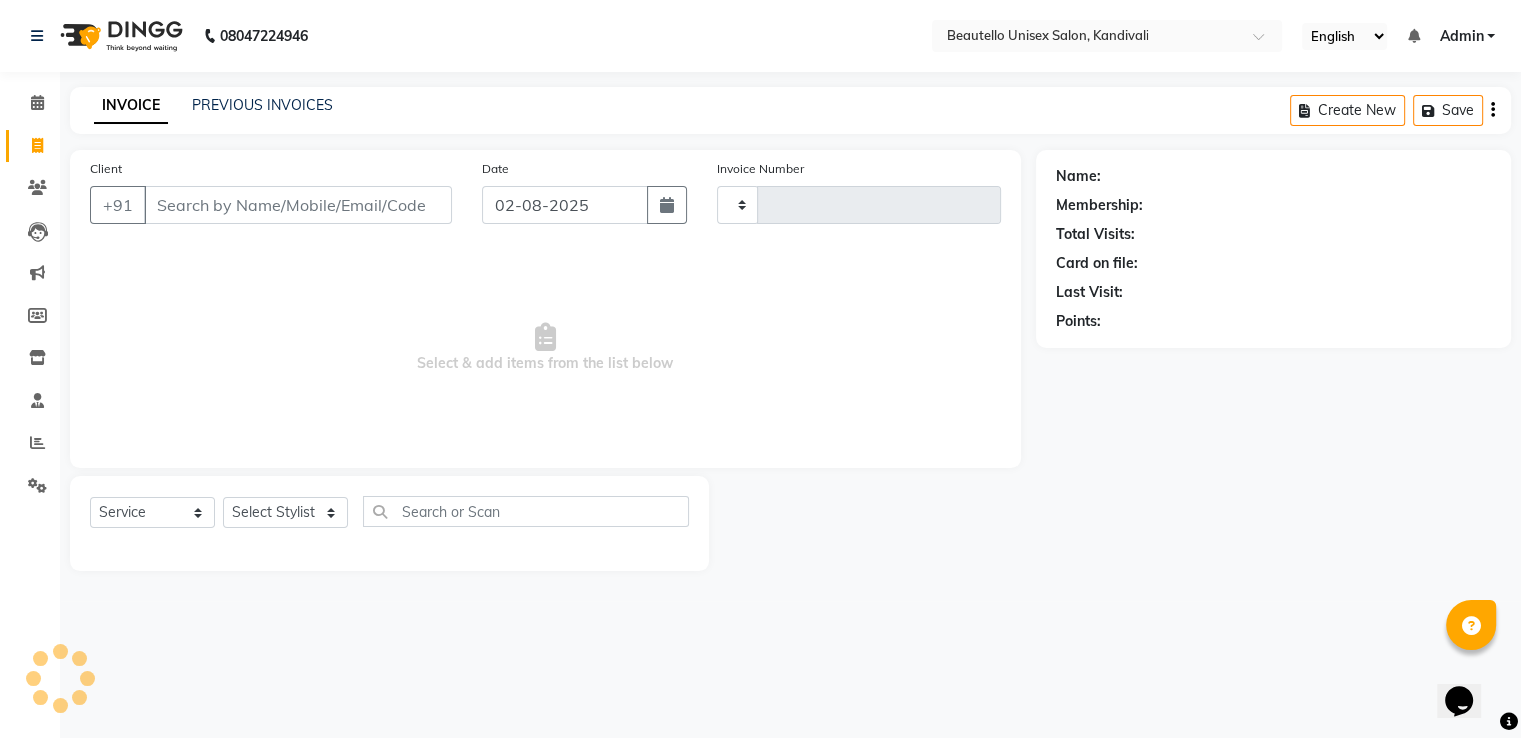 type on "2420" 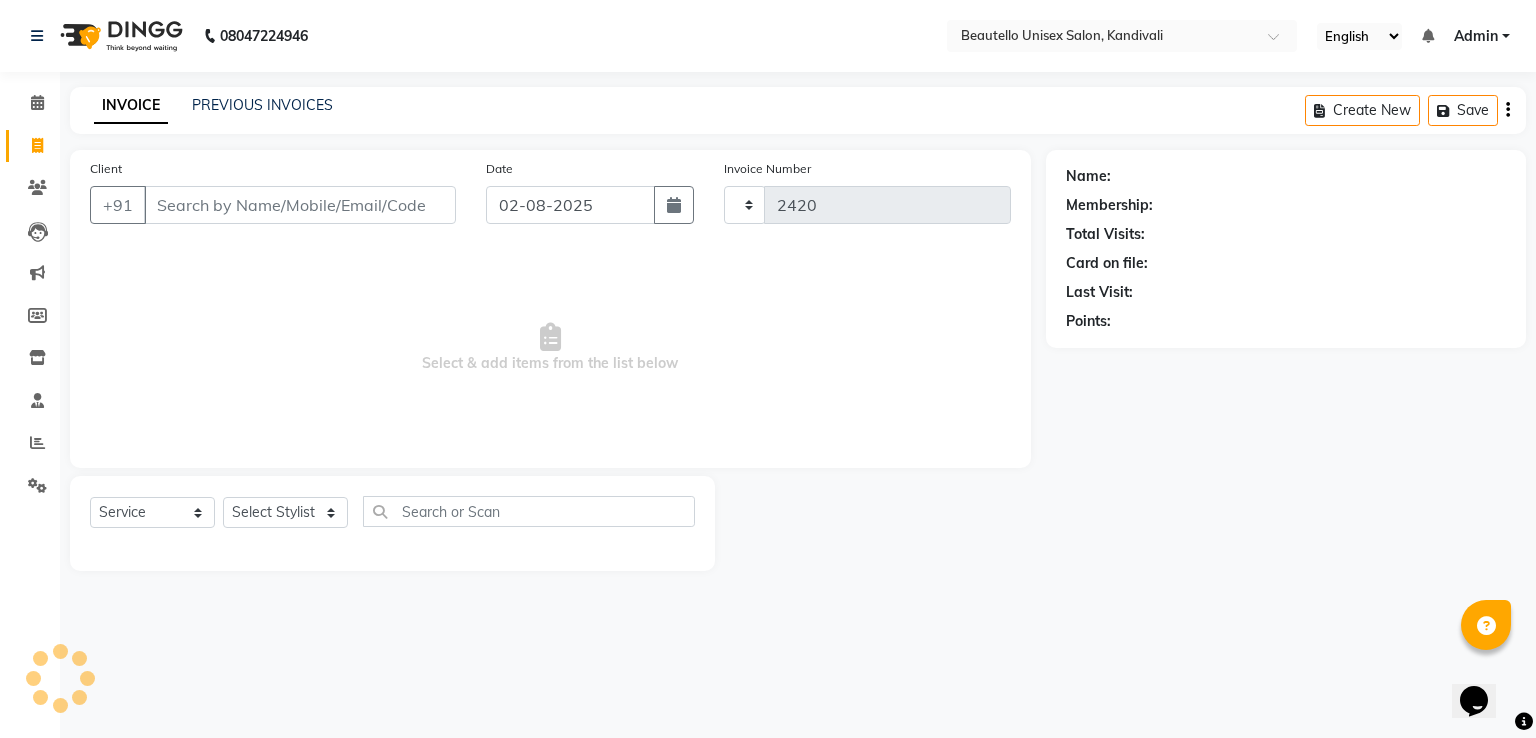 select on "5051" 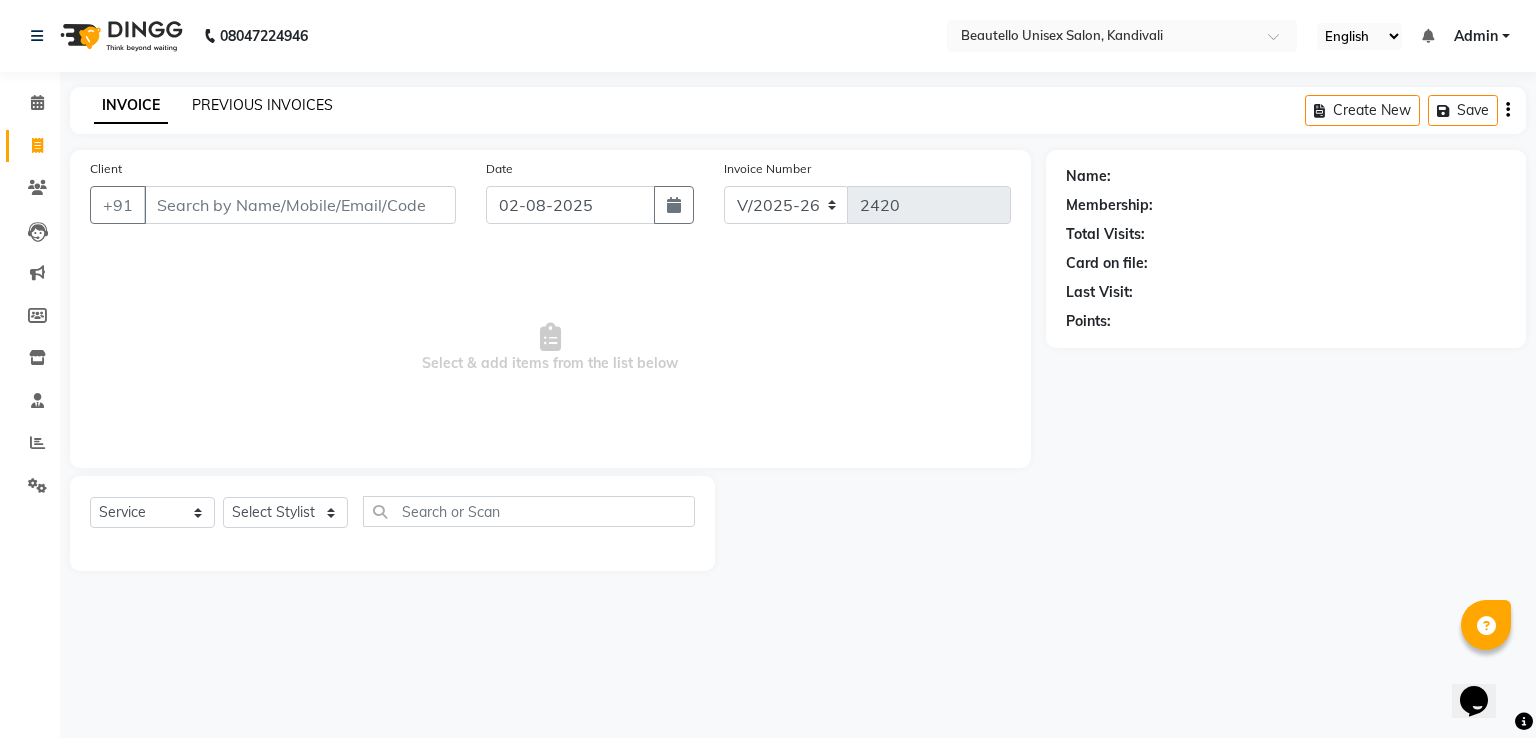 click on "PREVIOUS INVOICES" 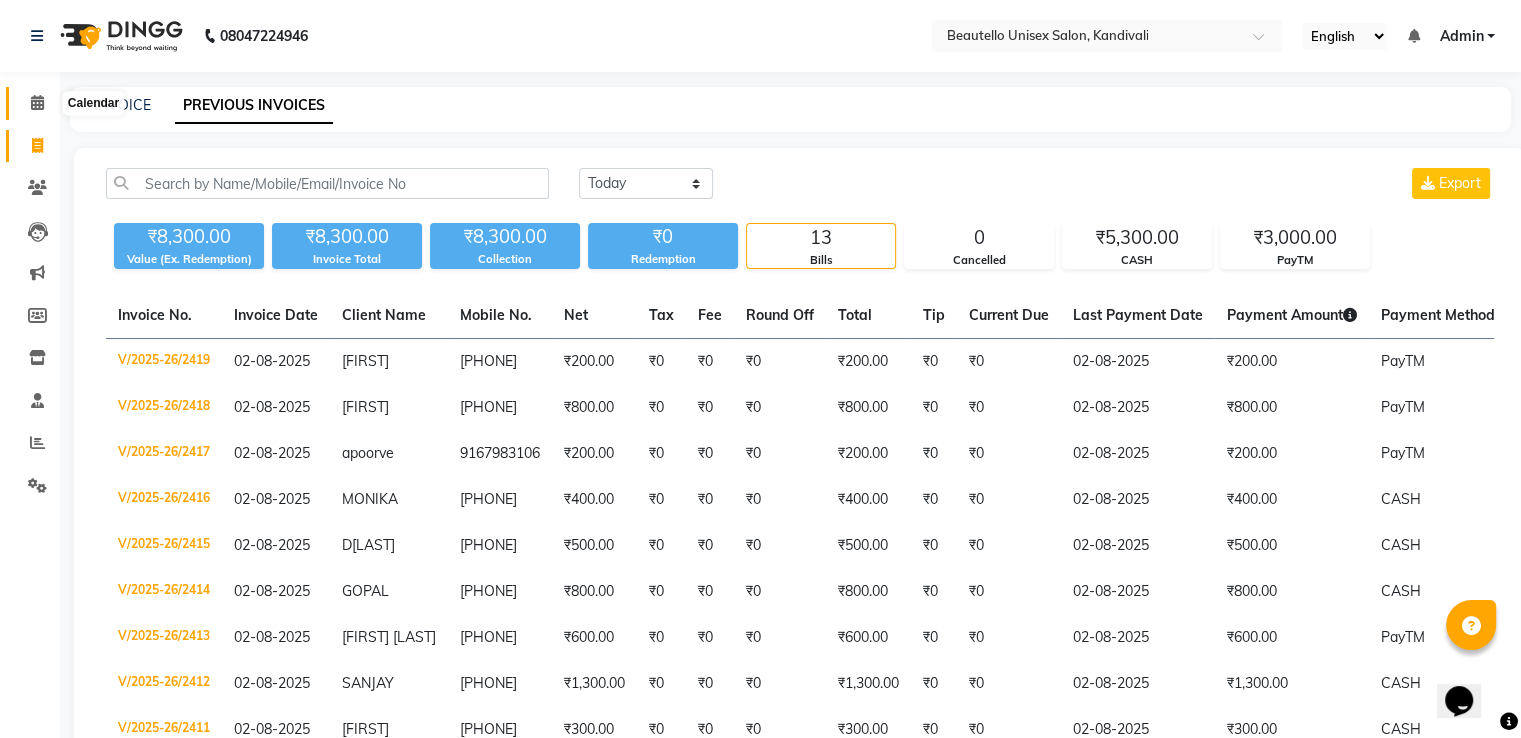 click 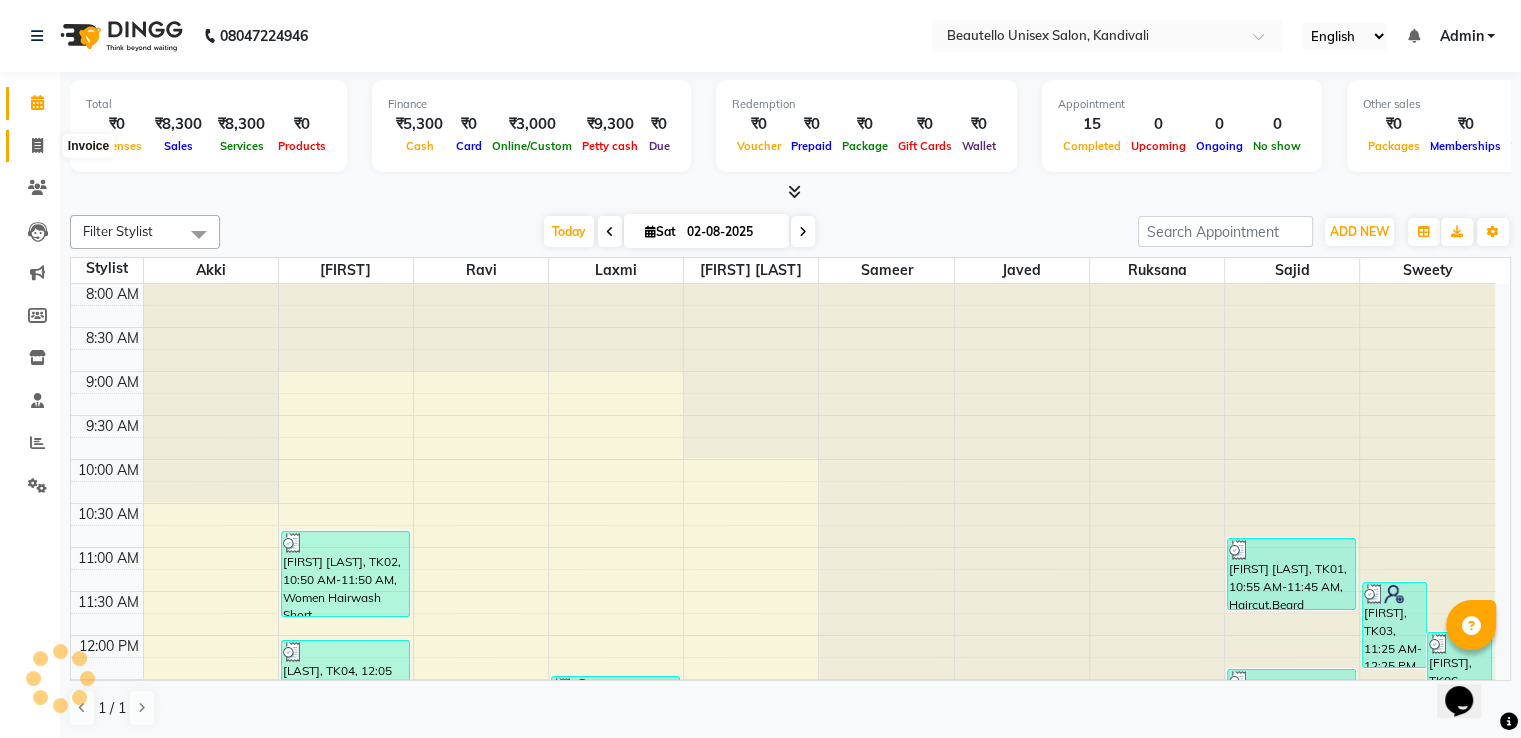 scroll, scrollTop: 699, scrollLeft: 0, axis: vertical 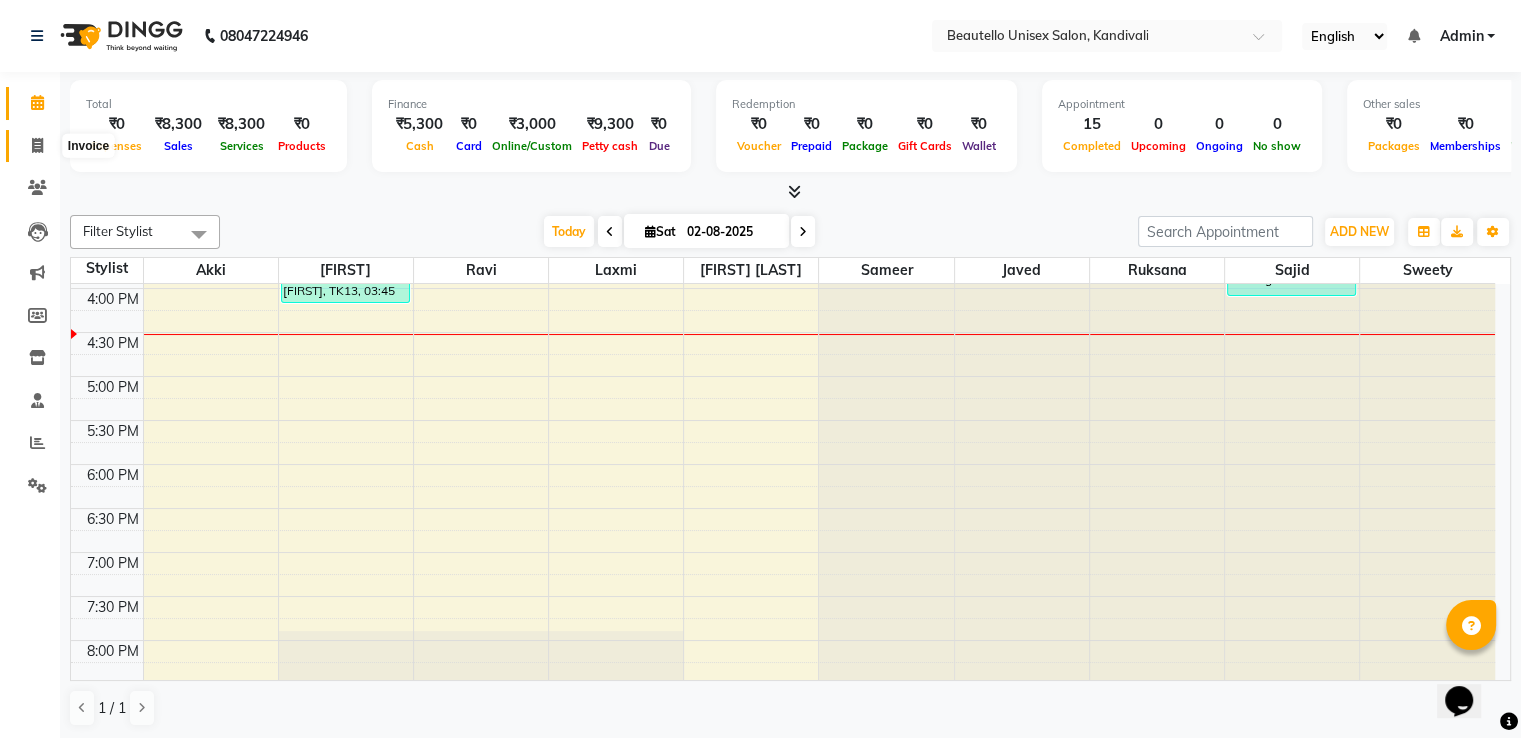 click 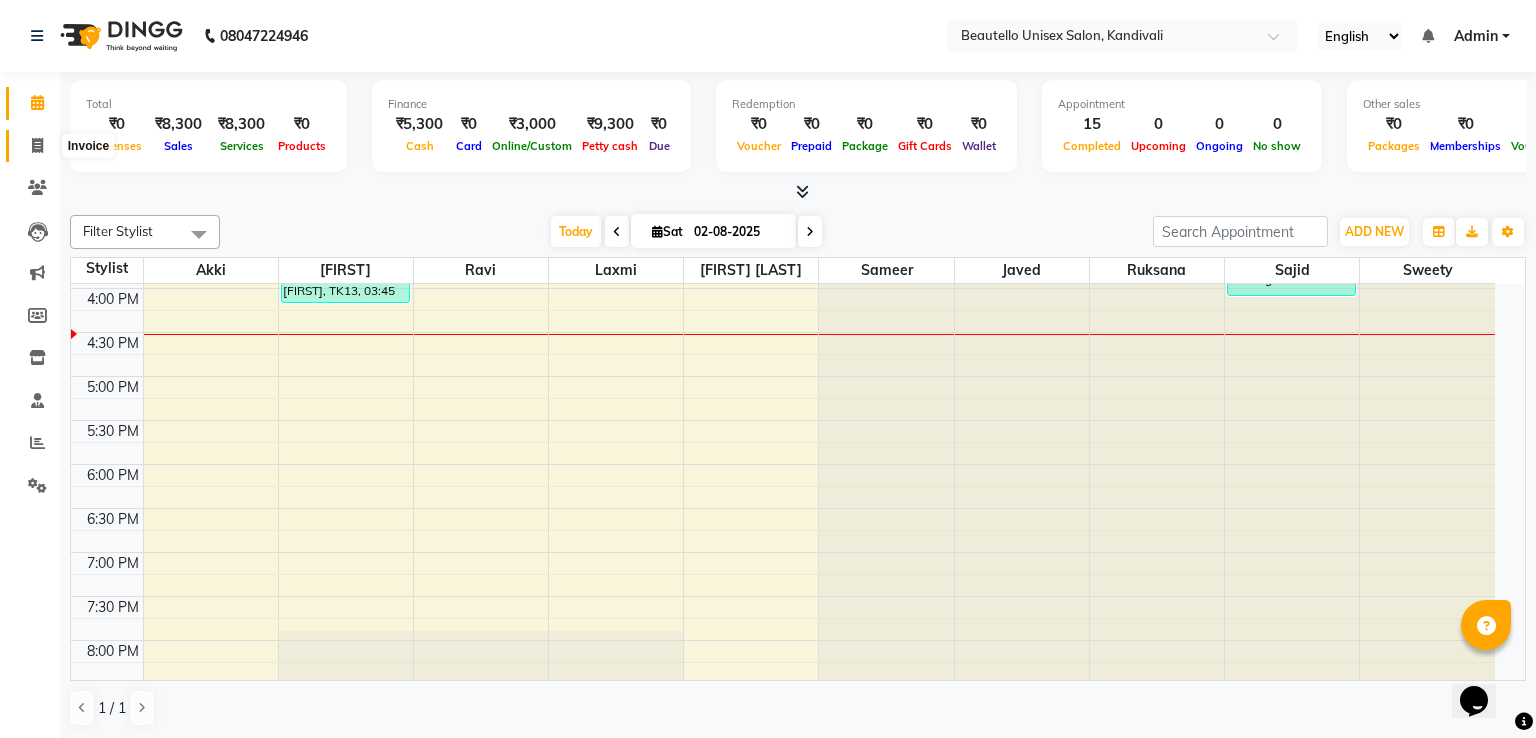 select on "5051" 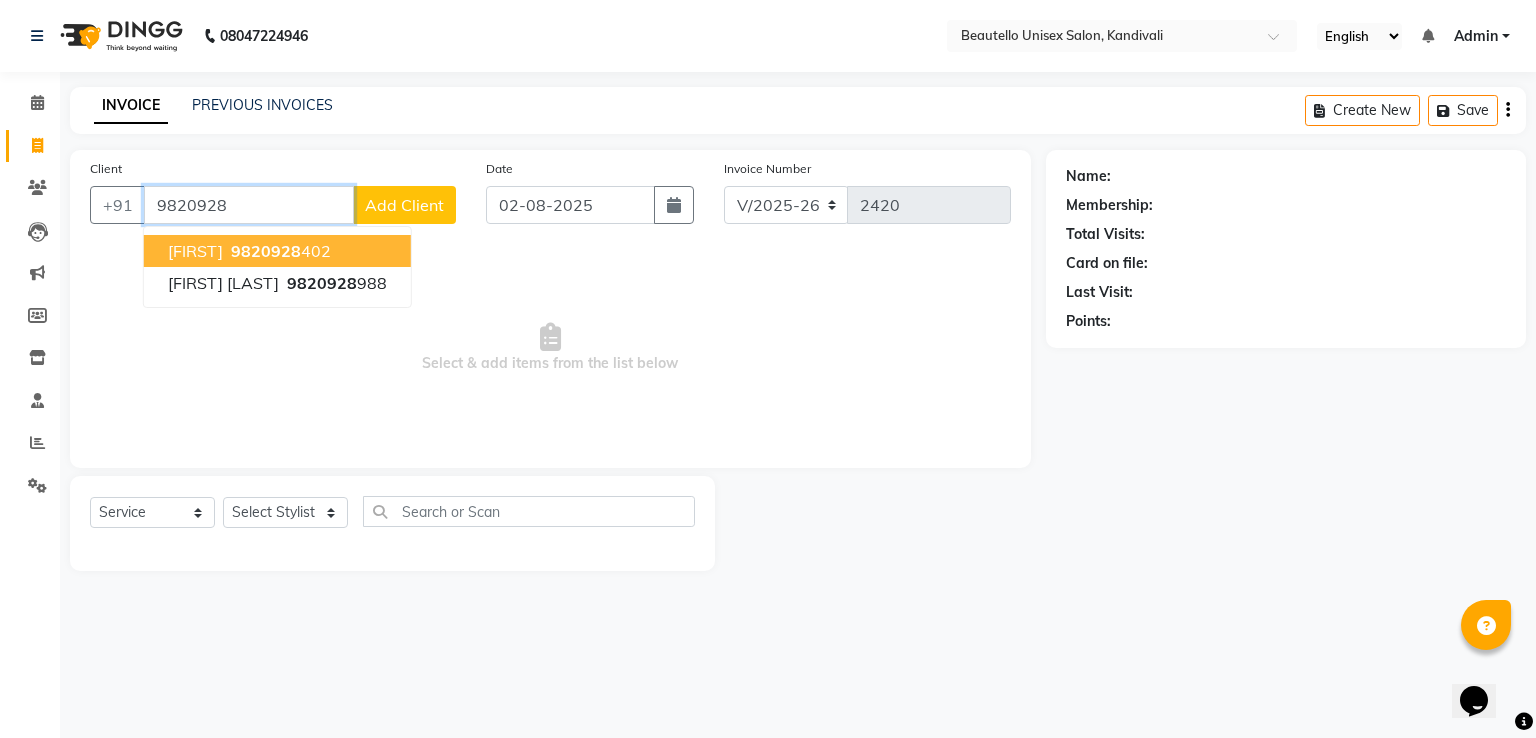 click on "9820928" at bounding box center [266, 251] 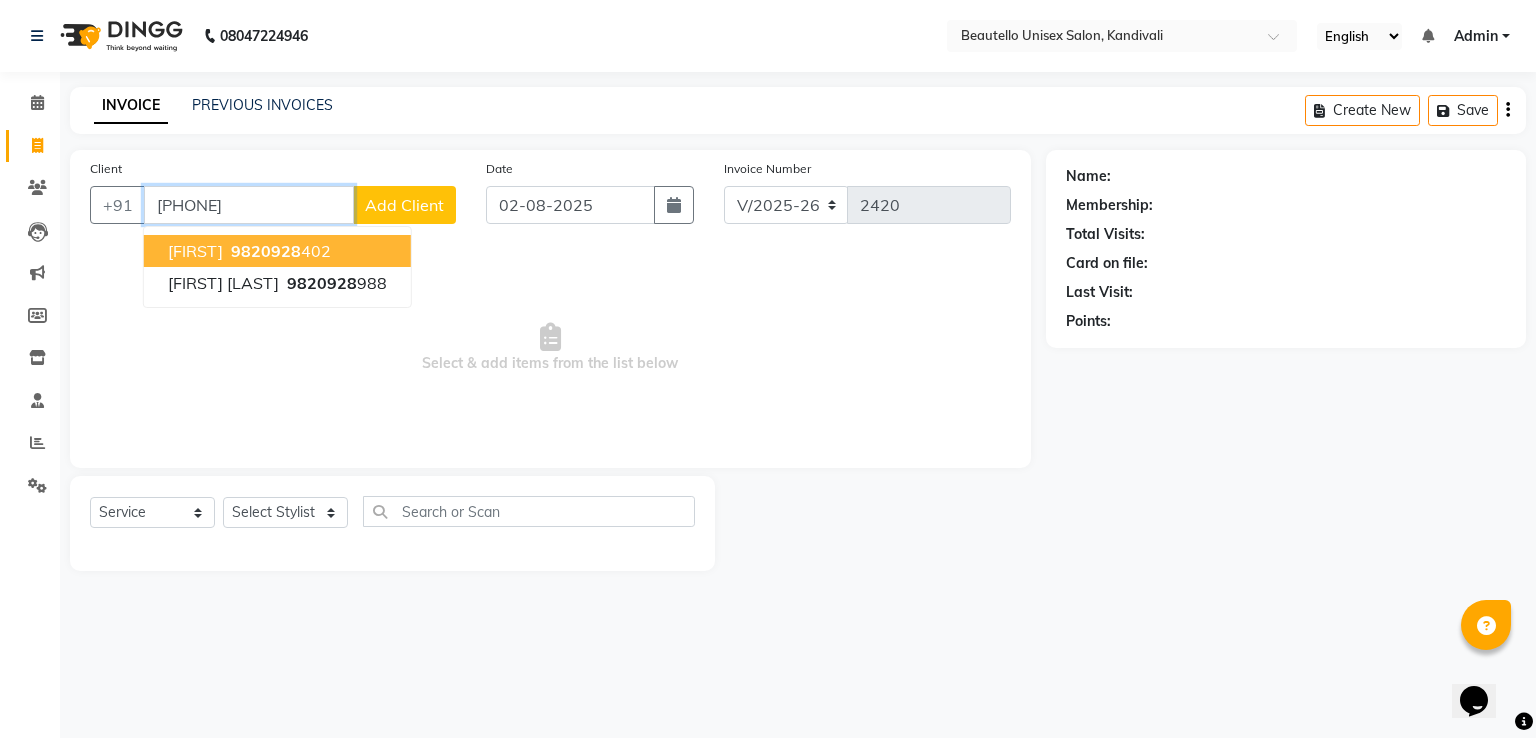 type on "[PHONE]" 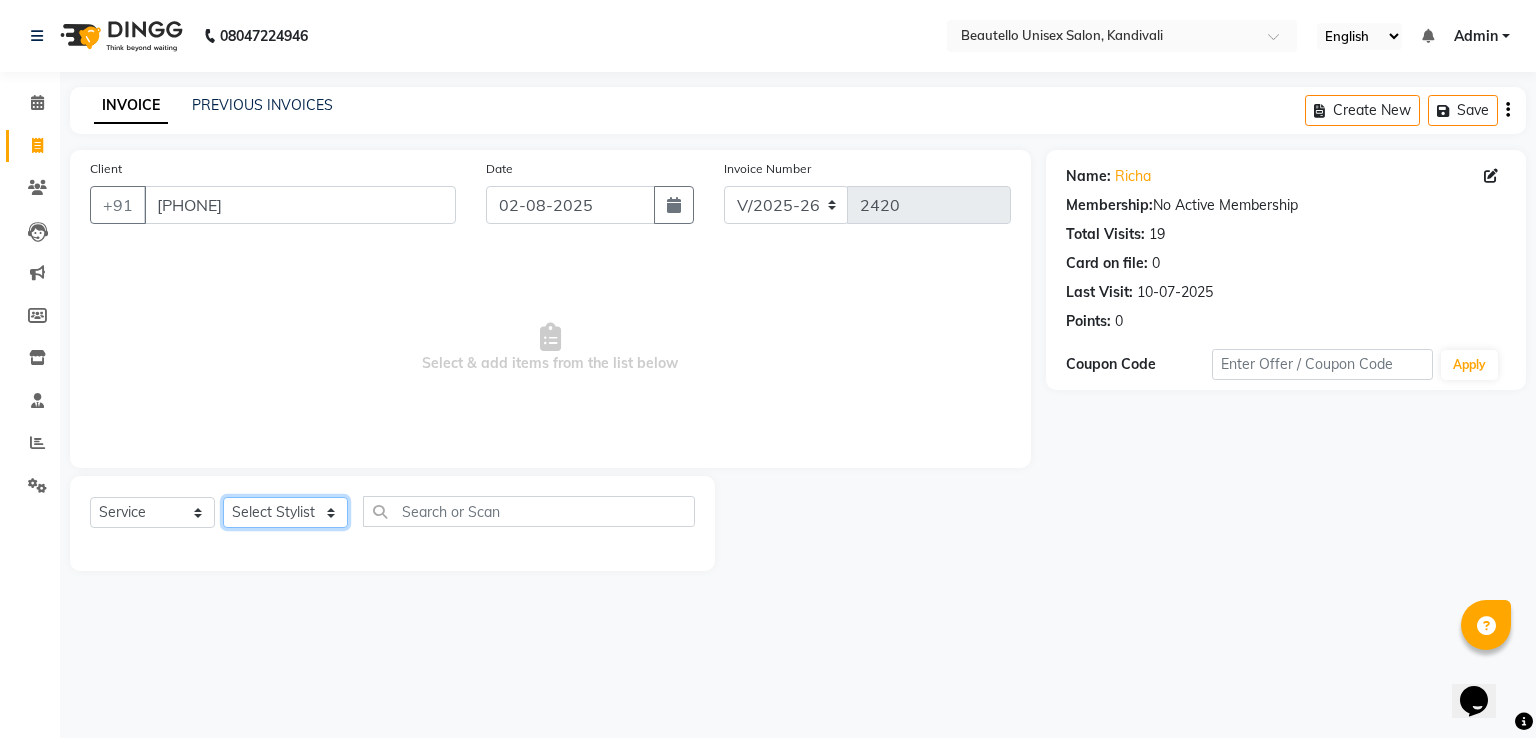 click on "Select Stylist  [FIRST]  [FIRST]   [FIRST]  [FIRST]    [FIRST]   [FIRST]  [FIRST]   [FIRST]    [FIRST] Mam   [FIRST]  Men Head Massage 30 Min  x Women Haircut Fringe Women Haircut Girls (Below 12 Years/Undergraduates - Below 20 Years) Women Haircut Special (Defence Personnel/ Medical Staff/Senior Citizens) Women Haircut By Senior Stylist / Top Stylist Women Haircut By Expert Women Hairwash Classic Women Hairwash Short Women Hairwash Medium Women Hairwash Long Women Hairwash Luxury Short Women Hairwash Luxury Medium Women Hairwash Luxury Long Women Hairwash Pre-Wash Before Colour Services Women Pin Up(Open Styles) Women Hair Up (Bun/ Chignon/ Pony/ French Roll/ Modulated Styles) Women Blow Dry Short Women Blow Dry Medium Women Blow Dry Long Women Ironing / Tongs / Hot Rollers Short Women Ironing / Tongs / Hot Rollers Medium Women Ironing / Tongs / Hot Rollers Long Haircut  & Beard Haircut Beard Package Shampoo & Conditioner PLEX Women Colour Streak Majirel (Per Streak) Women Colour Streak Inoa (Per Streak) Women Highlights Short 1 0" 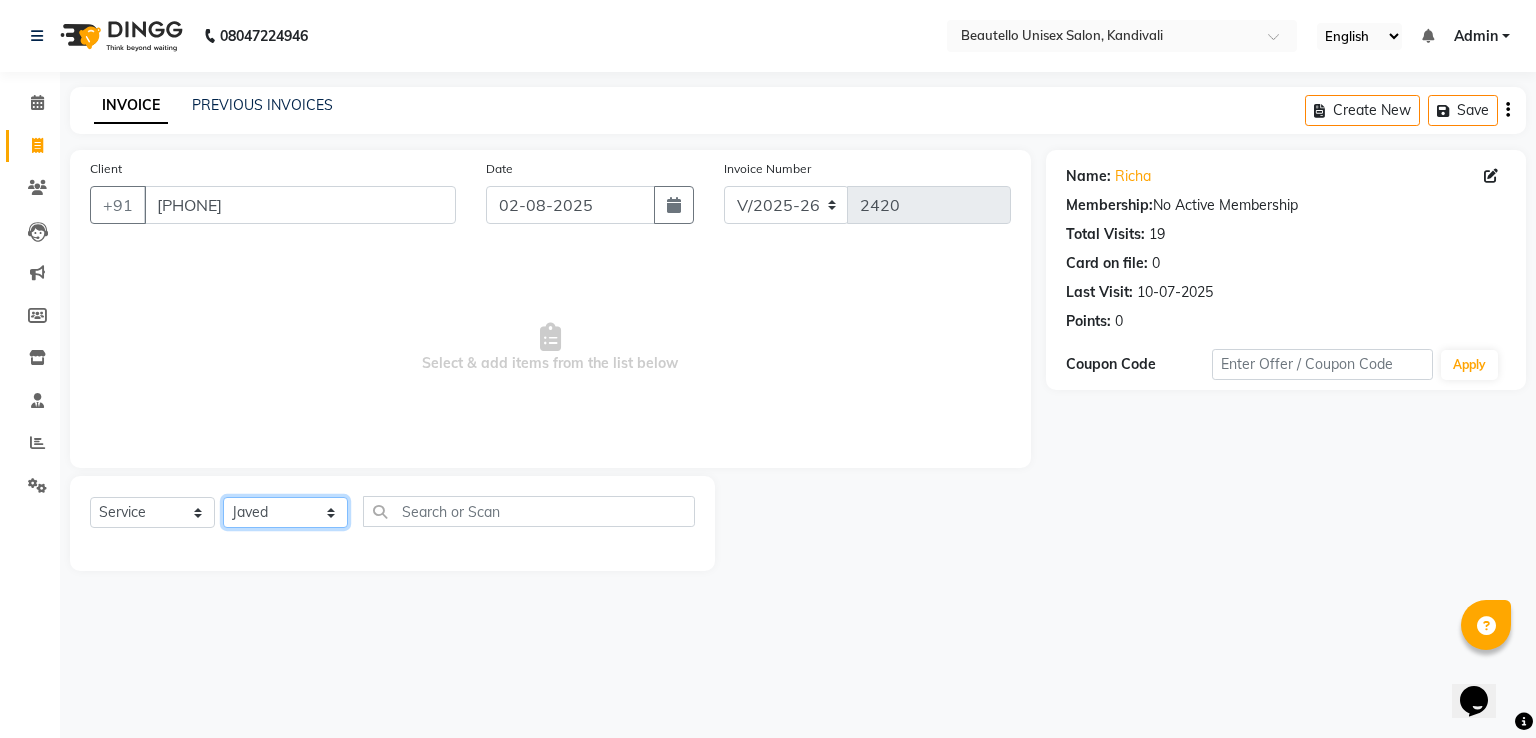 click on "Select Stylist  [FIRST]  [FIRST]   [FIRST]  [FIRST]    [FIRST]   [FIRST]  [FIRST]   [FIRST]    [FIRST] Mam   [FIRST]  Men Head Massage 30 Min  x Women Haircut Fringe Women Haircut Girls (Below 12 Years/Undergraduates - Below 20 Years) Women Haircut Special (Defence Personnel/ Medical Staff/Senior Citizens) Women Haircut By Senior Stylist / Top Stylist Women Haircut By Expert Women Hairwash Classic Women Hairwash Short Women Hairwash Medium Women Hairwash Long Women Hairwash Luxury Short Women Hairwash Luxury Medium Women Hairwash Luxury Long Women Hairwash Pre-Wash Before Colour Services Women Pin Up(Open Styles) Women Hair Up (Bun/ Chignon/ Pony/ French Roll/ Modulated Styles) Women Blow Dry Short Women Blow Dry Medium Women Blow Dry Long Women Ironing / Tongs / Hot Rollers Short Women Ironing / Tongs / Hot Rollers Medium Women Ironing / Tongs / Hot Rollers Long Haircut  & Beard Haircut Beard Package Shampoo & Conditioner PLEX Women Colour Streak Majirel (Per Streak) Women Colour Streak Inoa (Per Streak) Women Highlights Short 1 0" 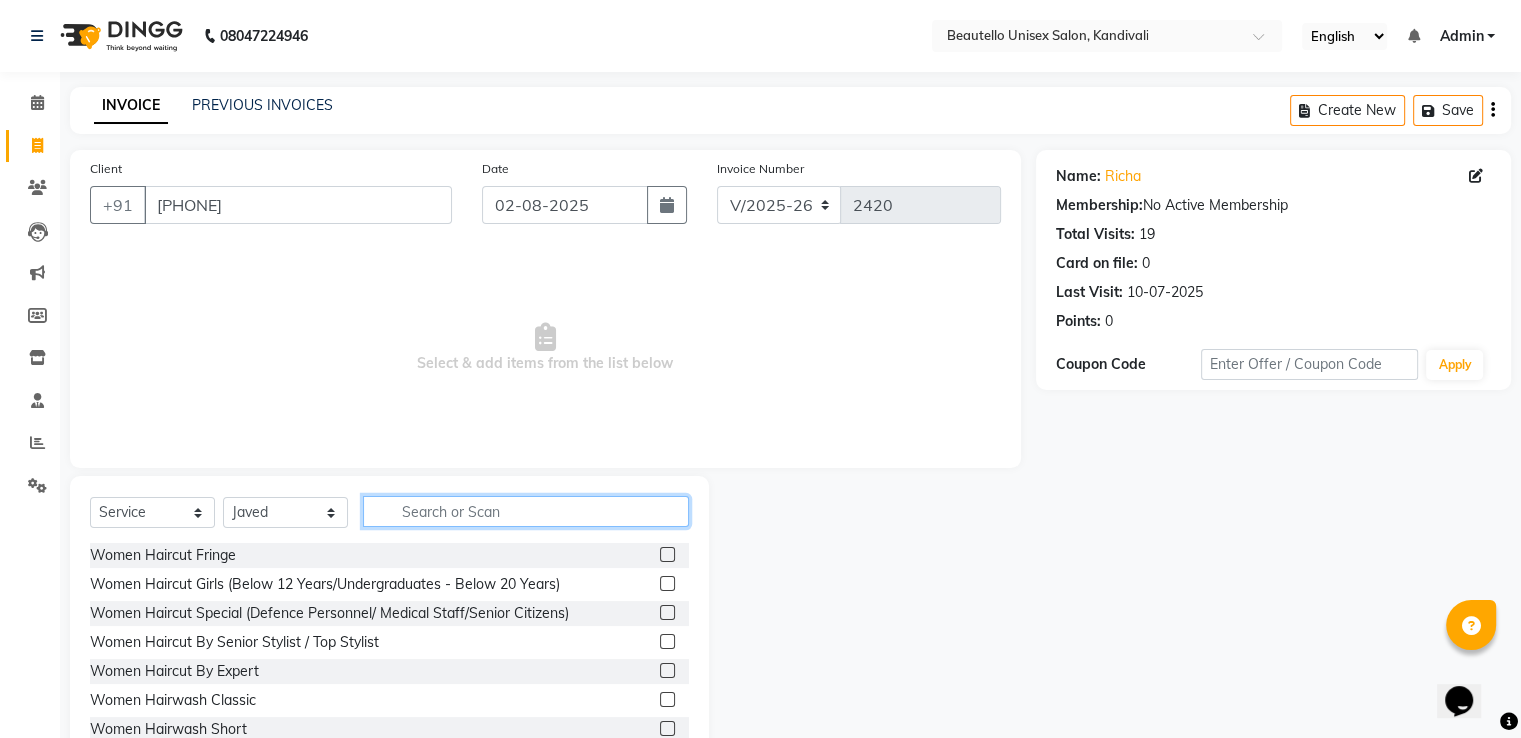 click 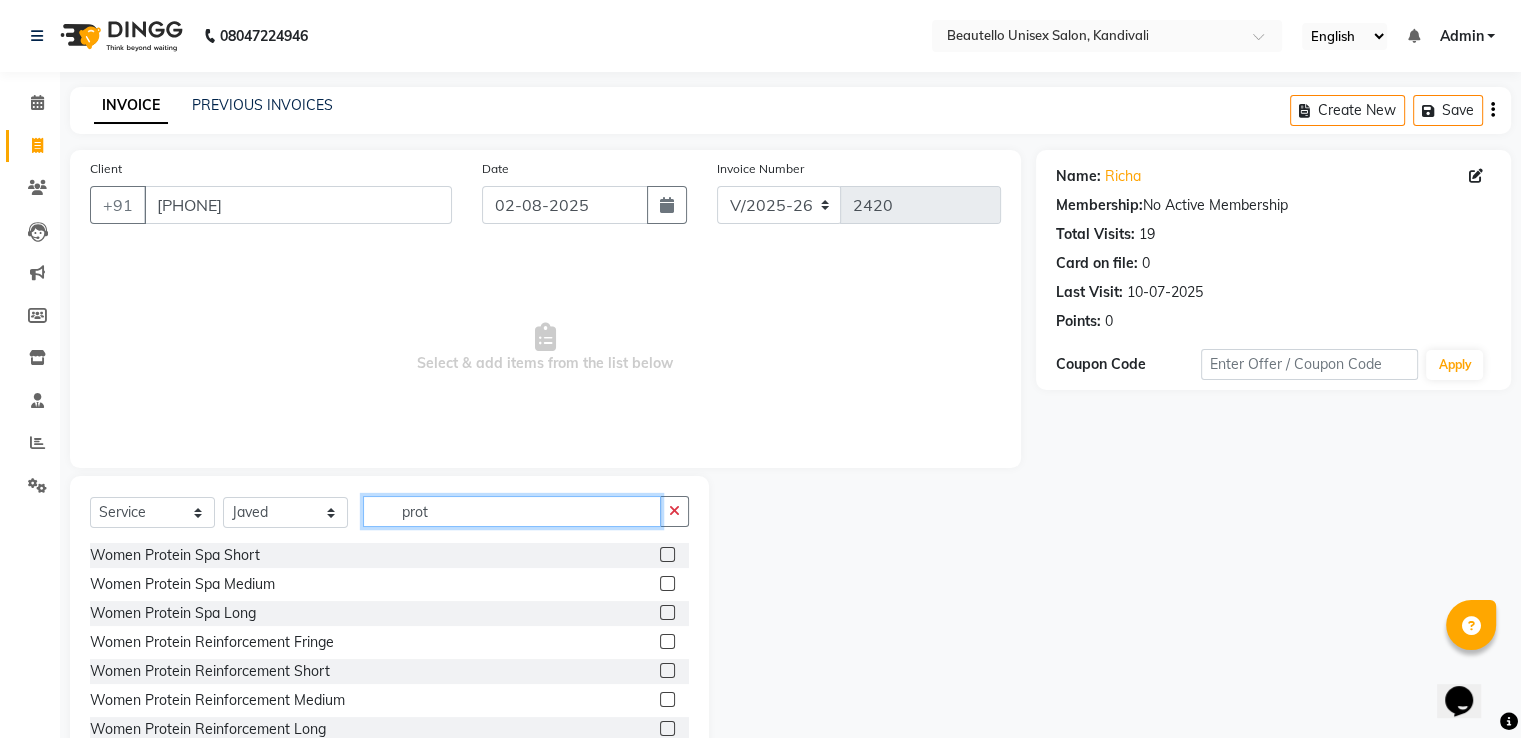 type on "prot" 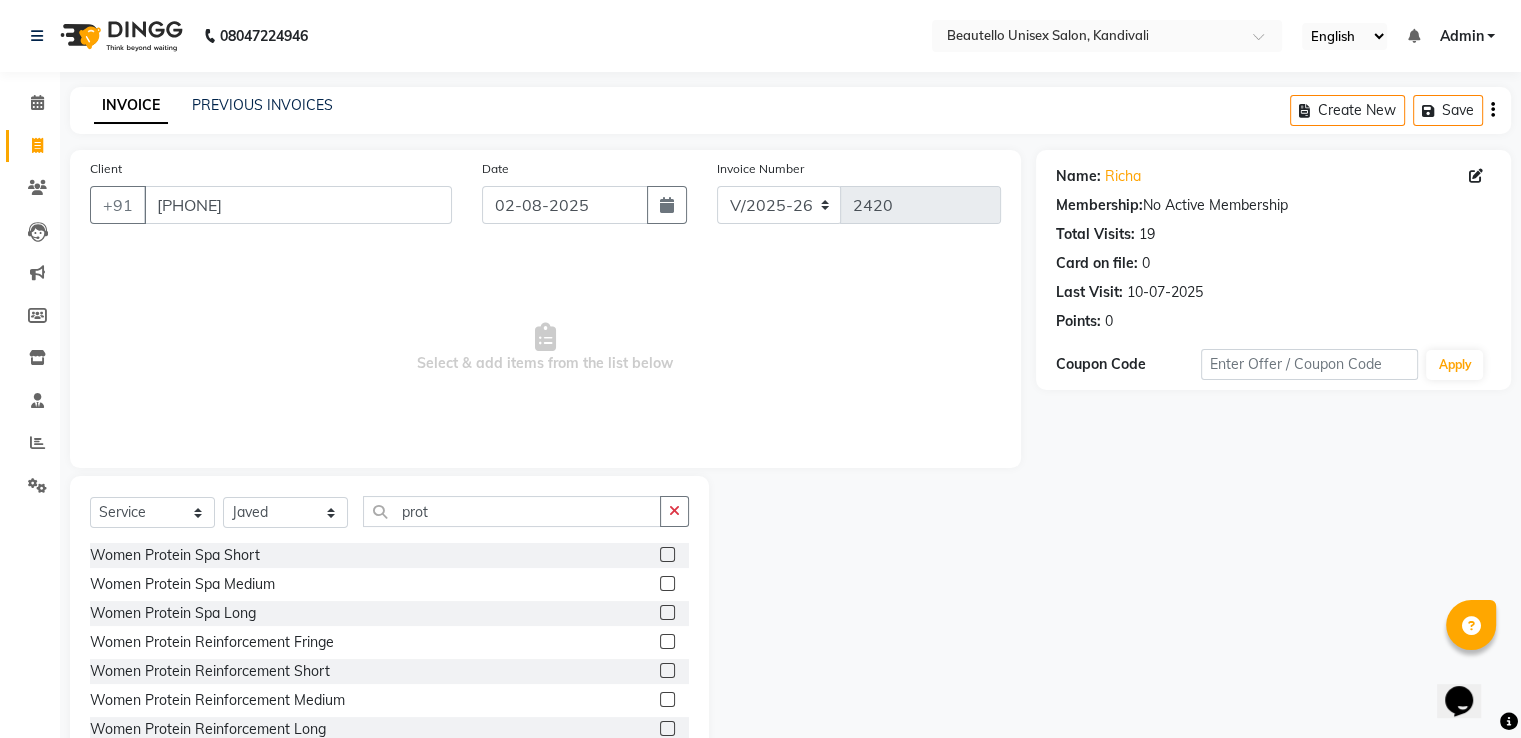 click 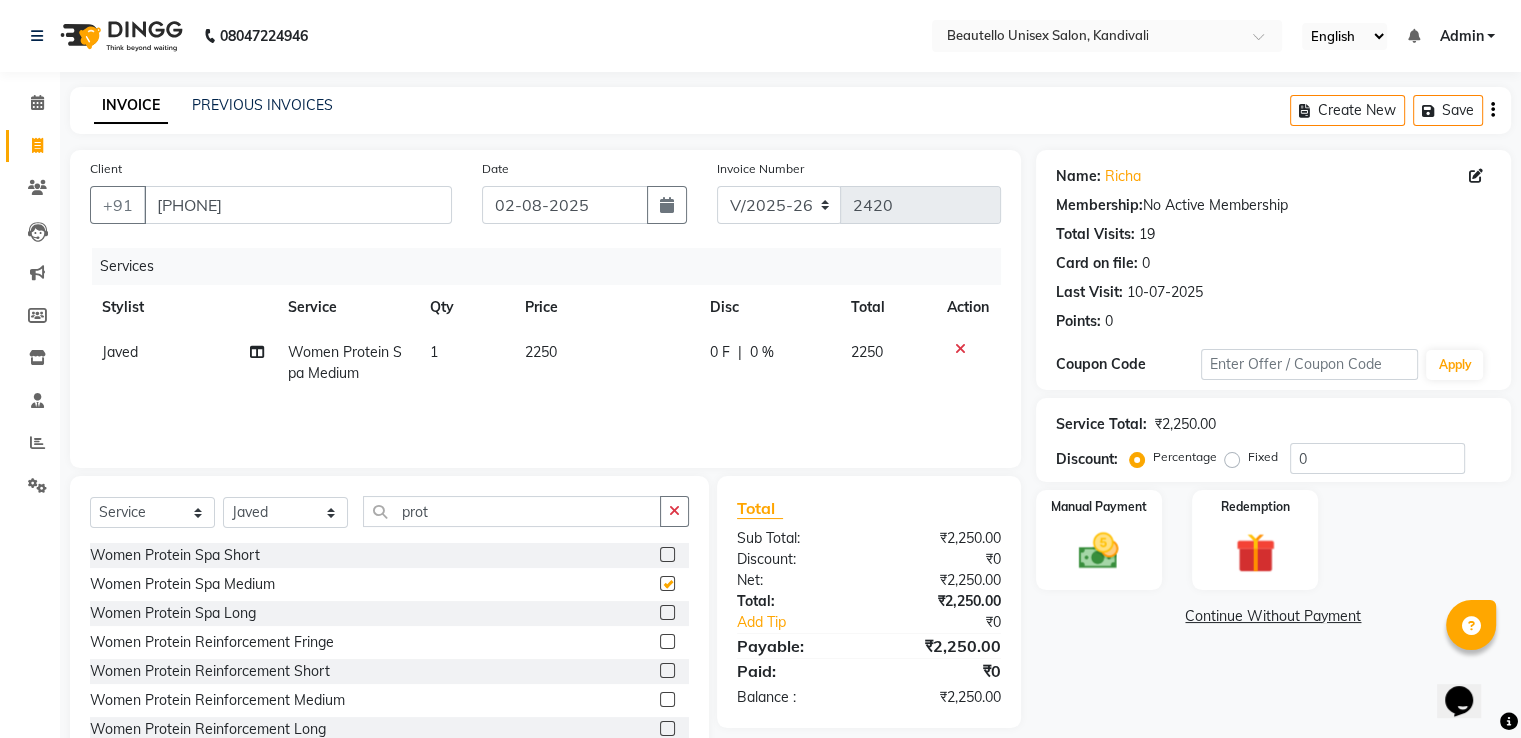 checkbox on "false" 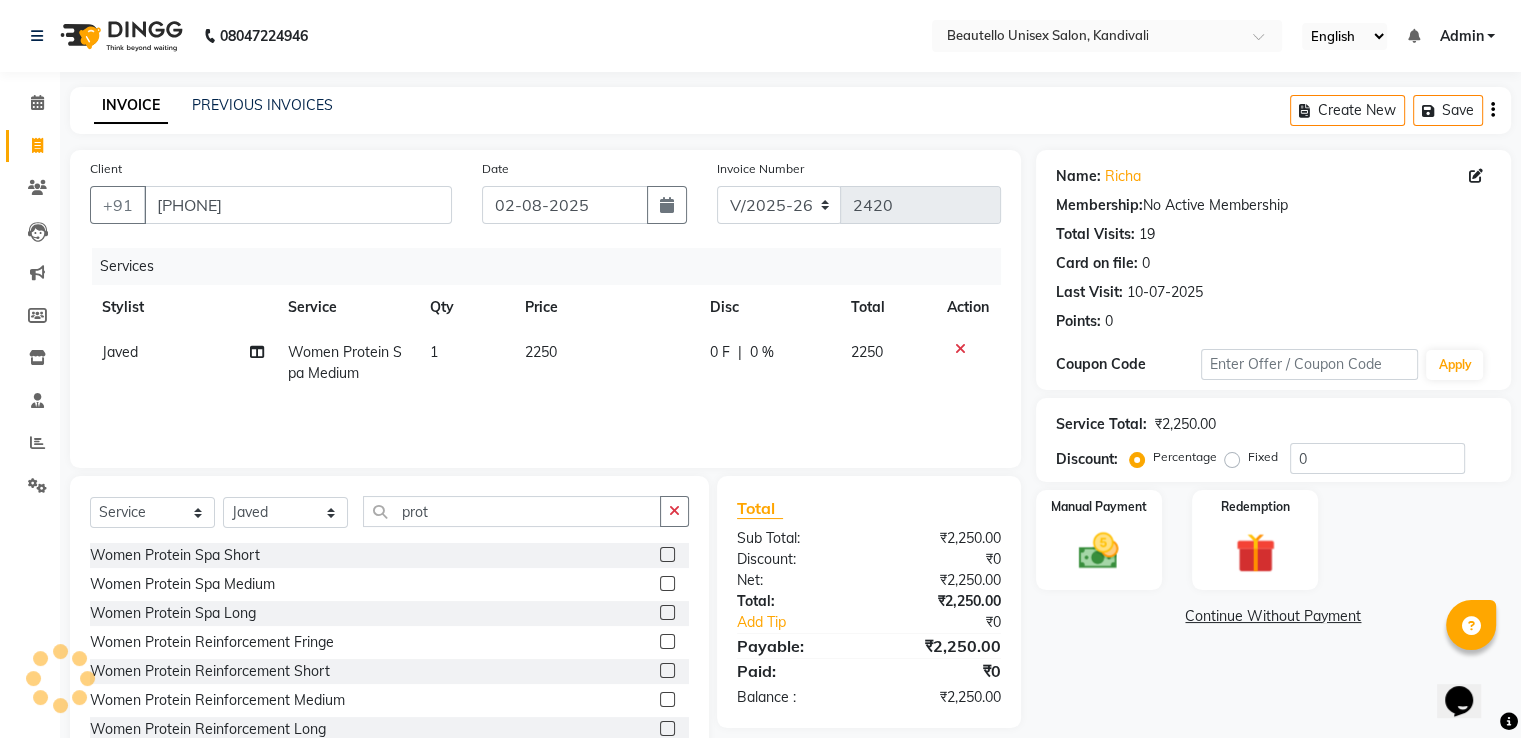click on "0 F" 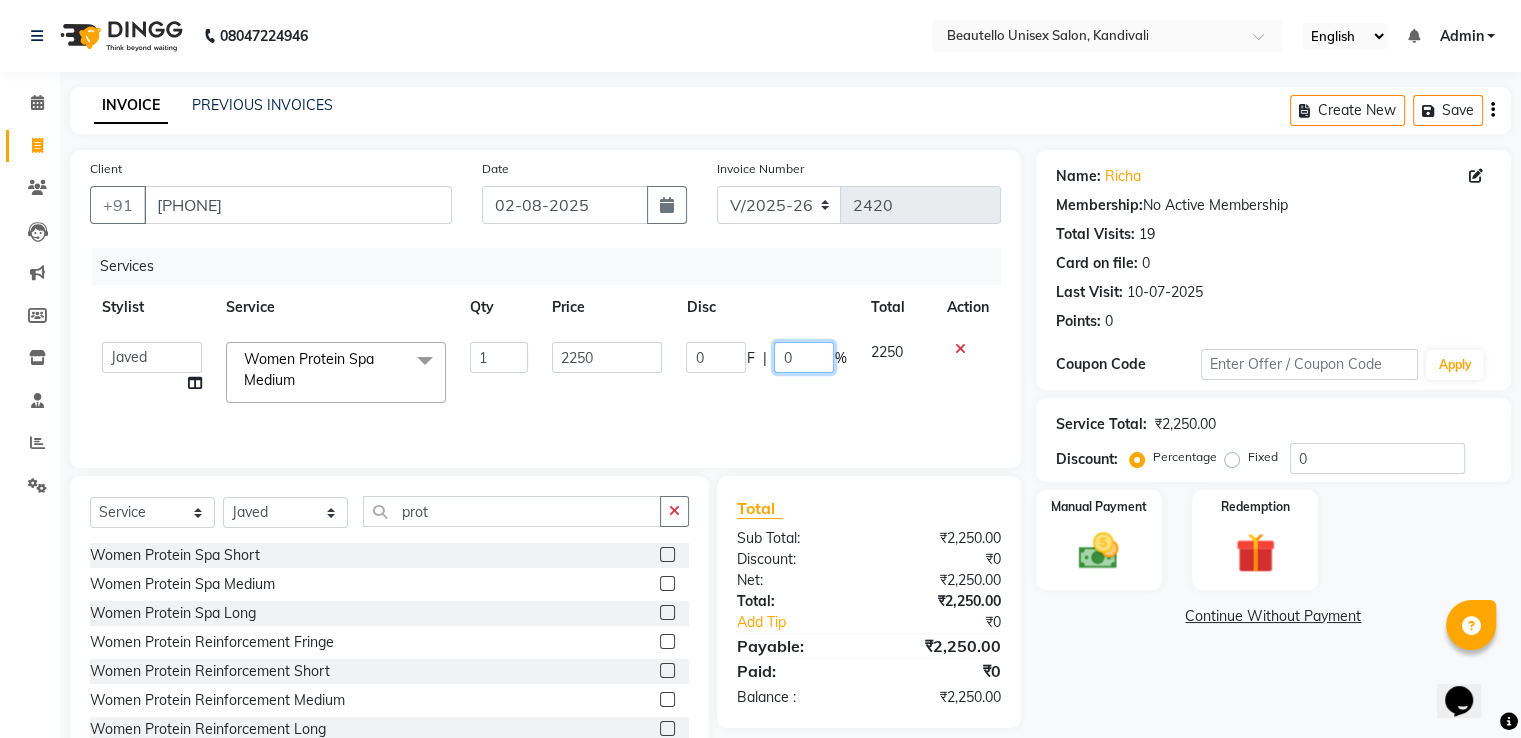 click on "0" 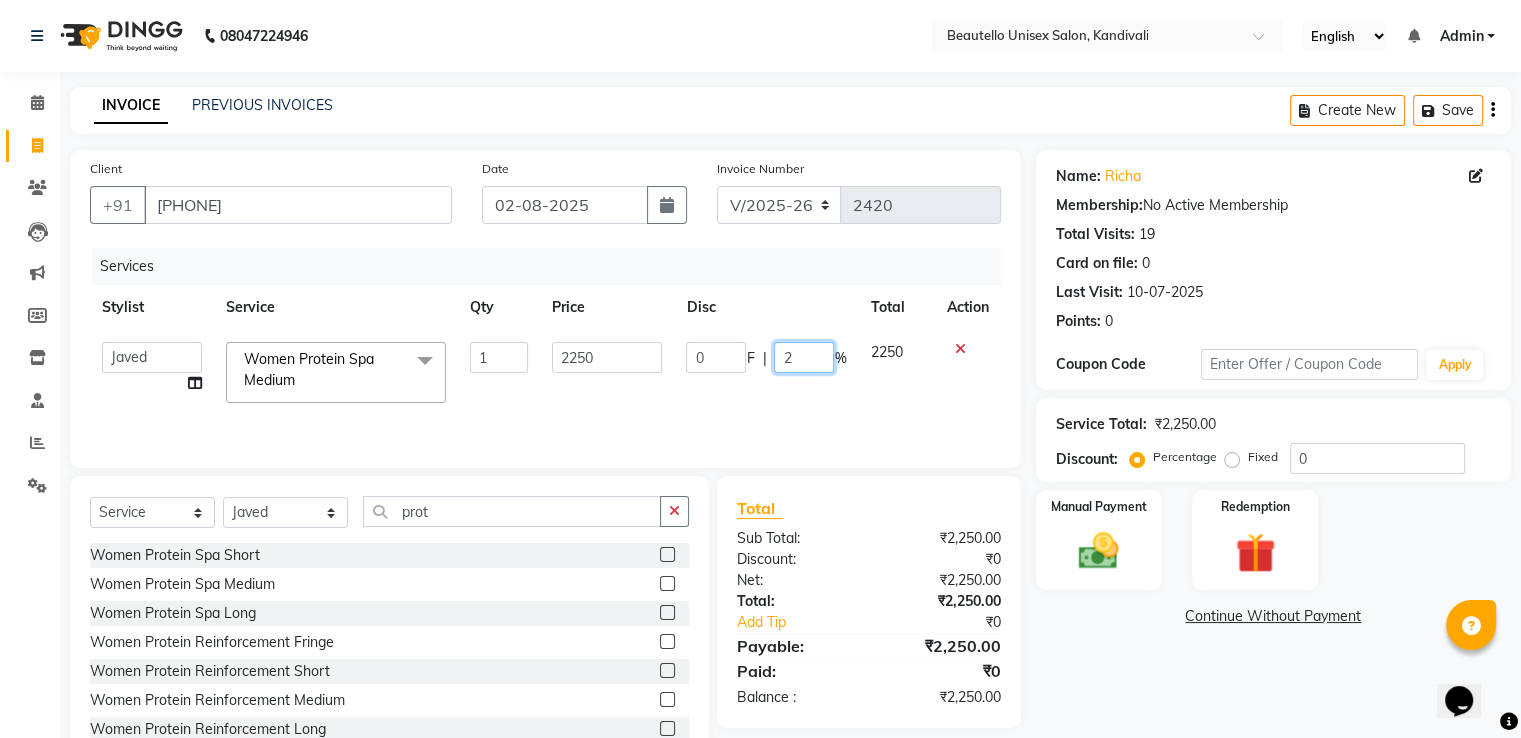 type on "20" 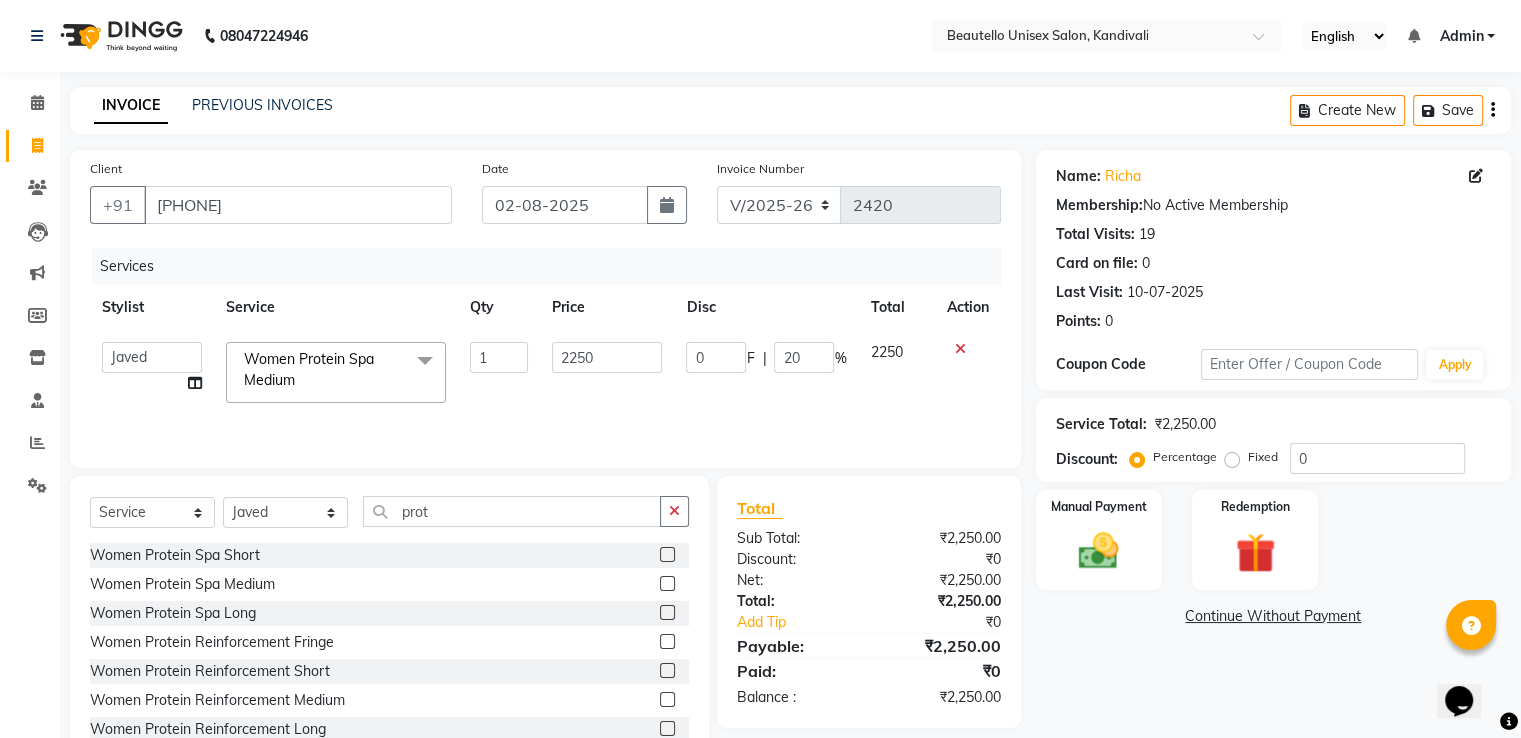 click on "Services" 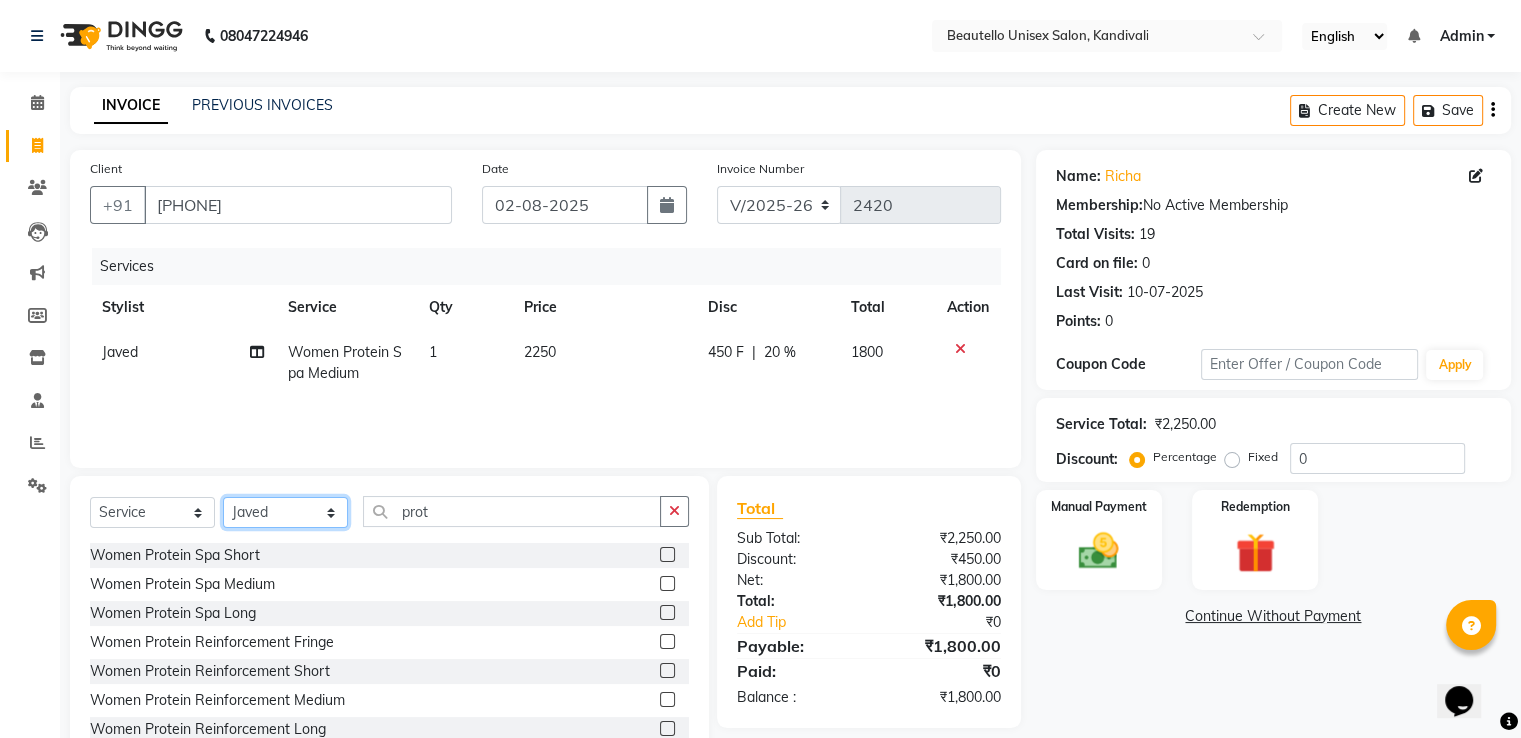 click on "Select Stylist  [FIRST]  [FIRST]   [FIRST]  [FIRST]    [FIRST]   [FIRST]  [FIRST]   [FIRST]    [FIRST] Mam   [FIRST]  Men Head Massage 30 Min  x Women Haircut Fringe Women Haircut Girls (Below 12 Years/Undergraduates - Below 20 Years) Women Haircut Special (Defence Personnel/ Medical Staff/Senior Citizens) Women Haircut By Senior Stylist / Top Stylist Women Haircut By Expert Women Hairwash Classic Women Hairwash Short Women Hairwash Medium Women Hairwash Long Women Hairwash Luxury Short Women Hairwash Luxury Medium Women Hairwash Luxury Long Women Hairwash Pre-Wash Before Colour Services Women Pin Up(Open Styles) Women Hair Up (Bun/ Chignon/ Pony/ French Roll/ Modulated Styles) Women Blow Dry Short Women Blow Dry Medium Women Blow Dry Long Women Ironing / Tongs / Hot Rollers Short Women Ironing / Tongs / Hot Rollers Medium Women Ironing / Tongs / Hot Rollers Long Haircut  & Beard Haircut Beard Package Shampoo & Conditioner PLEX Women Colour Streak Majirel (Per Streak) Women Colour Streak Inoa (Per Streak) Women Highlights Short 1 0" 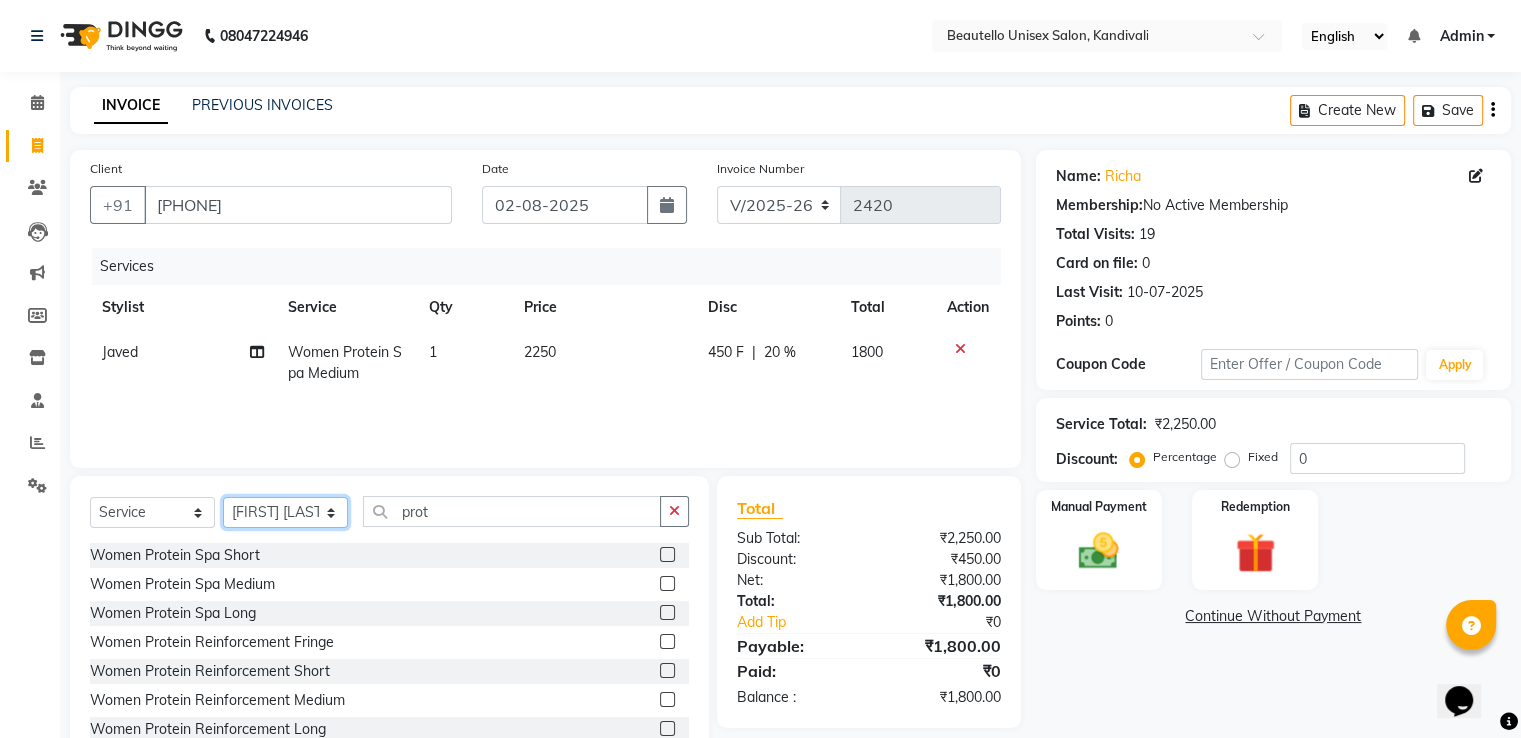click on "Select Stylist  [FIRST]  [FIRST]   [FIRST]  [FIRST]    [FIRST]   [FIRST]  [FIRST]   [FIRST]    [FIRST] Mam   [FIRST]  Men Head Massage 30 Min  x Women Haircut Fringe Women Haircut Girls (Below 12 Years/Undergraduates - Below 20 Years) Women Haircut Special (Defence Personnel/ Medical Staff/Senior Citizens) Women Haircut By Senior Stylist / Top Stylist Women Haircut By Expert Women Hairwash Classic Women Hairwash Short Women Hairwash Medium Women Hairwash Long Women Hairwash Luxury Short Women Hairwash Luxury Medium Women Hairwash Luxury Long Women Hairwash Pre-Wash Before Colour Services Women Pin Up(Open Styles) Women Hair Up (Bun/ Chignon/ Pony/ French Roll/ Modulated Styles) Women Blow Dry Short Women Blow Dry Medium Women Blow Dry Long Women Ironing / Tongs / Hot Rollers Short Women Ironing / Tongs / Hot Rollers Medium Women Ironing / Tongs / Hot Rollers Long Haircut  & Beard Haircut Beard Package Shampoo & Conditioner PLEX Women Colour Streak Majirel (Per Streak) Women Colour Streak Inoa (Per Streak) Women Highlights Short 1 0" 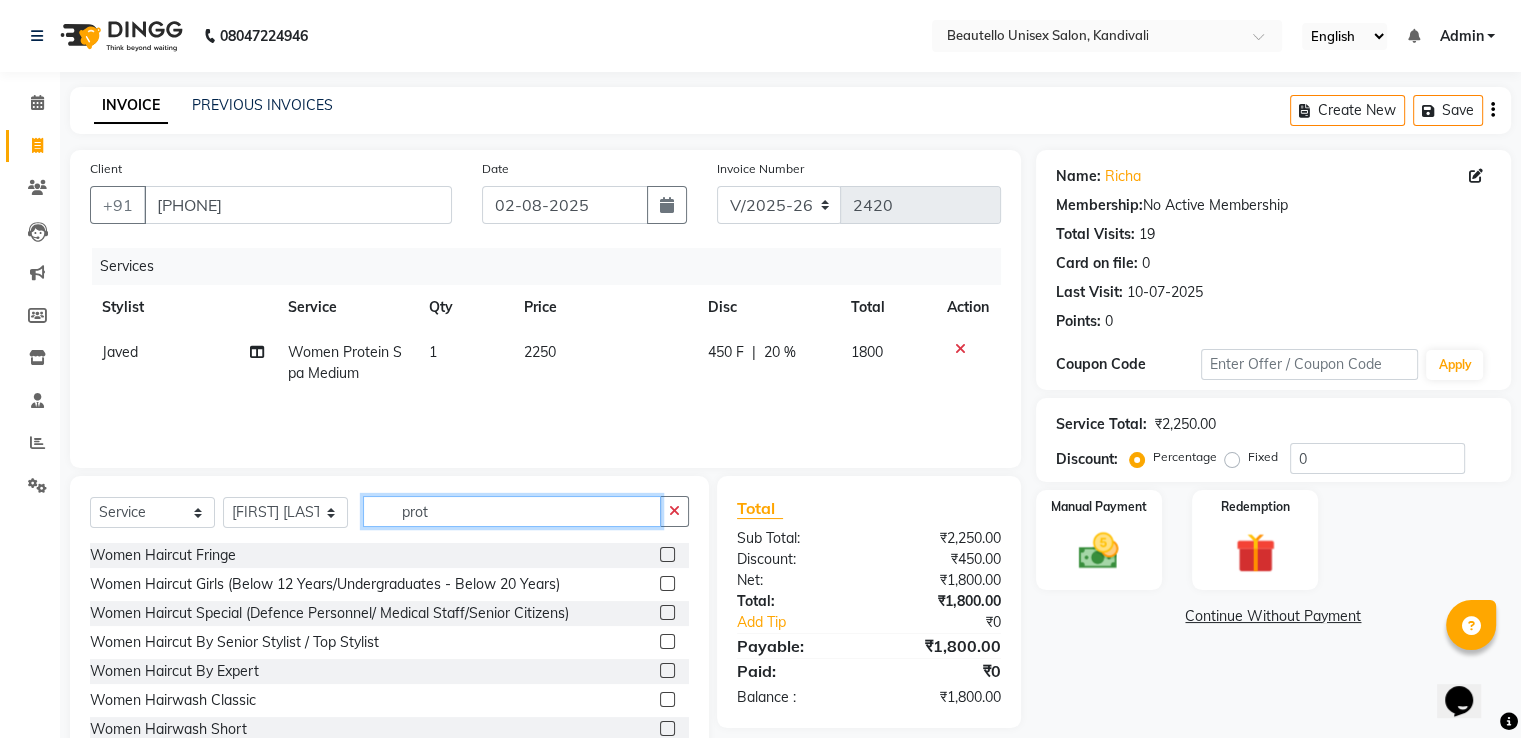 drag, startPoint x: 280, startPoint y: 531, endPoint x: 241, endPoint y: 541, distance: 40.261642 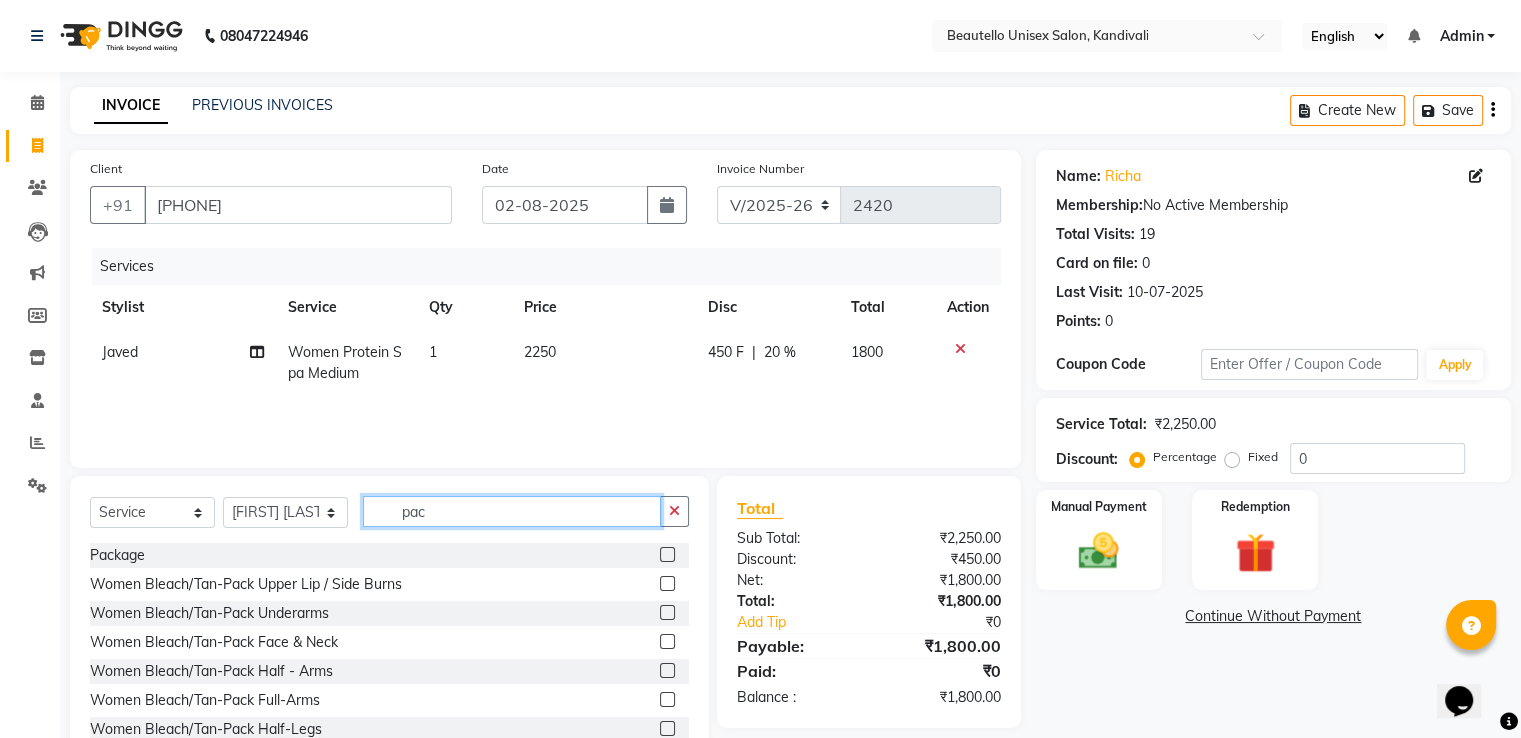 type on "pac" 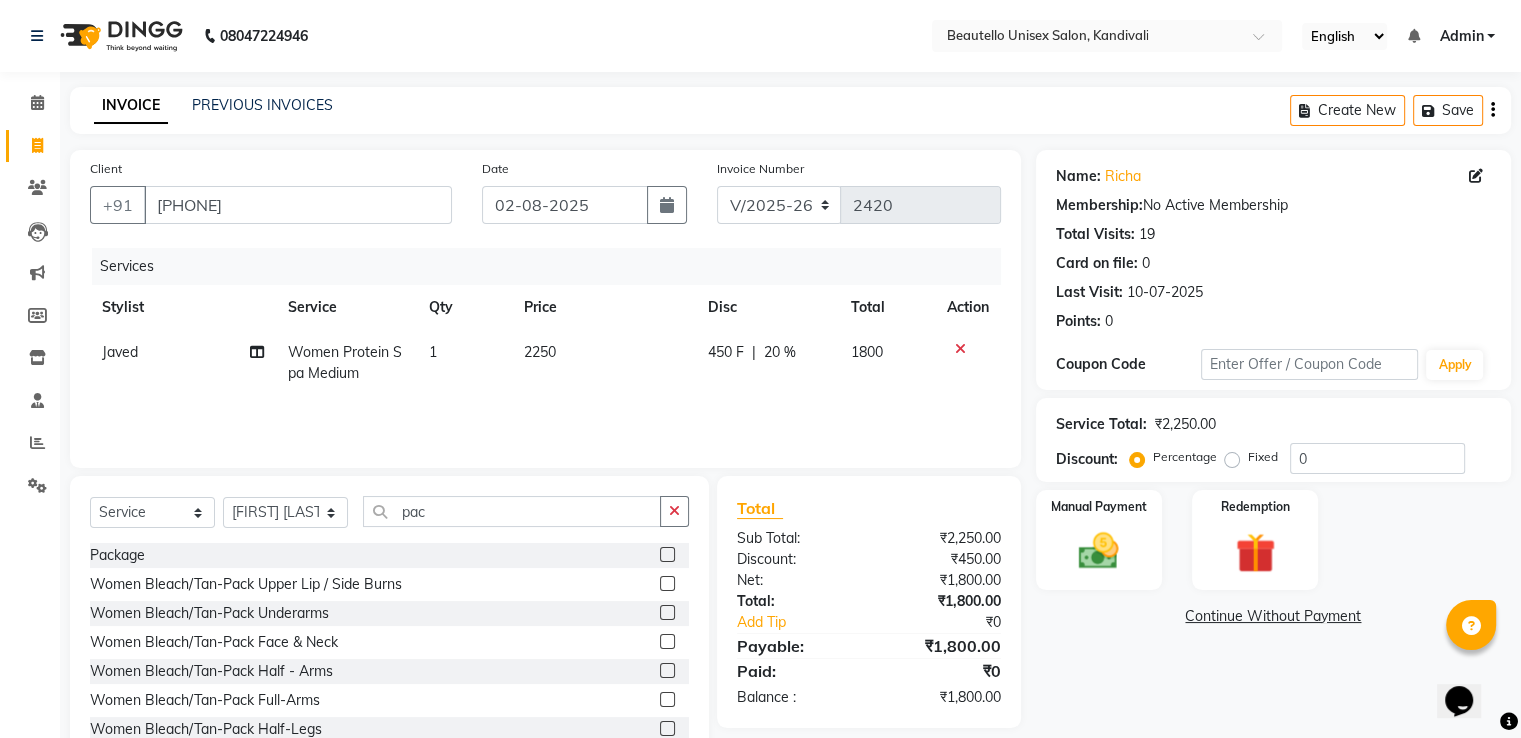 click 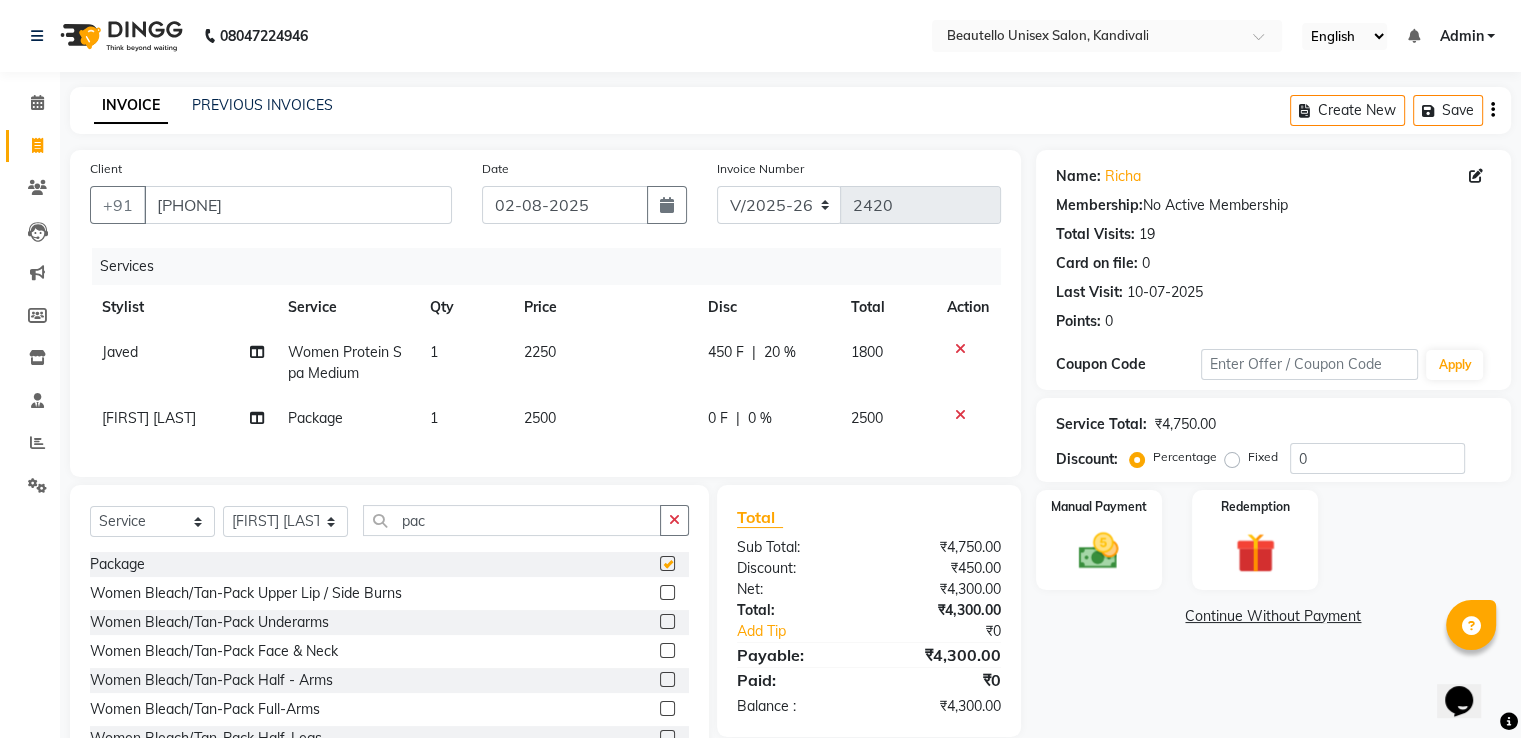 checkbox on "false" 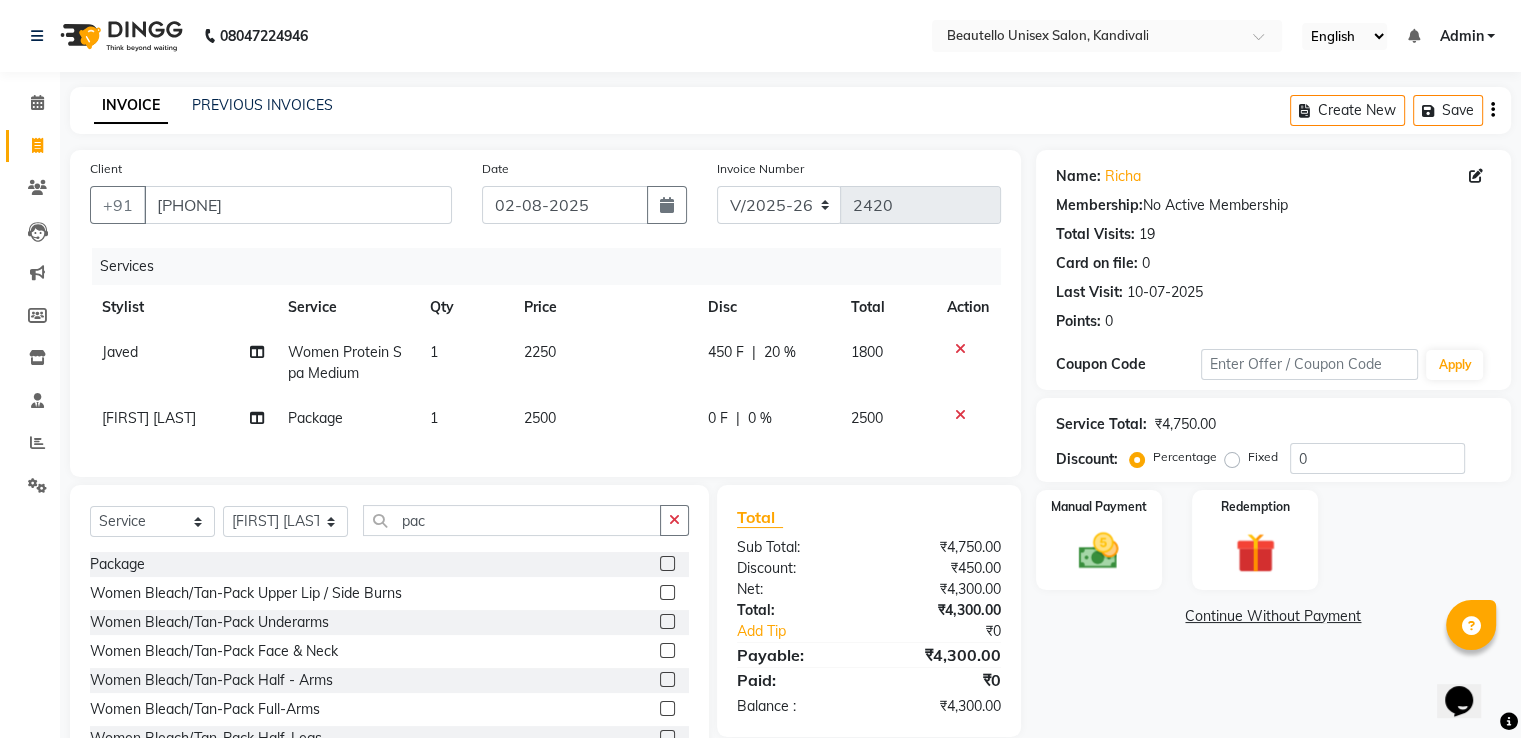 click on "2500" 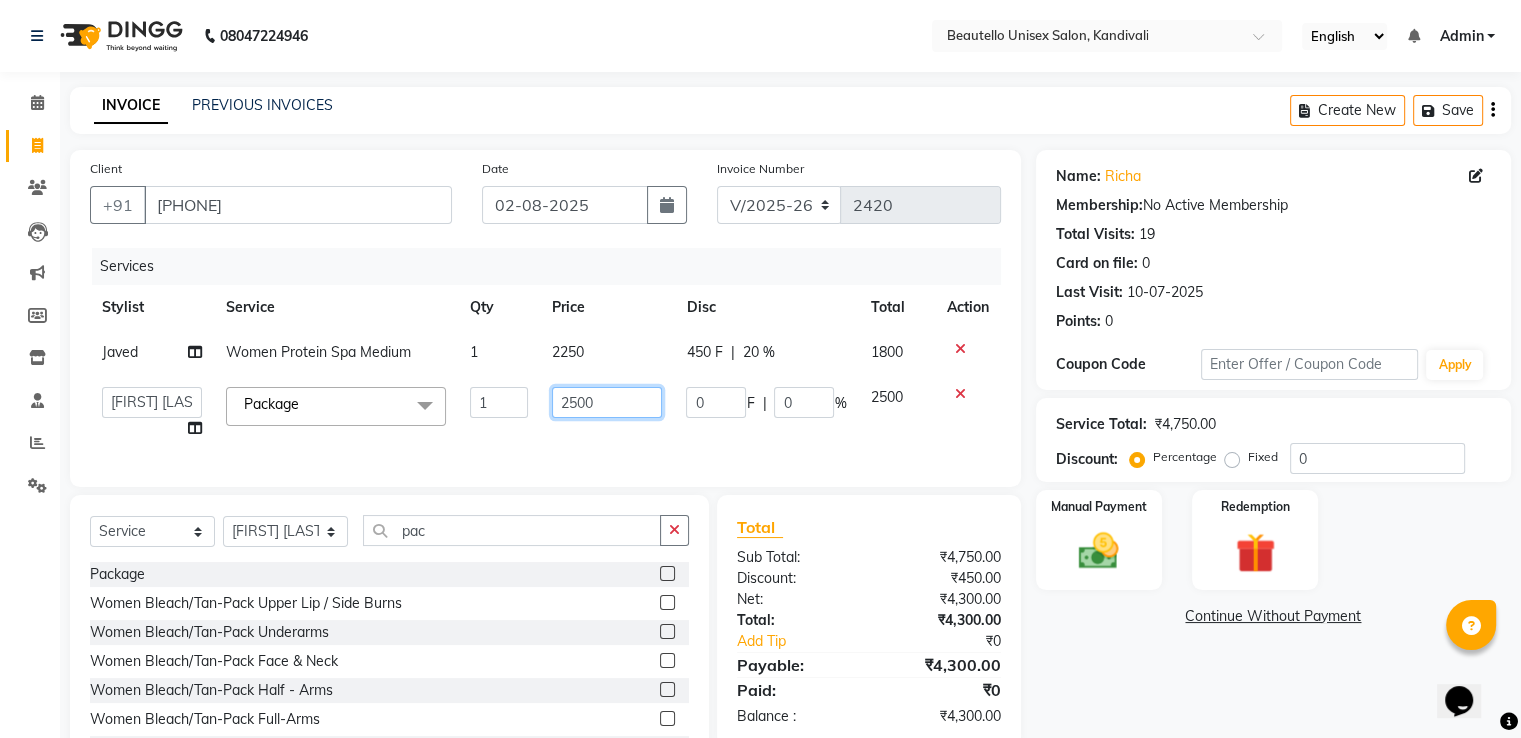 drag, startPoint x: 605, startPoint y: 409, endPoint x: 508, endPoint y: 411, distance: 97.020615 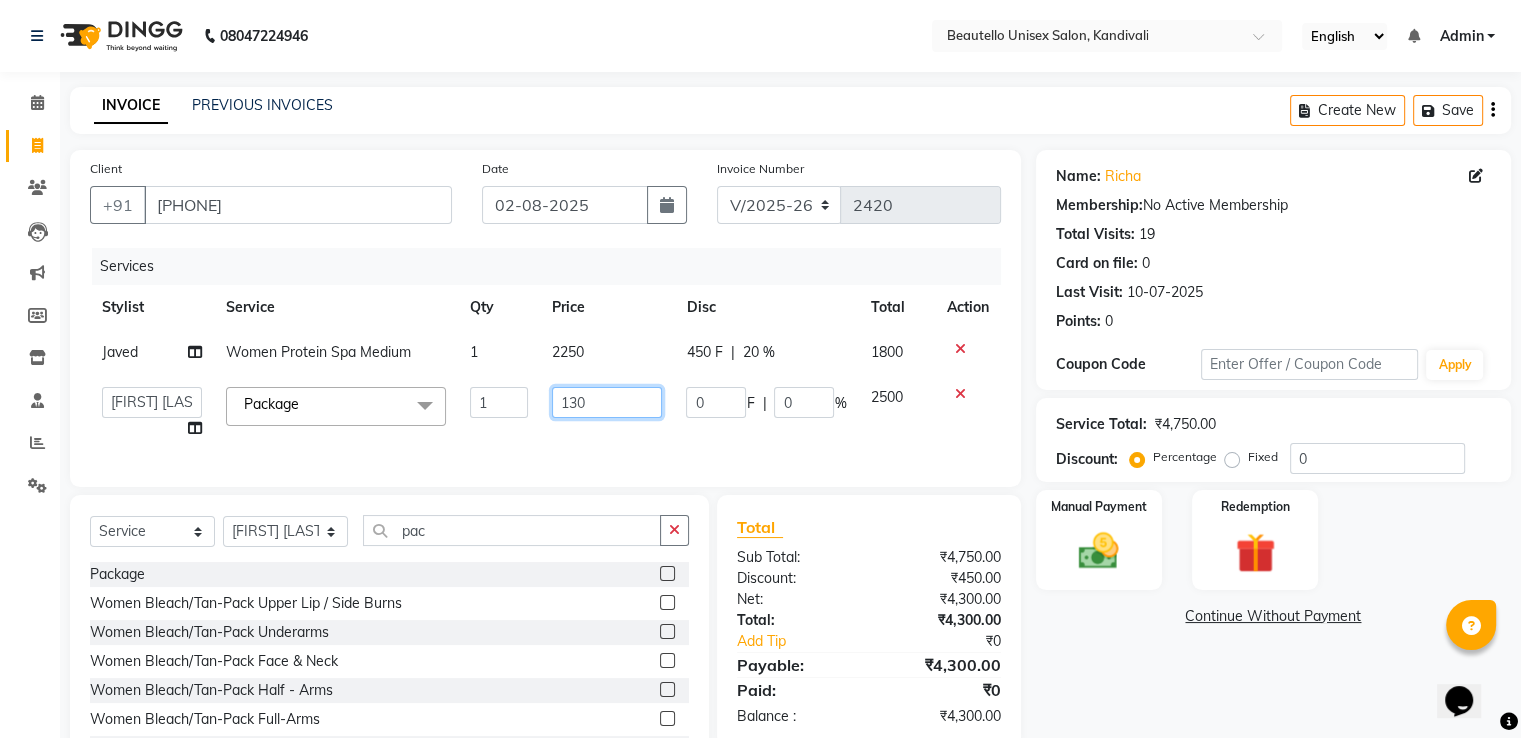 type on "1300" 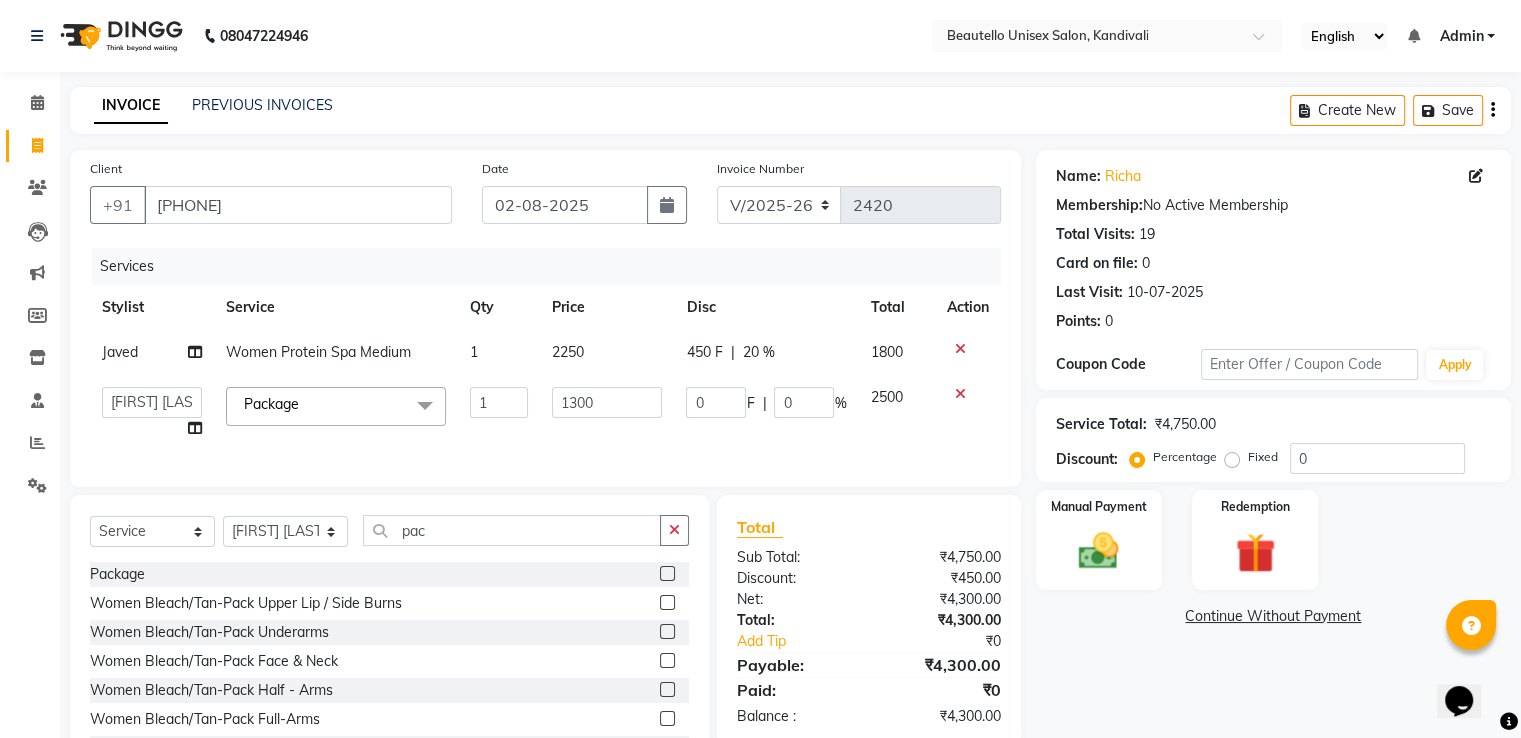 click on "Services" 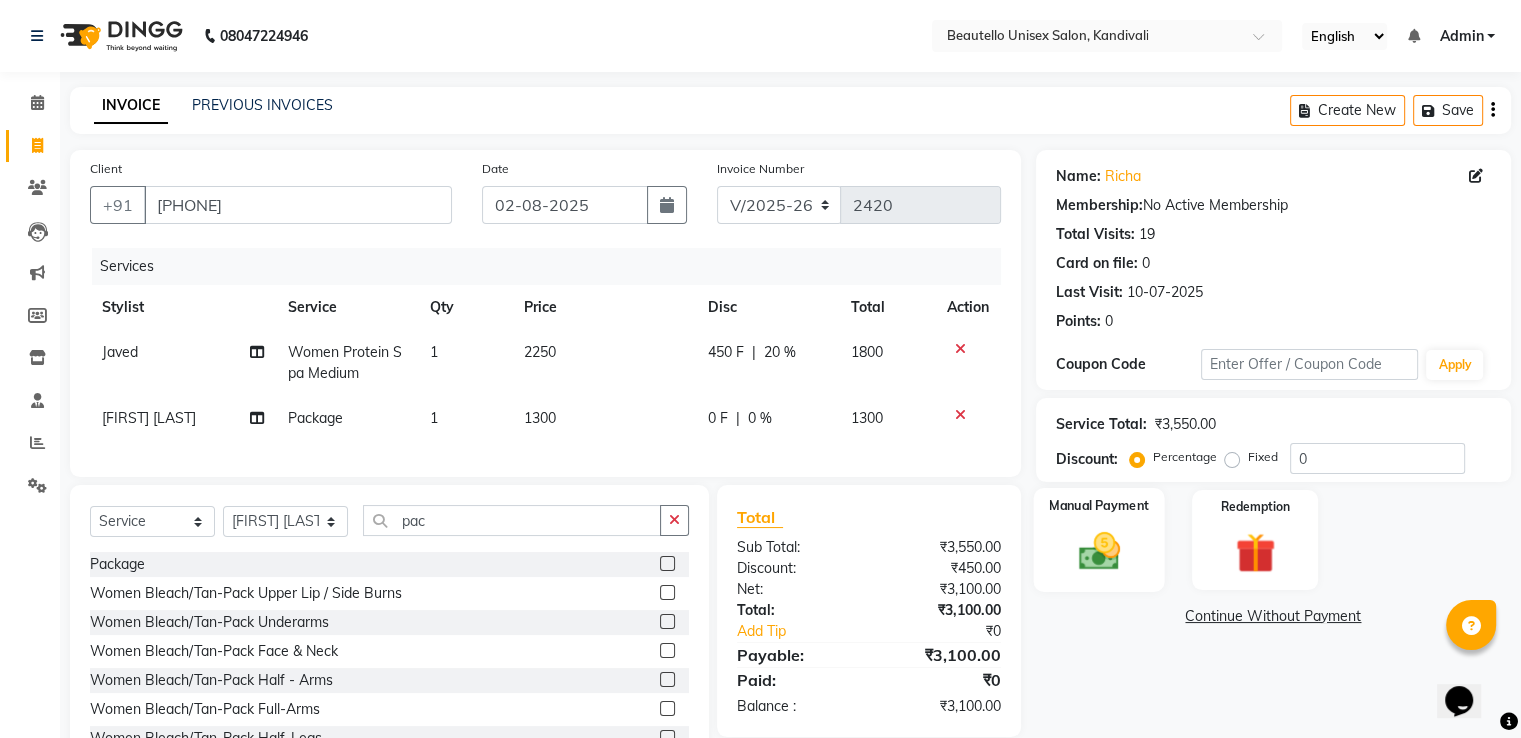 click 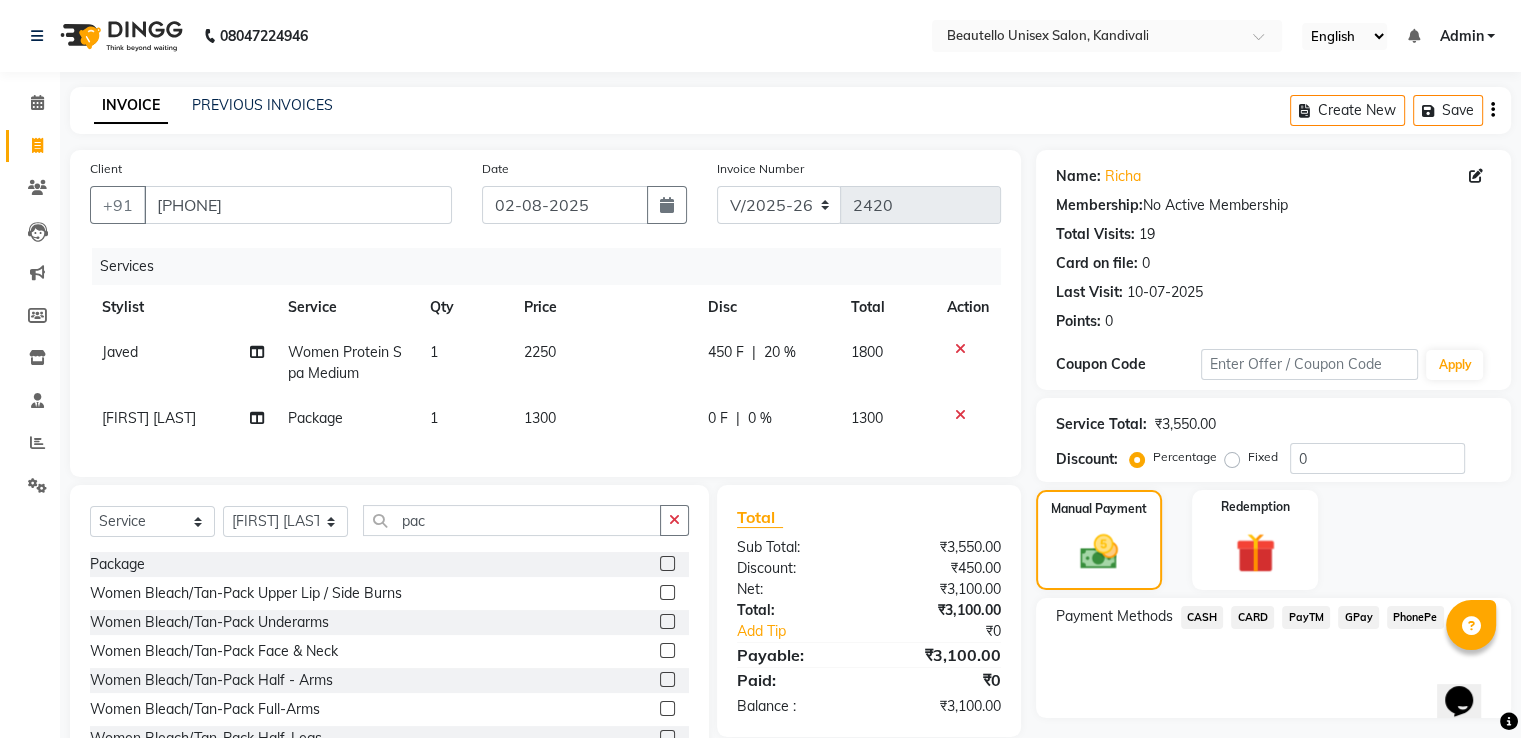 click on "PayTM" 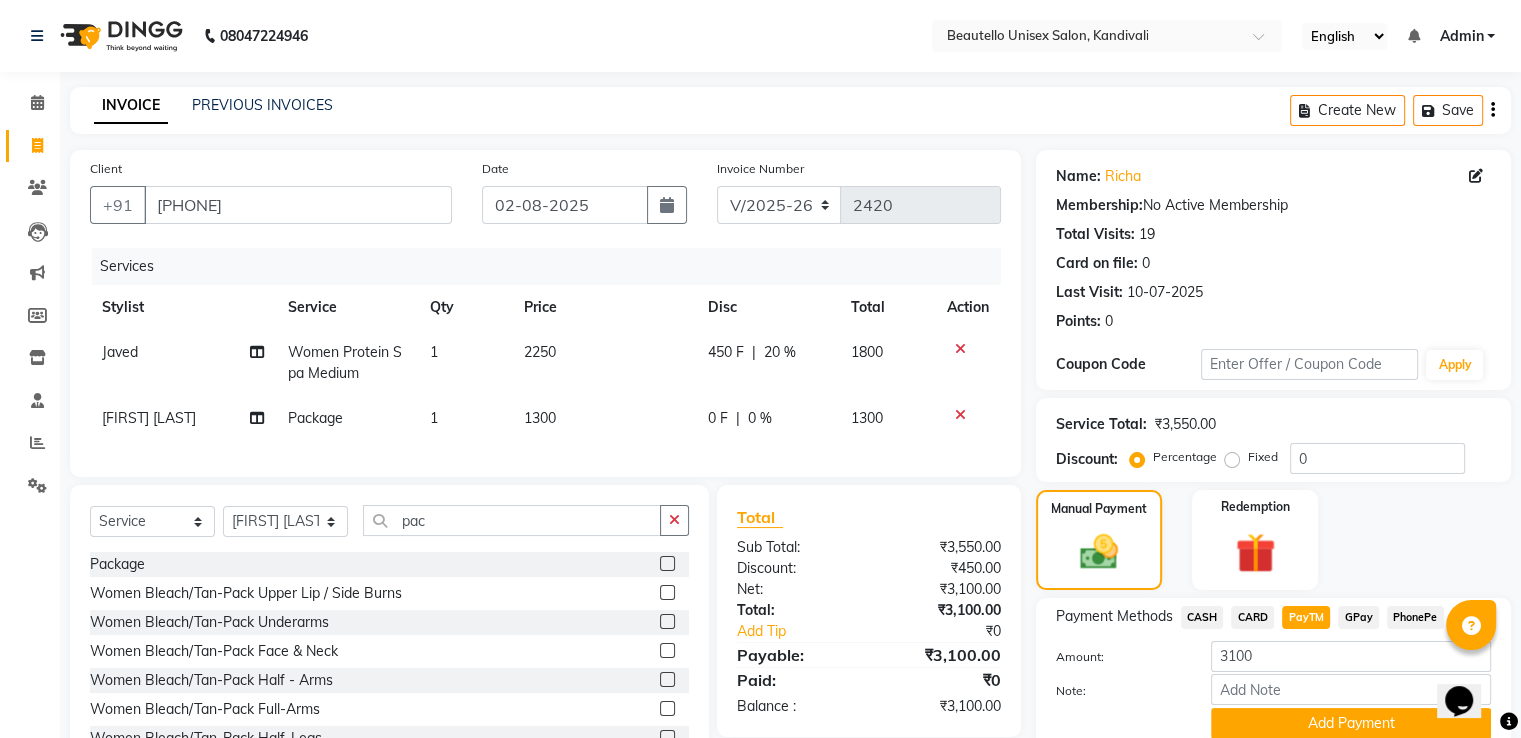 scroll, scrollTop: 88, scrollLeft: 0, axis: vertical 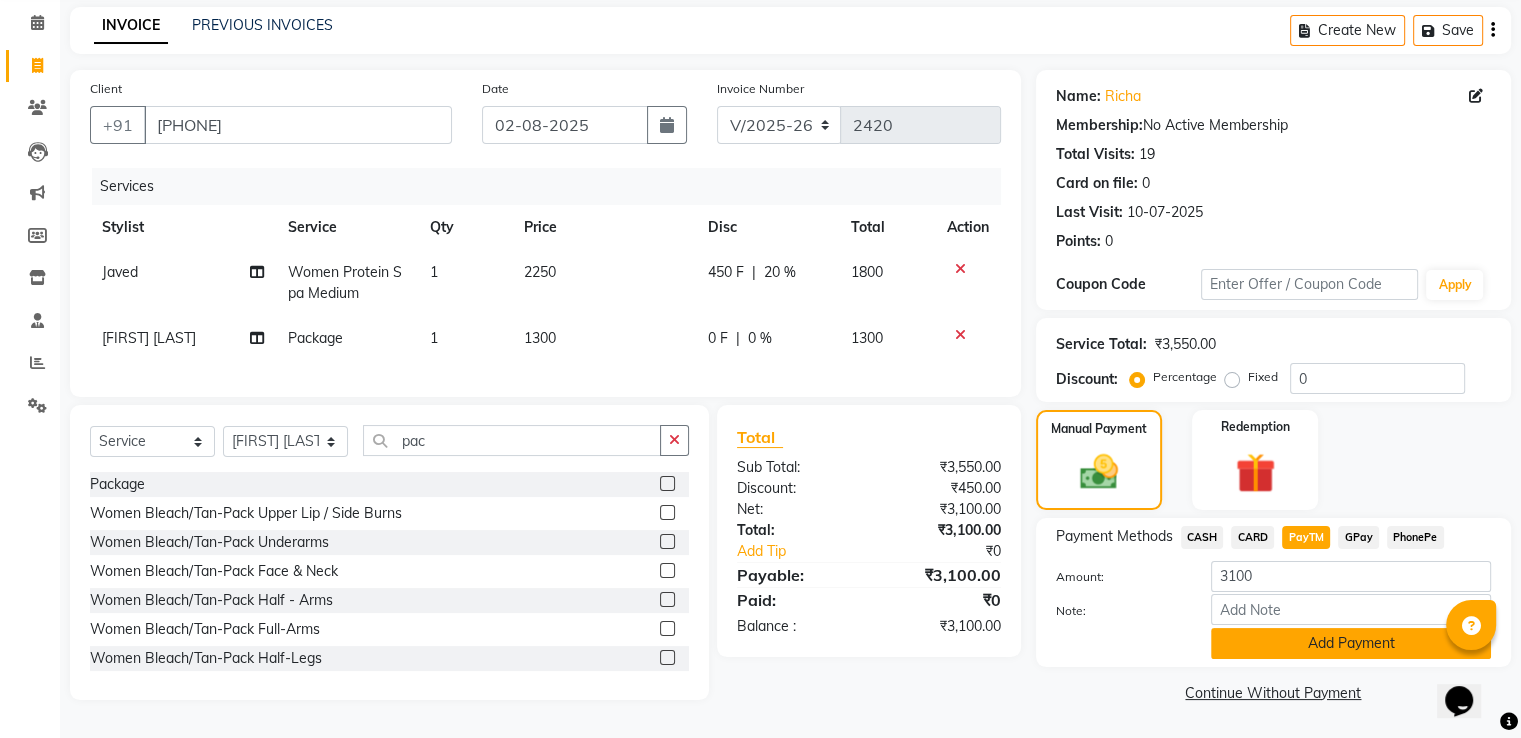 click on "Add Payment" 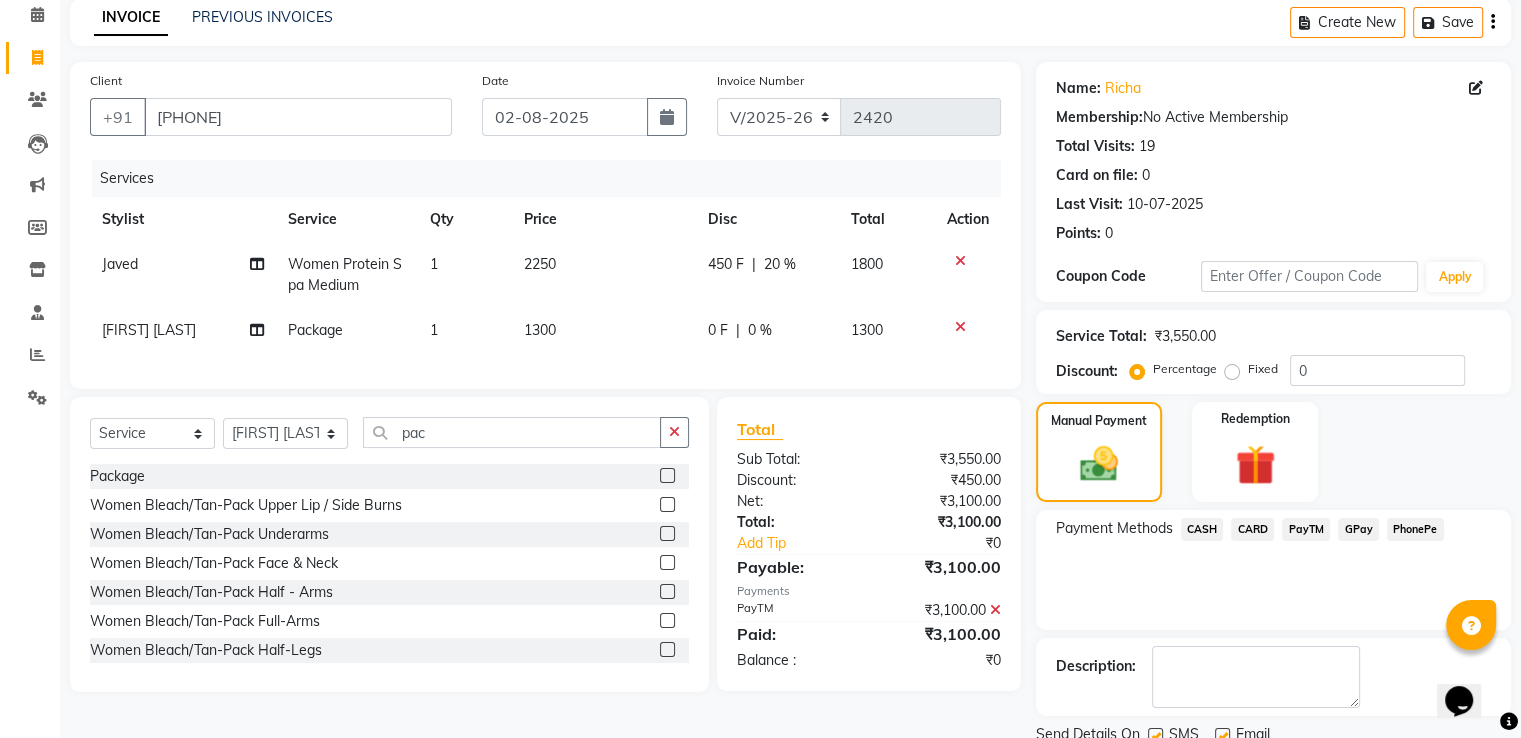 scroll, scrollTop: 163, scrollLeft: 0, axis: vertical 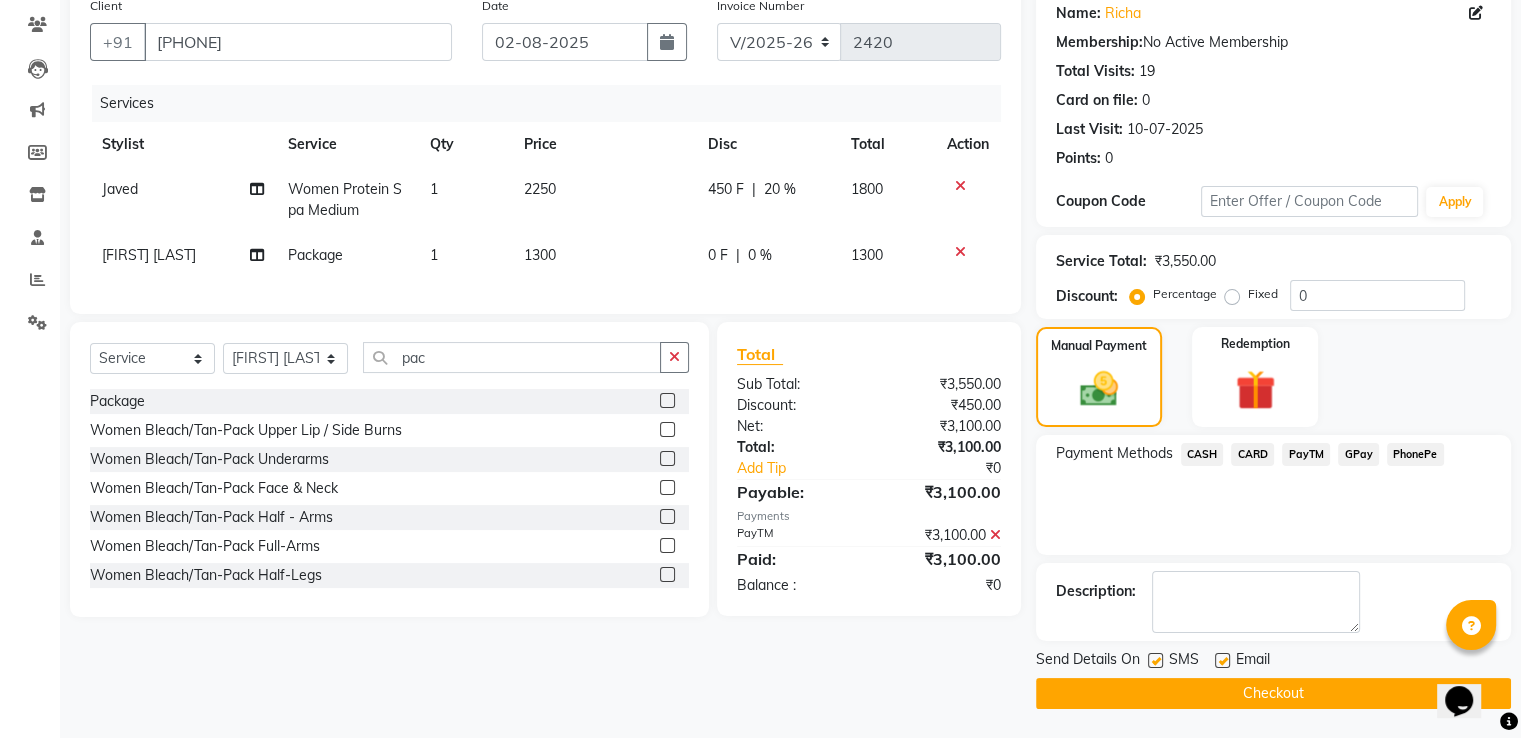 click 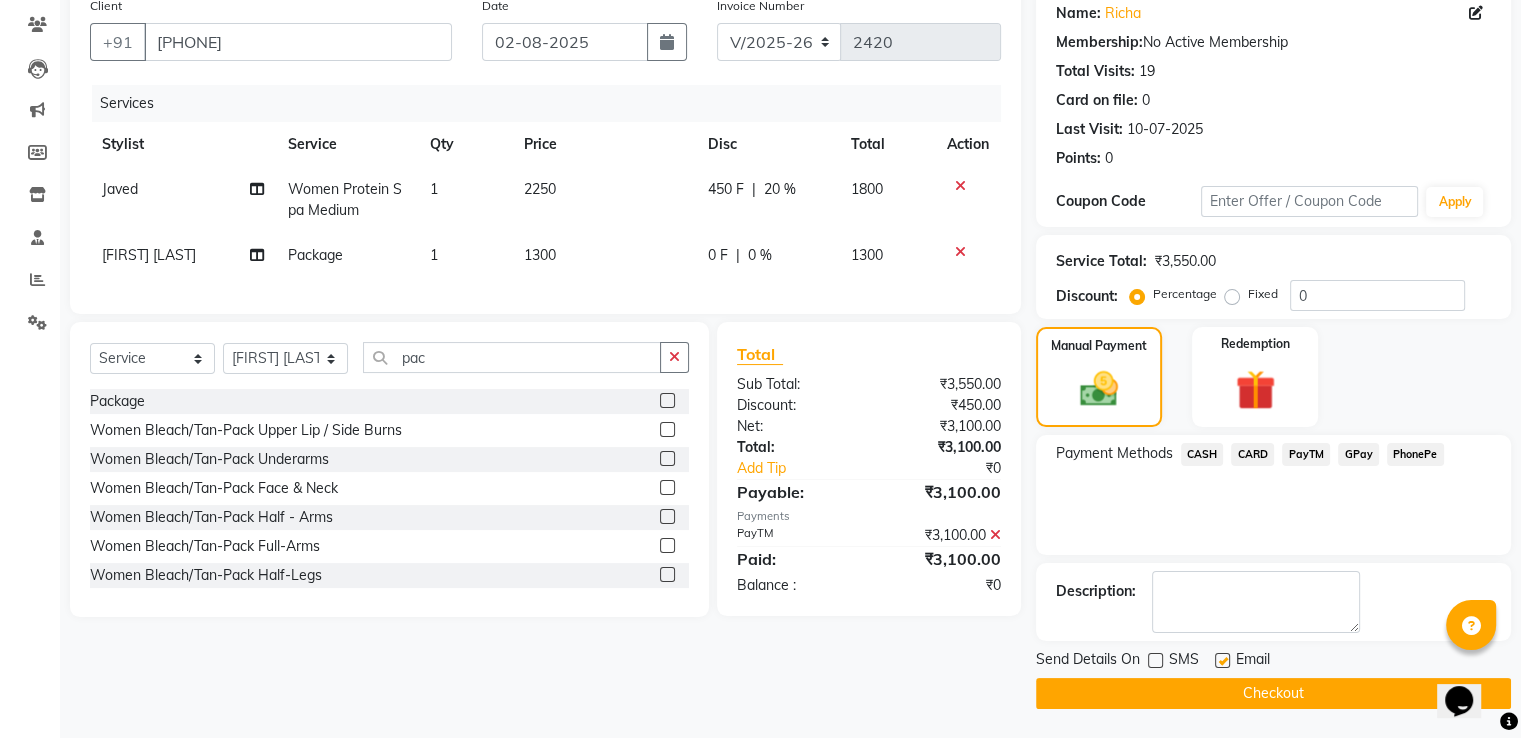 click on "Checkout" 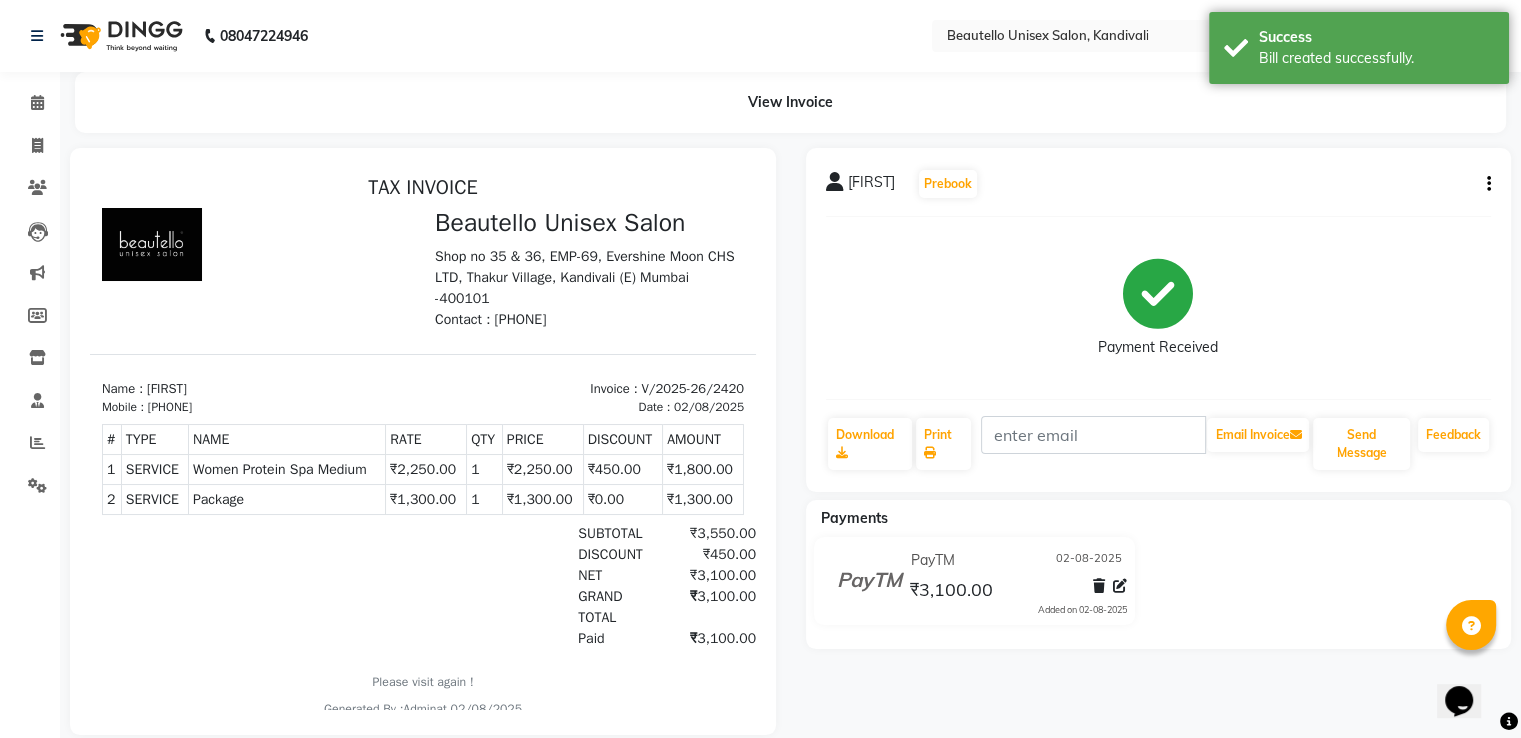 scroll, scrollTop: 0, scrollLeft: 0, axis: both 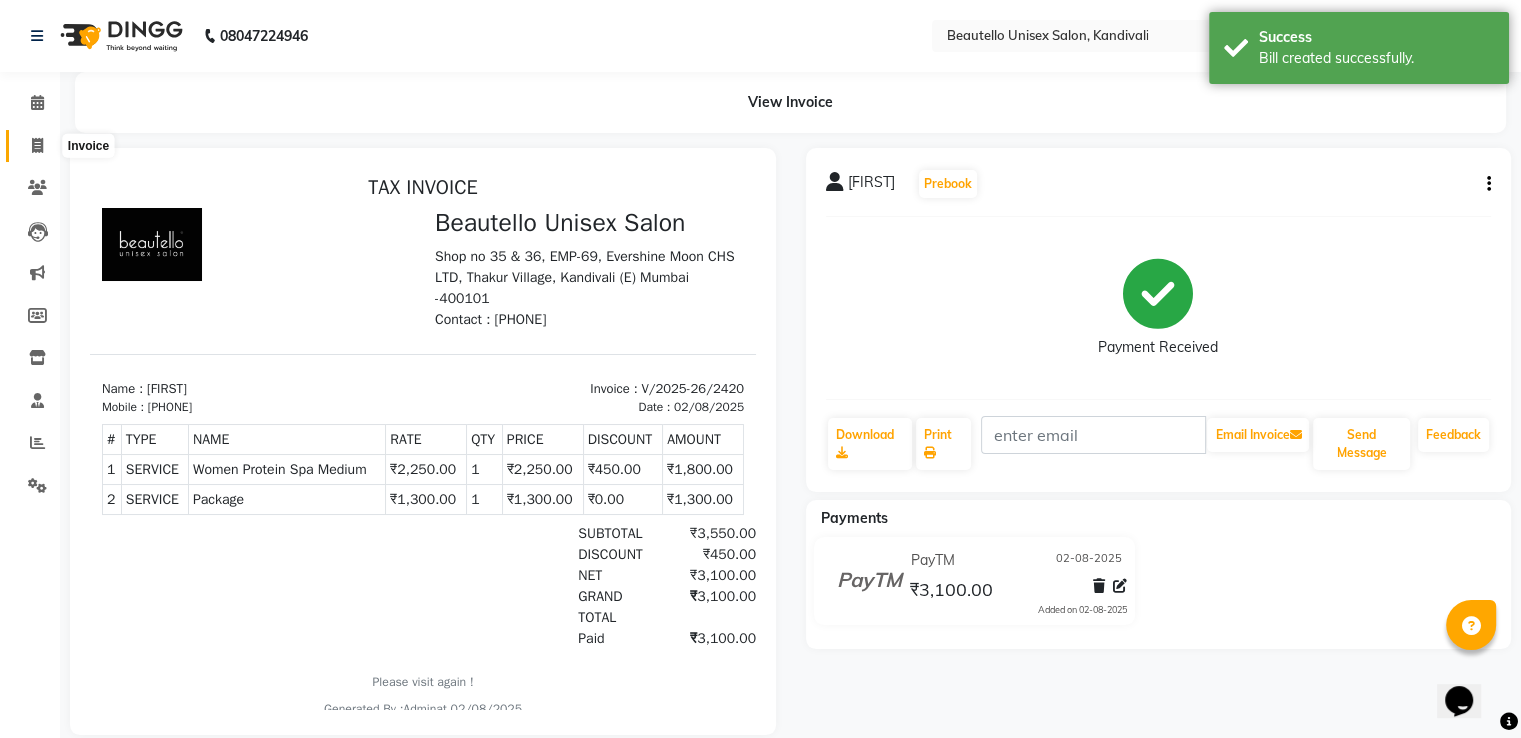 click on "Invoice" 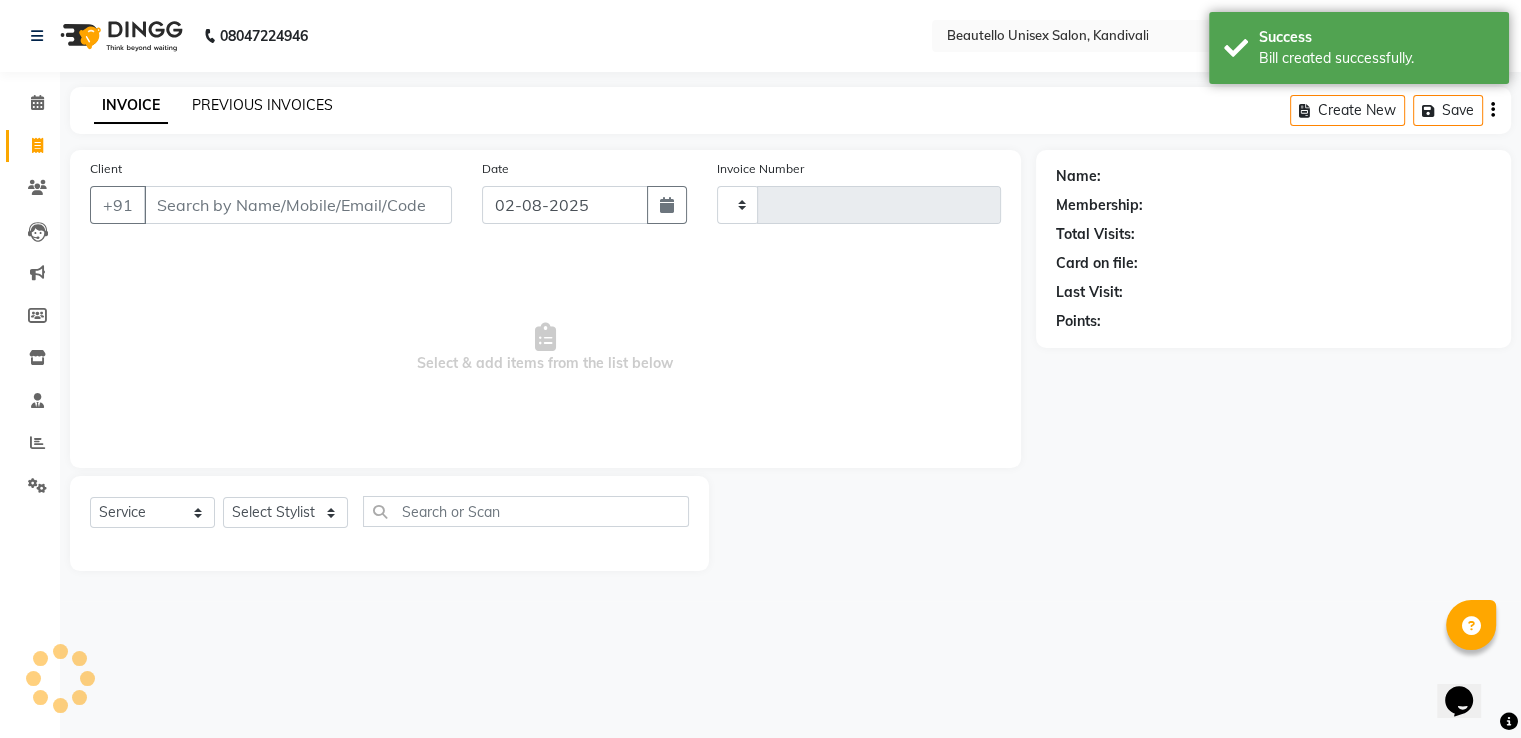 type on "2421" 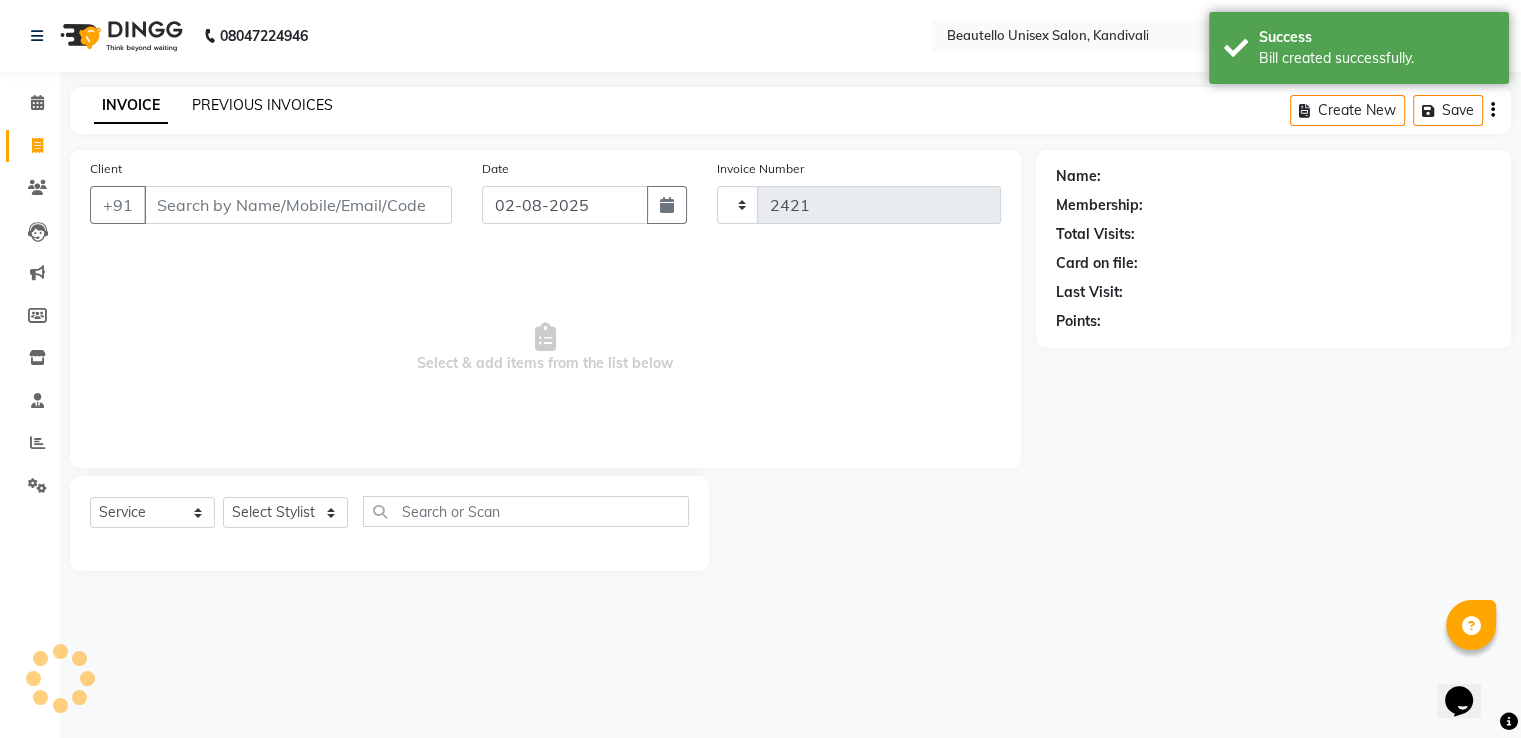 select on "5051" 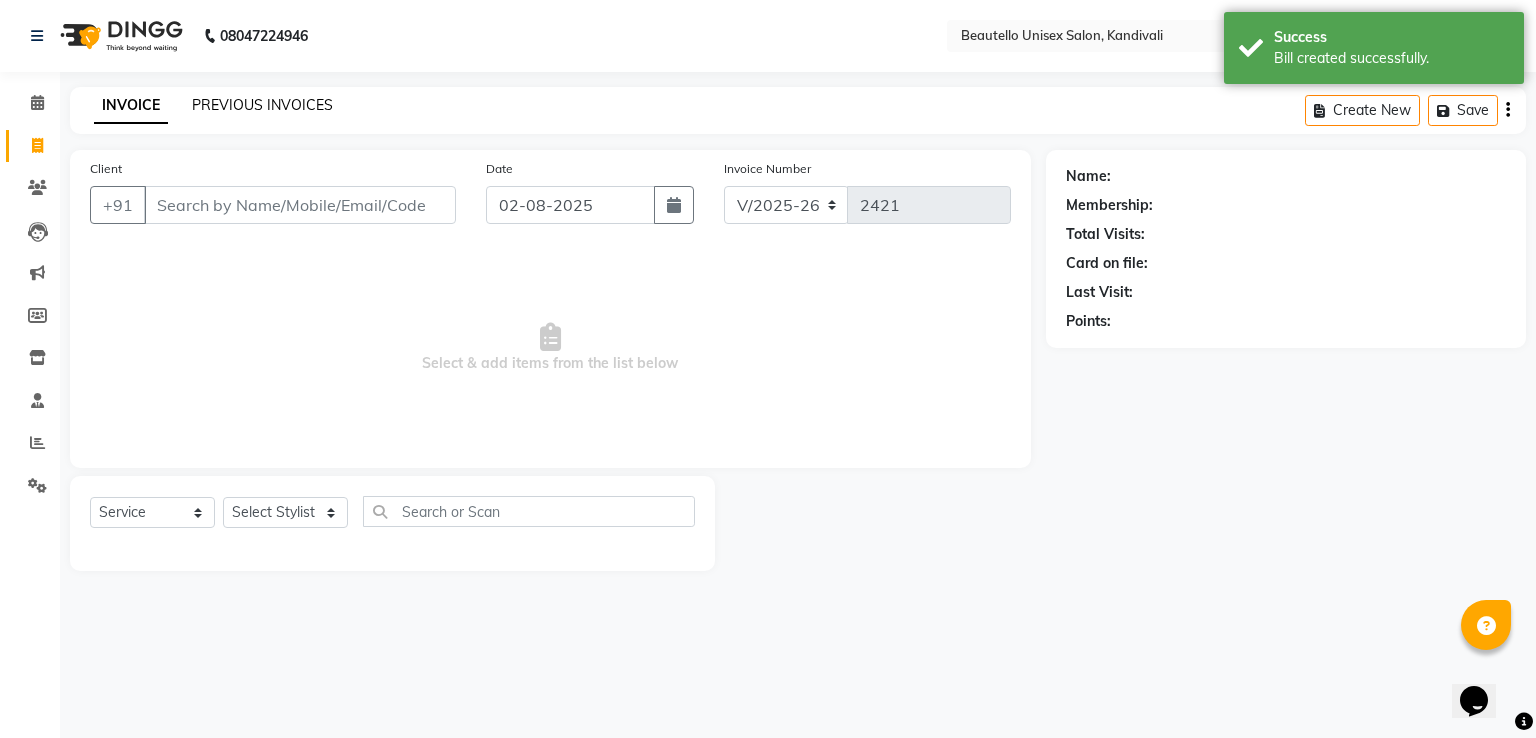 click on "PREVIOUS INVOICES" 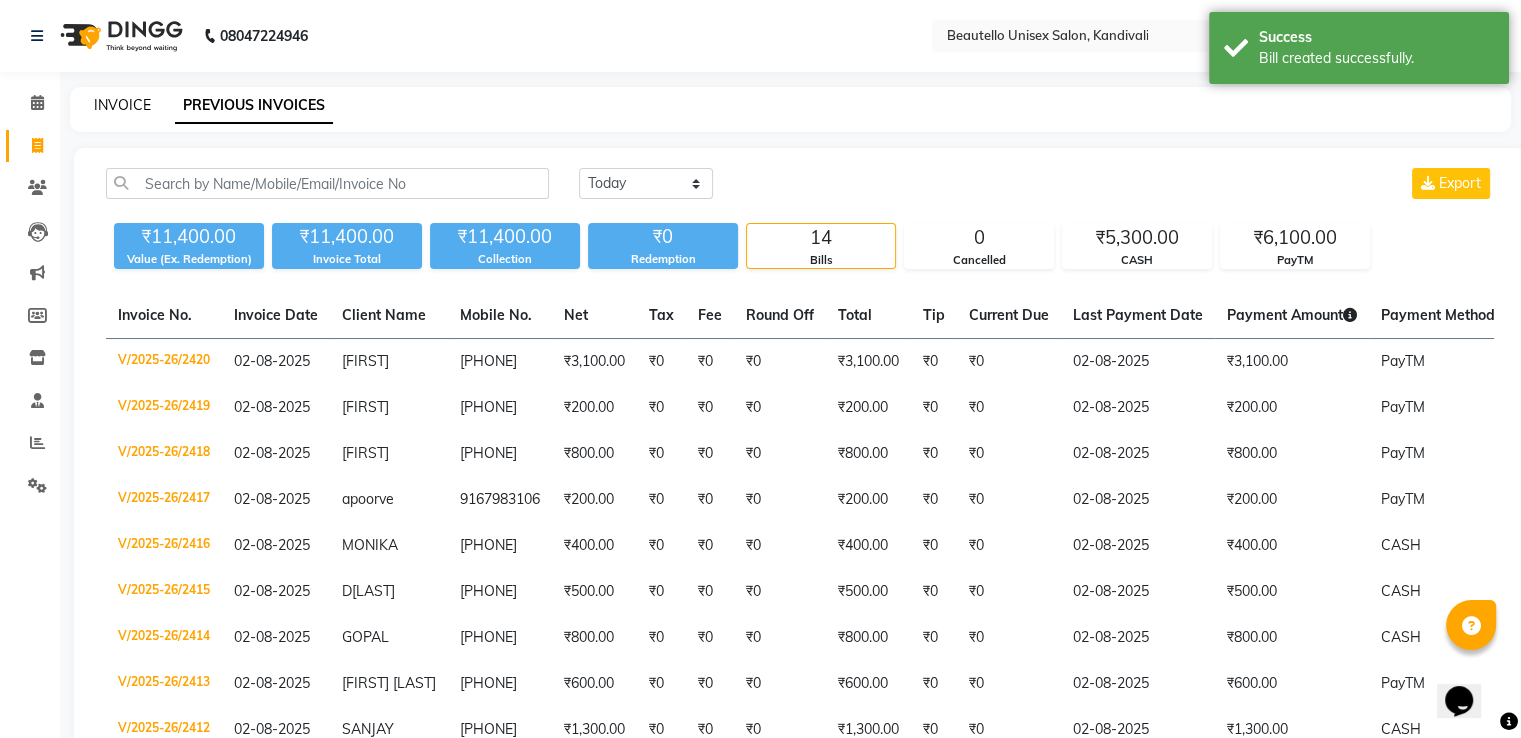 click on "INVOICE" 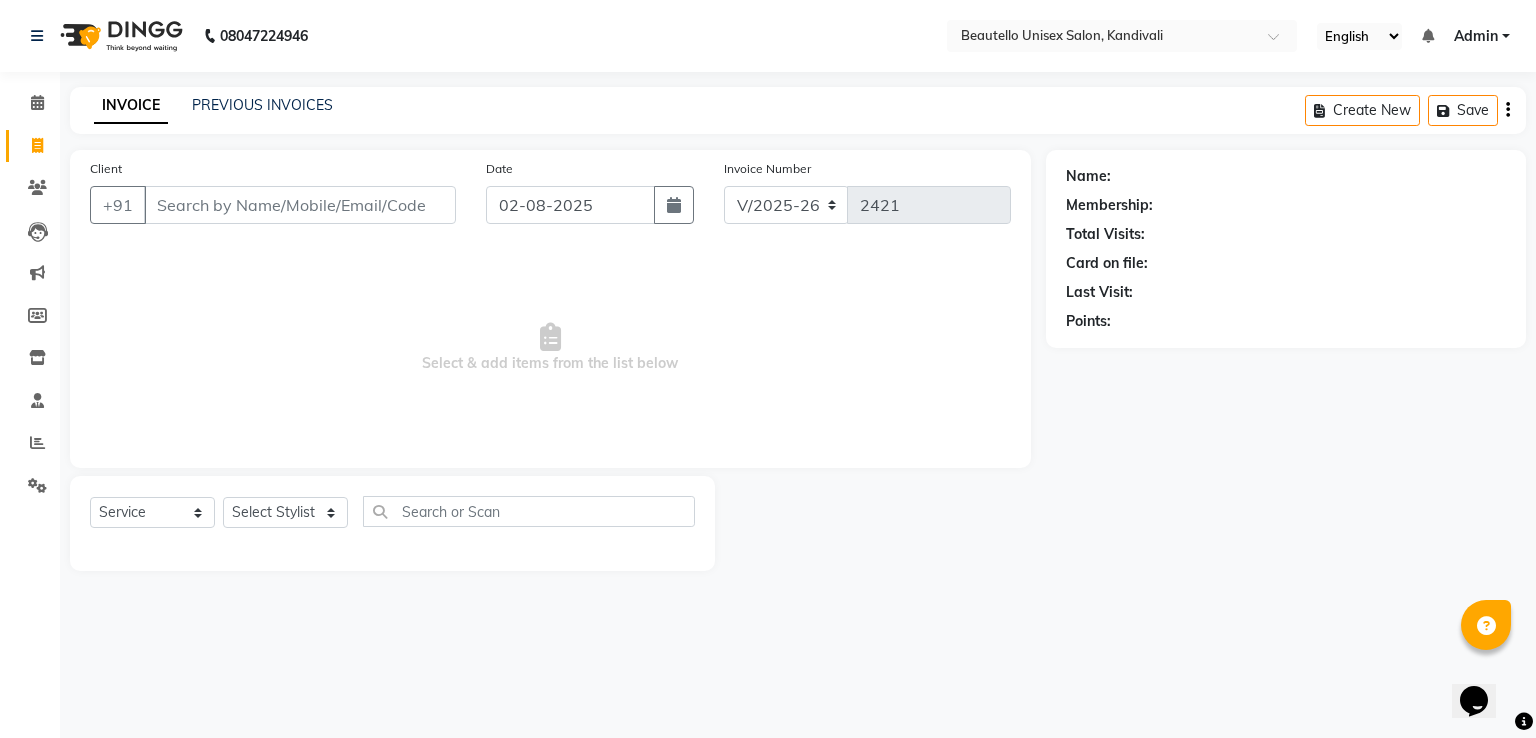 click on "INVOICE" 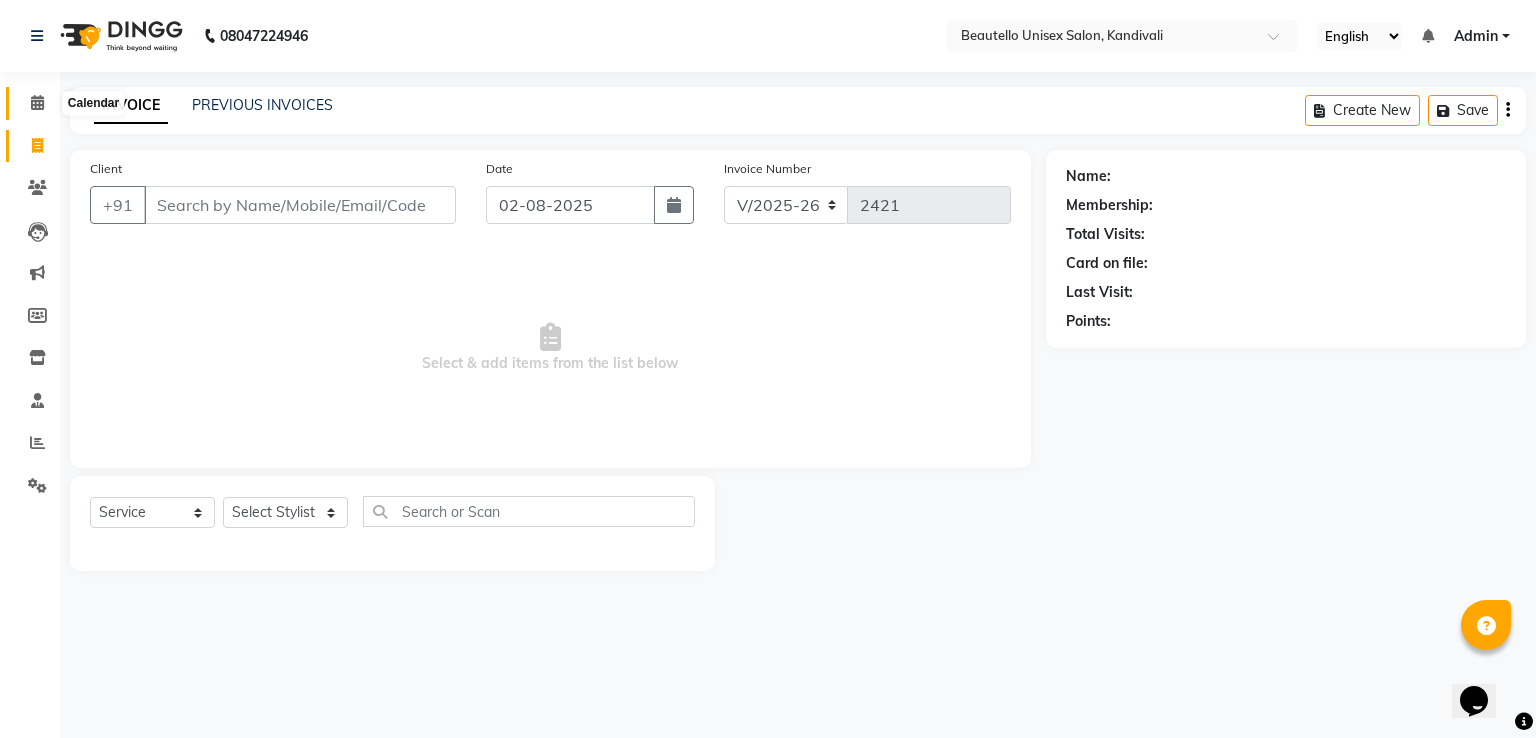 click 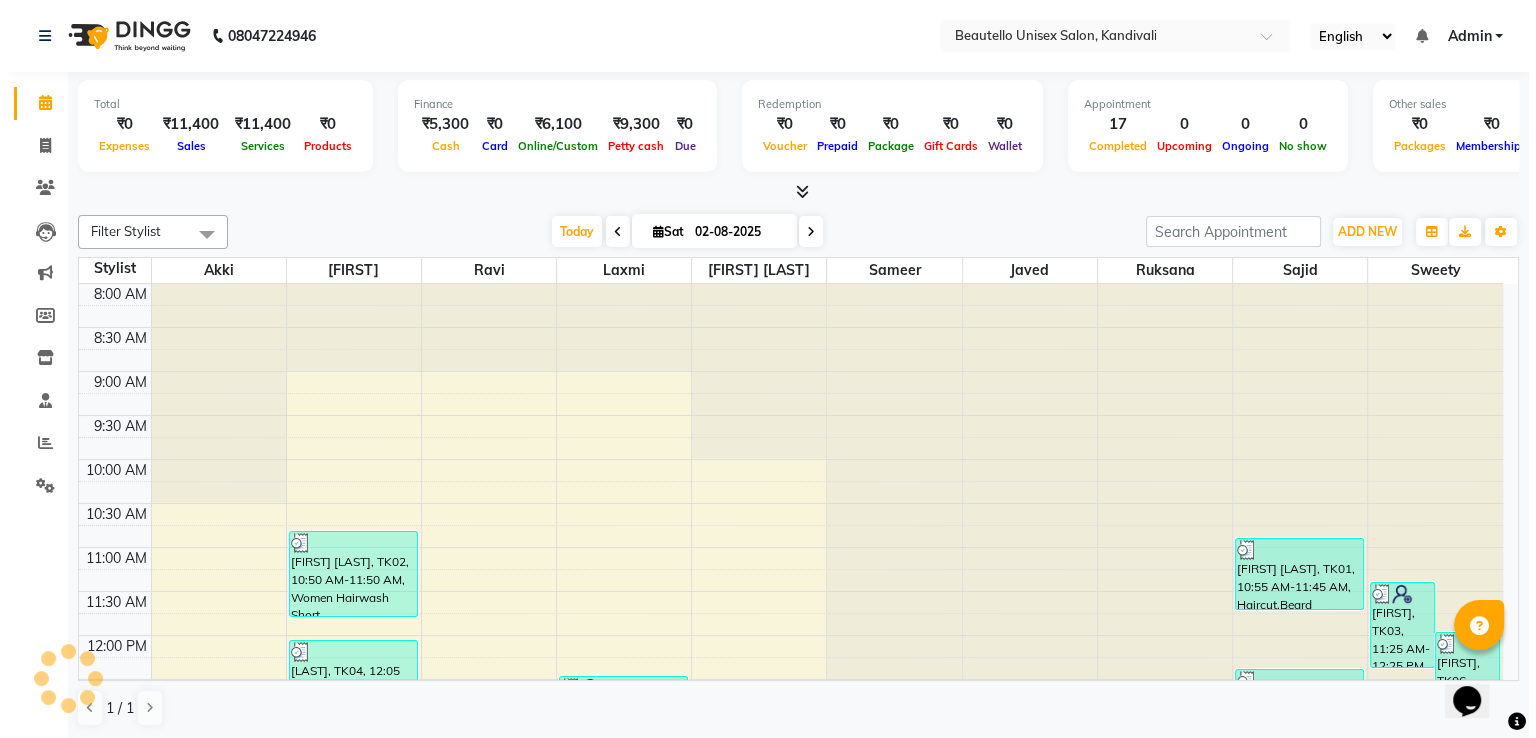 scroll, scrollTop: 0, scrollLeft: 0, axis: both 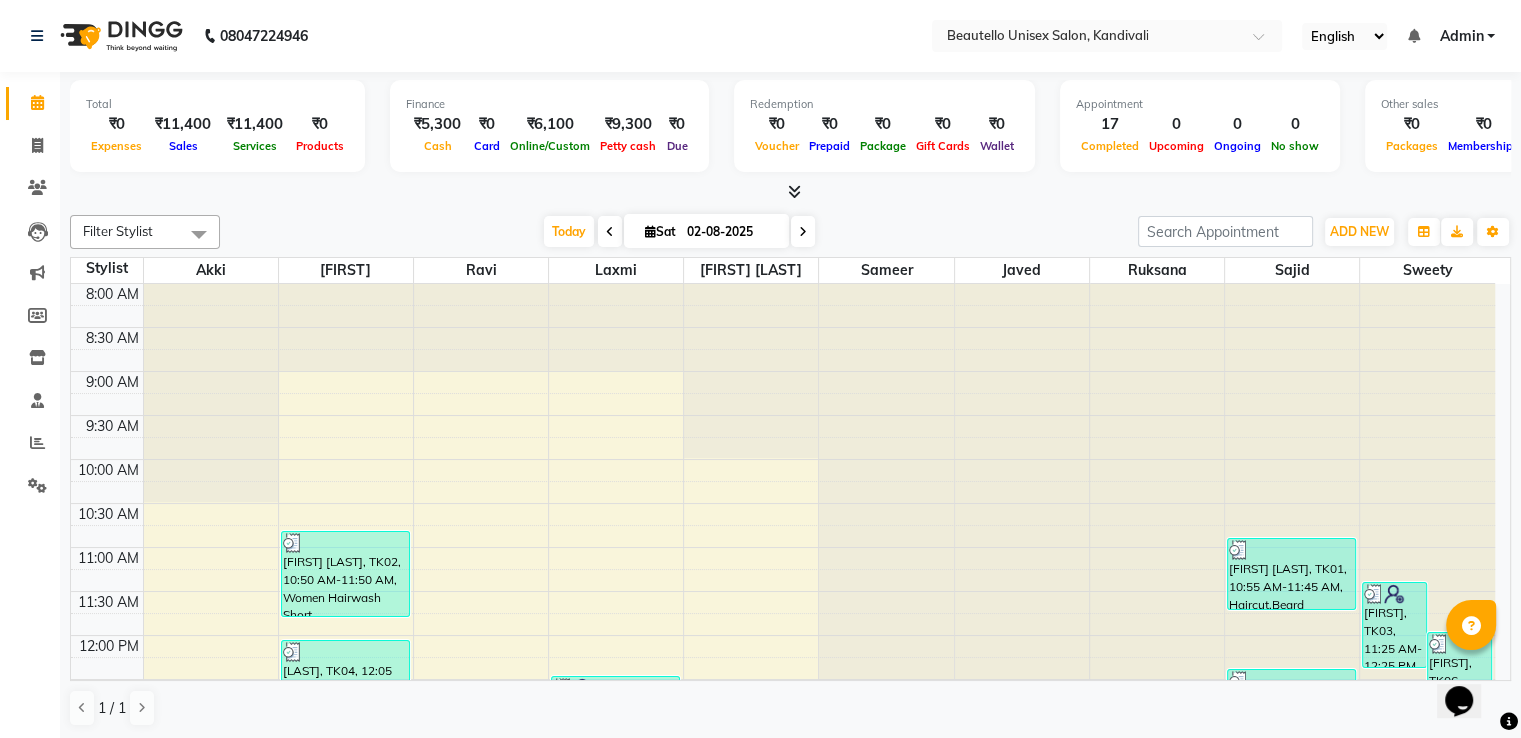 click at bounding box center (794, 191) 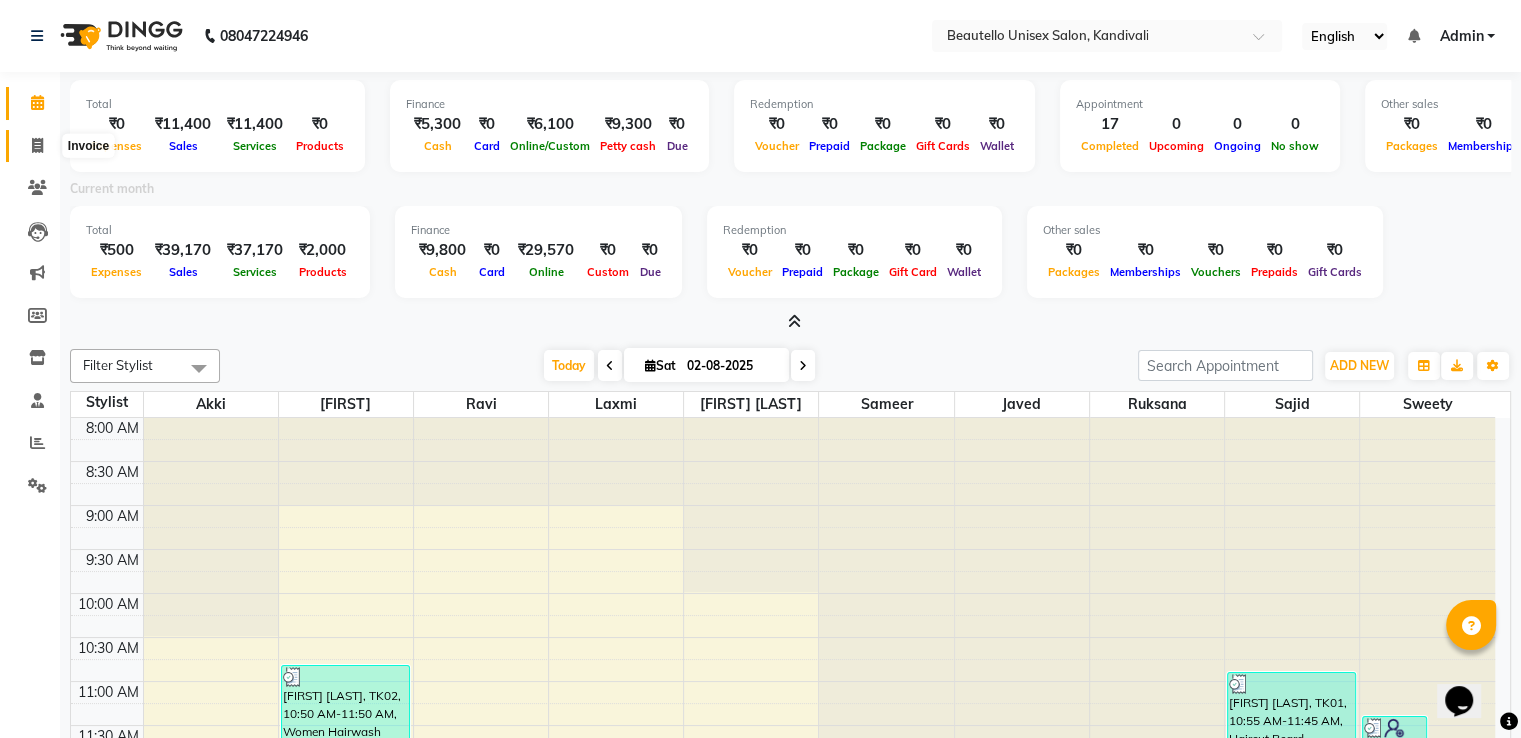 click 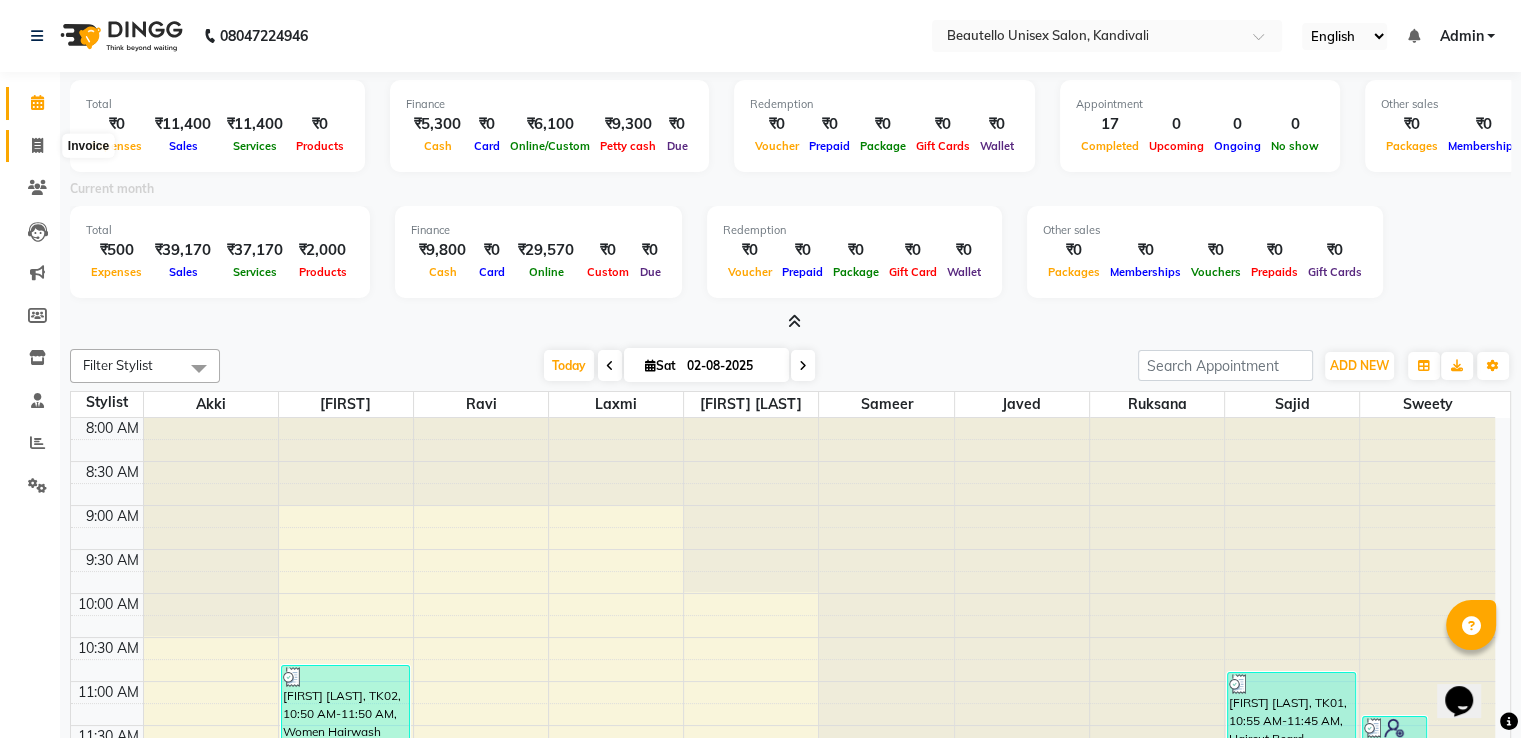 select on "5051" 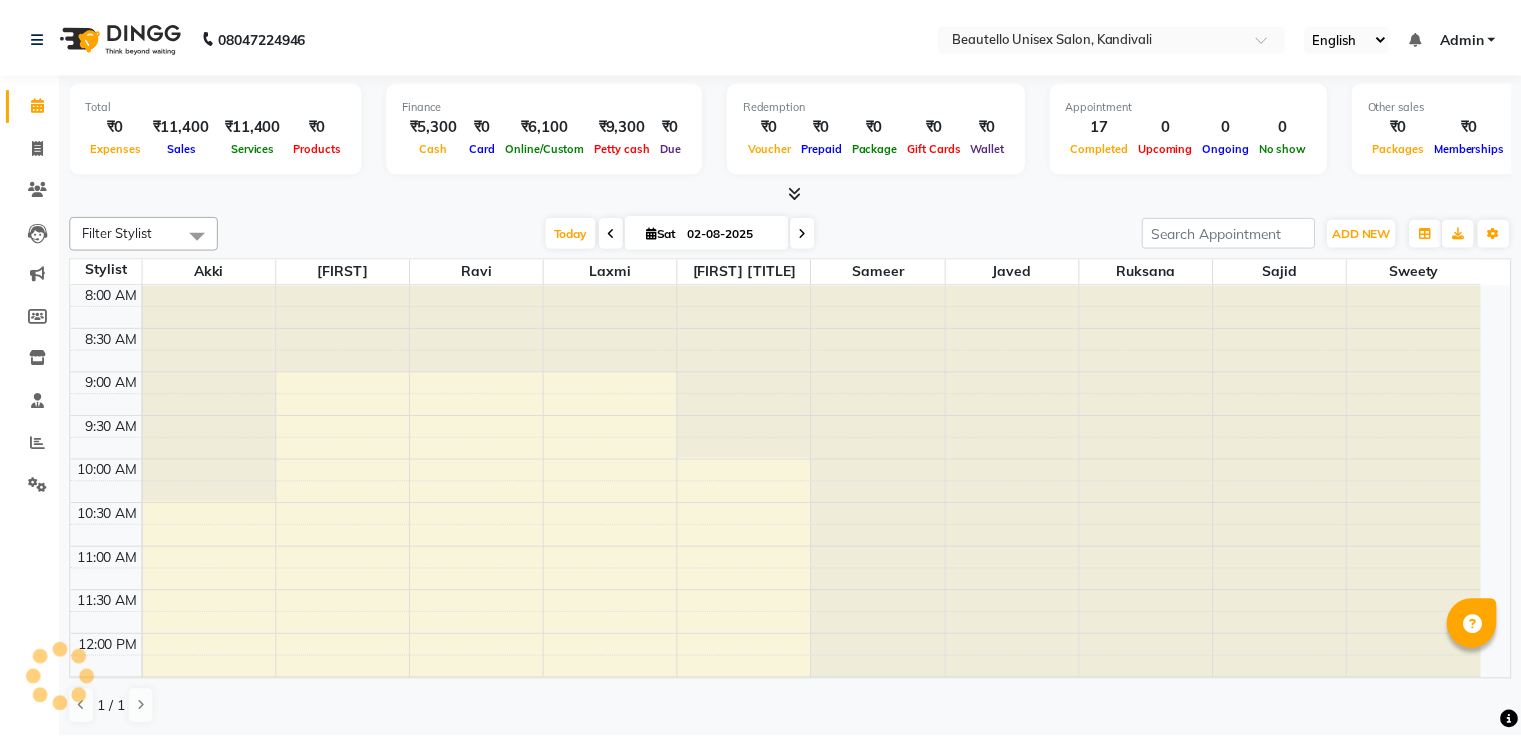 scroll, scrollTop: 0, scrollLeft: 0, axis: both 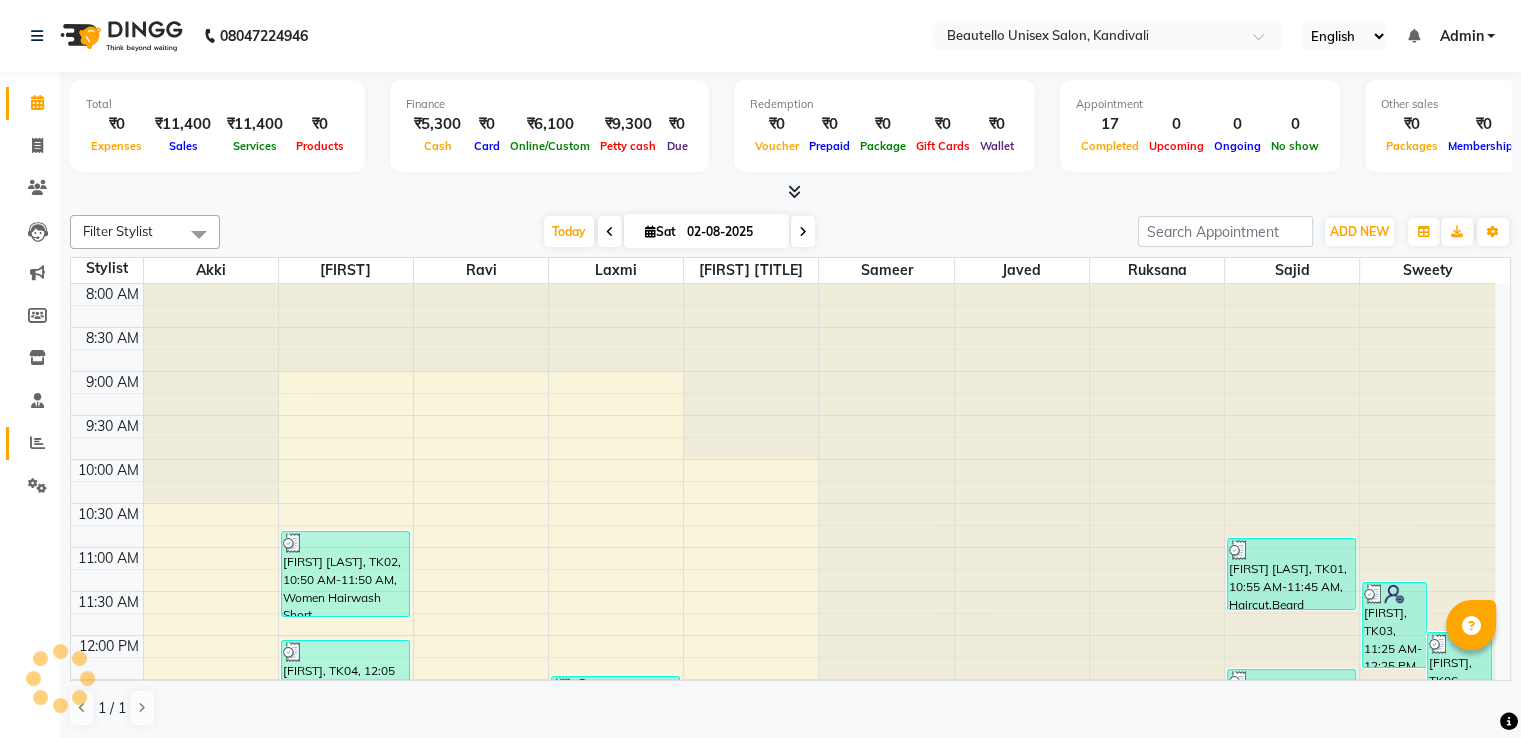 click 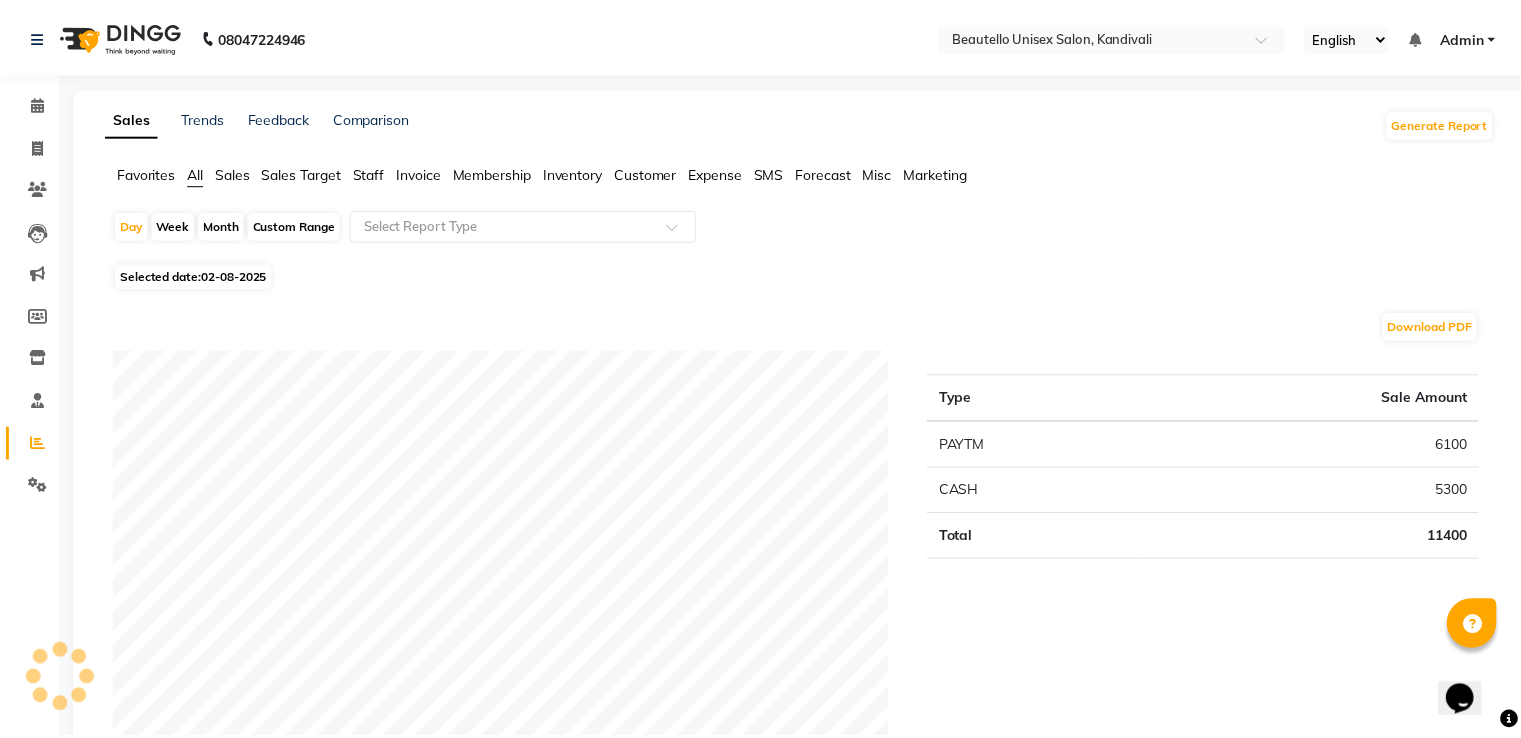 scroll, scrollTop: 0, scrollLeft: 0, axis: both 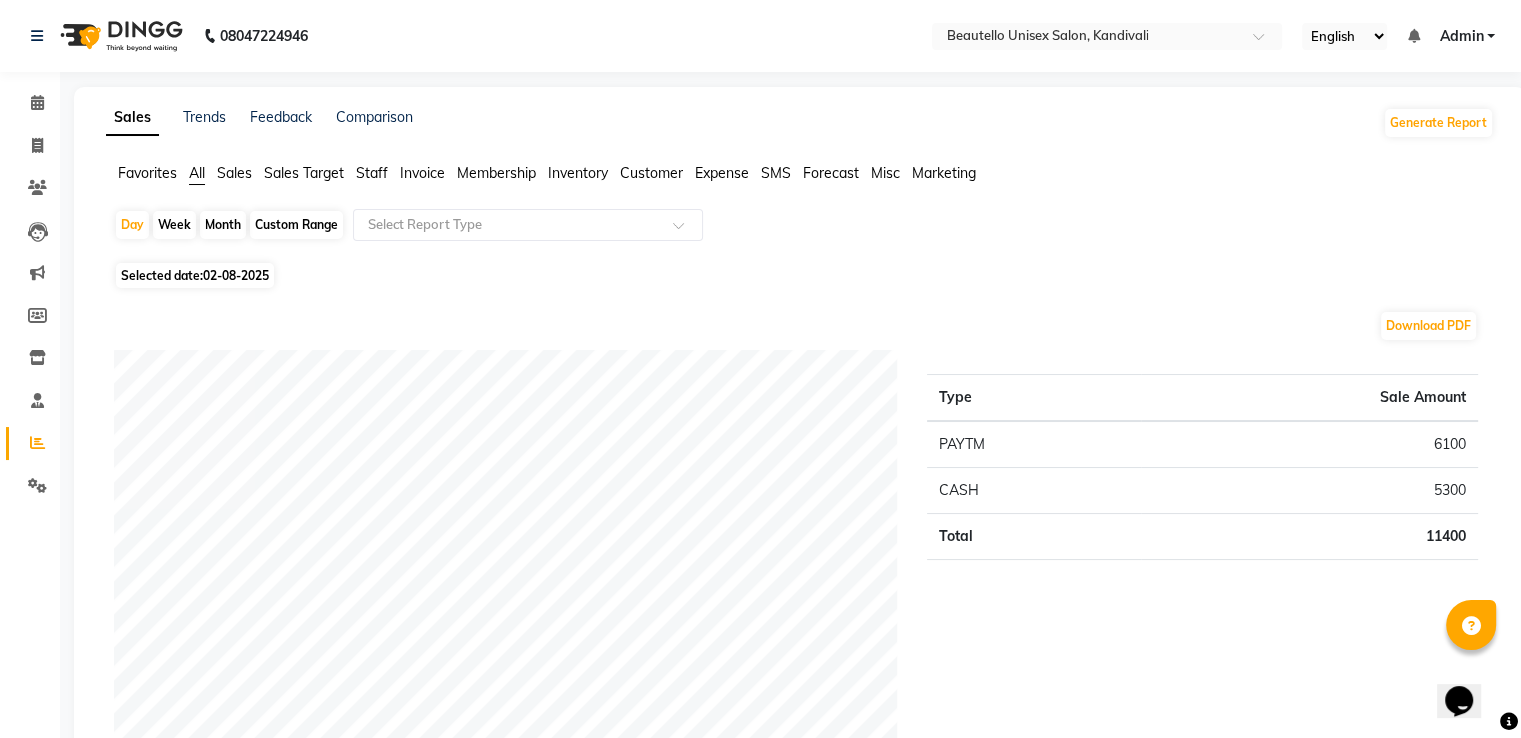 click on "Month" 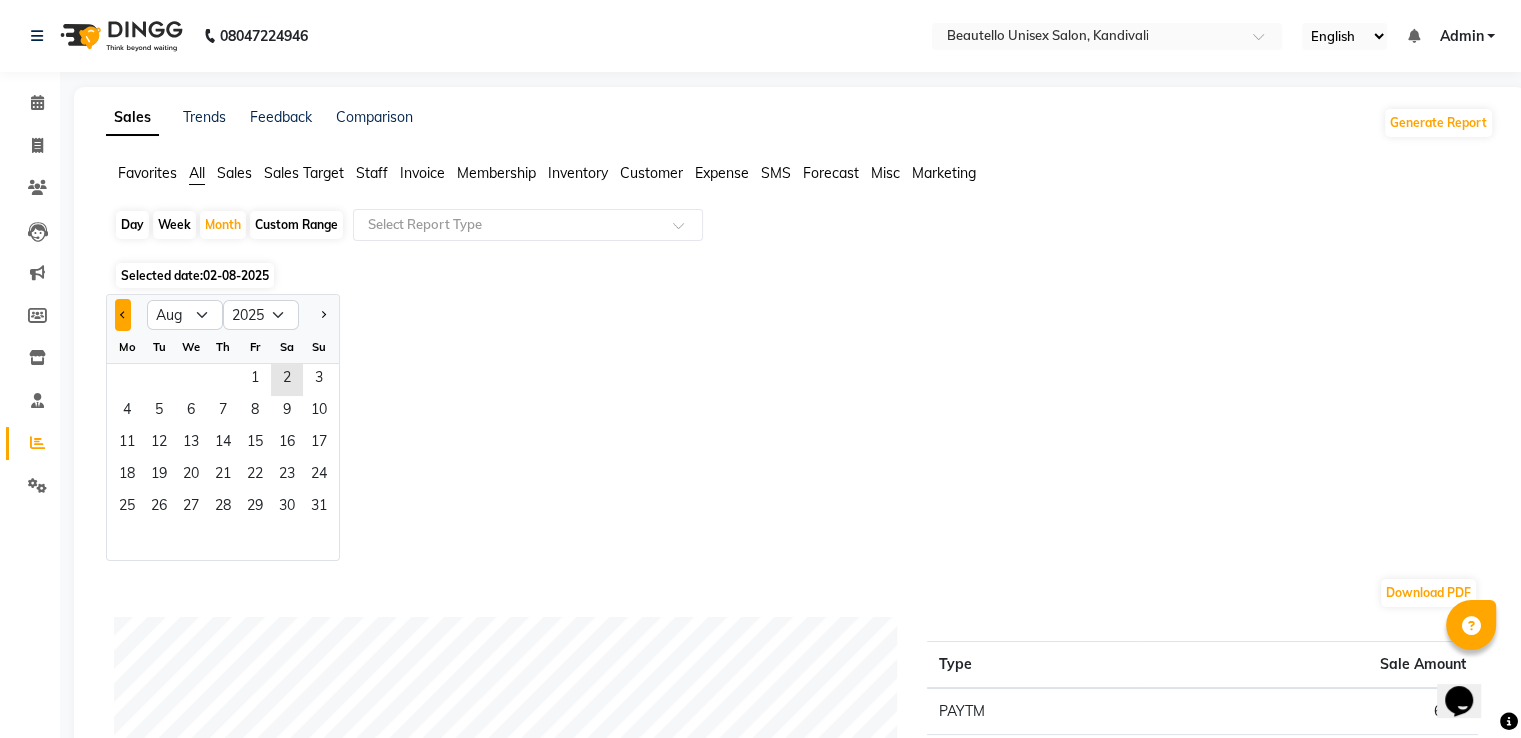 click 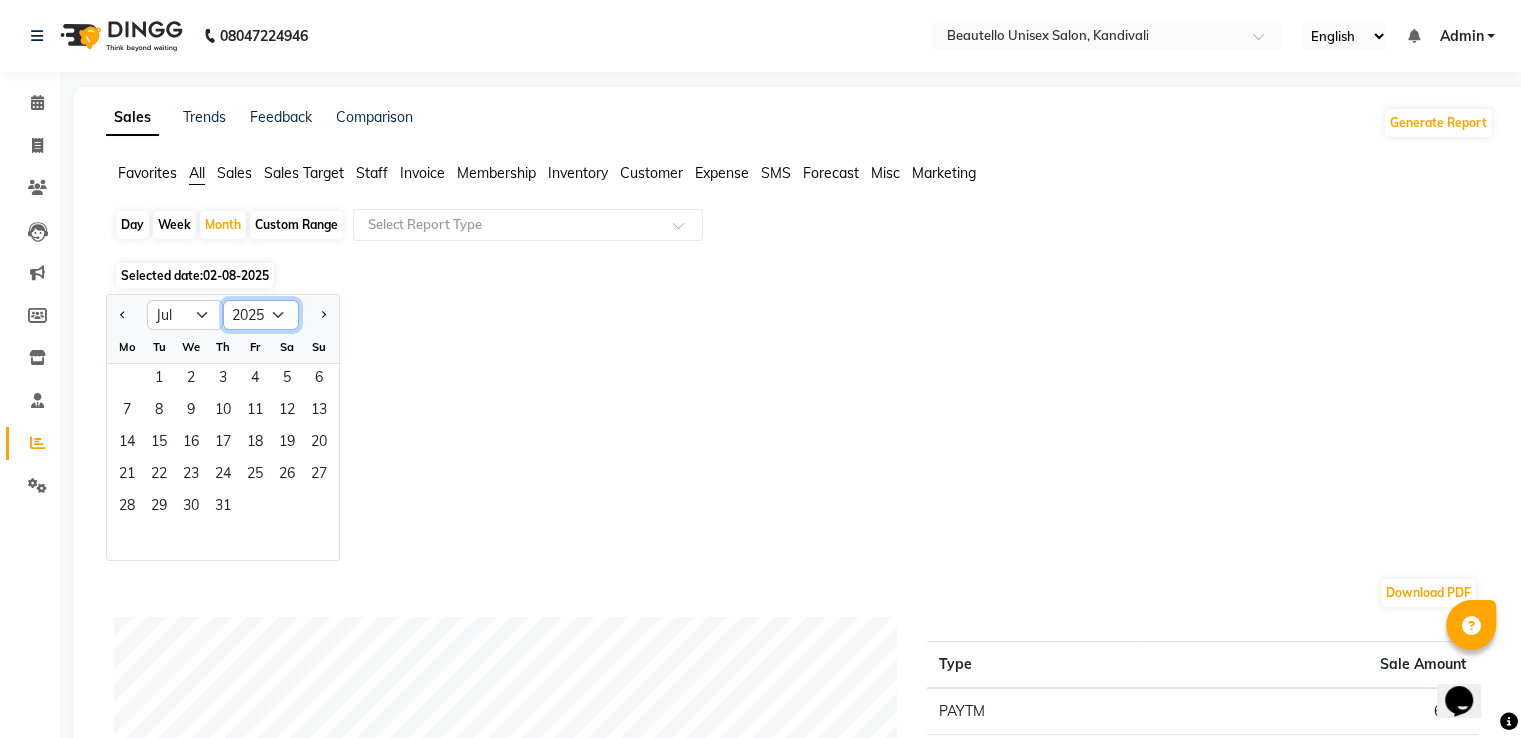 click on "2015 2016 2017 2018 2019 2020 2021 2022 2023 2024 2025 2026 2027 2028 2029 2030 2031 2032 2033 2034 2035" 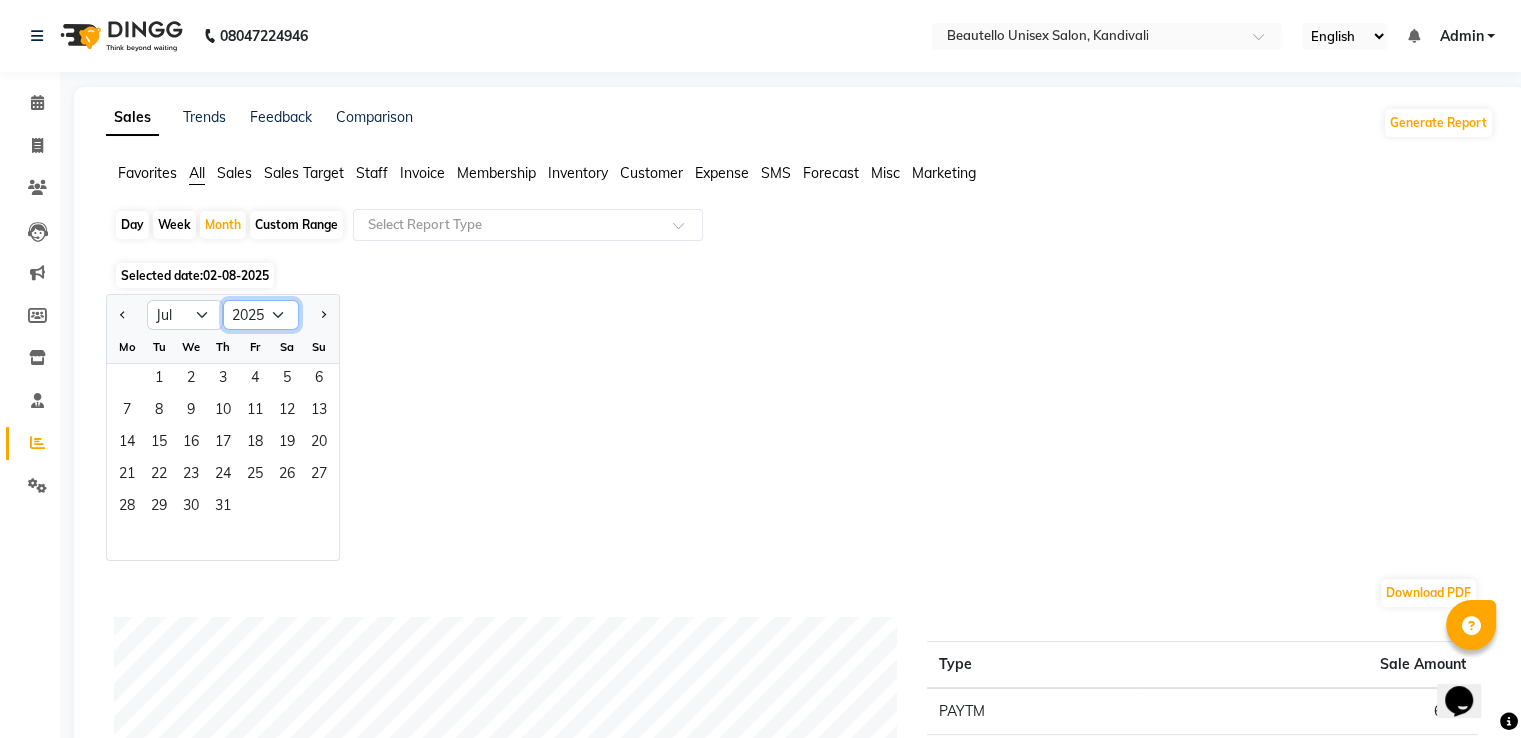 select on "2024" 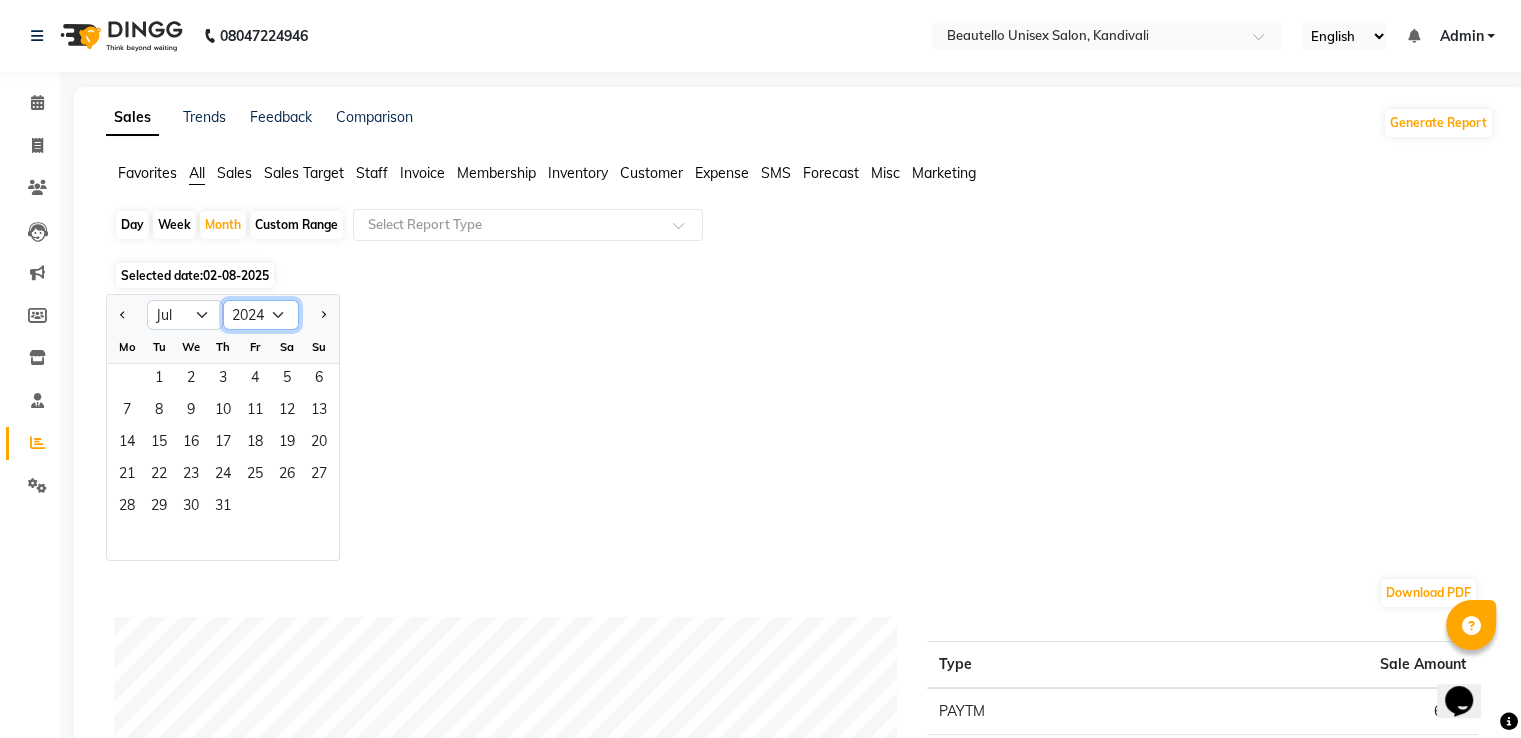 click on "2015 2016 2017 2018 2019 2020 2021 2022 2023 2024 2025 2026 2027 2028 2029 2030 2031 2032 2033 2034 2035" 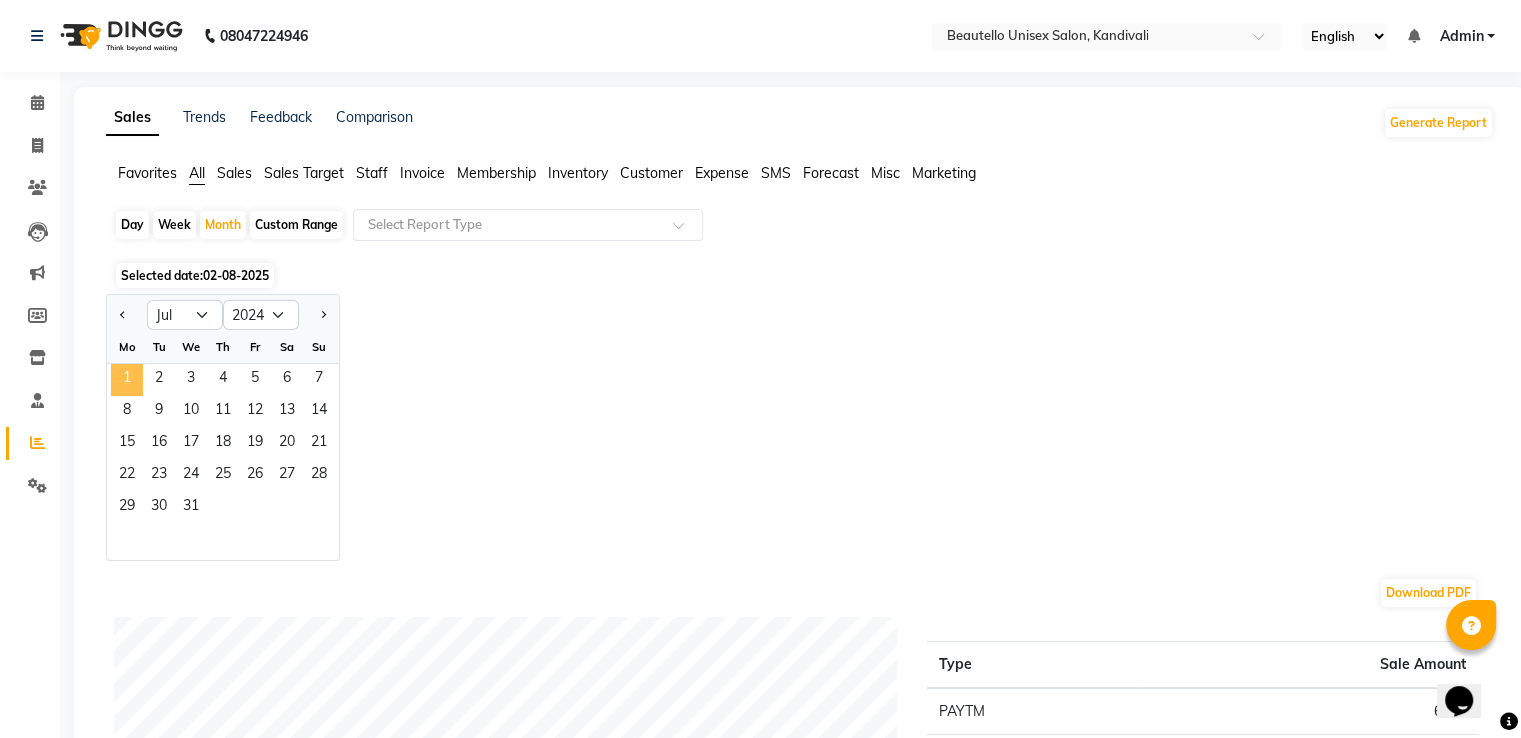 click on "1" 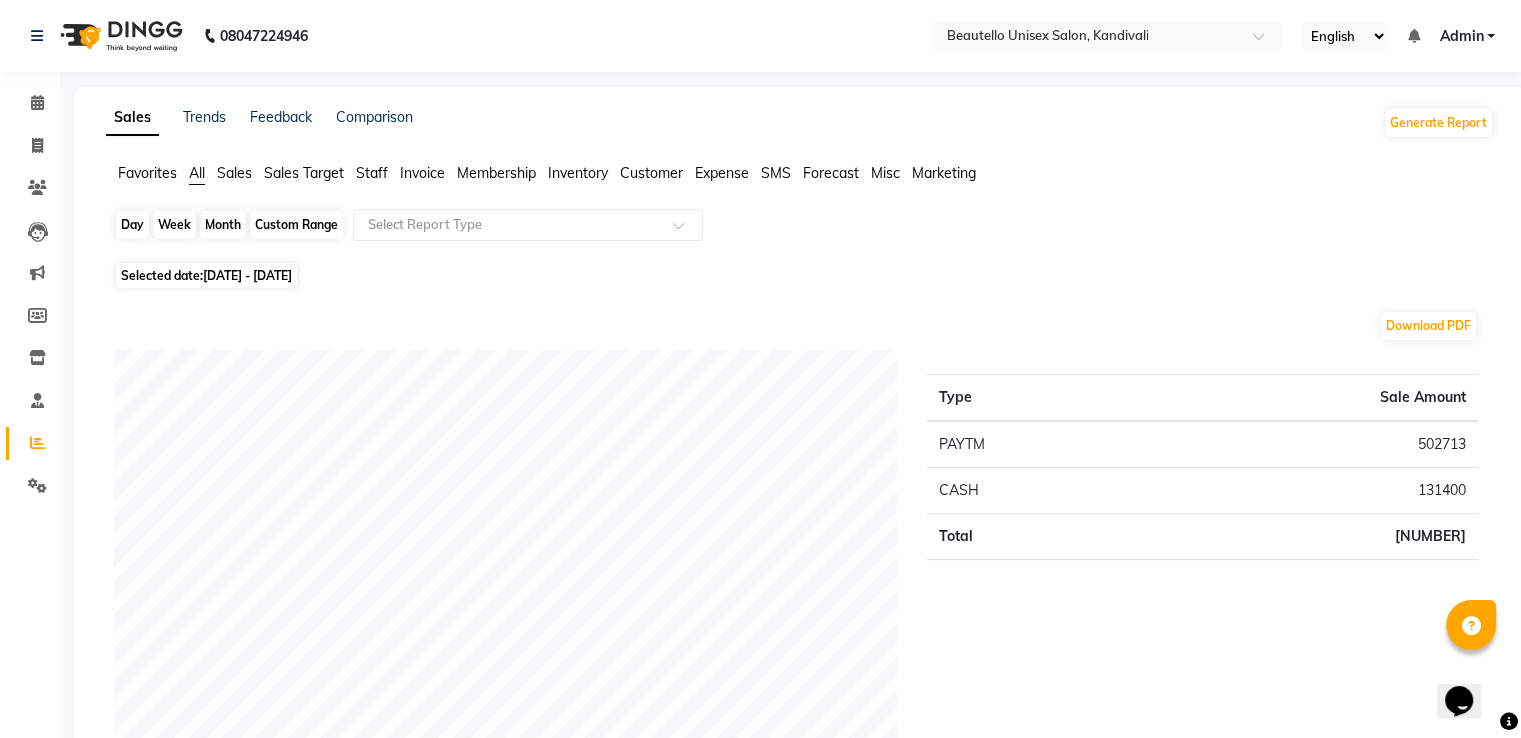 click on "Month" 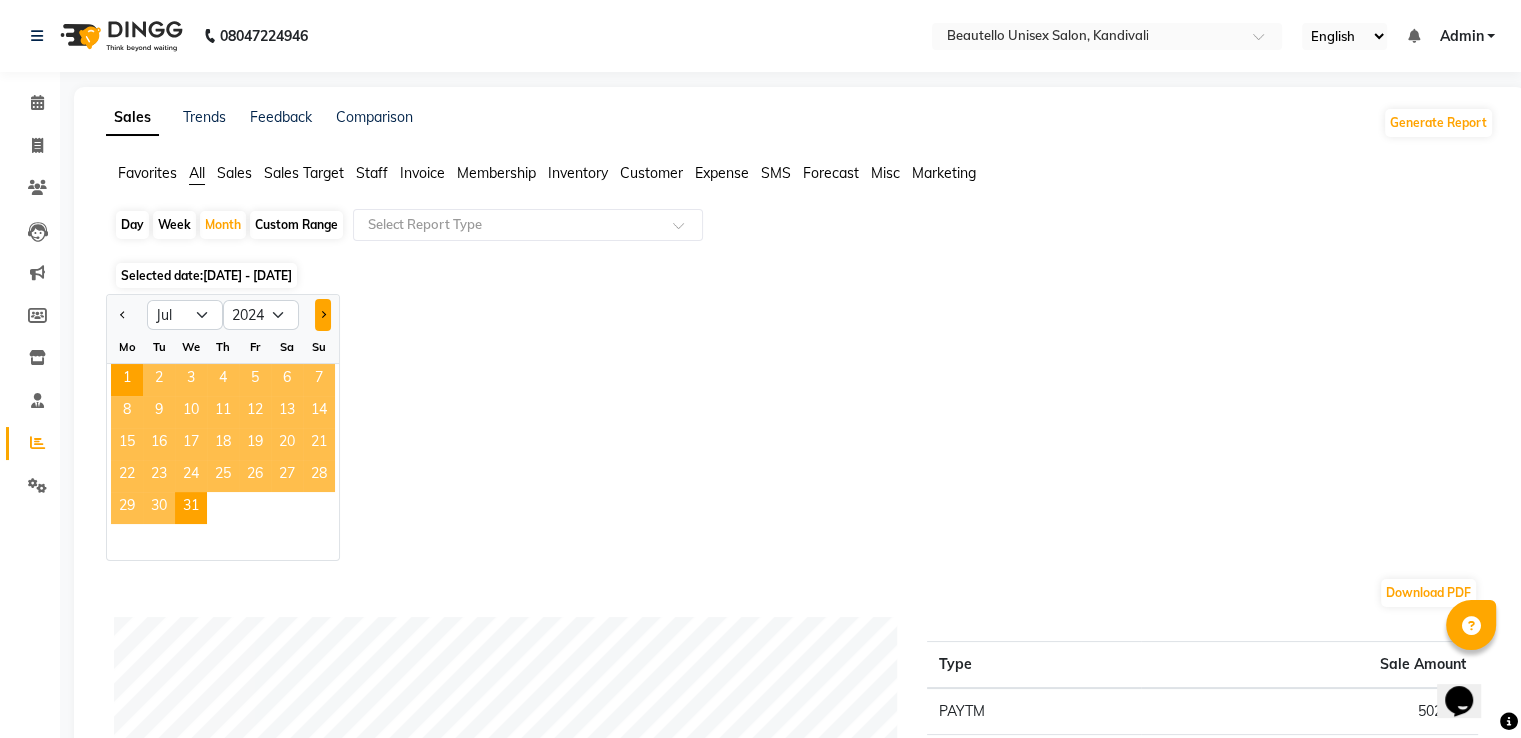 click 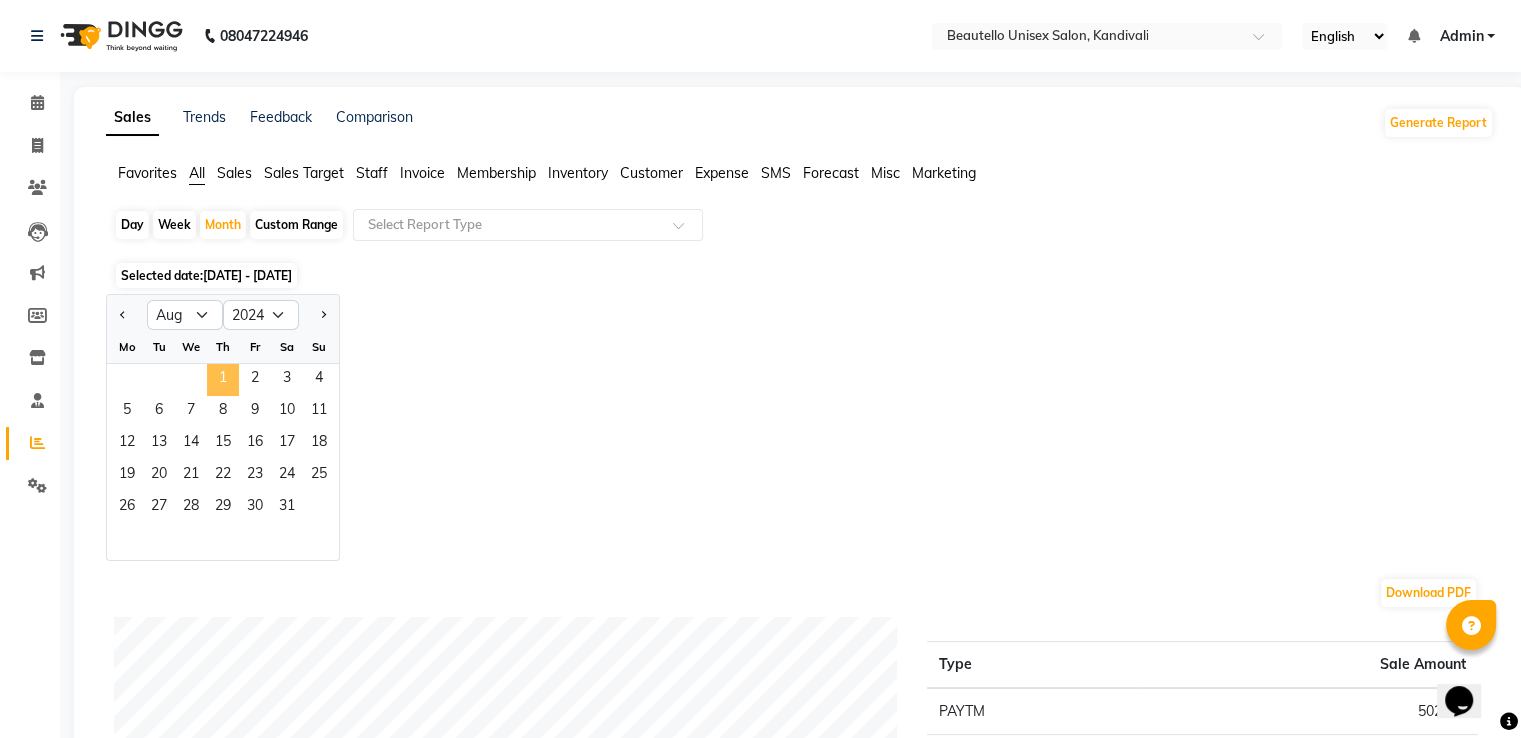 click on "1" 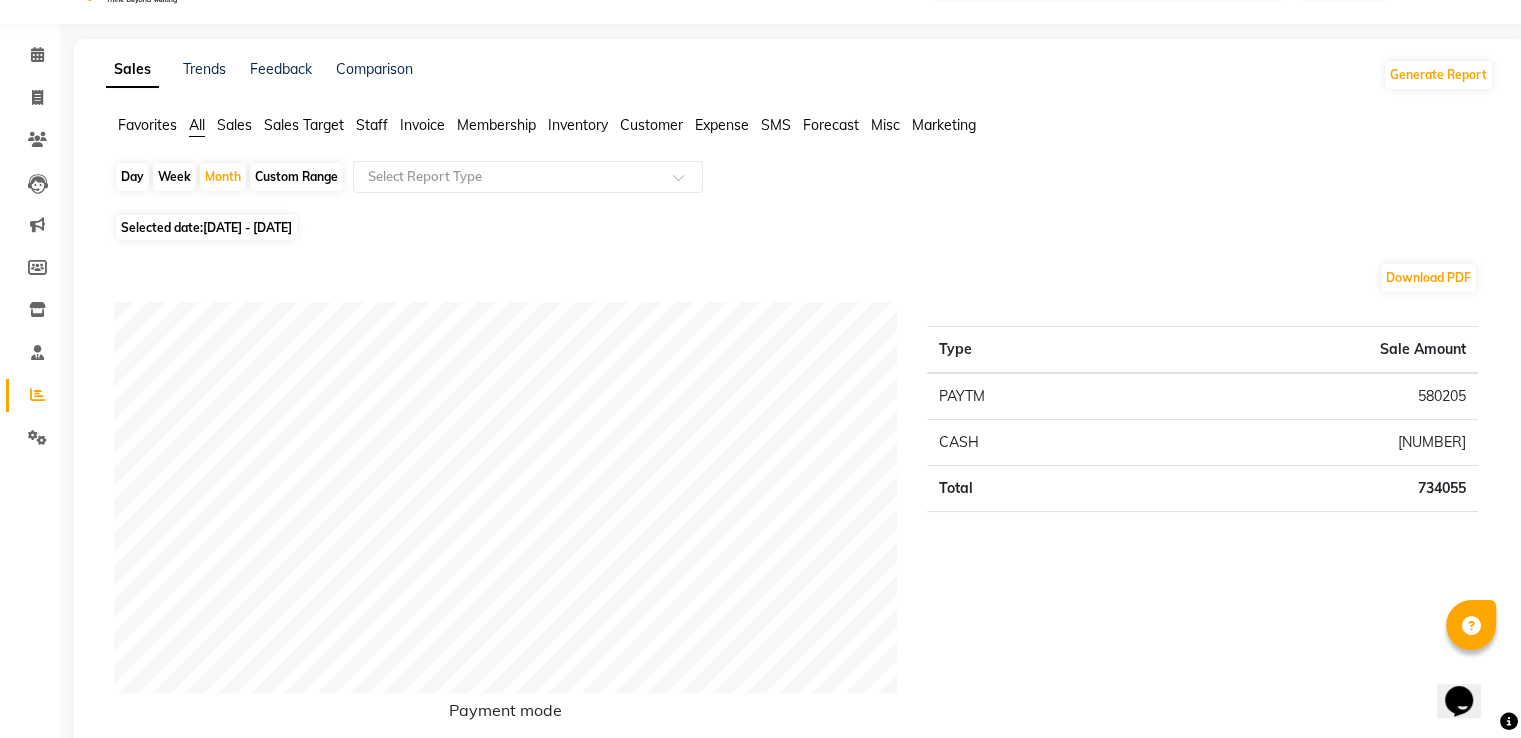 scroll, scrollTop: 38, scrollLeft: 0, axis: vertical 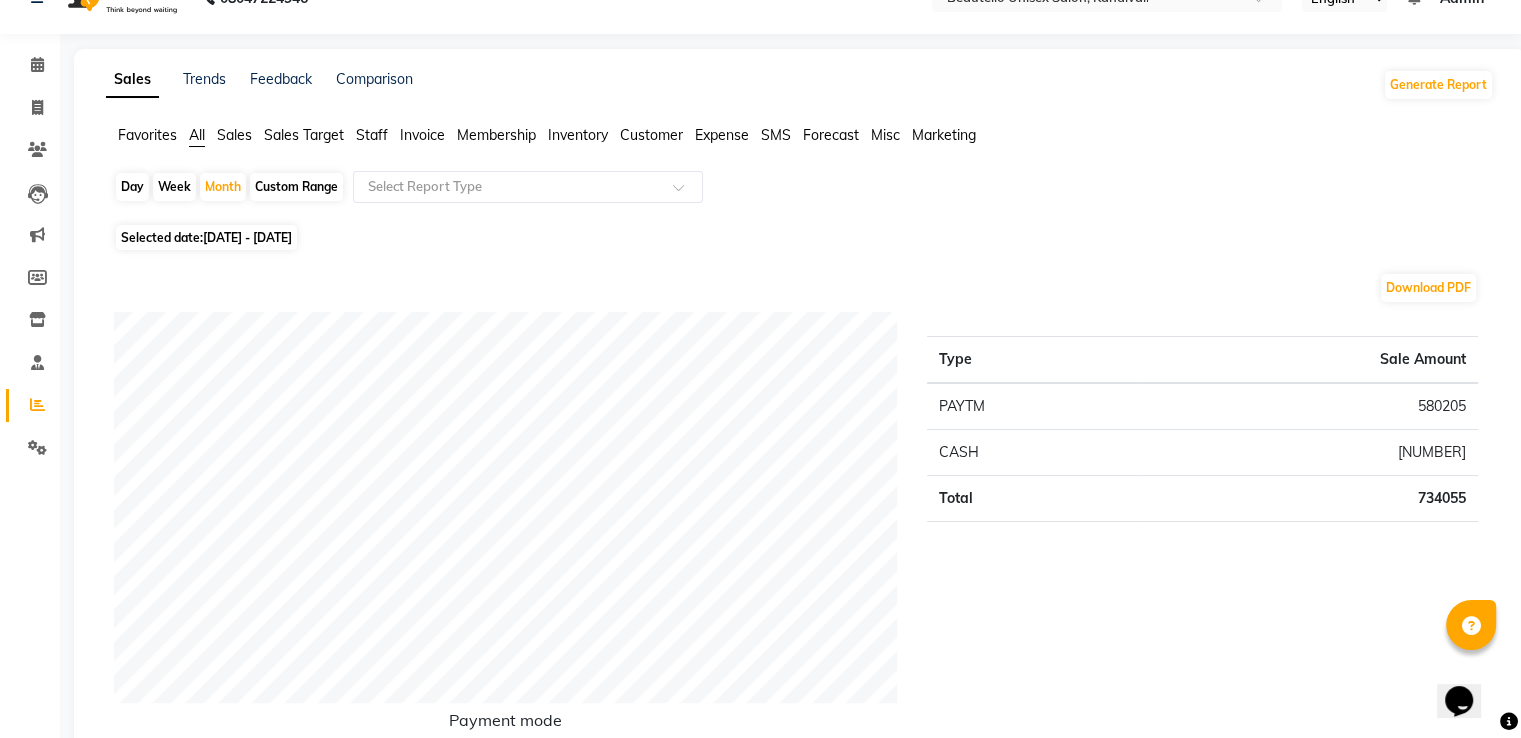 click on "01-08-2024 - 31-08-2024" 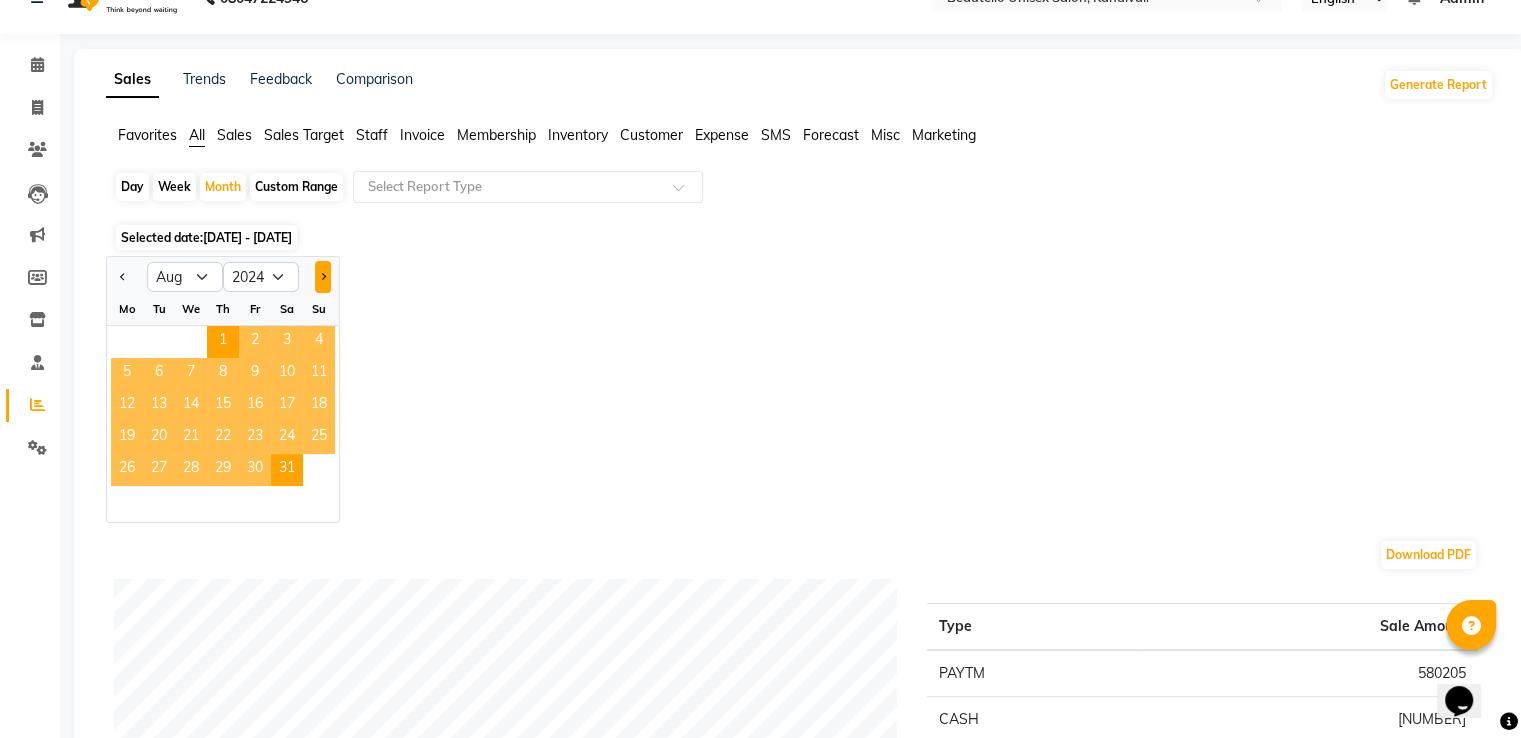 click 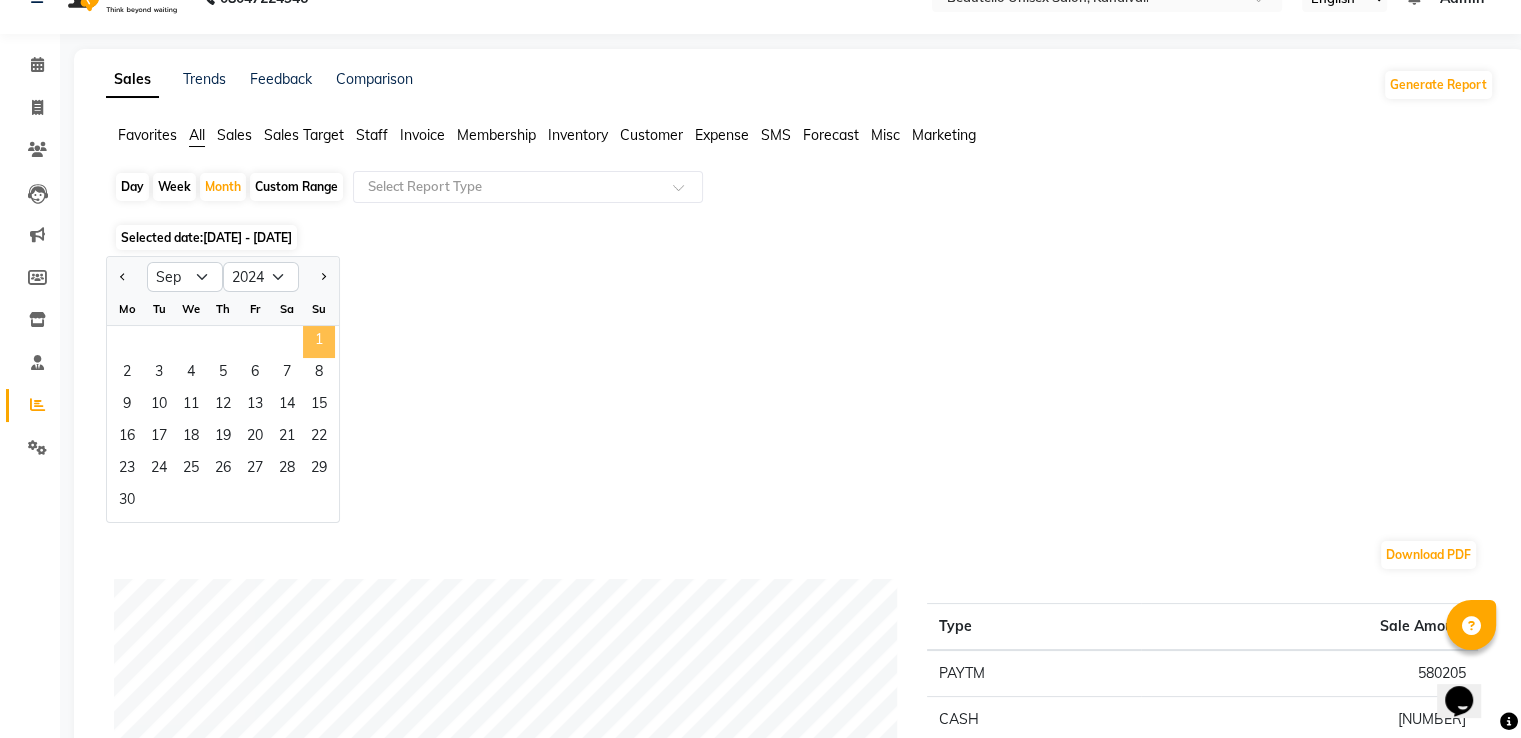 click on "1" 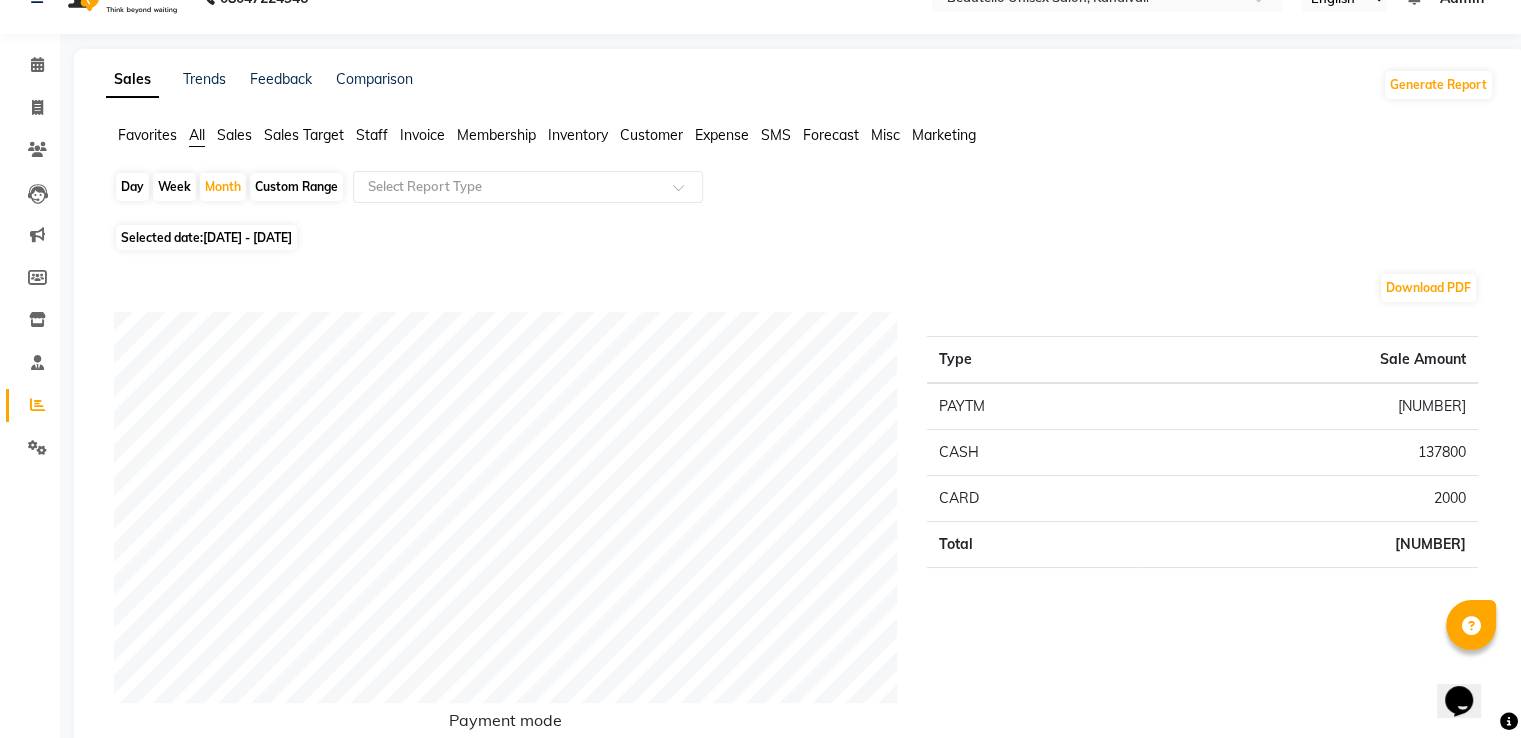 click on "01-09-2024 - 30-09-2024" 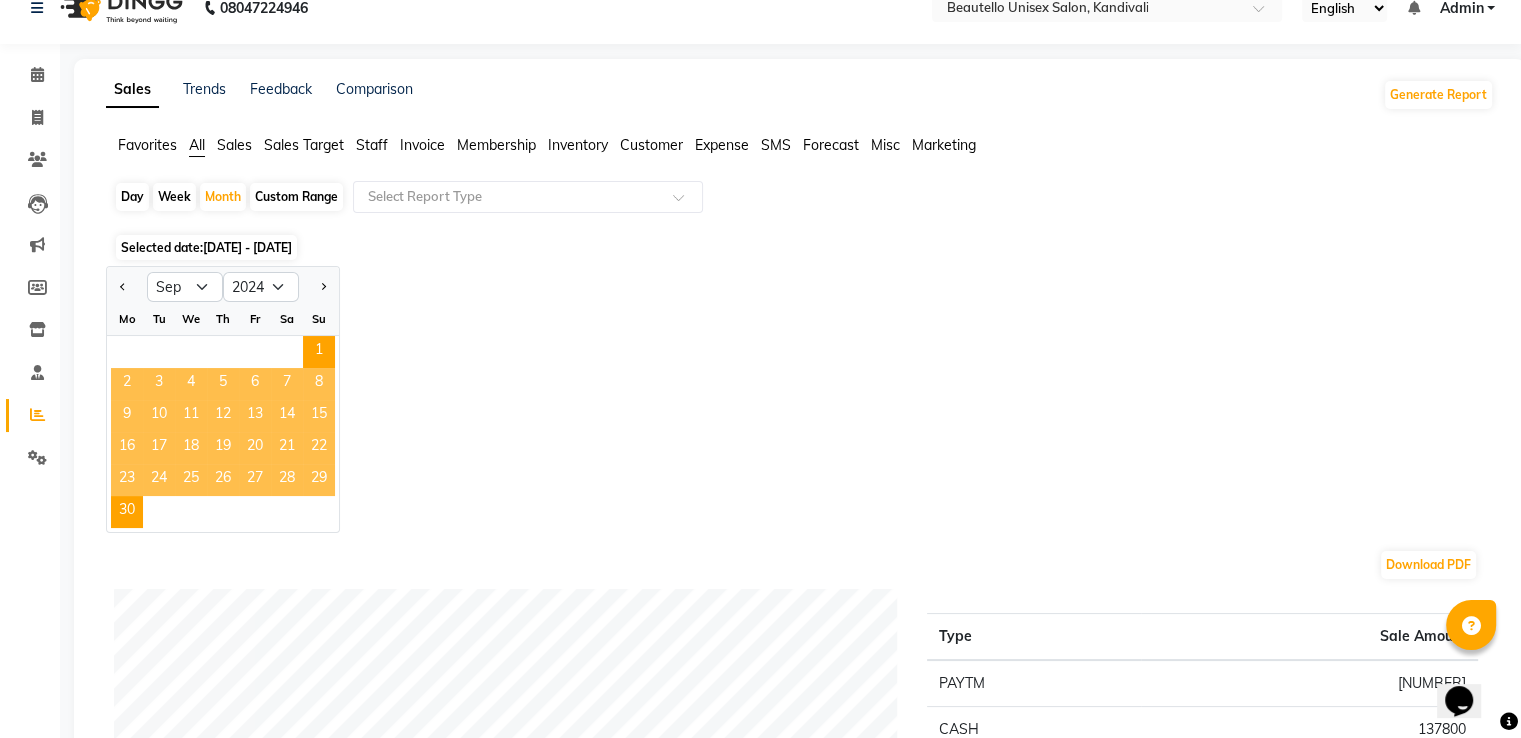 scroll, scrollTop: 19, scrollLeft: 0, axis: vertical 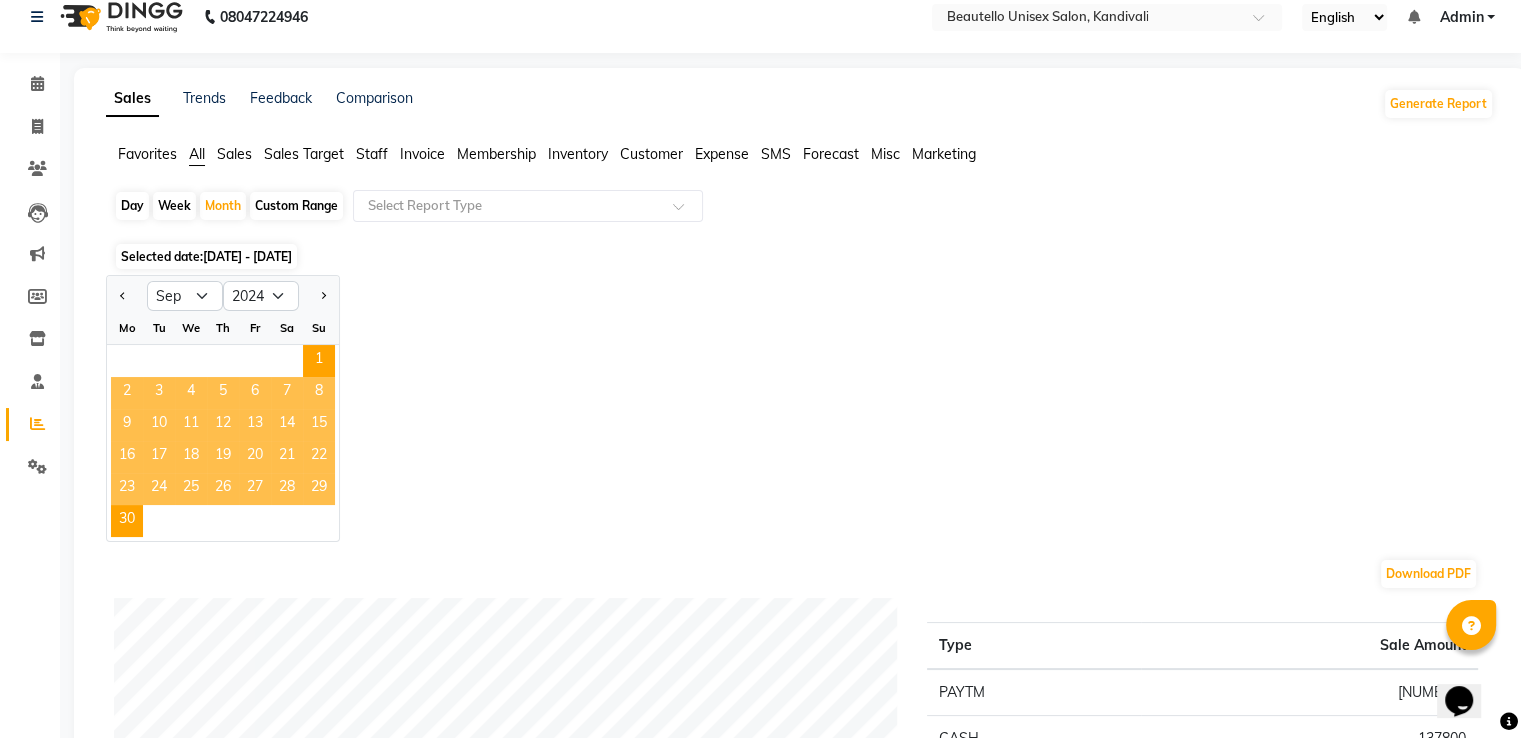 click 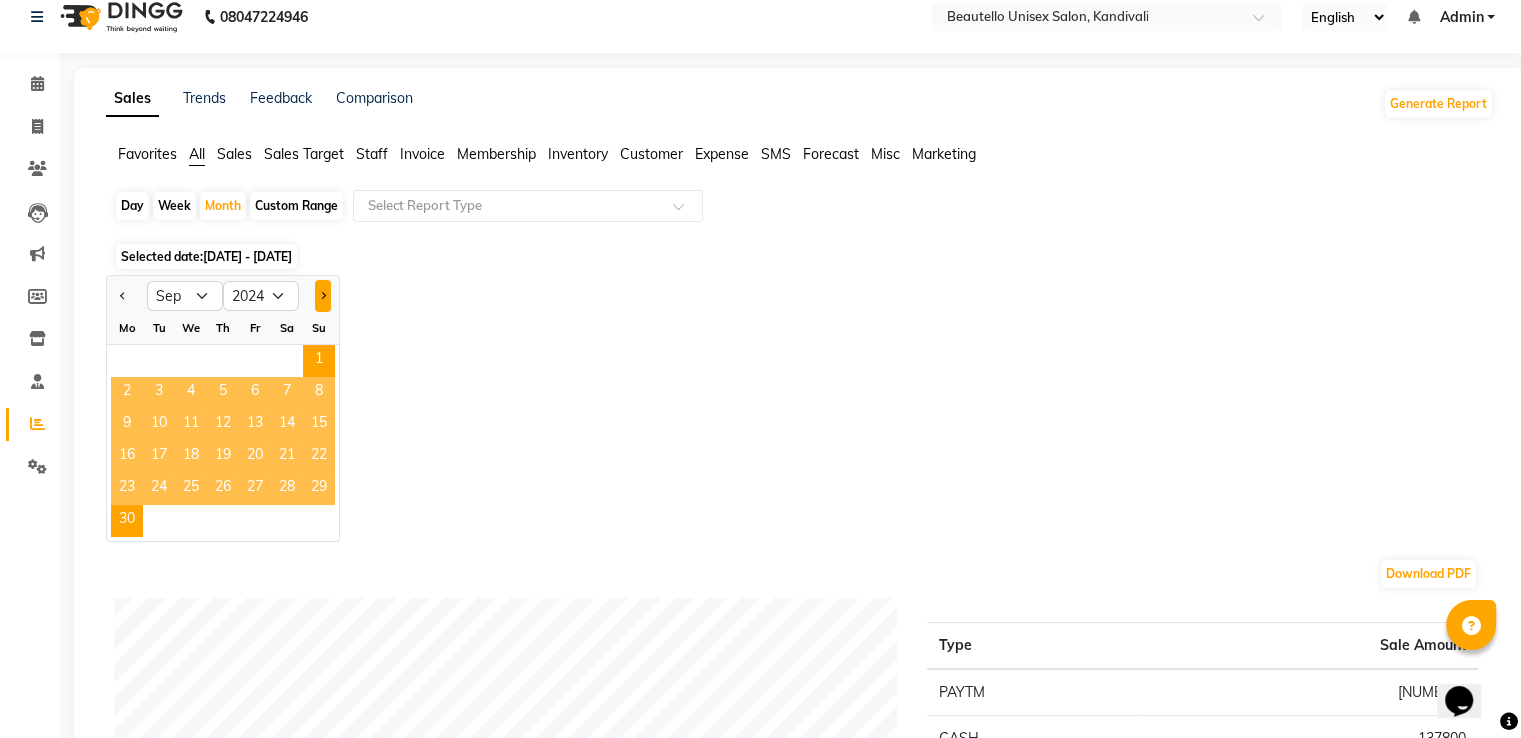click 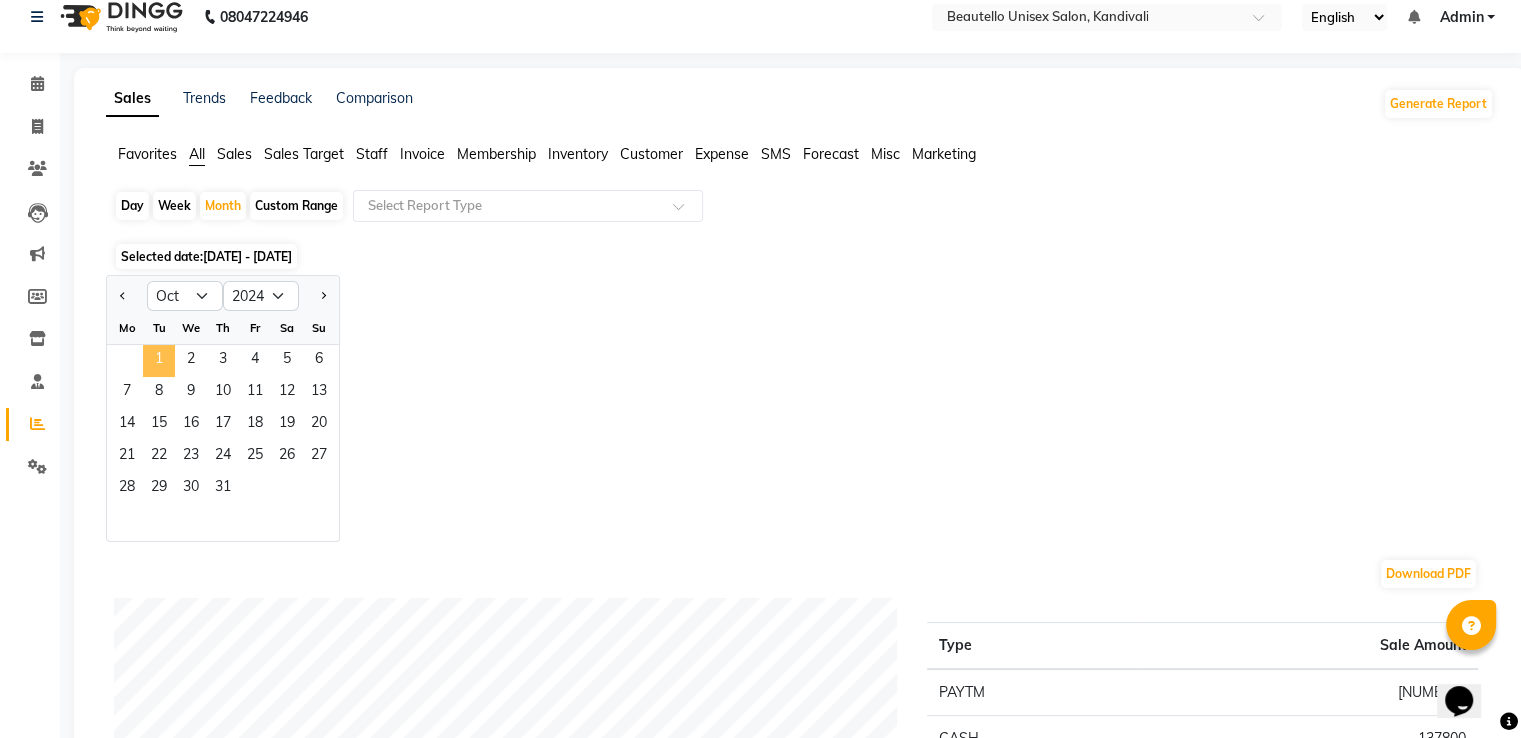 click on "1" 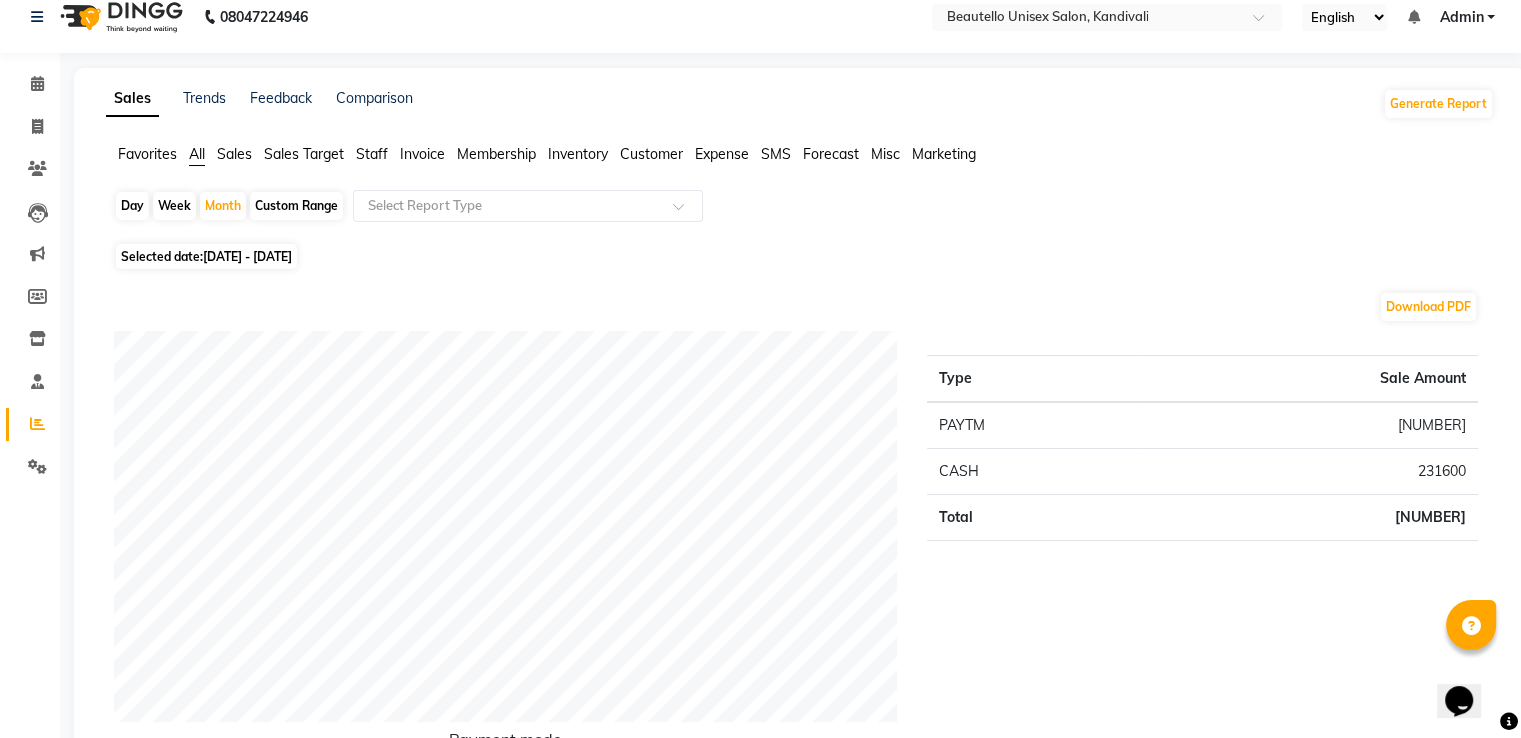 click on "01-10-2024 - 31-10-2024" 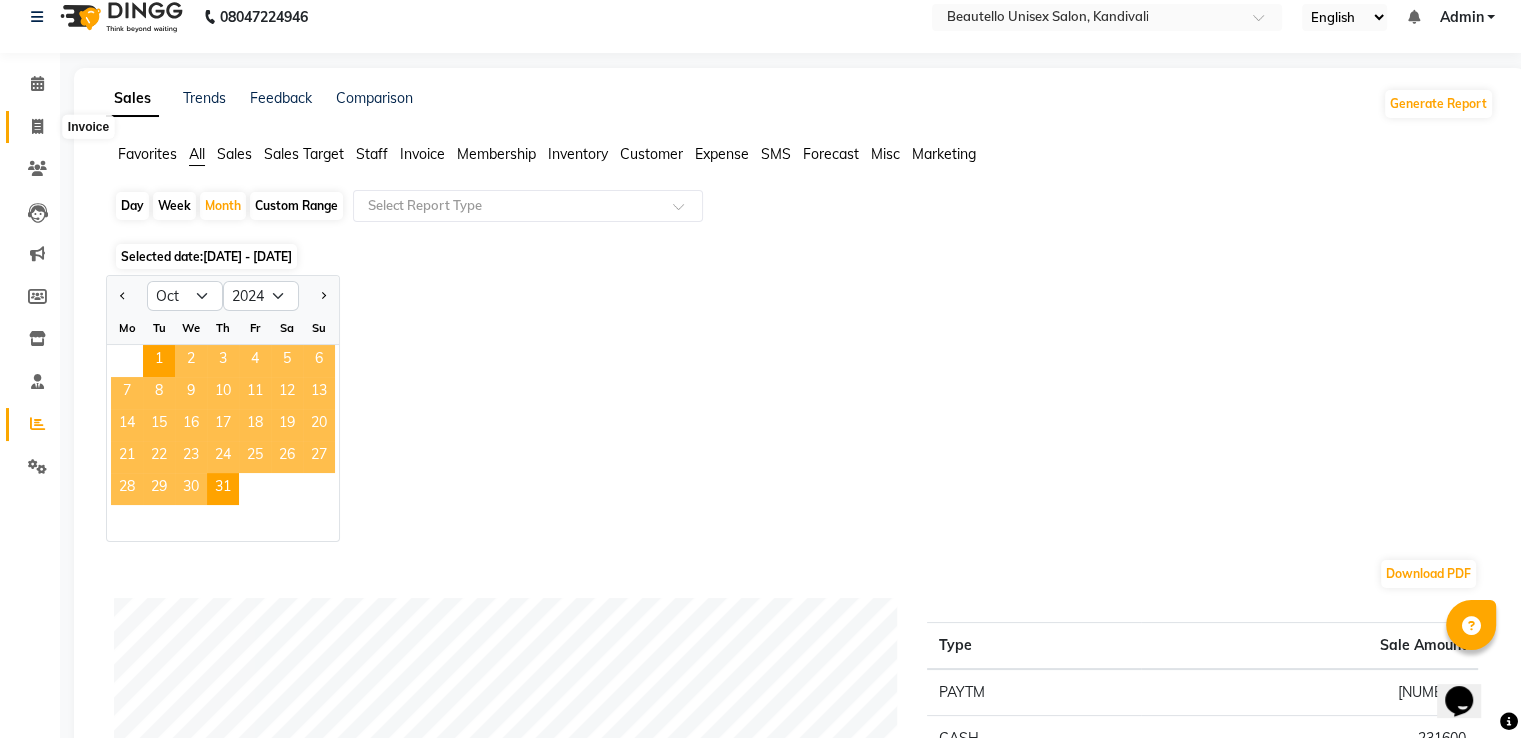 click 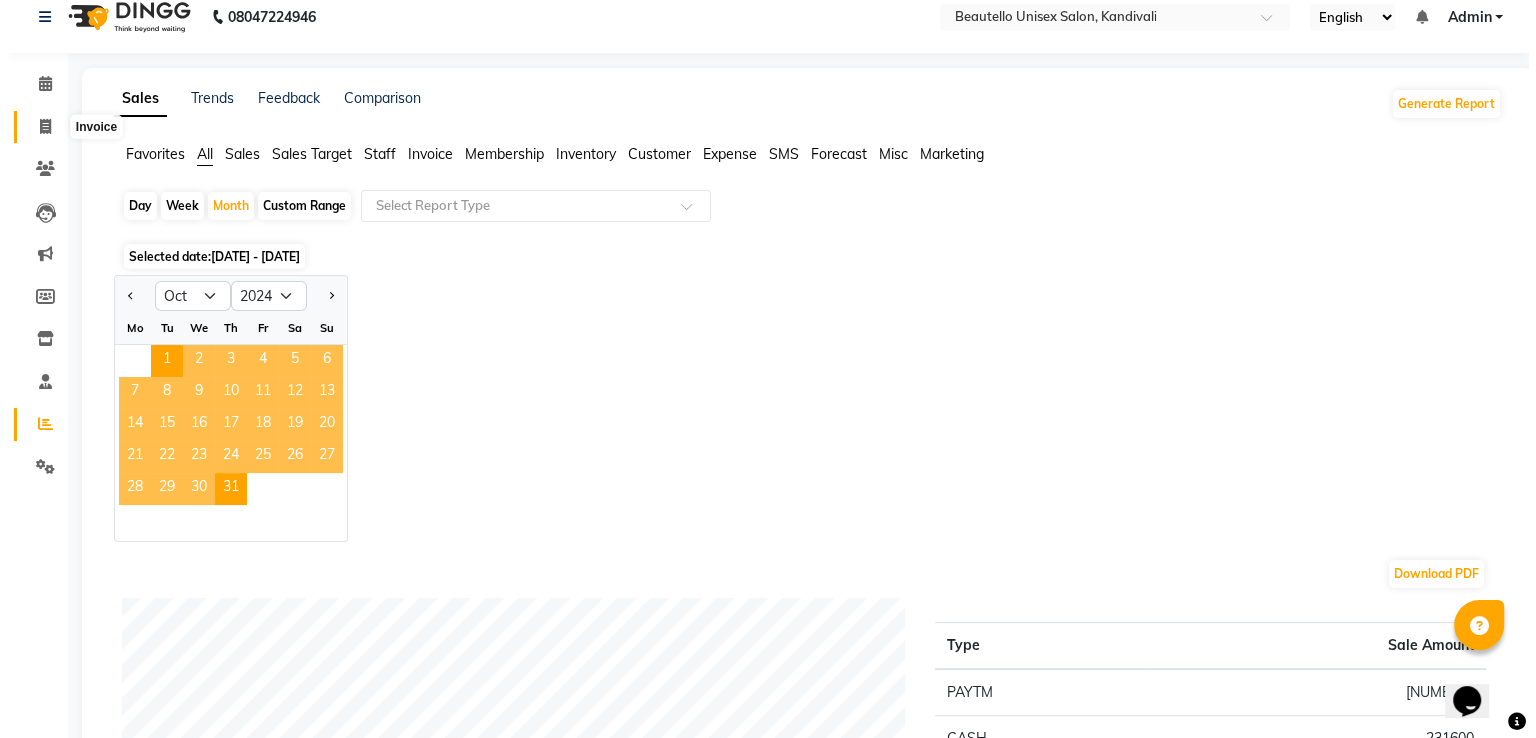 scroll, scrollTop: 0, scrollLeft: 0, axis: both 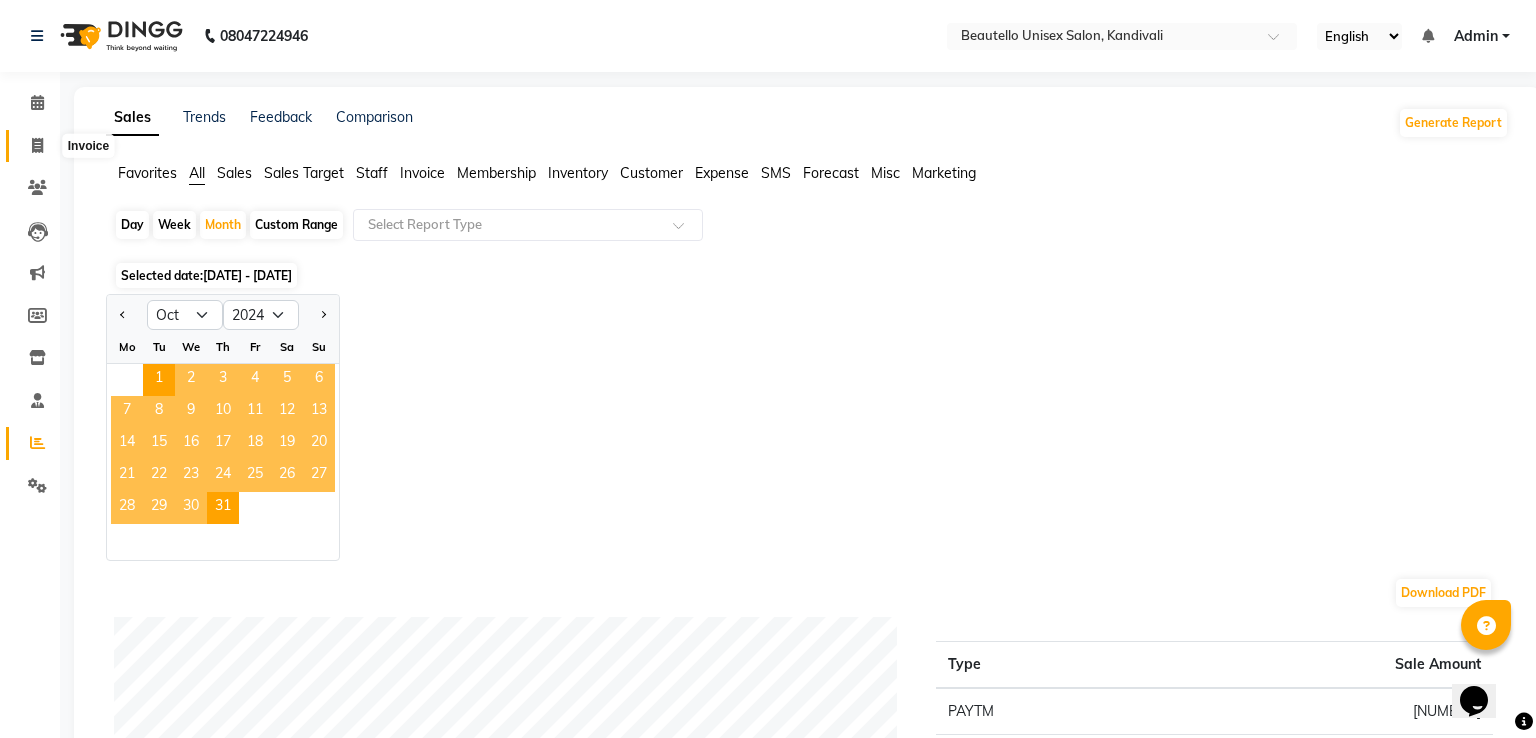 select on "5051" 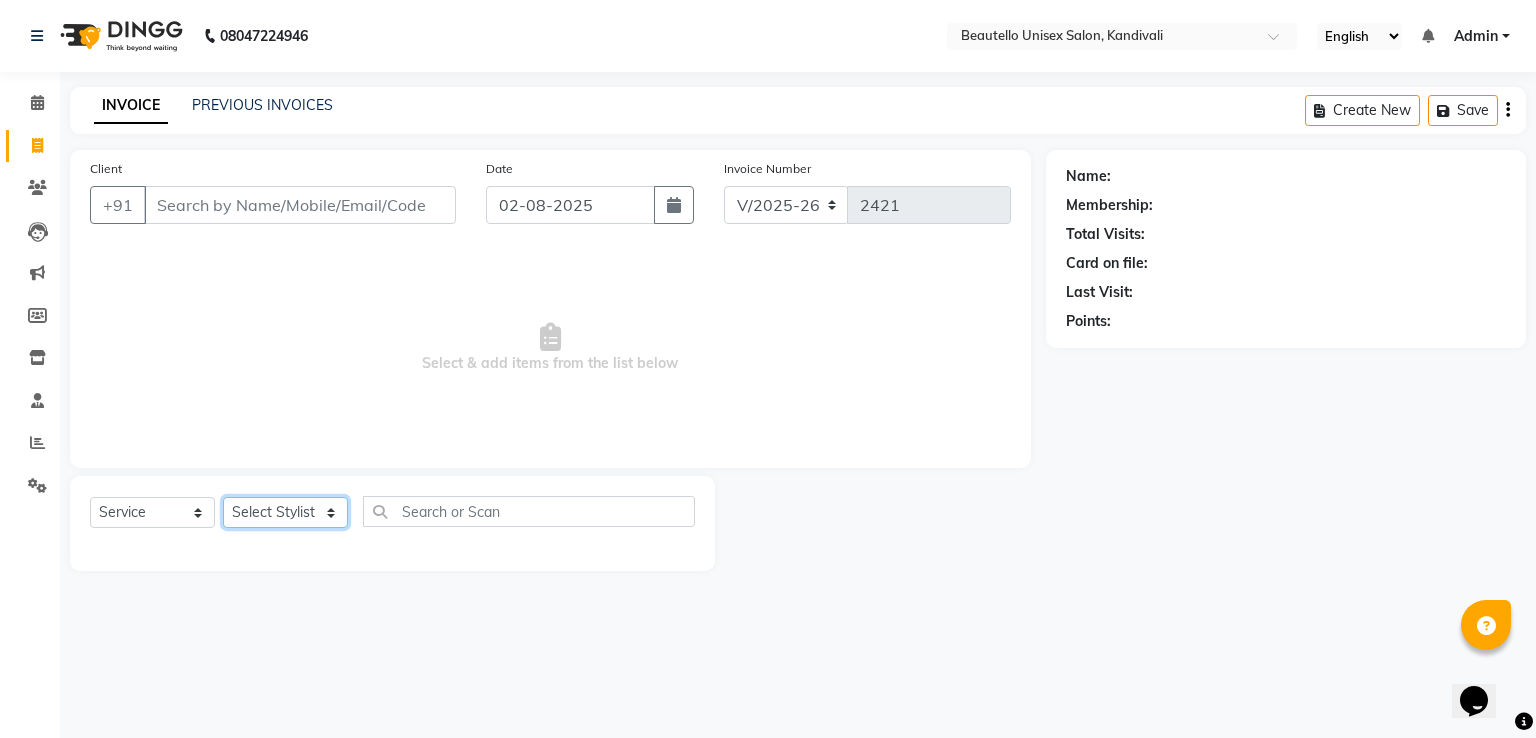 click on "Select Stylist  [FIRST]  [FIRST]   [FIRST]  [FIRST]    [FIRST]   [FIRST]  [FIRST]   [FIRST]    [FIRST] Mam   [FIRST]  Men Head Massage 30 Min  x Women Haircut Fringe Women Haircut Girls (Below 12 Years/Undergraduates - Below 20 Years) Women Haircut Special (Defence Personnel/ Medical Staff/Senior Citizens) Women Haircut By Senior Stylist / Top Stylist Women Haircut By Expert Women Hairwash Classic Women Hairwash Short Women Hairwash Medium Women Hairwash Long Women Hairwash Luxury Short Women Hairwash Luxury Medium Women Hairwash Luxury Long Women Hairwash Pre-Wash Before Colour Services Women Pin Up(Open Styles) Women Hair Up (Bun/ Chignon/ Pony/ French Roll/ Modulated Styles) Women Blow Dry Short Women Blow Dry Medium Women Blow Dry Long Women Ironing / Tongs / Hot Rollers Short Women Ironing / Tongs / Hot Rollers Medium Women Ironing / Tongs / Hot Rollers Long Haircut  & Beard Haircut Beard Package Shampoo & Conditioner PLEX Women Colour Streak Majirel (Per Streak) Women Colour Streak Inoa (Per Streak) Women Highlights Short 1 0" 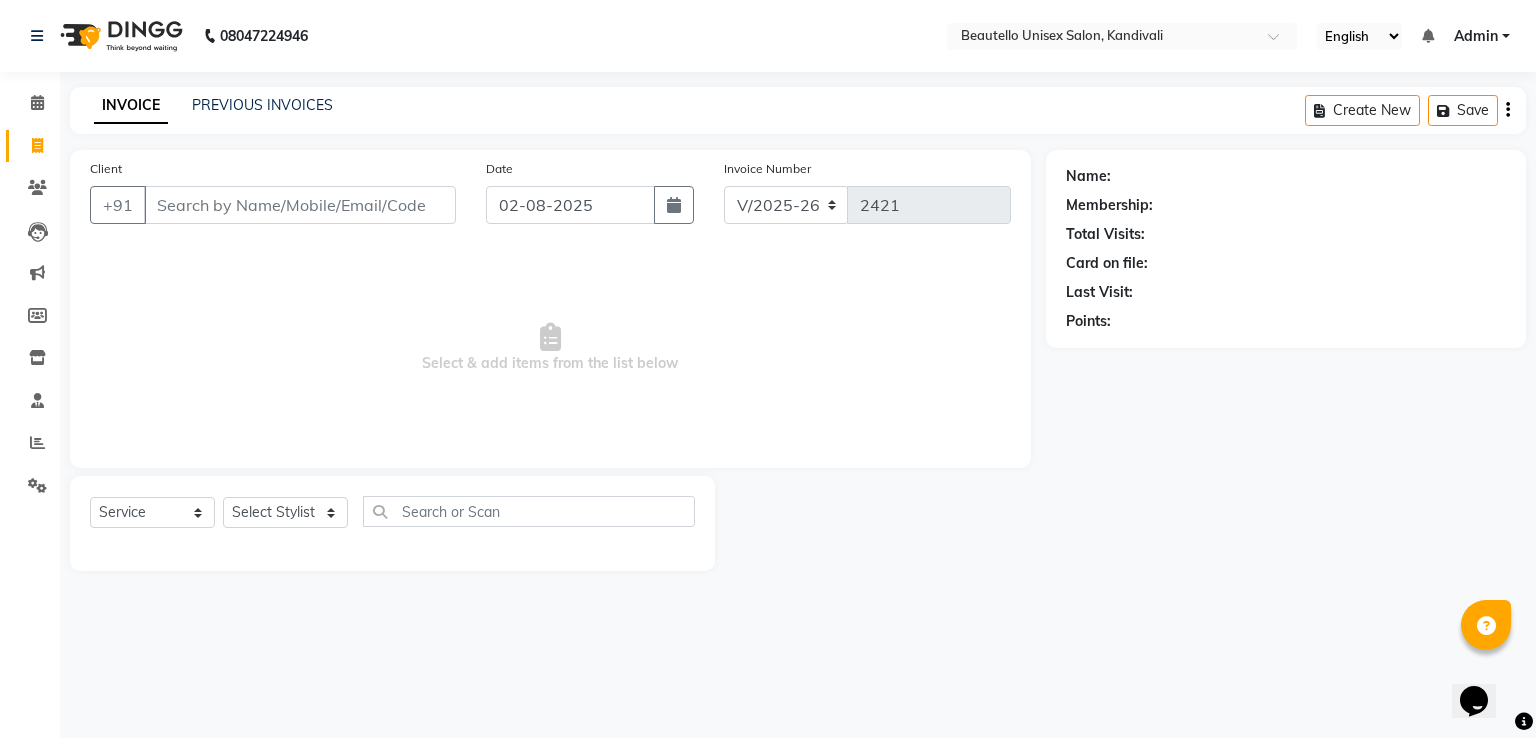 click on "Select & add items from the list below" at bounding box center [550, 348] 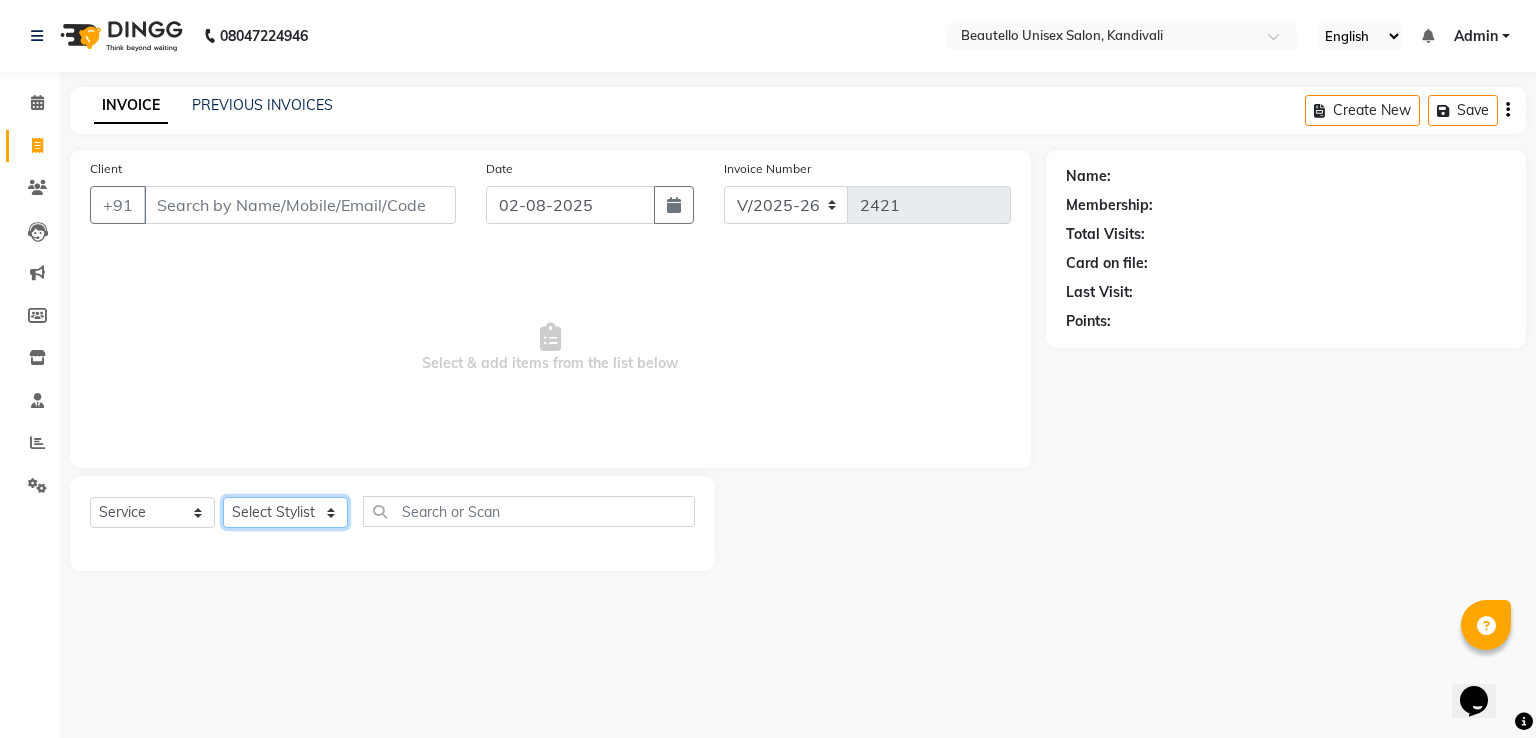 click on "Select Stylist  [FIRST]  [FIRST]   [FIRST]  [FIRST]    [FIRST]   [FIRST]  [FIRST]   [FIRST]    [FIRST] Mam   [FIRST]  Men Head Massage 30 Min  x Women Haircut Fringe Women Haircut Girls (Below 12 Years/Undergraduates - Below 20 Years) Women Haircut Special (Defence Personnel/ Medical Staff/Senior Citizens) Women Haircut By Senior Stylist / Top Stylist Women Haircut By Expert Women Hairwash Classic Women Hairwash Short Women Hairwash Medium Women Hairwash Long Women Hairwash Luxury Short Women Hairwash Luxury Medium Women Hairwash Luxury Long Women Hairwash Pre-Wash Before Colour Services Women Pin Up(Open Styles) Women Hair Up (Bun/ Chignon/ Pony/ French Roll/ Modulated Styles) Women Blow Dry Short Women Blow Dry Medium Women Blow Dry Long Women Ironing / Tongs / Hot Rollers Short Women Ironing / Tongs / Hot Rollers Medium Women Ironing / Tongs / Hot Rollers Long Haircut  & Beard Haircut Beard Package Shampoo & Conditioner PLEX Women Colour Streak Majirel (Per Streak) Women Colour Streak Inoa (Per Streak) Women Highlights Short 1 0" 